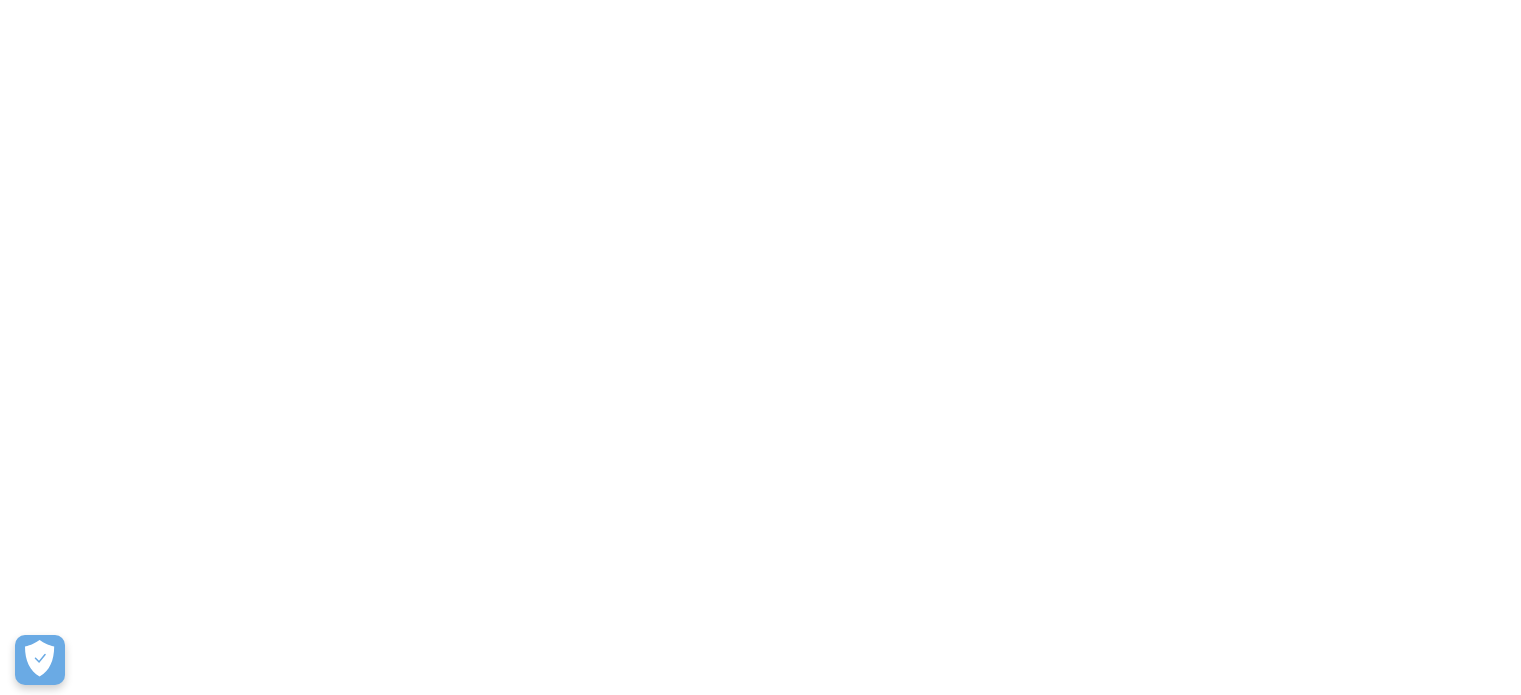 scroll, scrollTop: 0, scrollLeft: 0, axis: both 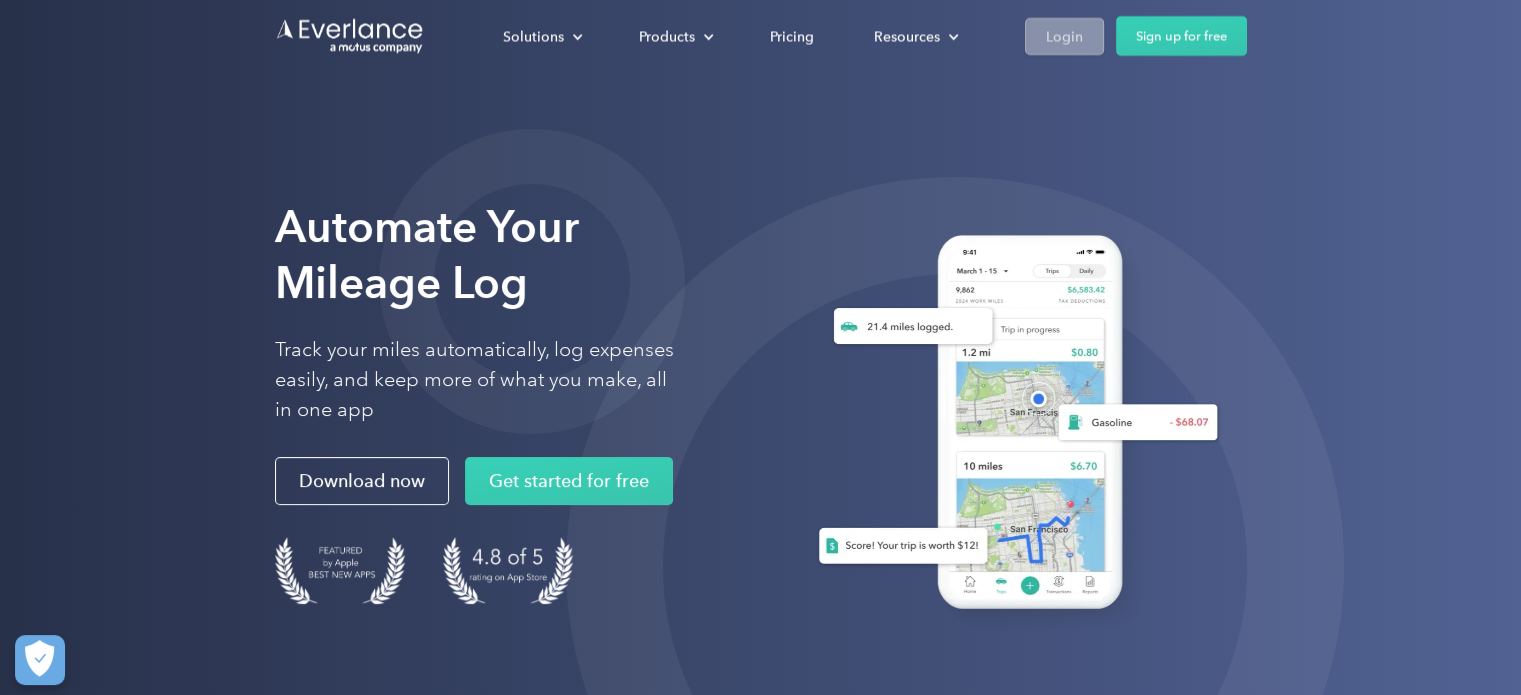 click on "Login" at bounding box center (1064, 35) 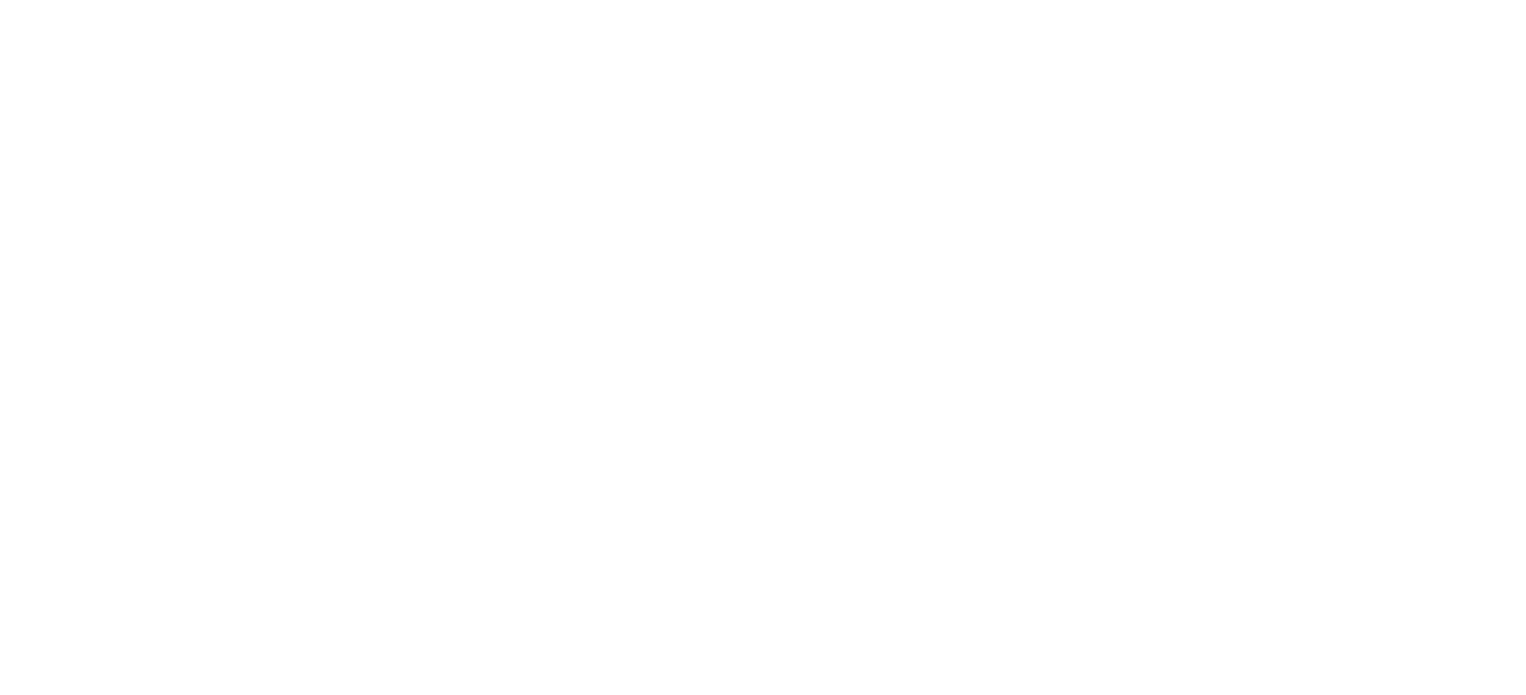 scroll, scrollTop: 0, scrollLeft: 0, axis: both 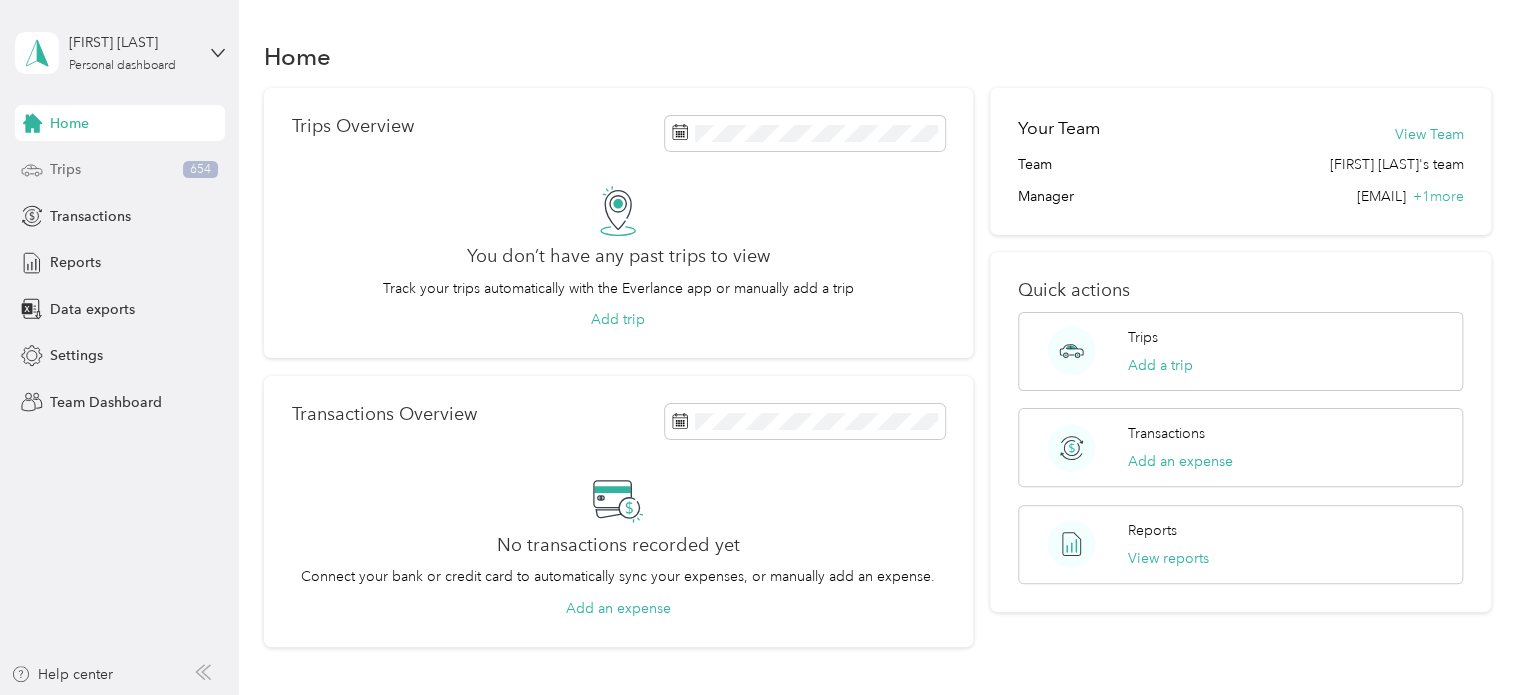 click on "Trips 654" at bounding box center (120, 170) 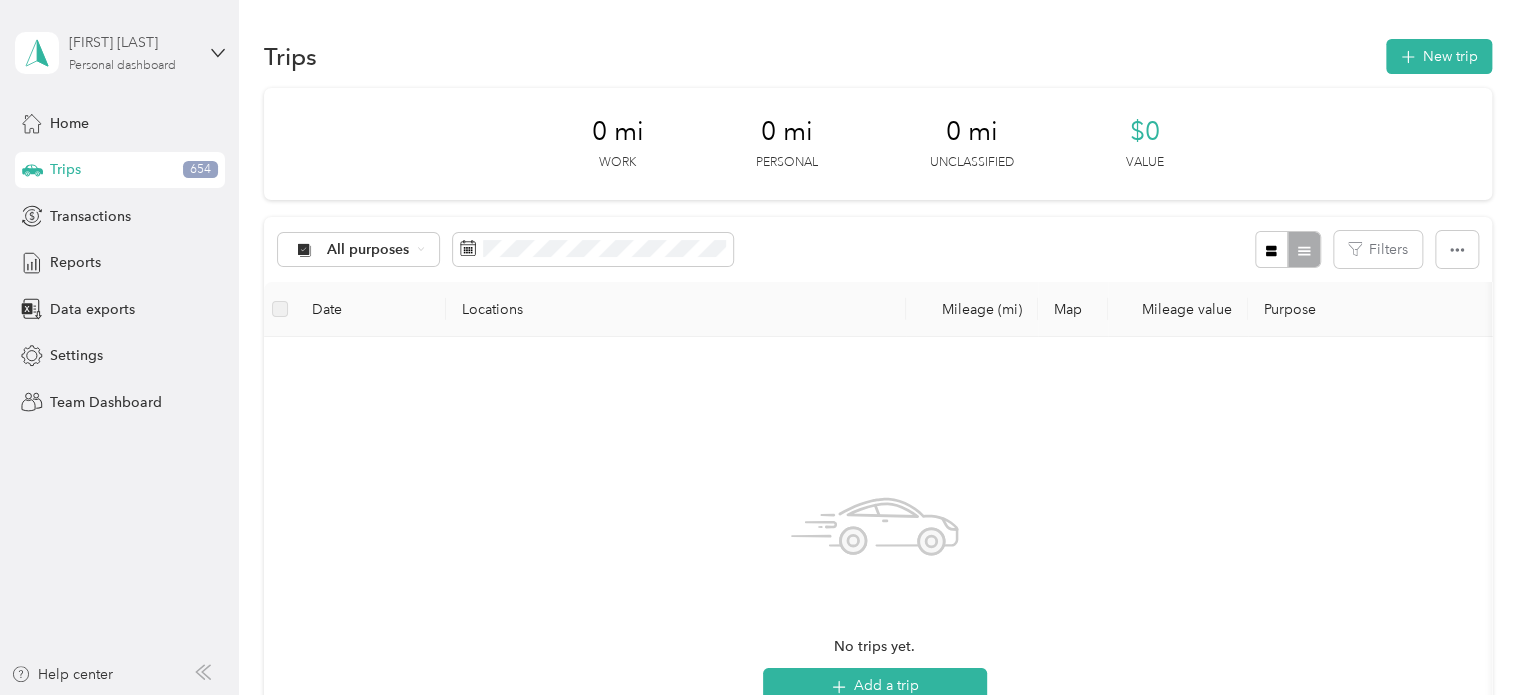 click on "Jennifer Ready" at bounding box center (131, 42) 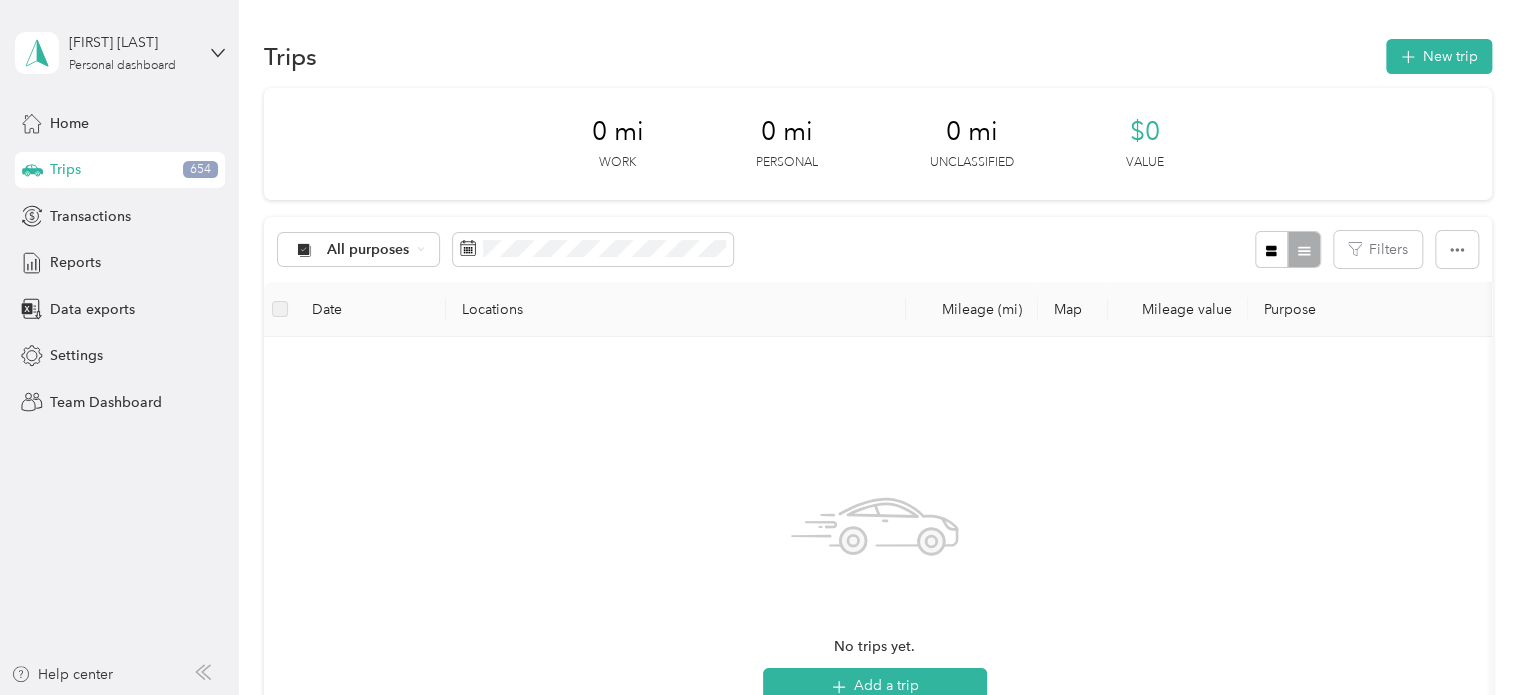 click on "Team dashboard" at bounding box center [167, 164] 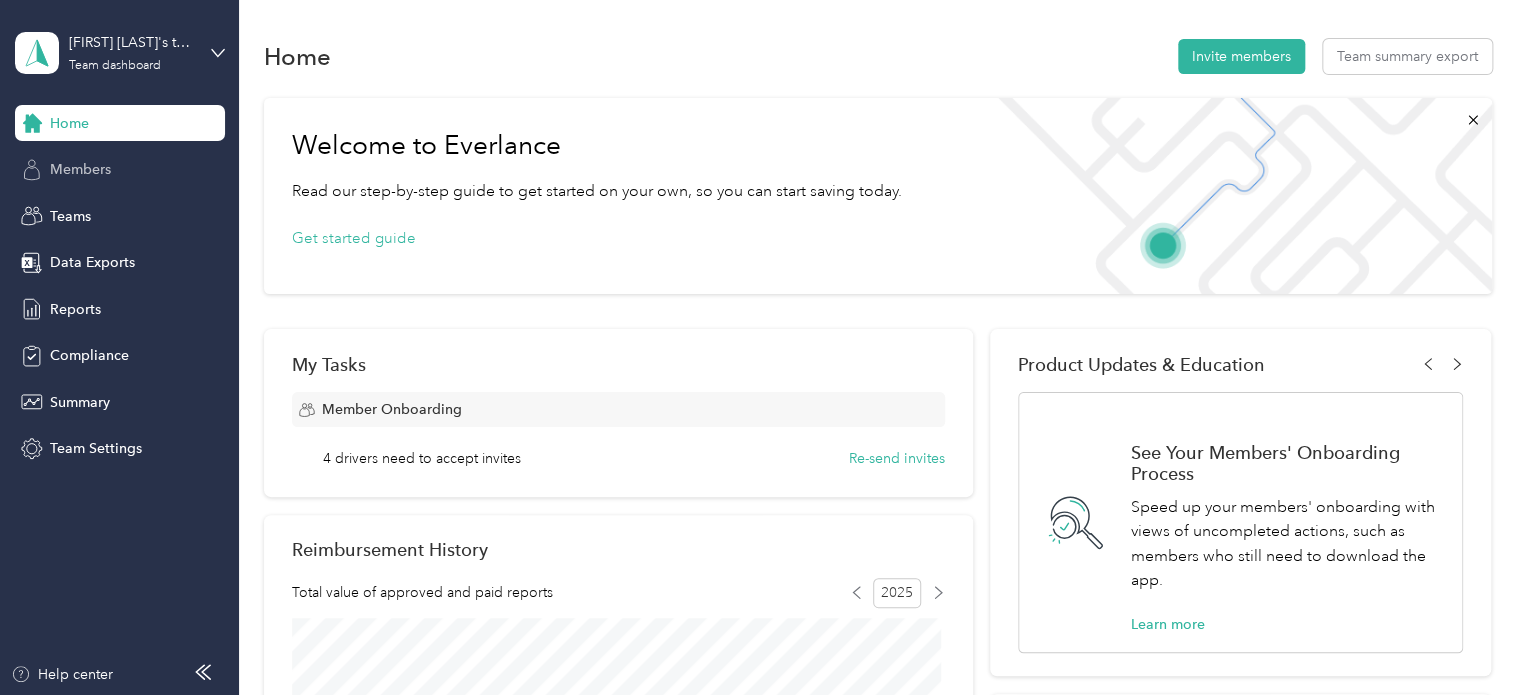 click on "Members" at bounding box center [120, 170] 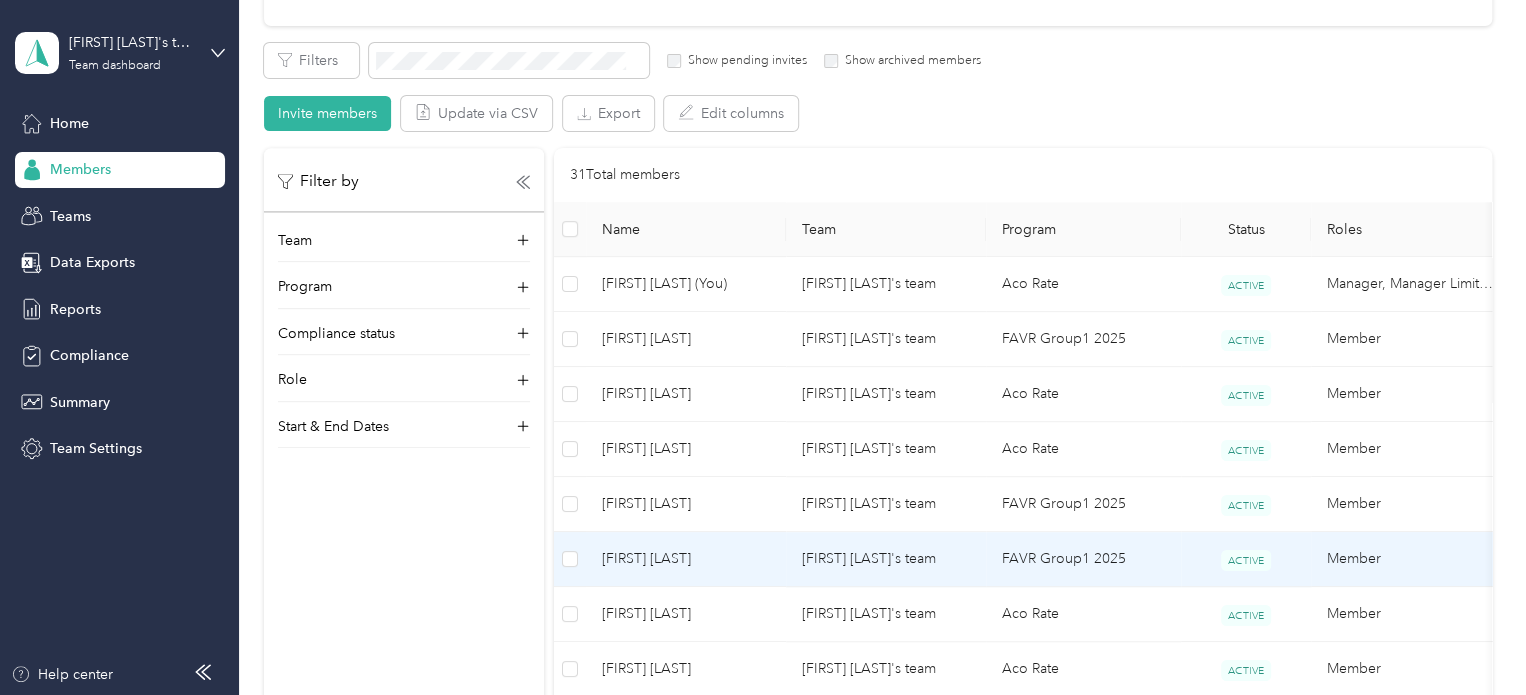 scroll, scrollTop: 532, scrollLeft: 0, axis: vertical 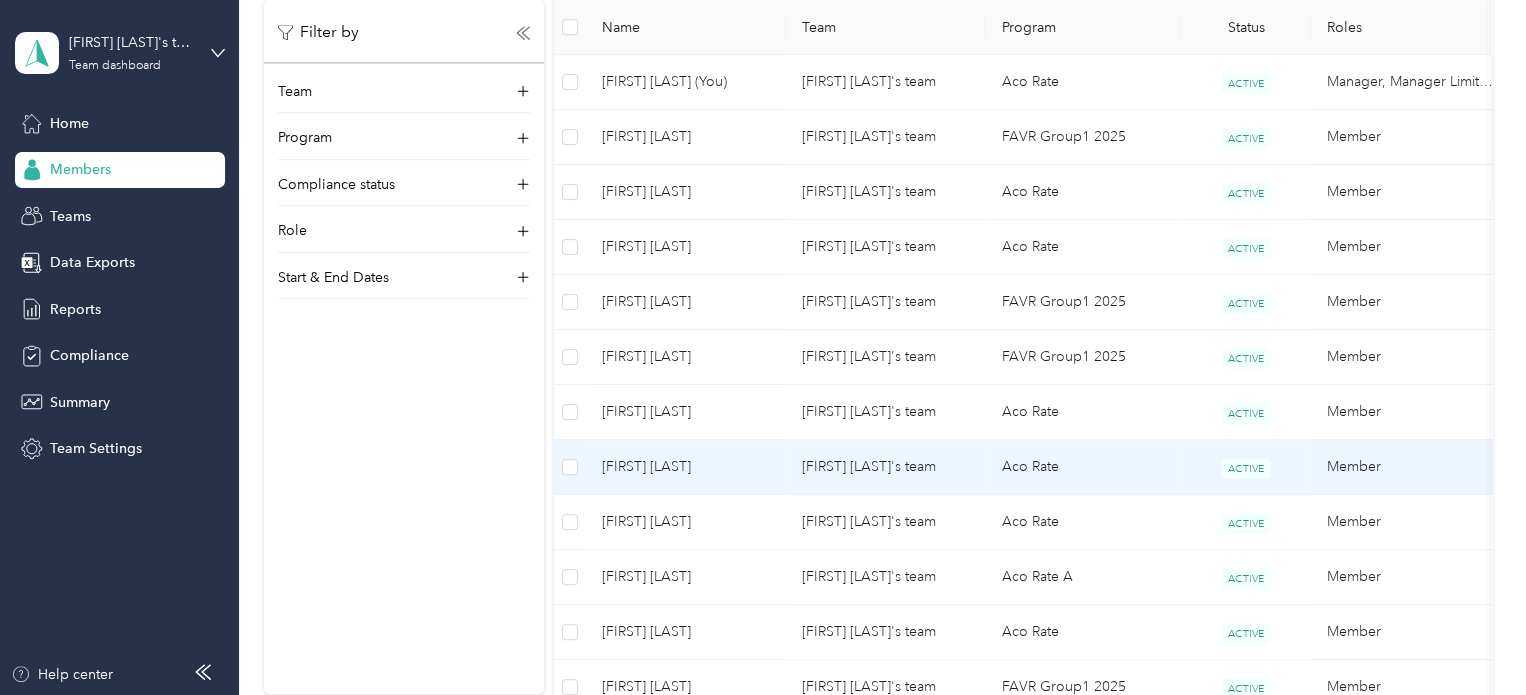 click on "[FIRST] [LAST]" at bounding box center (686, 467) 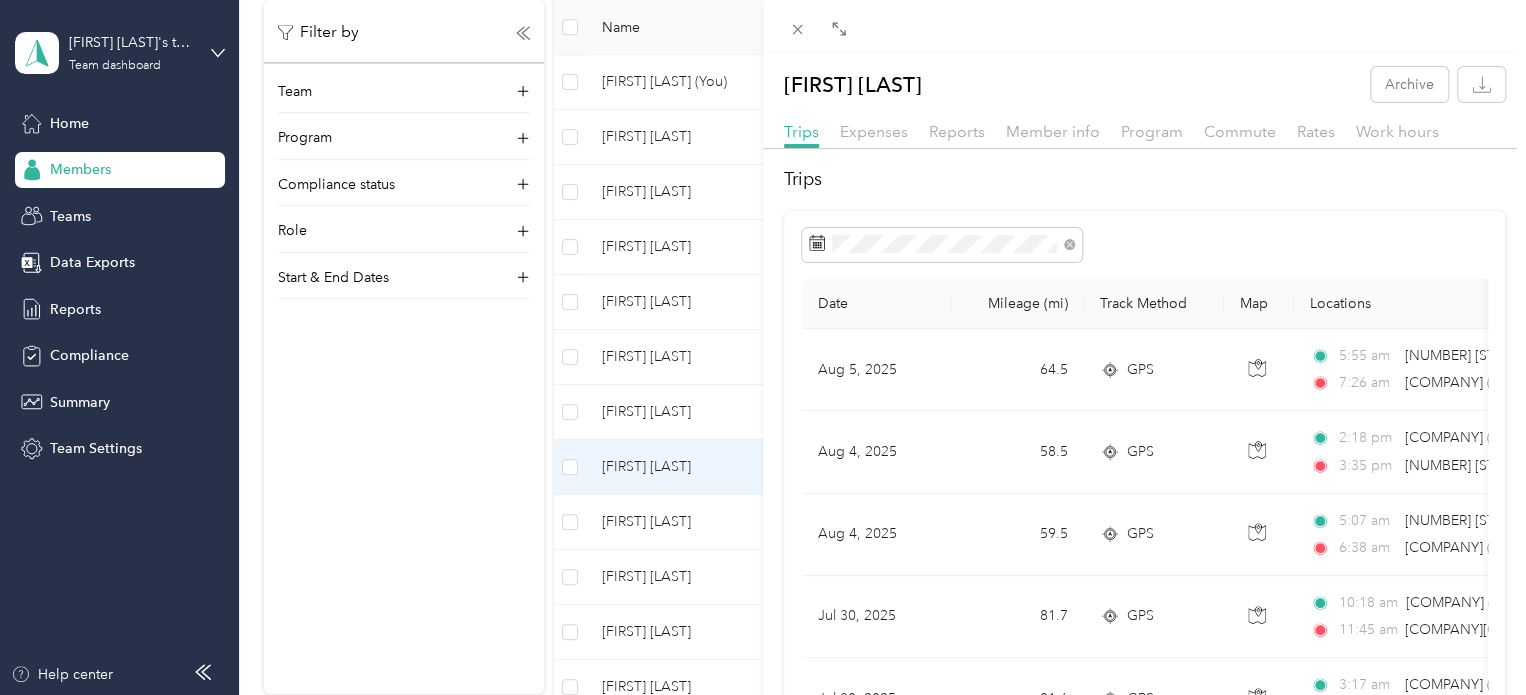 click on "Amy Dabbs Archive Trips Expenses Reports Member info Program Commute Rates Work hours Trips Date Mileage (mi) Track Method Map Locations Mileage value Purpose               Aug 5, 2025 64.5 GPS 5:55 am 20 Hickory Hollow Cir, Crossville, TN 38555, USA  7:26 am Helenwood Foods (12460 Scott Highway, Helenwood, Tennessee) $19.35 Acosta Aug 4, 2025 58.5 GPS 2:18 pm Scott's Bestway (804 East Lake Avenue, Celina, Tennessee) 3:35 pm 7 Hickory Hollow Cir, Crossville, TN 38555, USA  $17.55 Acosta Aug 4, 2025 59.5 GPS 5:07 am 20 Hickory Hollow Cir, Crossville, TN 38555, USA  6:38 am Scott's Bestway (804 East Lake Avenue, Celina, Tennessee) $17.85 Acosta Jul 30, 2025 81.7 GPS 10:18 am Three Forks Market (9000 Sparta Pike, Watertown, TN) 11:45 am NAPA Auto PartsPhillips Auto Par (57 Cumberland Plz, Crossville, TN) $24.51 Acosta Jul 30, 2025 81.6 GPS 3:17 am Charleston Place (506 Charleston Lane, Crossville, Tennessee) 4:59 am Three Forks Market (9000 Sparta Pike, Watertown, TN) $24.48 Acosta Jul 29, 2025 19.8 GPS 4" at bounding box center (763, 347) 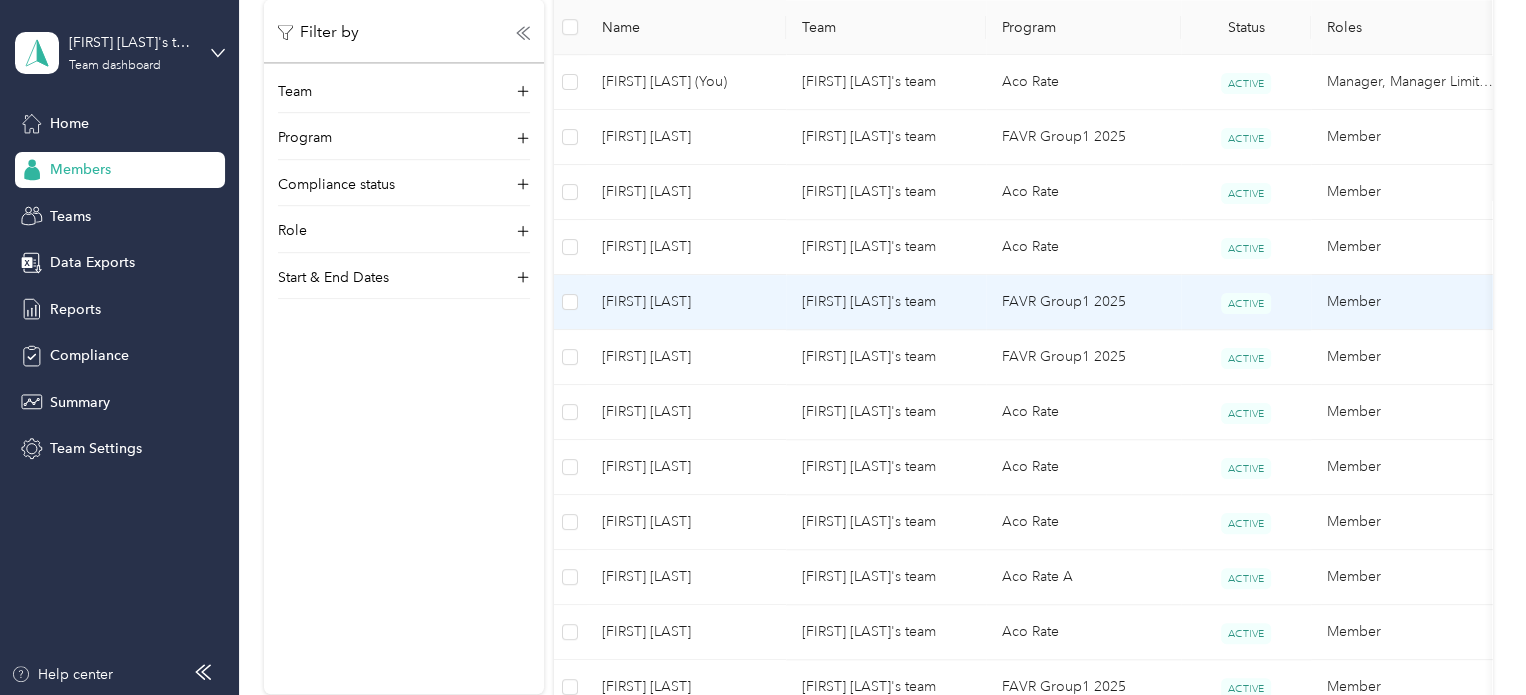 scroll, scrollTop: 408, scrollLeft: 0, axis: vertical 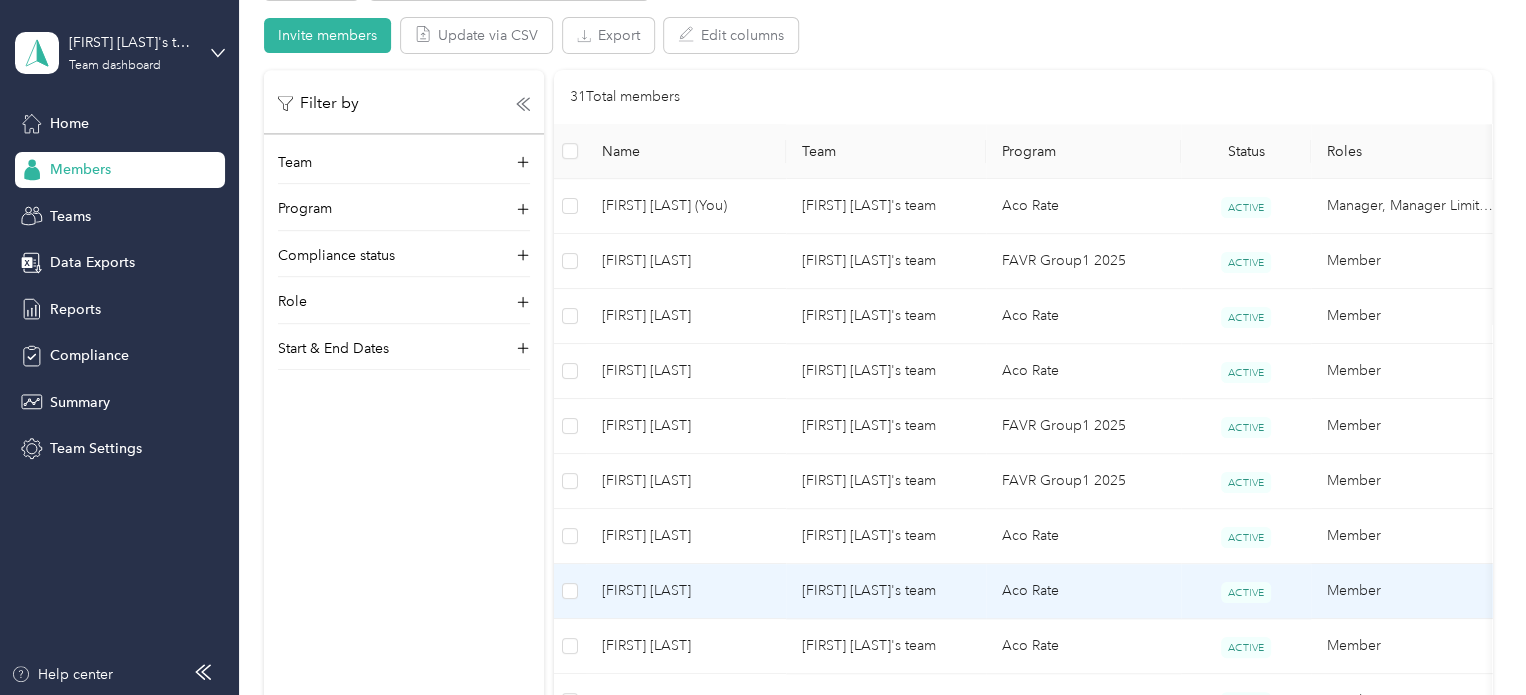 click on "[FIRST] [LAST]" at bounding box center [686, 591] 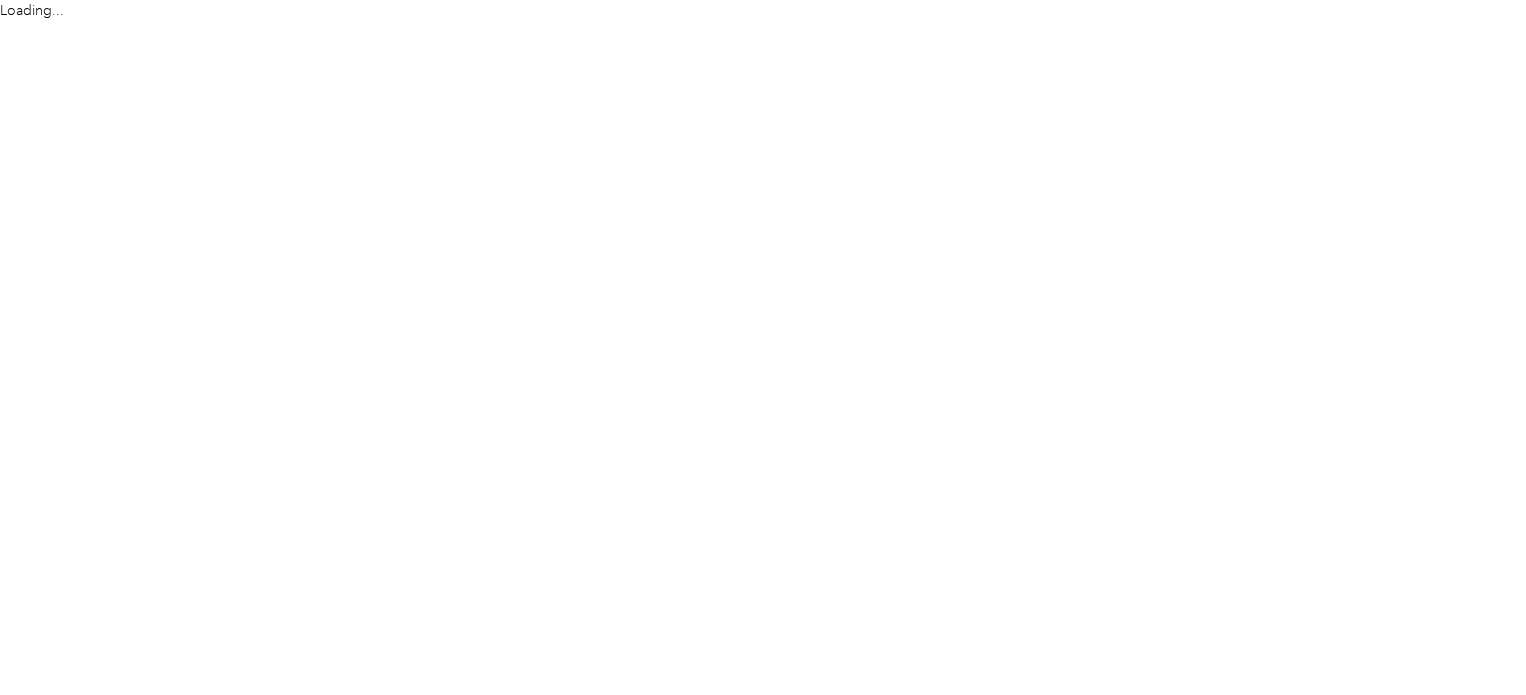 scroll, scrollTop: 0, scrollLeft: 0, axis: both 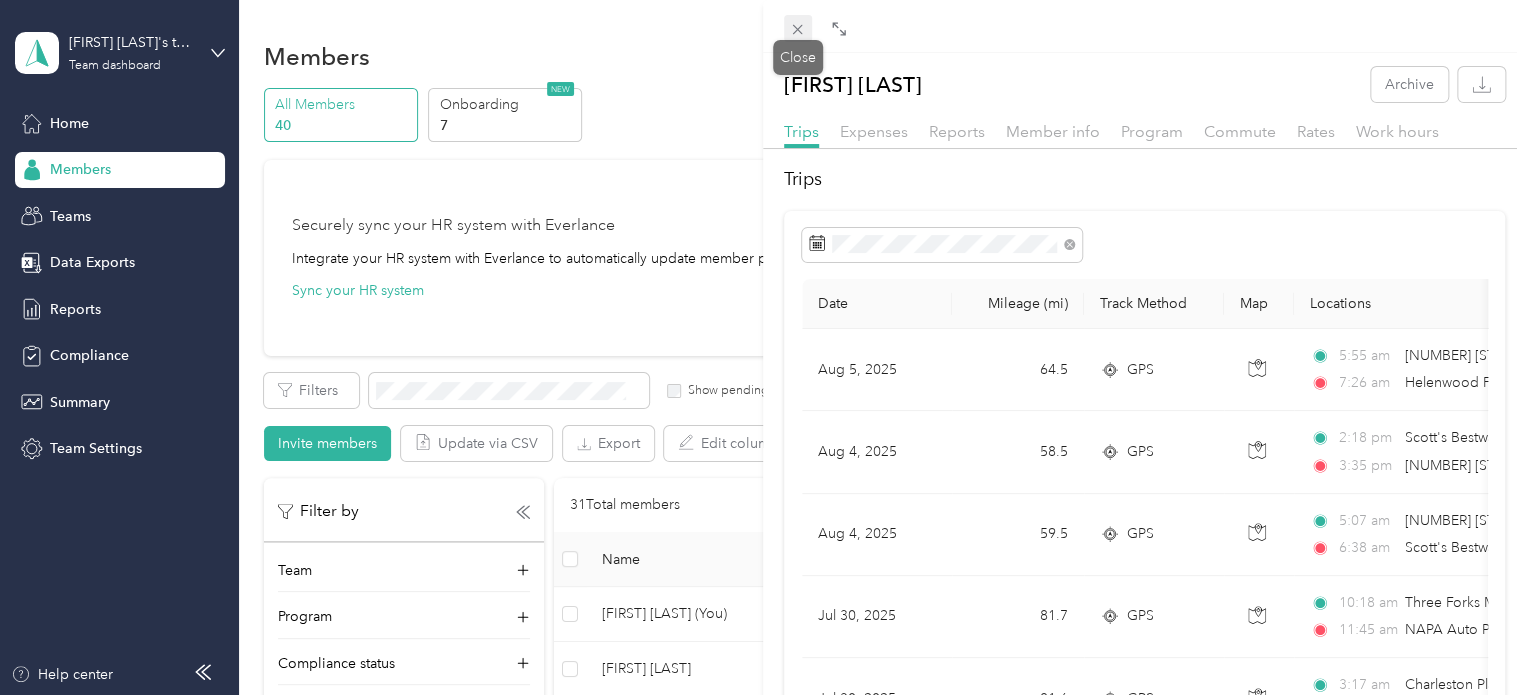 click 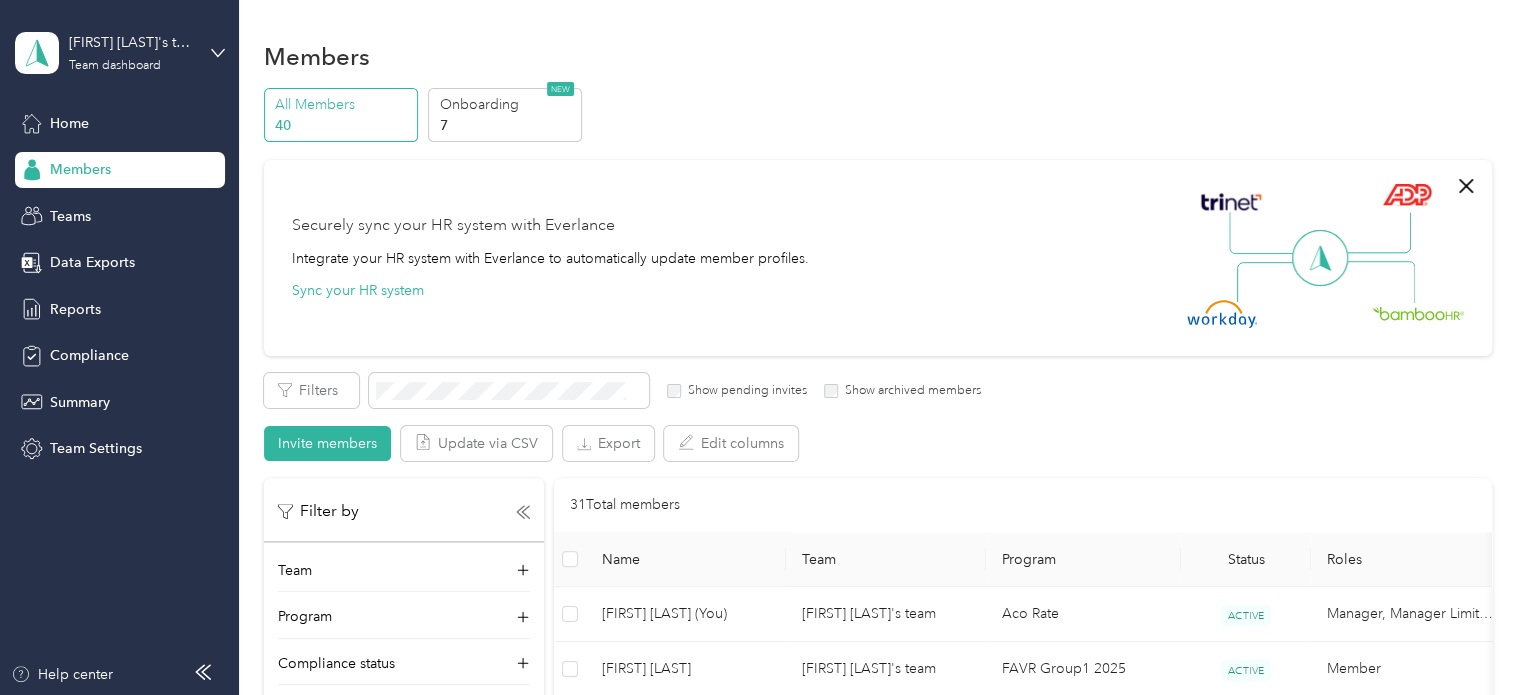 click on "All Members 40 Onboarding 7 NEW" at bounding box center (878, 115) 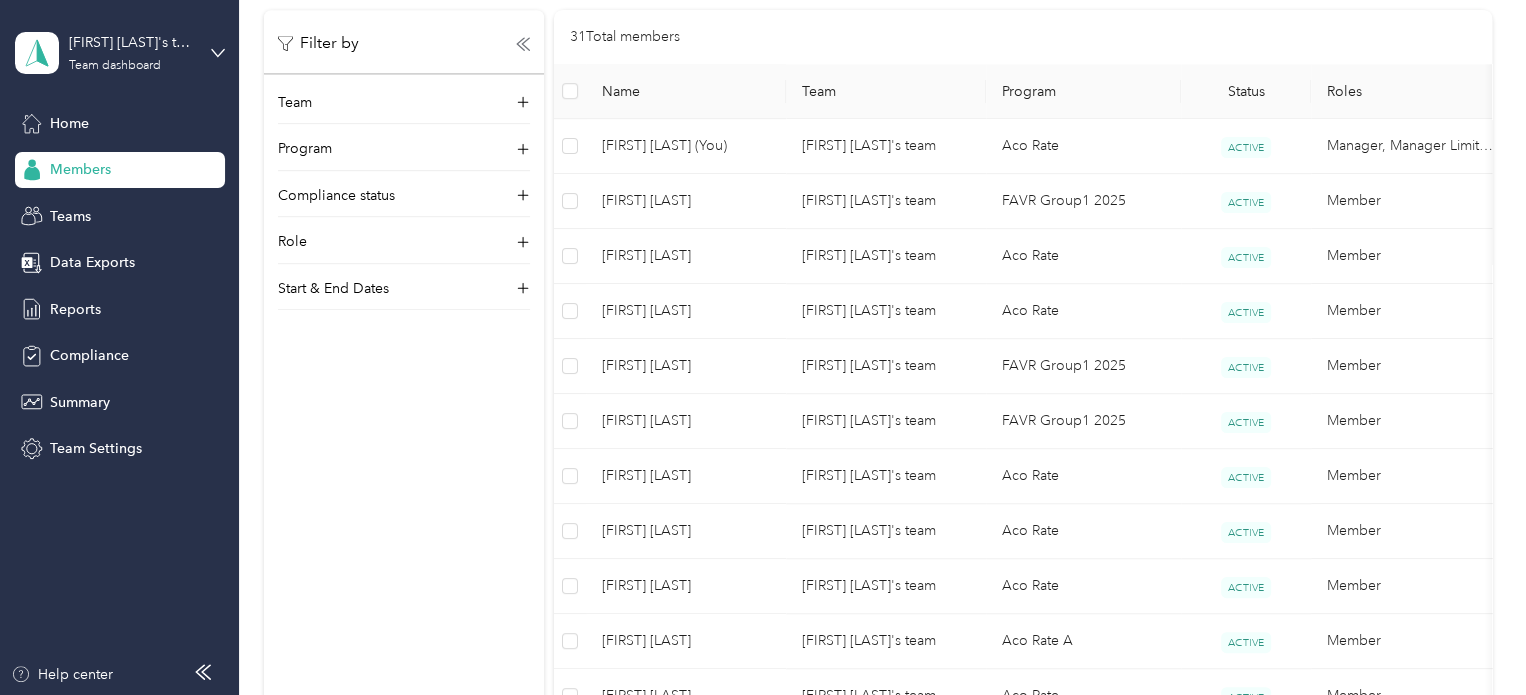 scroll, scrollTop: 472, scrollLeft: 0, axis: vertical 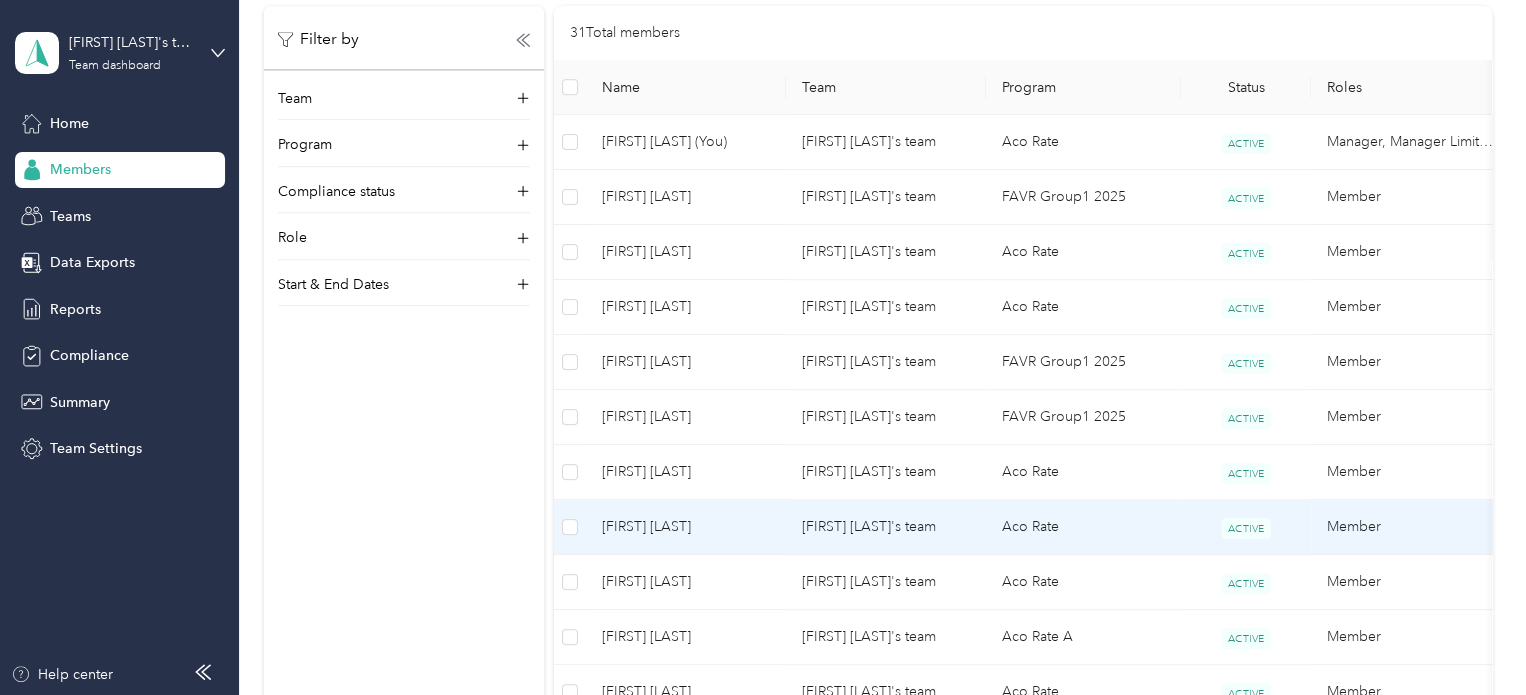 click on "[FIRST] [LAST]" at bounding box center [686, 527] 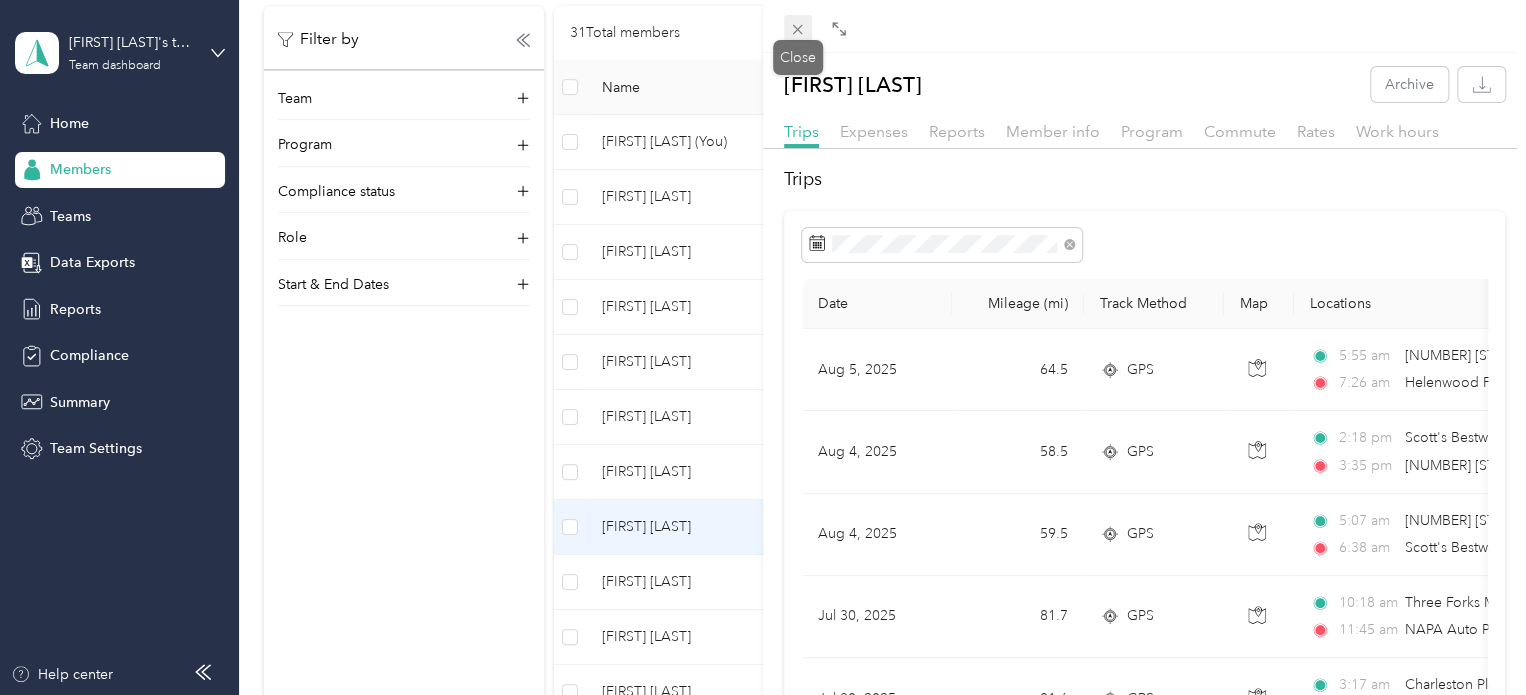 click 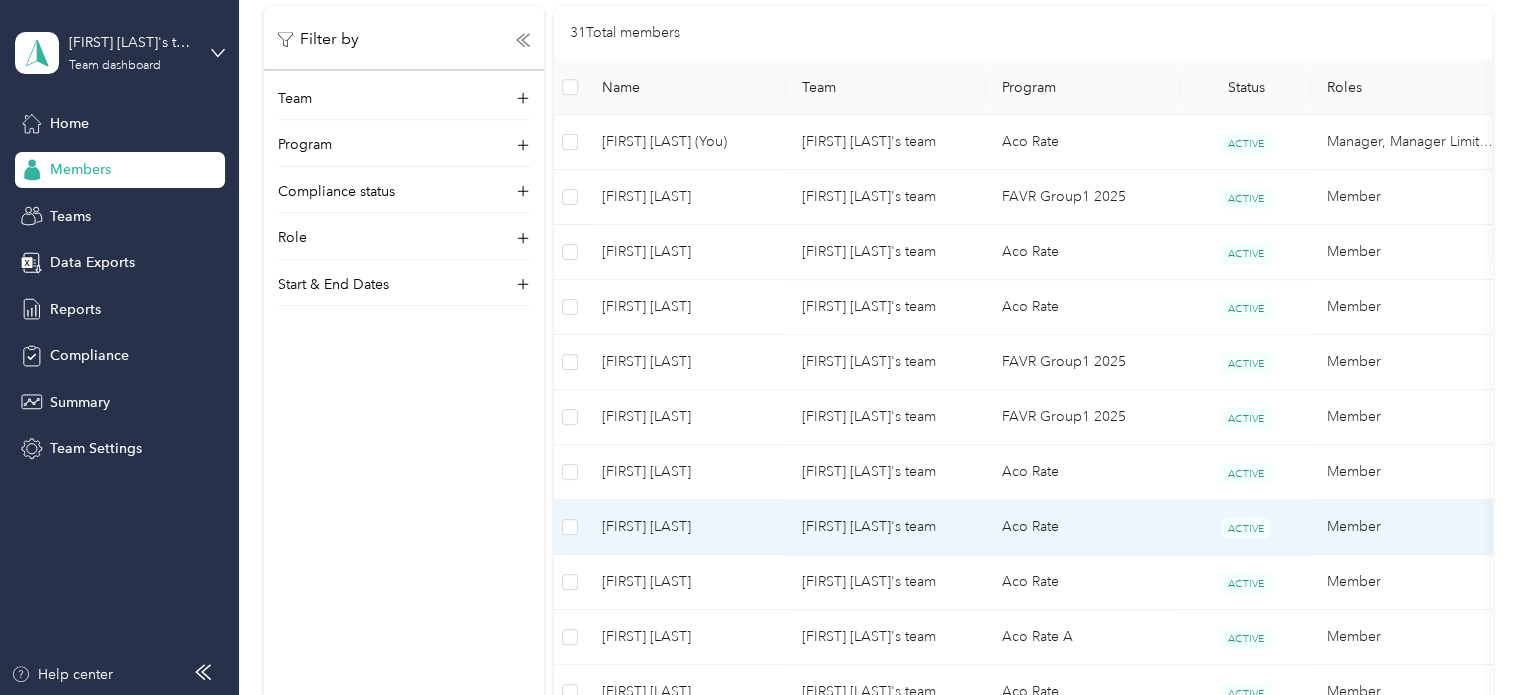 click on "Amy Dabbs" at bounding box center (686, 527) 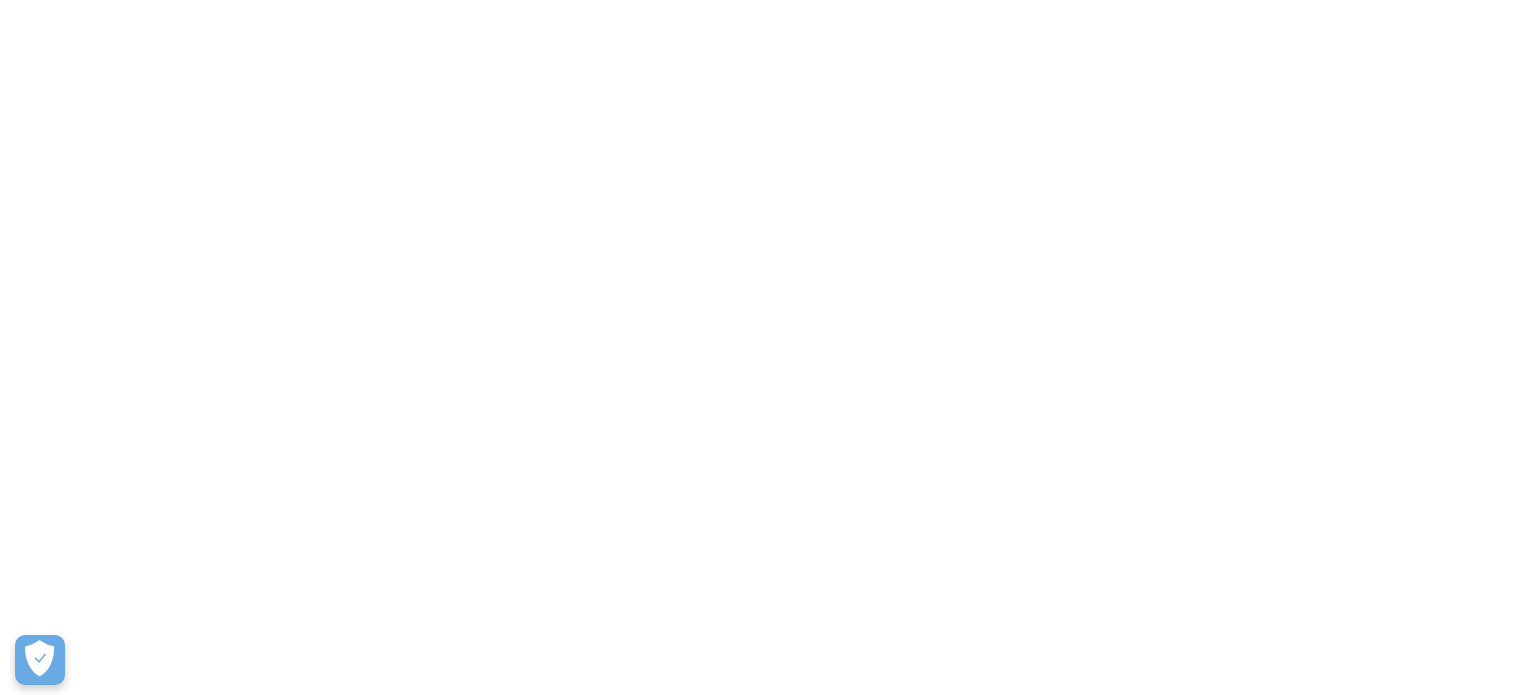scroll, scrollTop: 0, scrollLeft: 0, axis: both 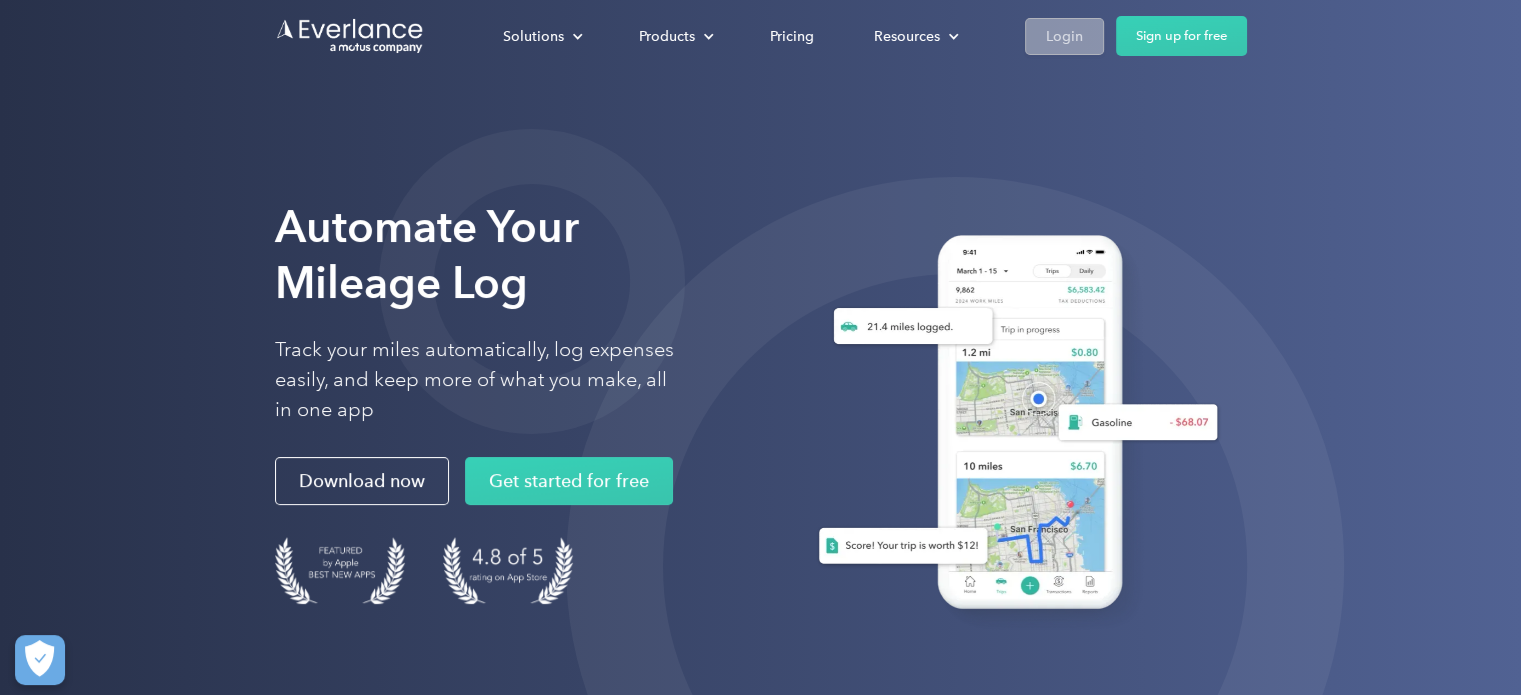 click on "Login" at bounding box center (1064, 36) 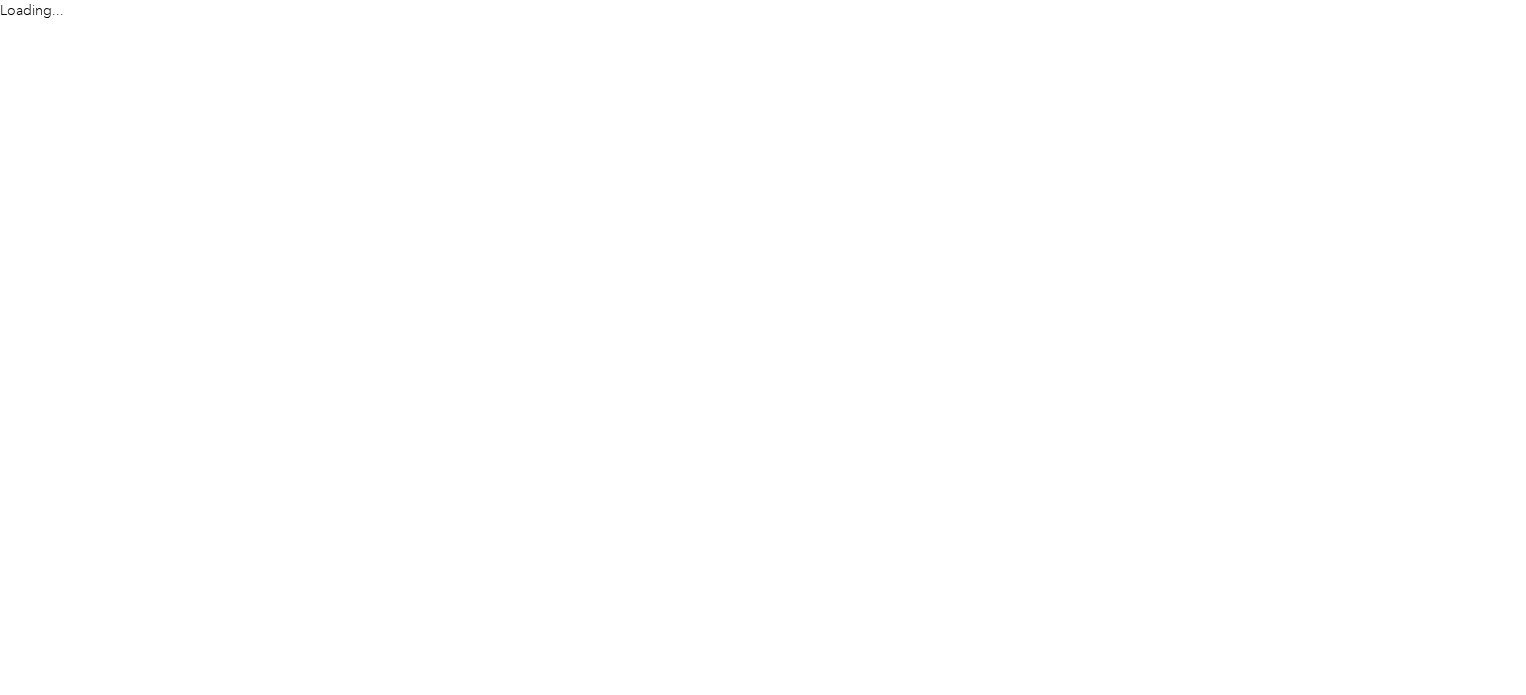 scroll, scrollTop: 0, scrollLeft: 0, axis: both 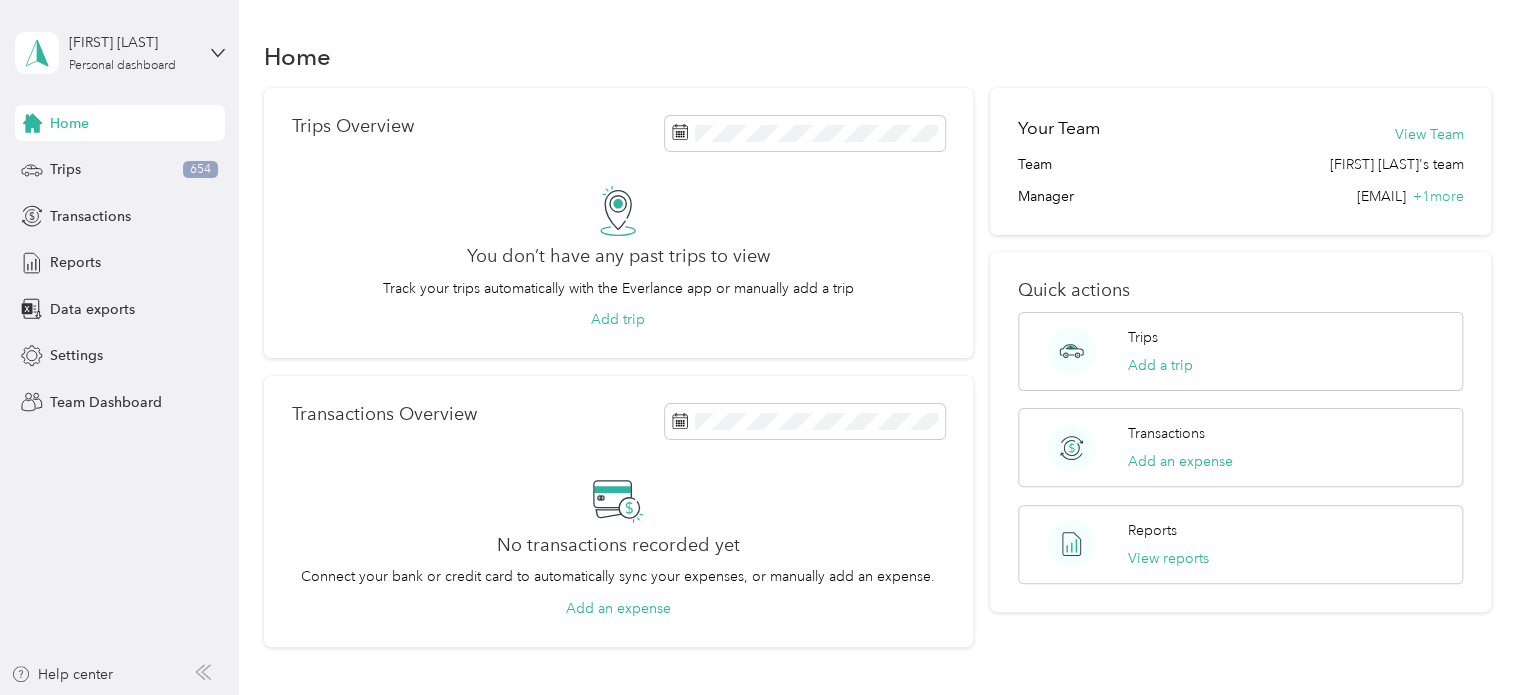 click on "Jennifer Ready Personal dashboard" at bounding box center [120, 53] 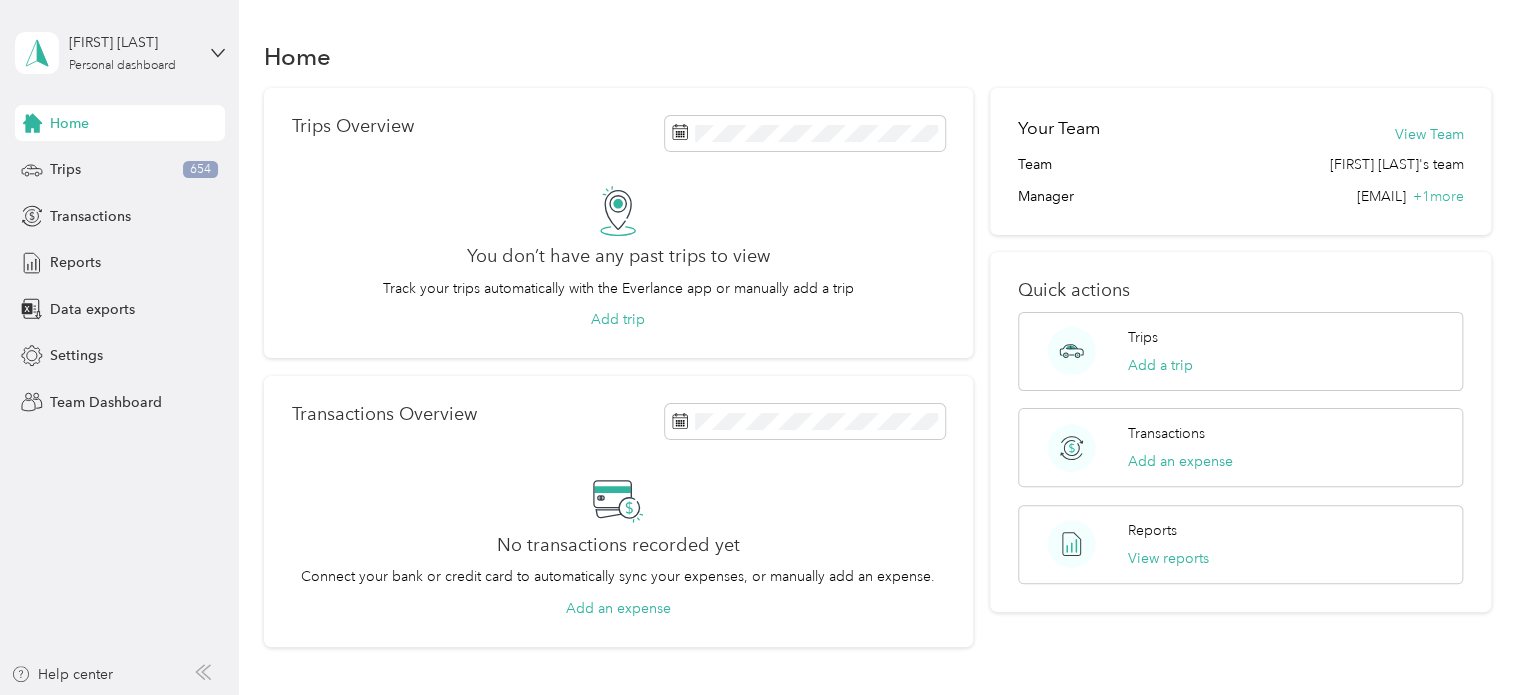 click on "Team dashboard" at bounding box center [167, 152] 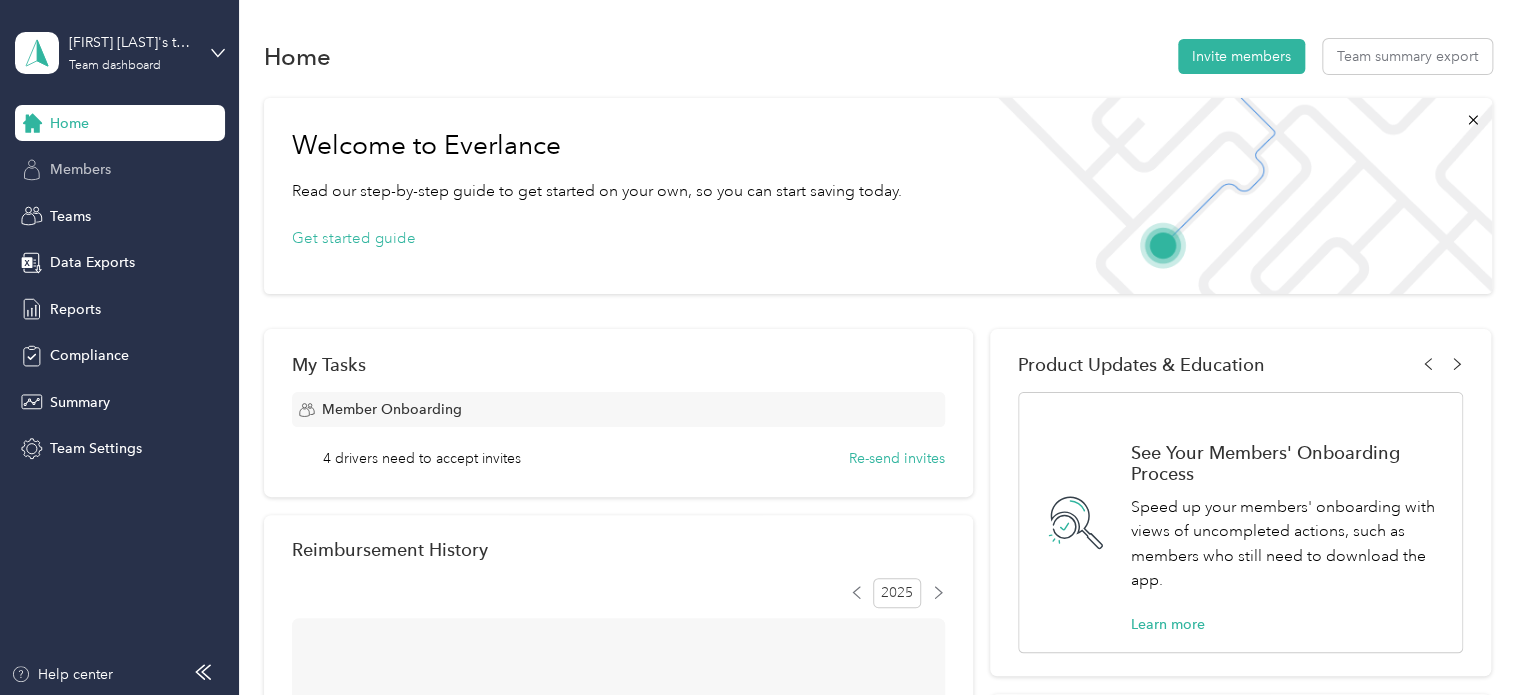 click on "Members" at bounding box center [120, 170] 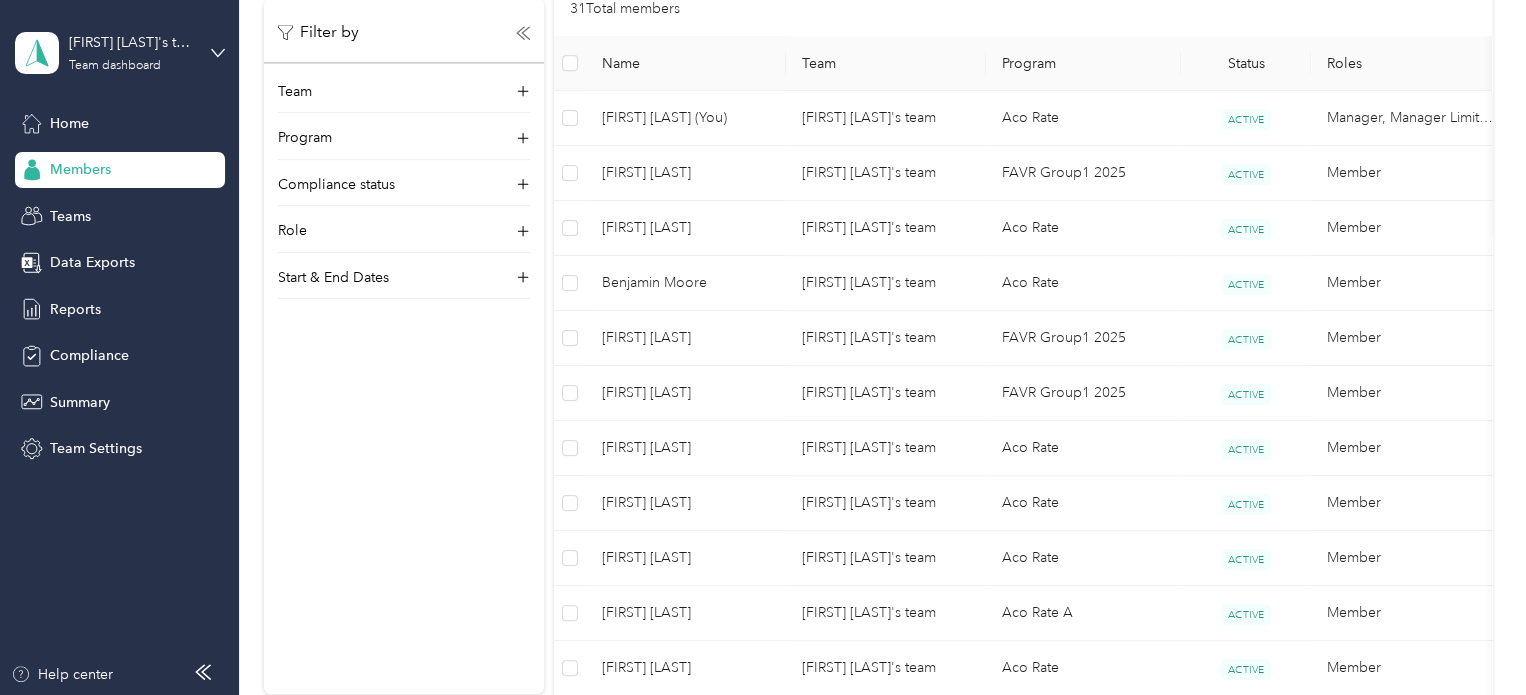 scroll, scrollTop: 504, scrollLeft: 0, axis: vertical 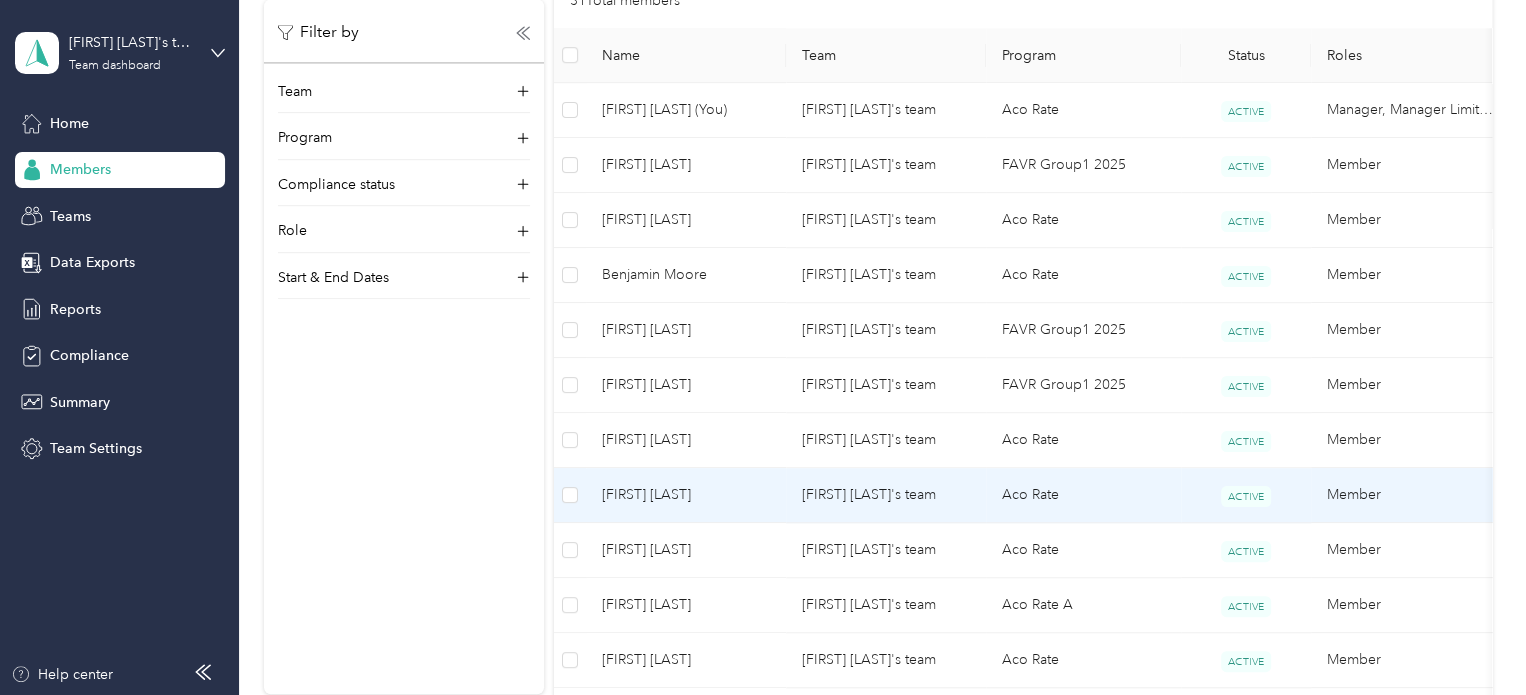 click on "[FIRST] [LAST]" at bounding box center (686, 495) 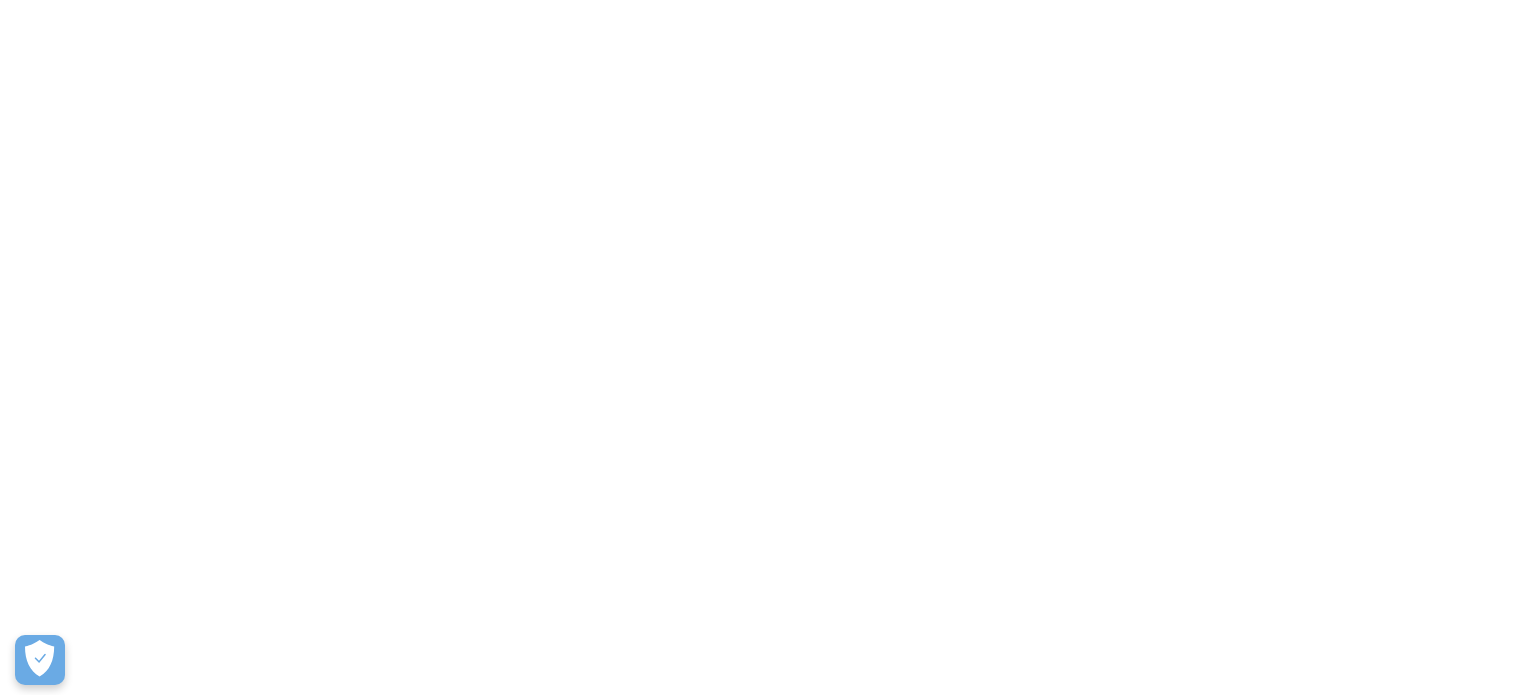 scroll, scrollTop: 0, scrollLeft: 0, axis: both 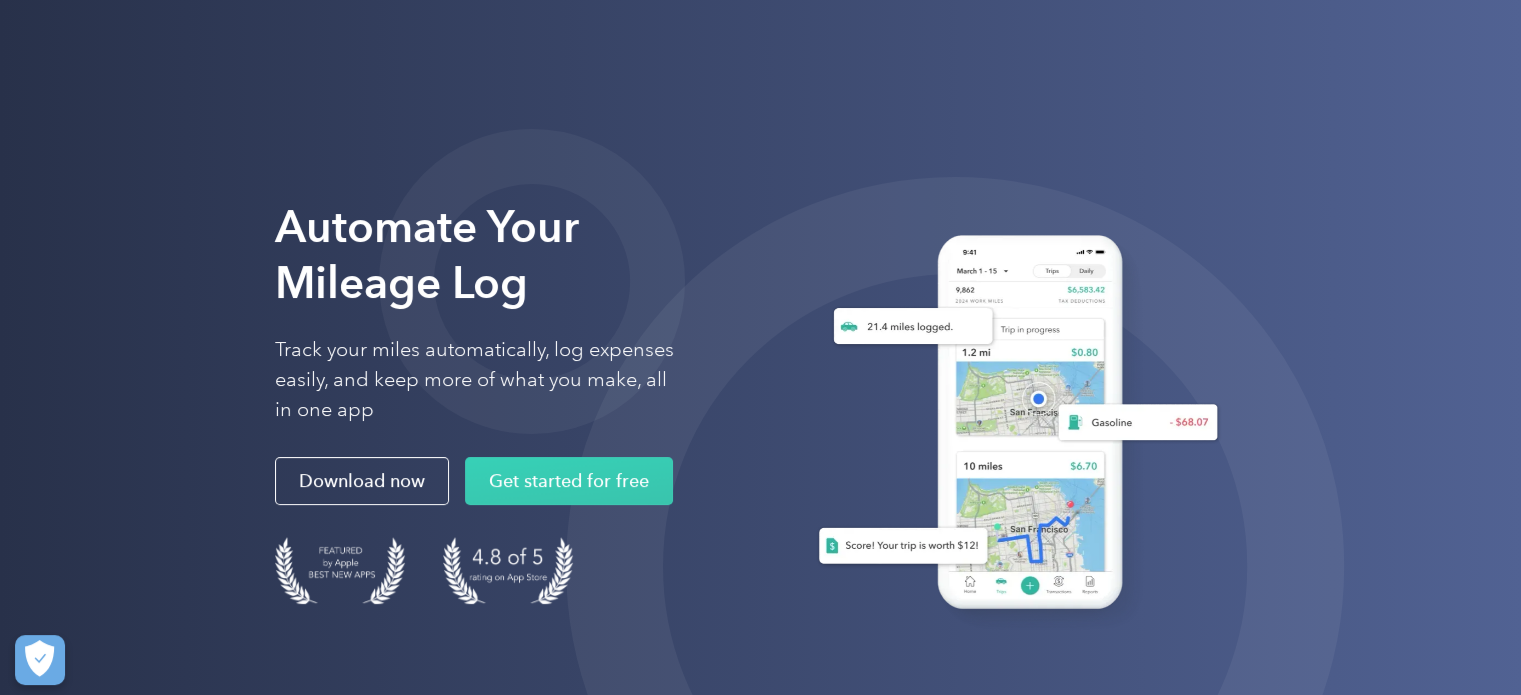 click at bounding box center [1011, 427] 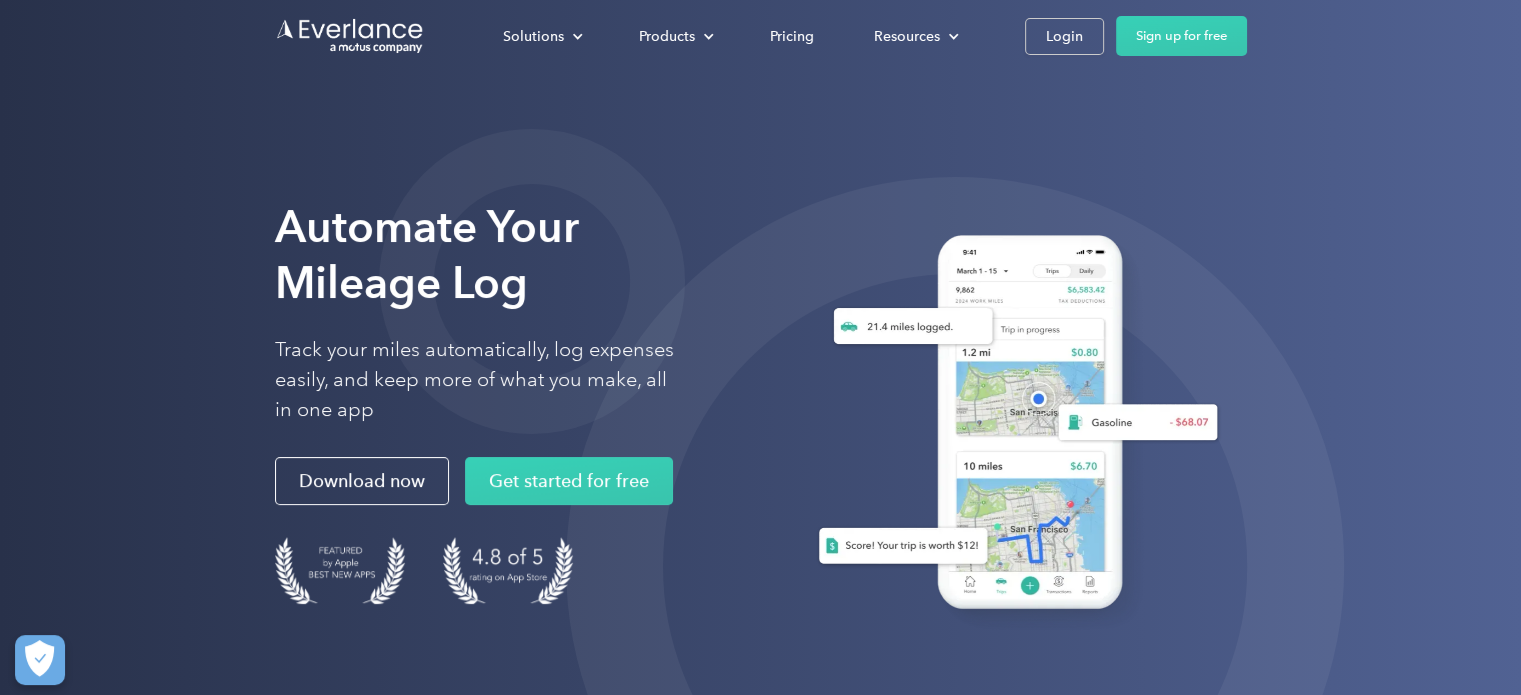 scroll, scrollTop: 0, scrollLeft: 0, axis: both 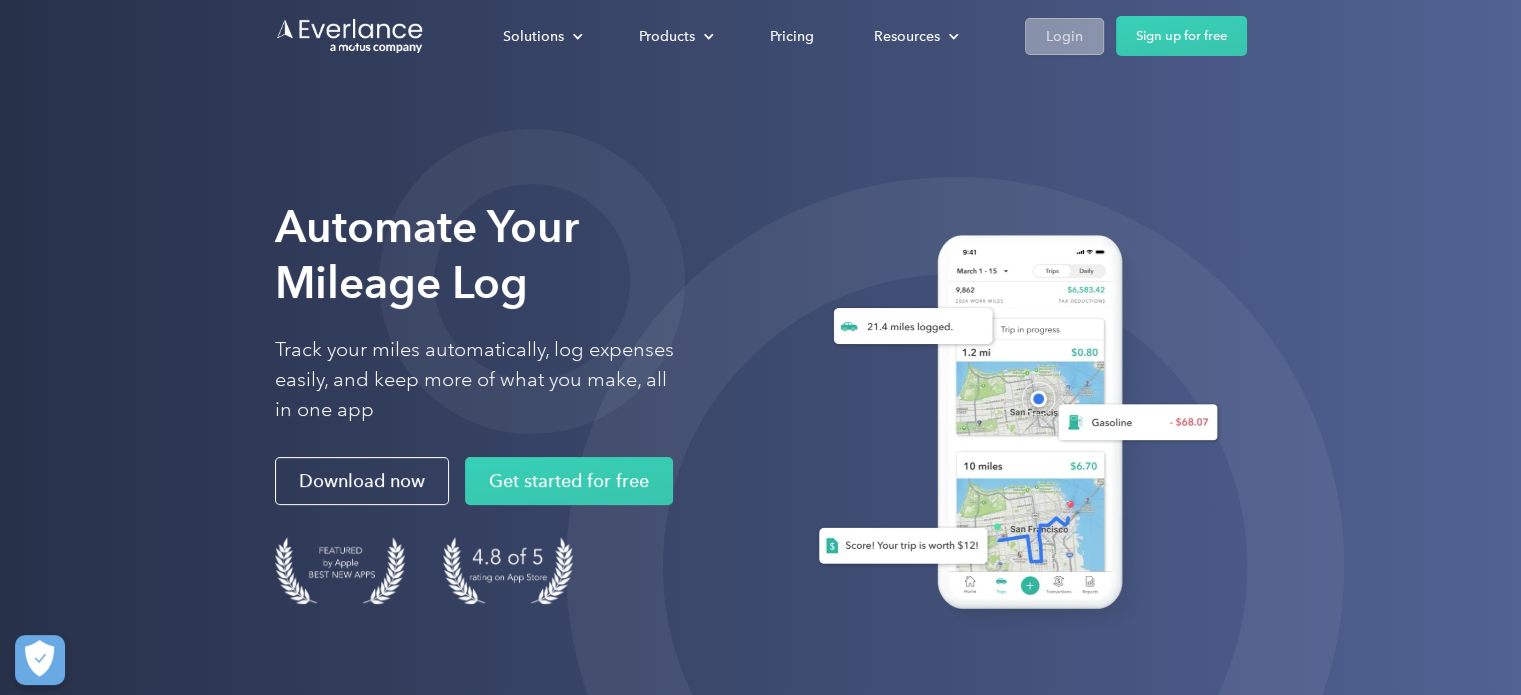 click on "Login" at bounding box center [1064, 36] 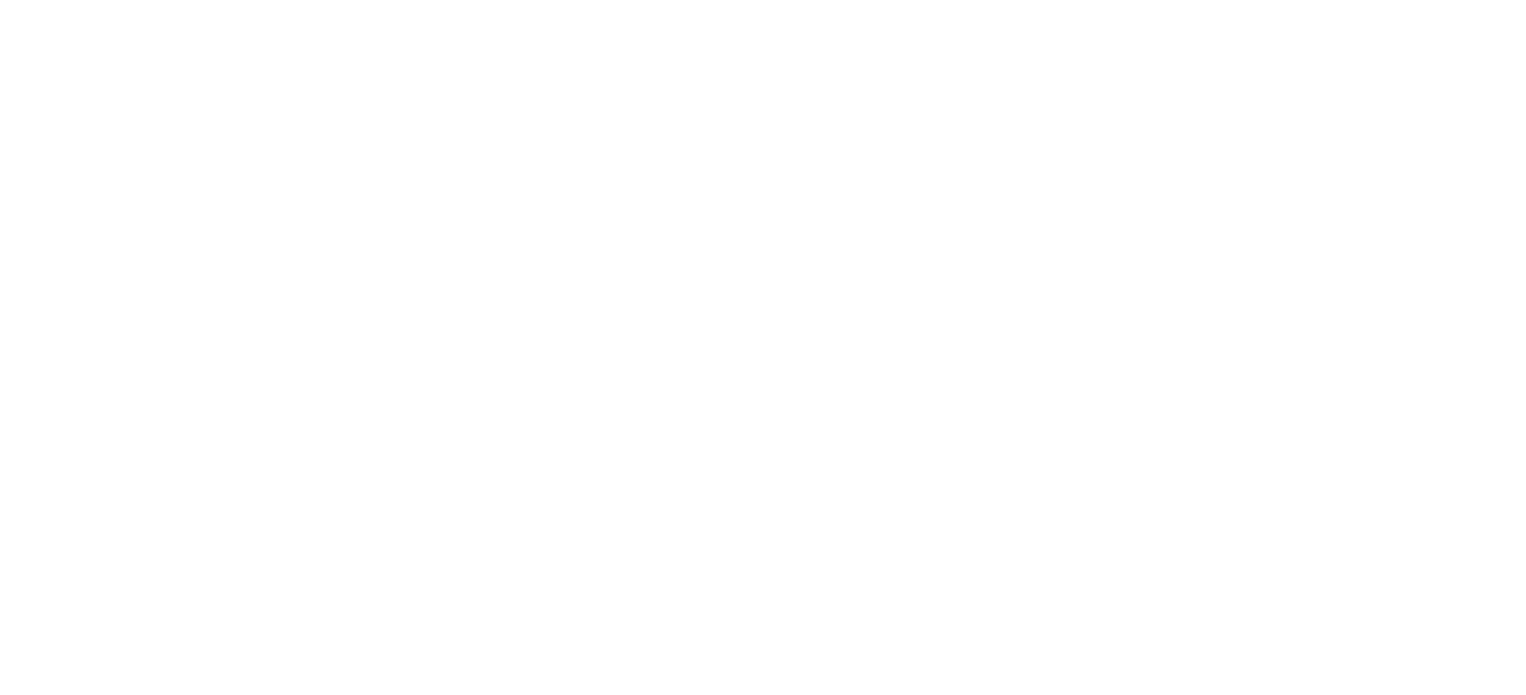 scroll, scrollTop: 0, scrollLeft: 0, axis: both 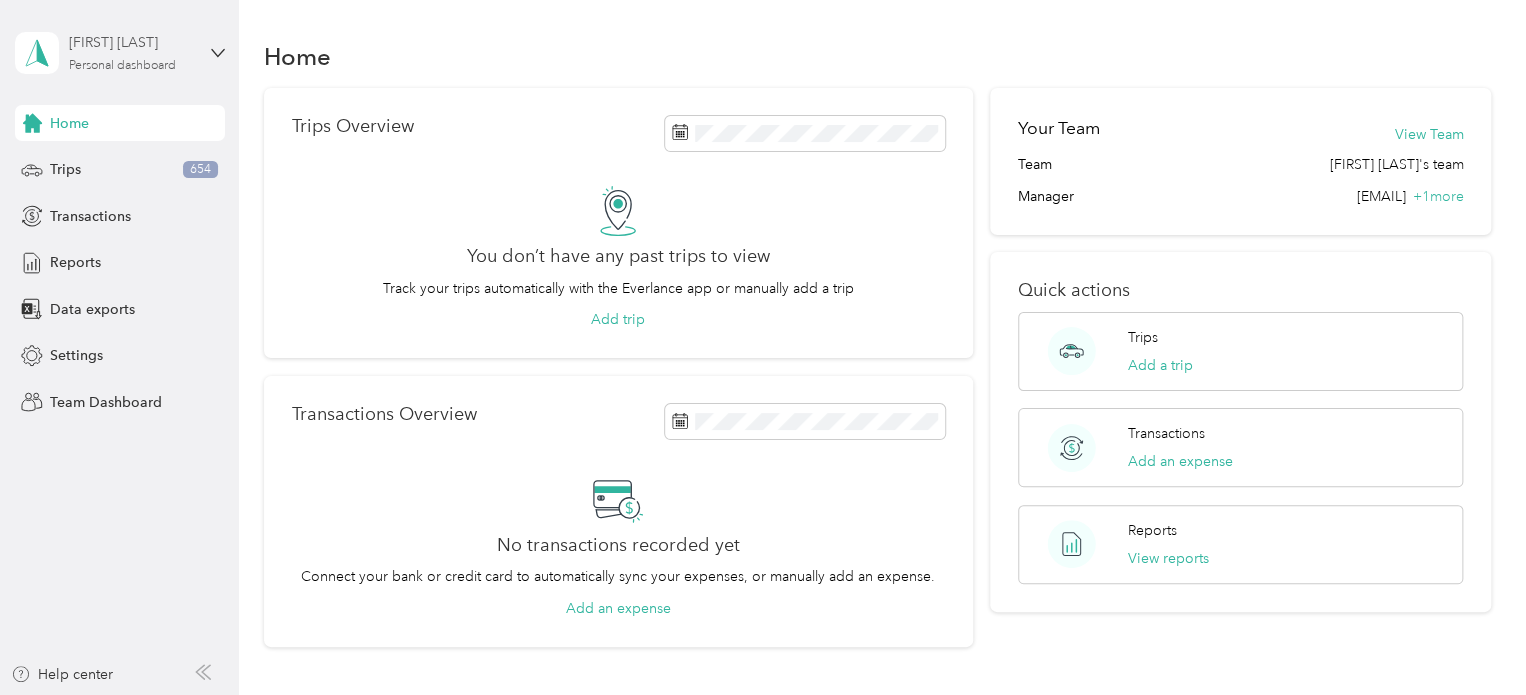 click on "Personal dashboard" at bounding box center [122, 66] 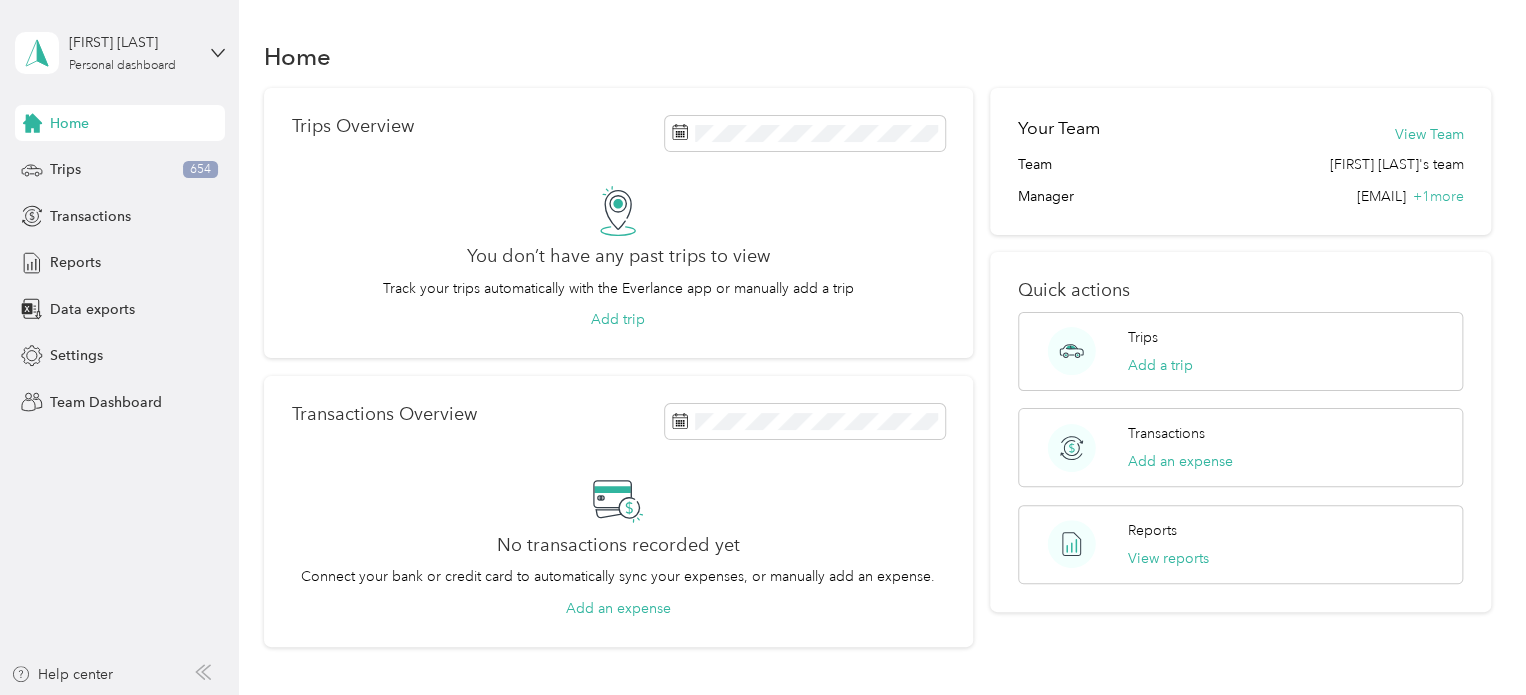 click on "Team dashboard" at bounding box center (167, 160) 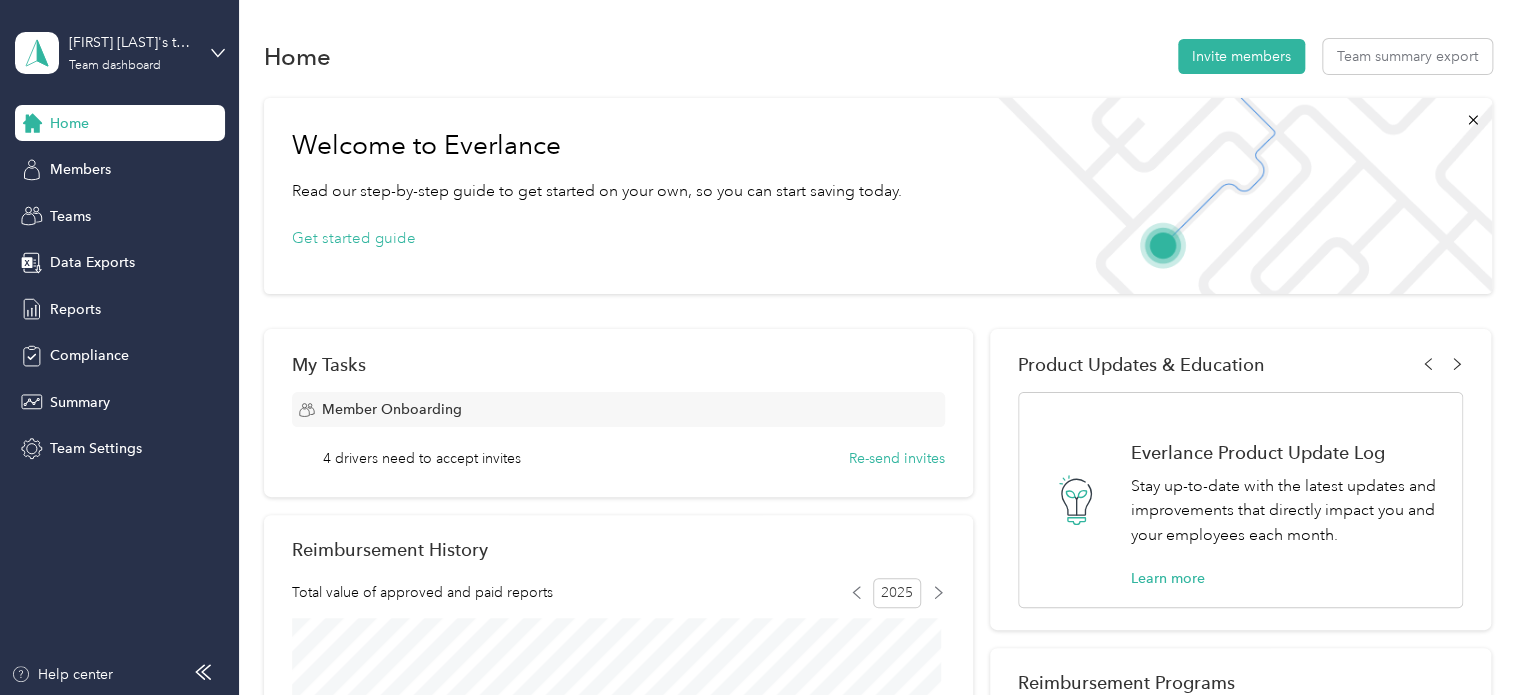 click on "Members" at bounding box center [120, 170] 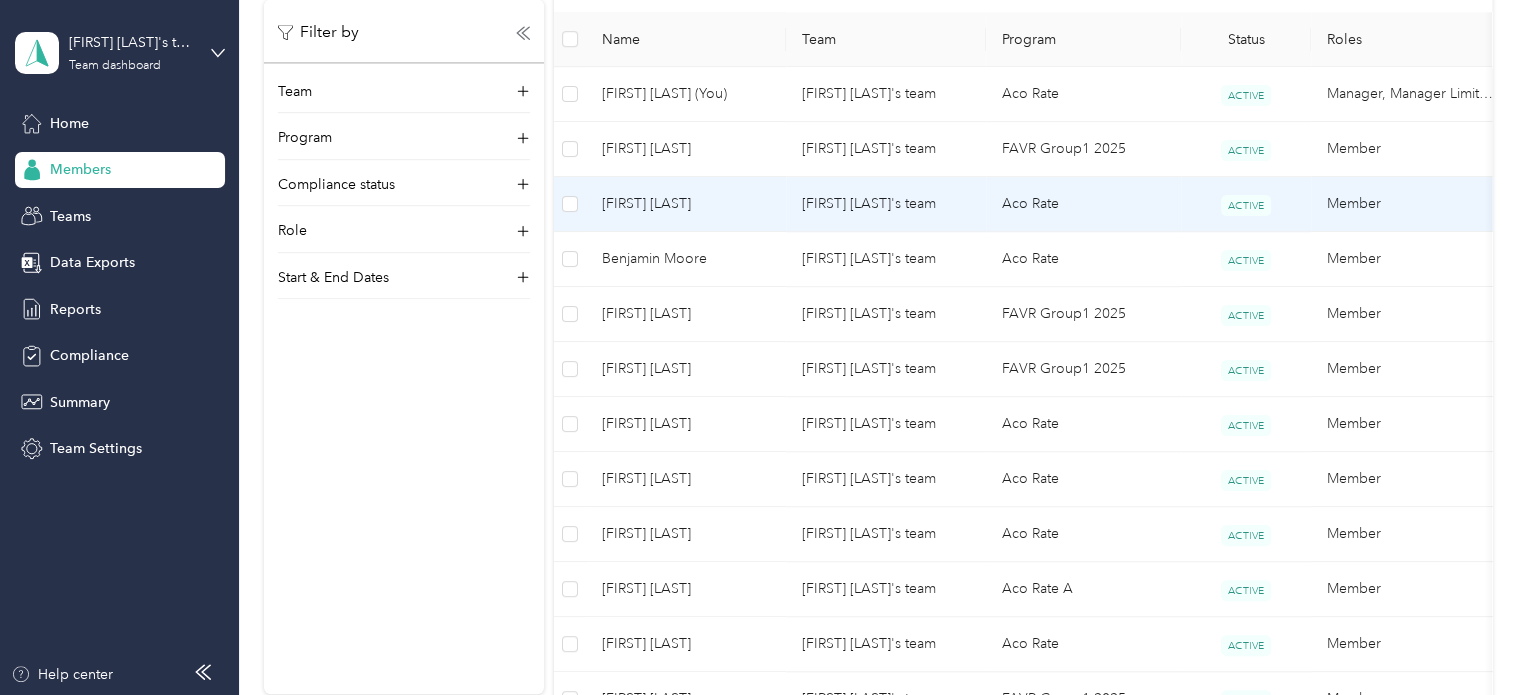 scroll, scrollTop: 524, scrollLeft: 0, axis: vertical 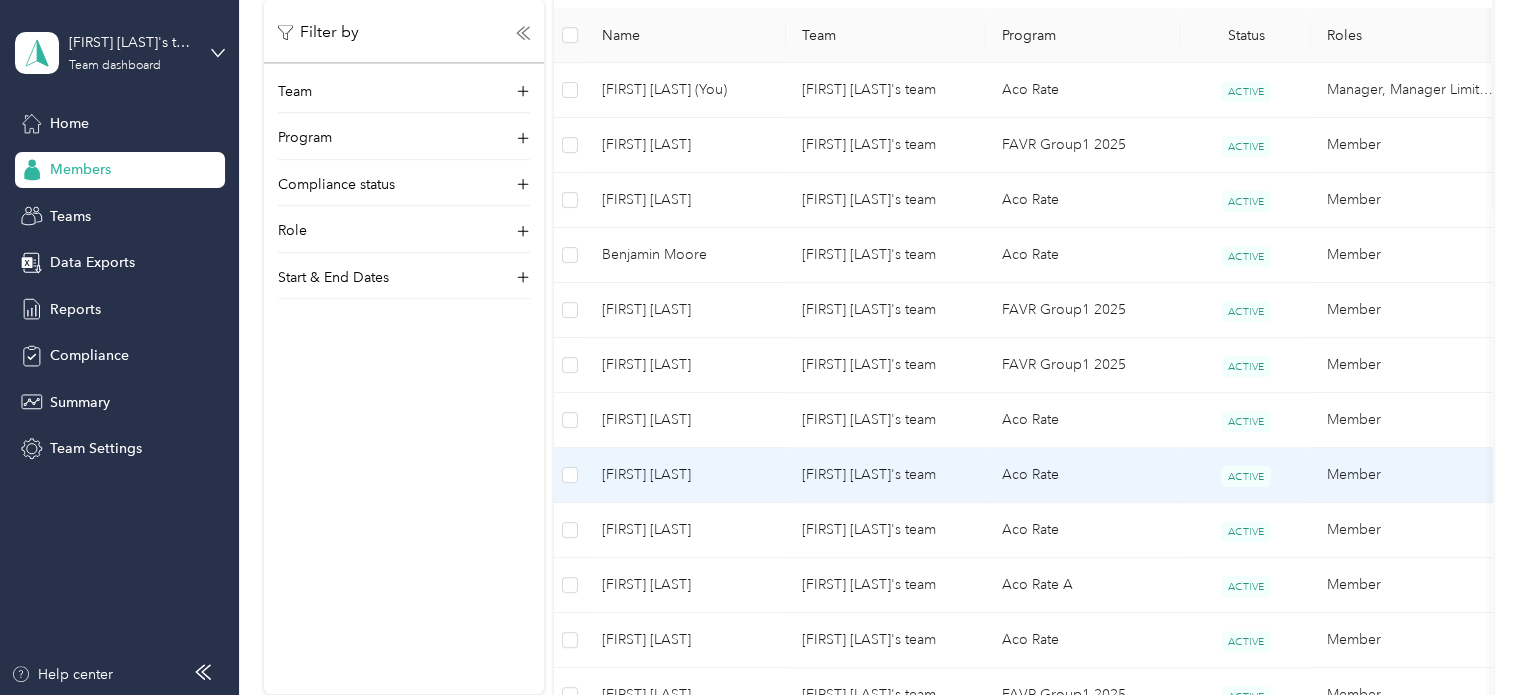 click on "Amy Dabbs" at bounding box center (686, 475) 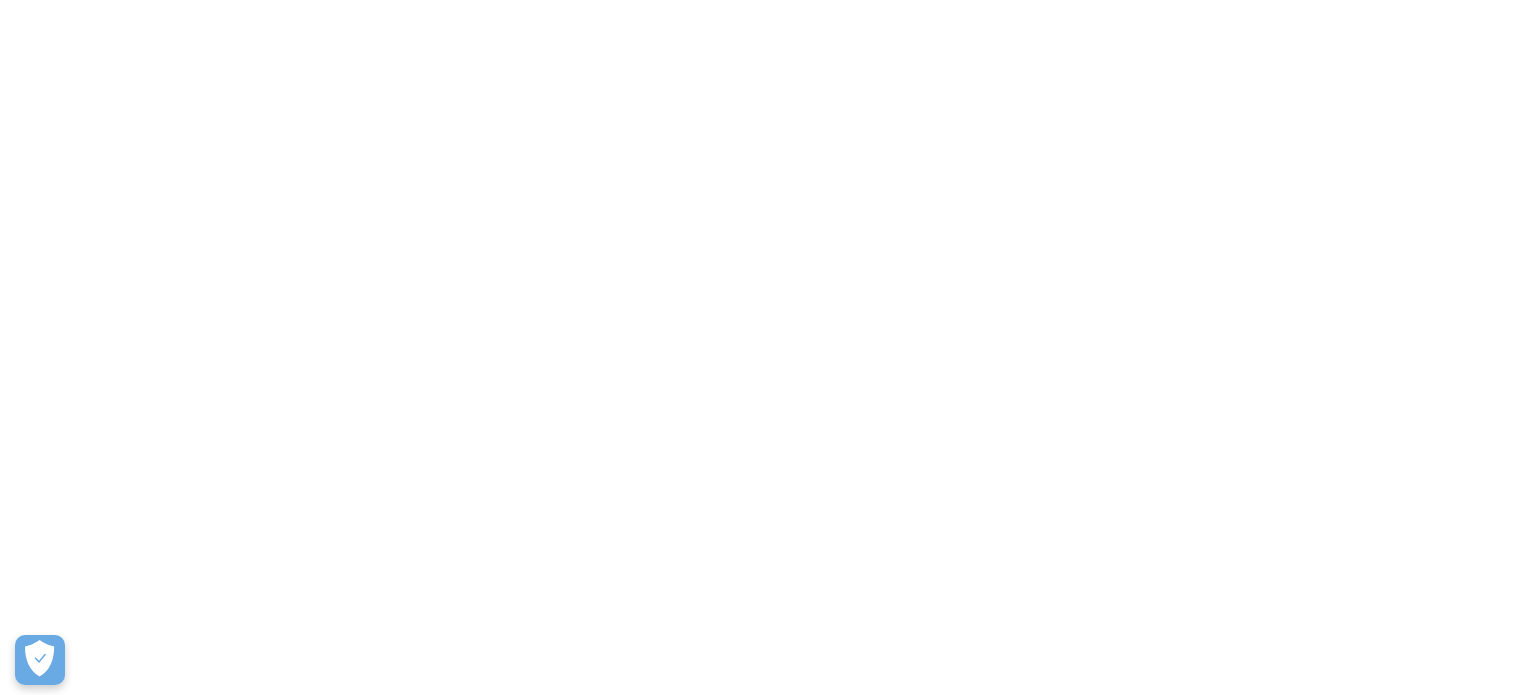 scroll, scrollTop: 0, scrollLeft: 0, axis: both 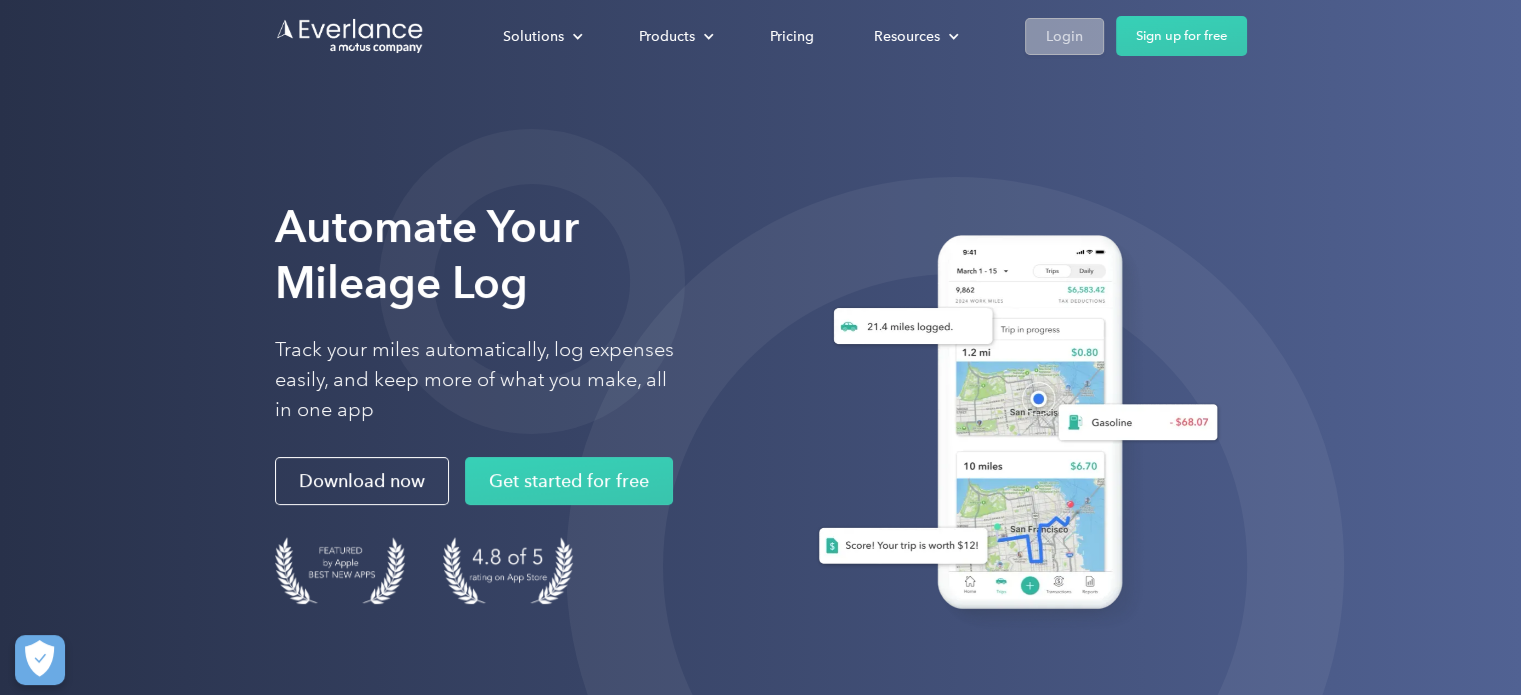 click on "Login" at bounding box center [1064, 36] 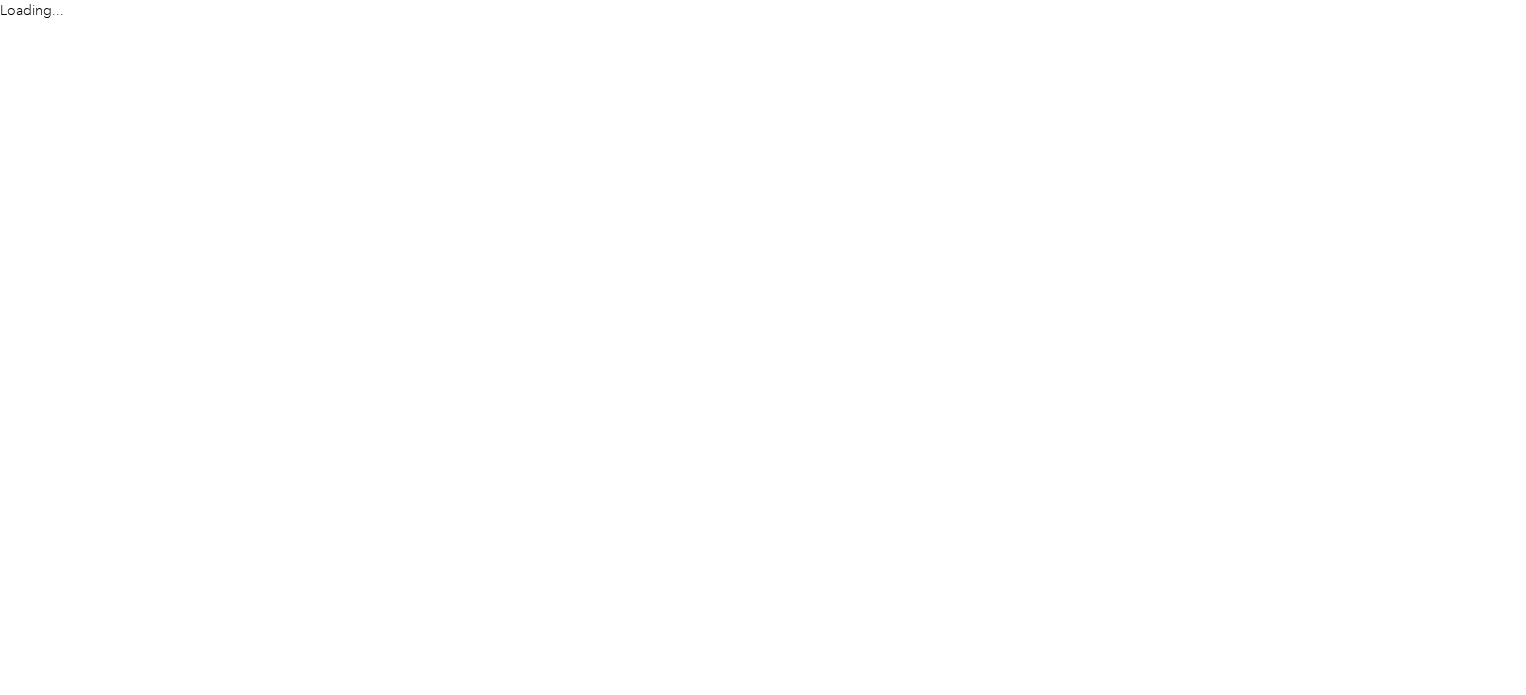 scroll, scrollTop: 0, scrollLeft: 0, axis: both 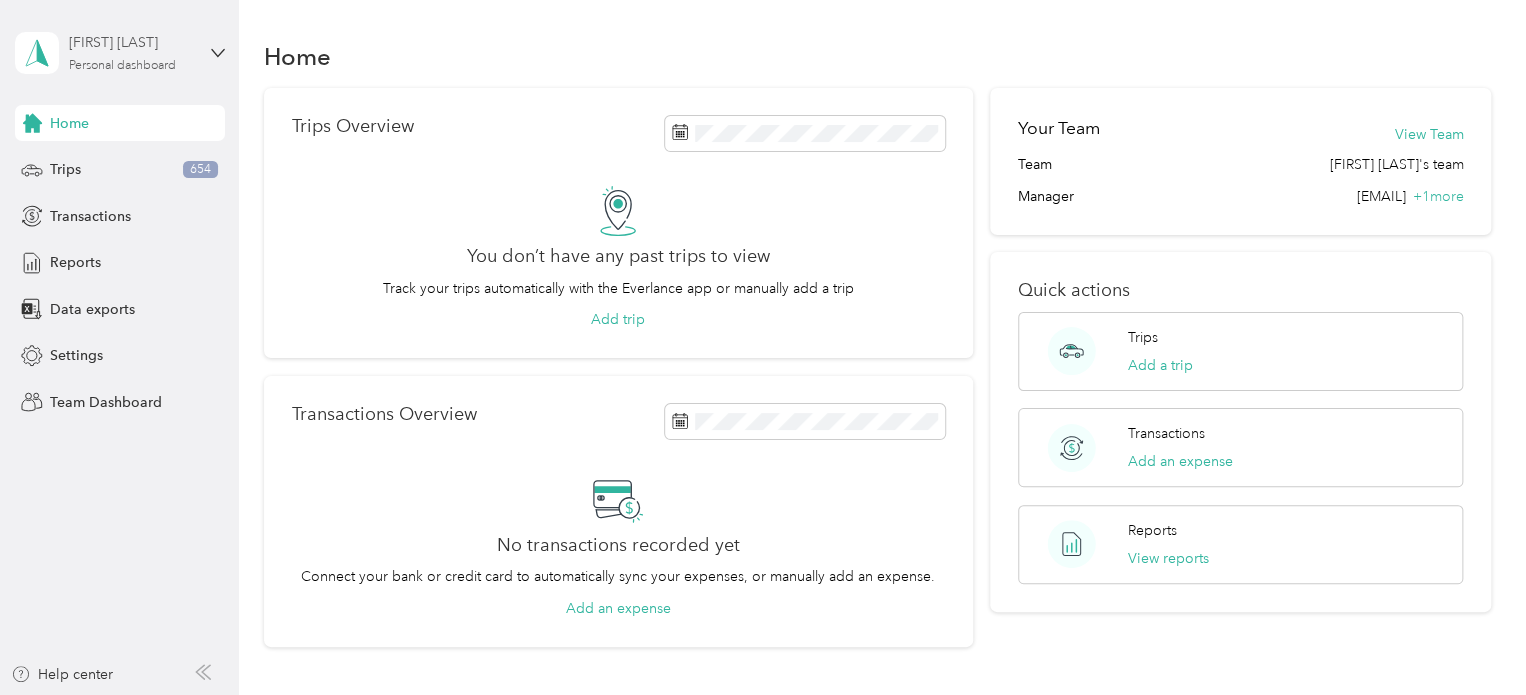 click on "[FIRST] [LAST]" at bounding box center (131, 42) 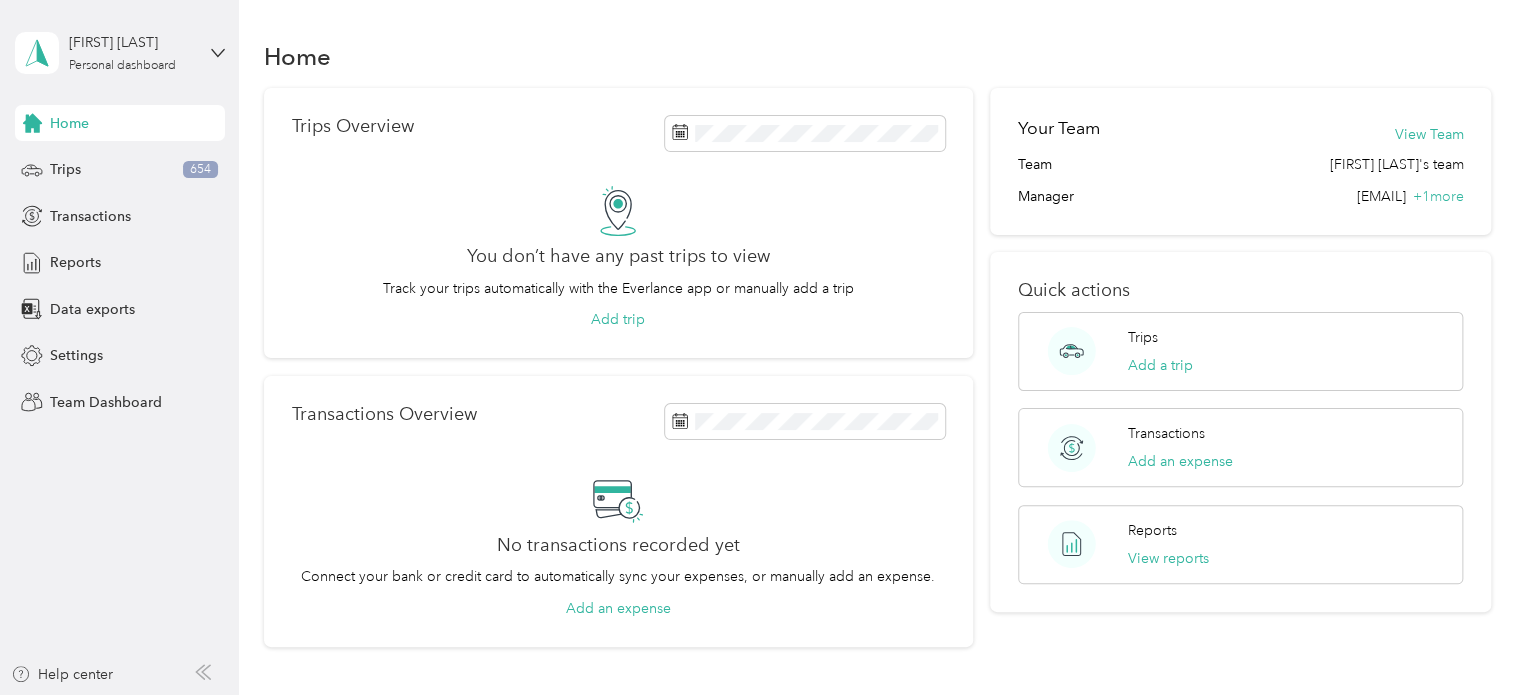 click on "Team dashboard" at bounding box center [167, 152] 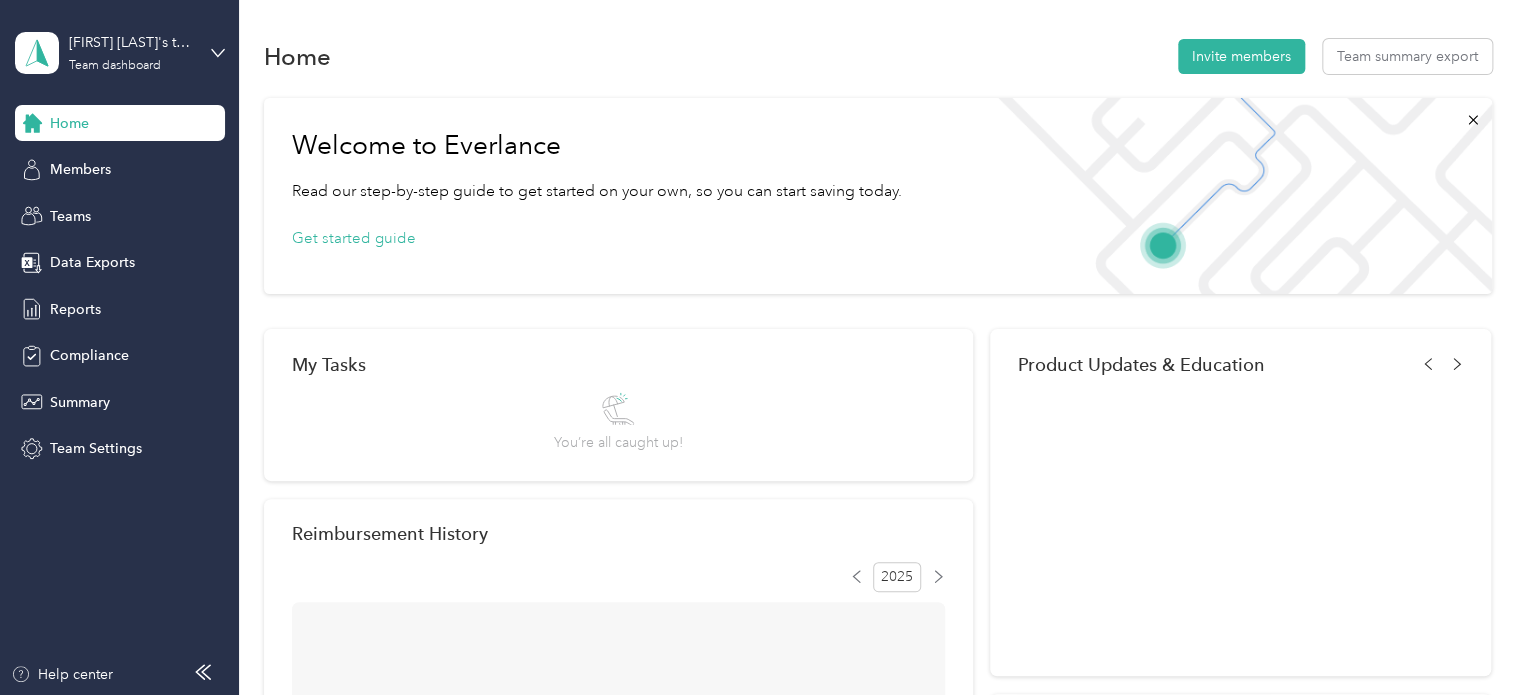 click on "Members" at bounding box center (120, 170) 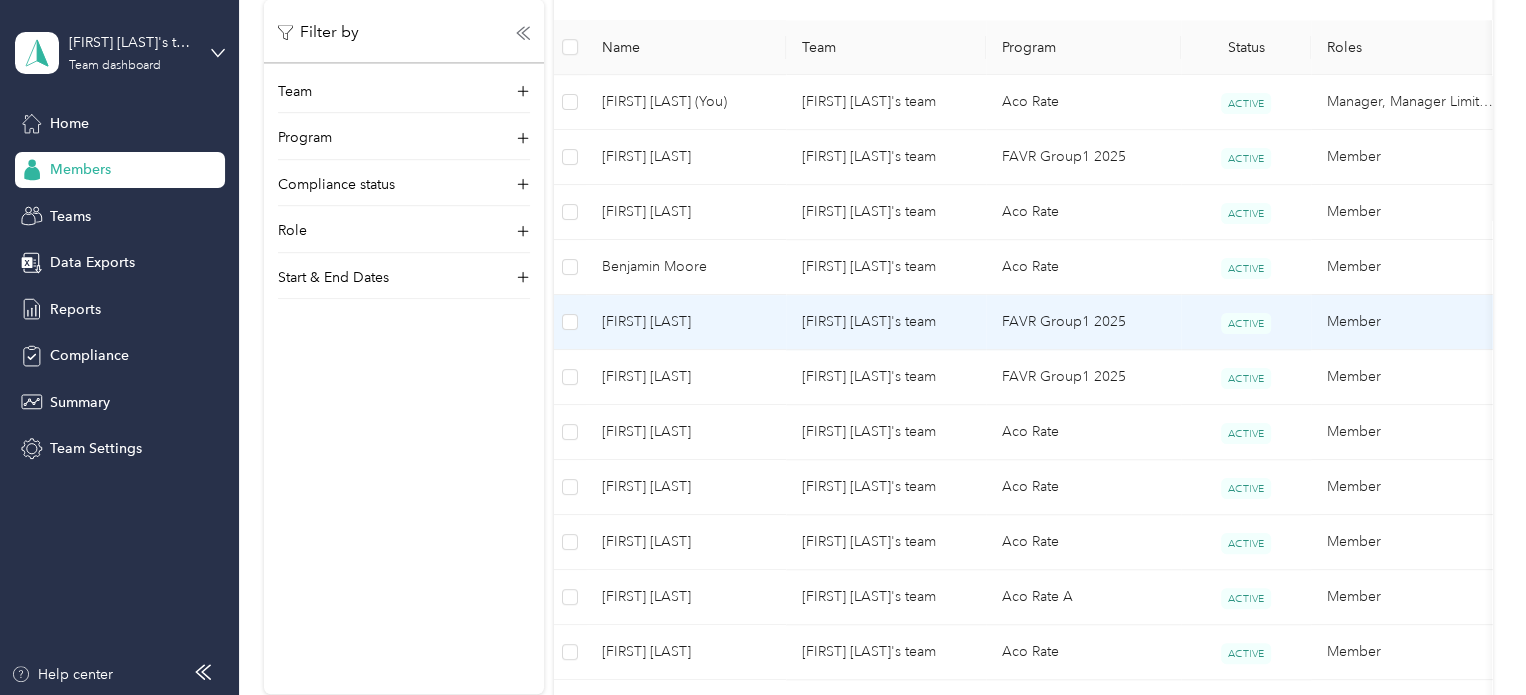 scroll, scrollTop: 522, scrollLeft: 0, axis: vertical 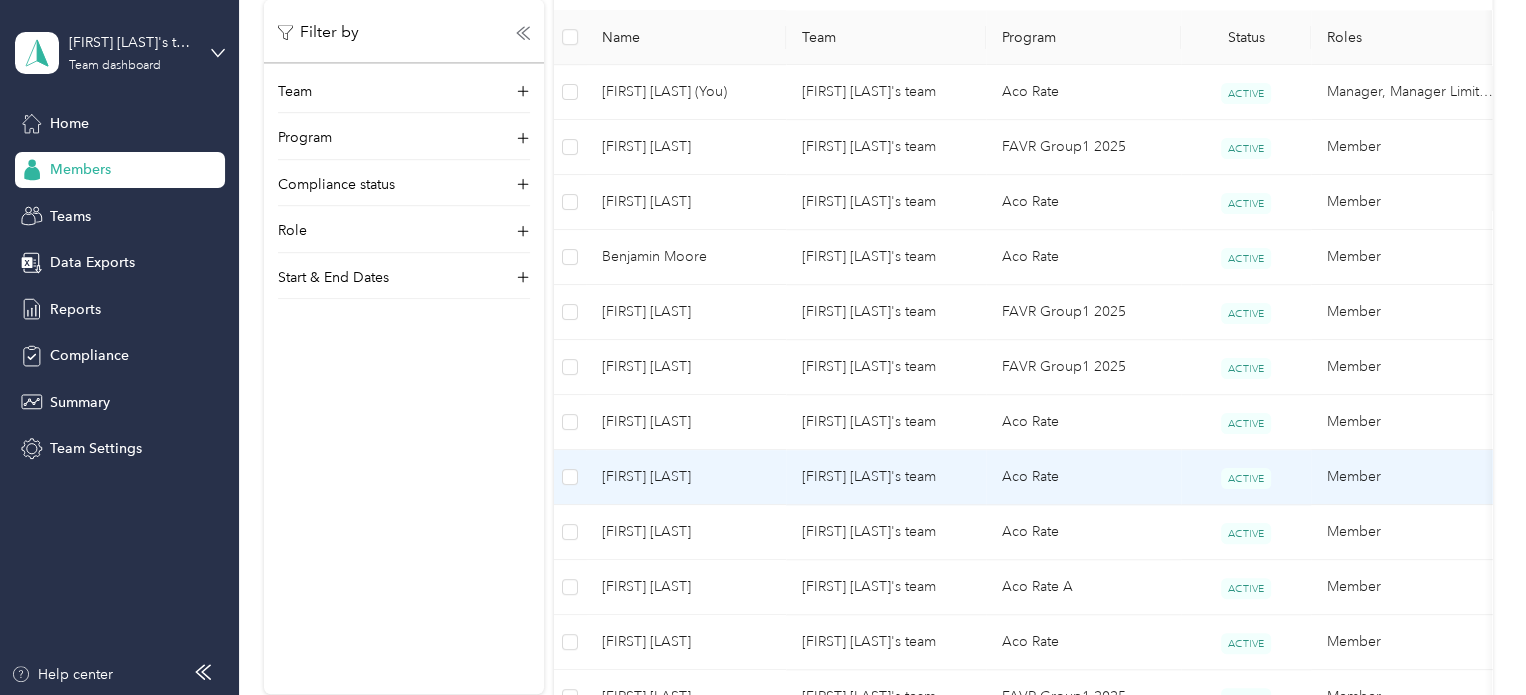 click on "Amy Dabbs" at bounding box center (686, 477) 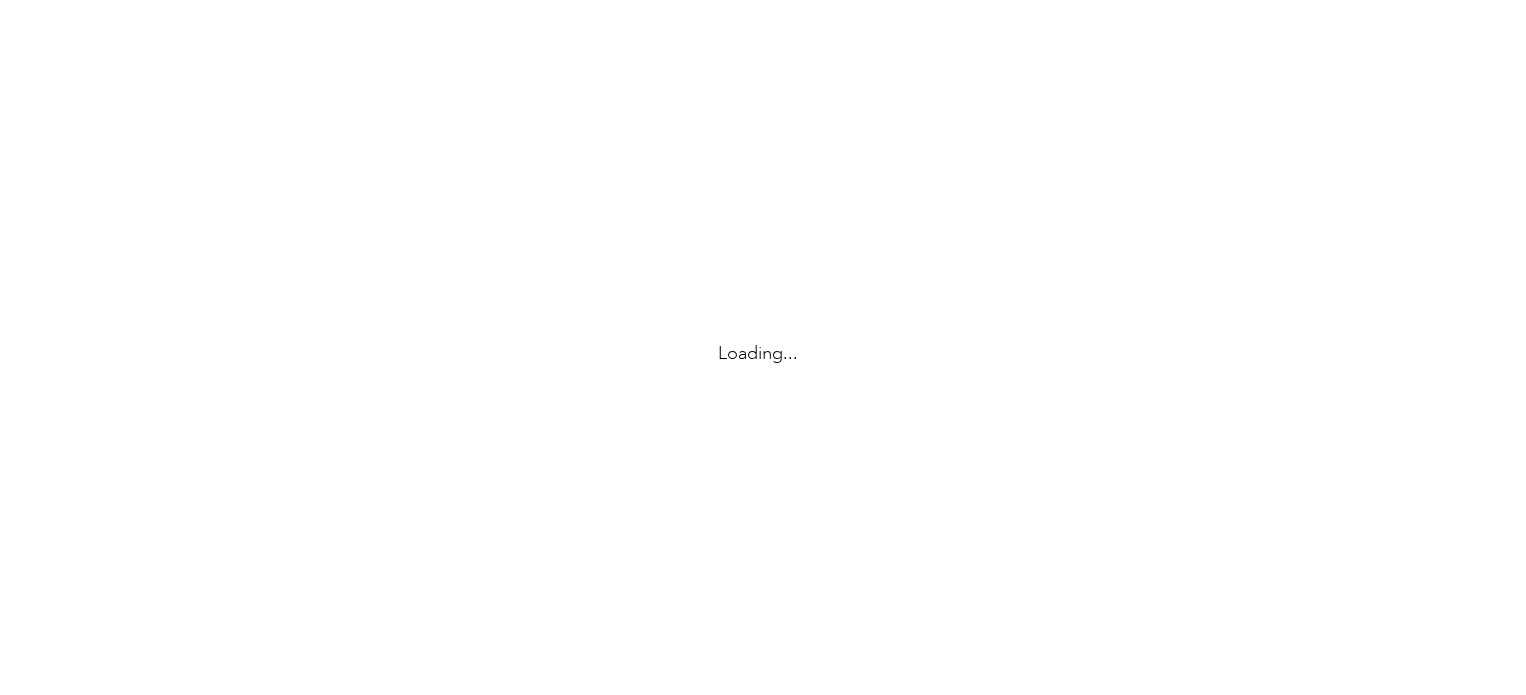 scroll, scrollTop: 0, scrollLeft: 0, axis: both 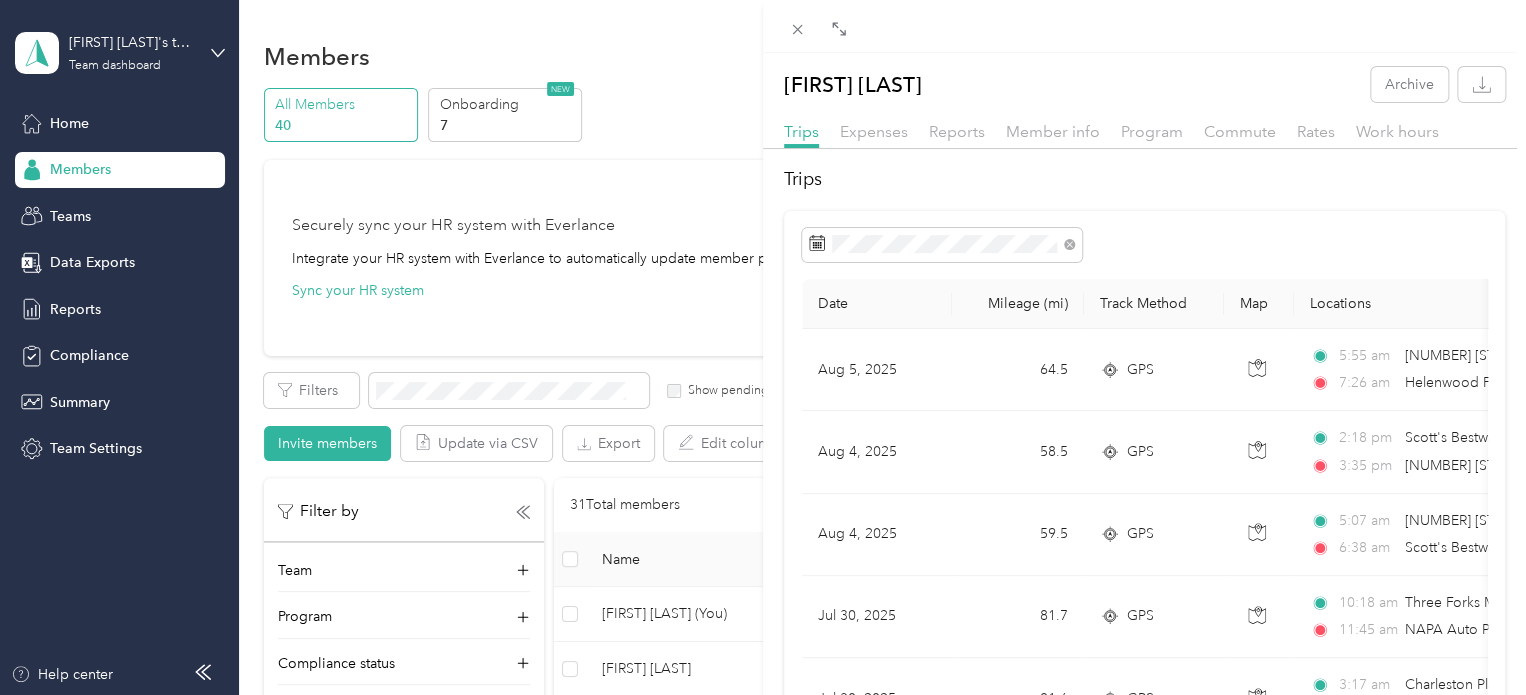 click on "[FIRST] [LAST] Archive Trips Expenses Reports Member info Program Commute Rates Work hours Trips Date Mileage (mi) Track Method Map Locations Mileage value Purpose               Aug 5, 2025 64.5 GPS 5:55 am [NUMBER] [STREET], [CITY], [STATE] [POSTAL_CODE], USA  7:26 am Helenwood Foods ([NUMBER] [HIGHWAY], [CITY], [STATE]) $19.35 Acosta Aug 4, 2025 58.5 GPS 2:18 pm Scott's Bestway ([NUMBER] [STREET], [CITY], [STATE]) 3:35 pm [NUMBER] [STREET], [CITY], [STATE] [POSTAL_CODE], USA  $17.55 Acosta Aug 4, 2025 59.5 GPS 5:07 am [NUMBER] [STREET], [CITY], [STATE] [POSTAL_CODE], USA  6:38 am Scott's Bestway ([NUMBER] [STREET], [CITY], [STATE]) $17.85 Acosta Jul 30, 2025 81.7 GPS 10:18 am Three Forks Market ([NUMBER] [HIGHWAY], [CITY], [STATE]) 11:45 am NAPA Auto PartsPhillips Auto Par ([NUMBER] [STREET], [CITY], [STATE]) $24.51 Acosta Jul 30, 2025 81.6 GPS 3:17 am Charleston Place ([NUMBER] [STREET], [CITY], [STATE]) 4:59 am Three Forks Market ([NUMBER] [HIGHWAY], [CITY], [STATE]) $24.48 Acosta Jul 29, 2025 19.8 GPS 4" at bounding box center (1144, 1263) 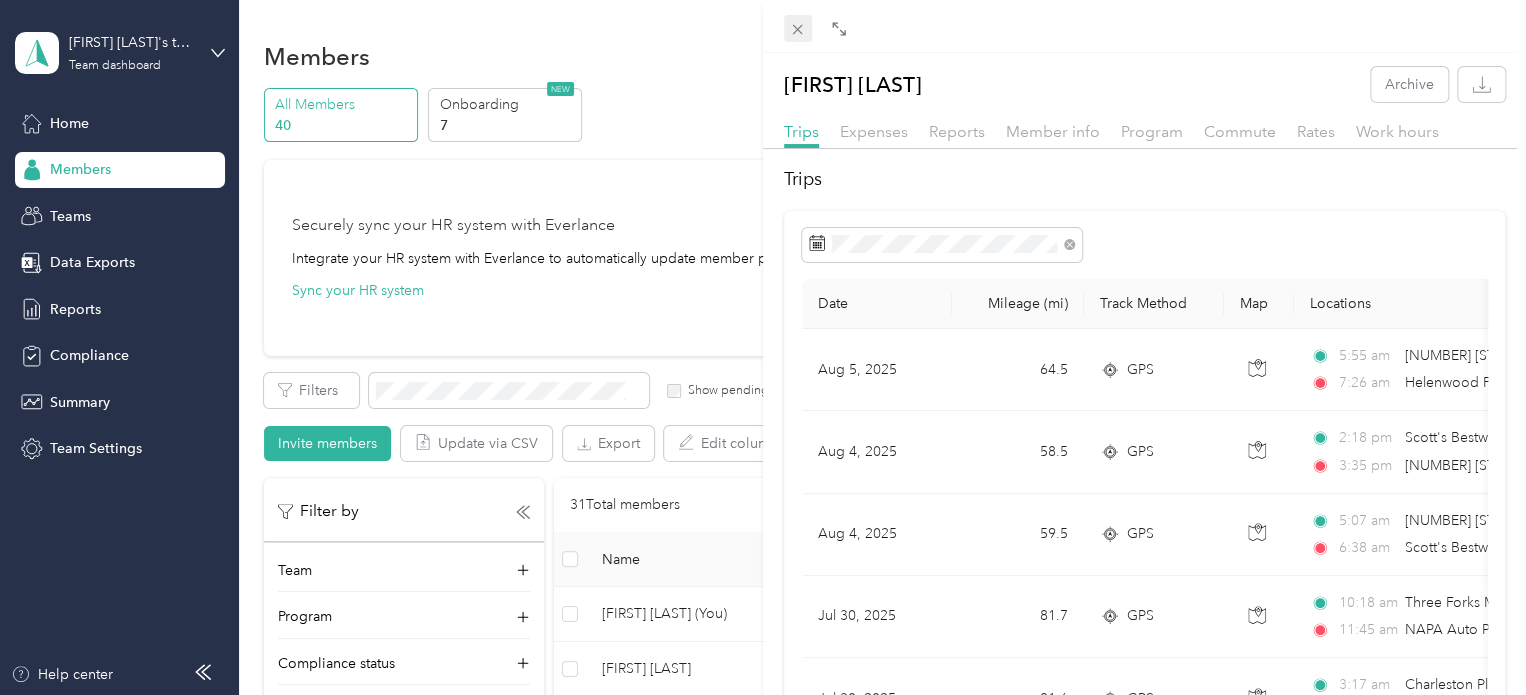 click 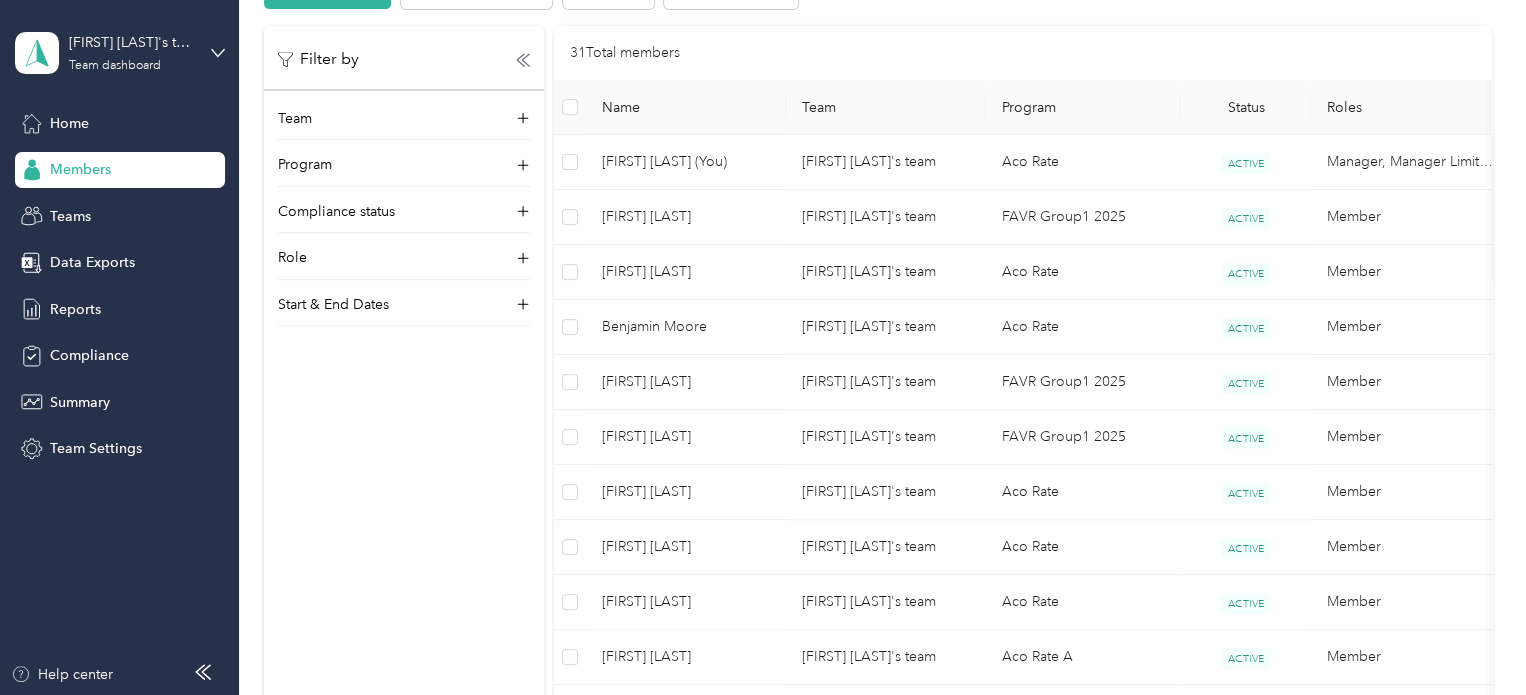 scroll, scrollTop: 455, scrollLeft: 0, axis: vertical 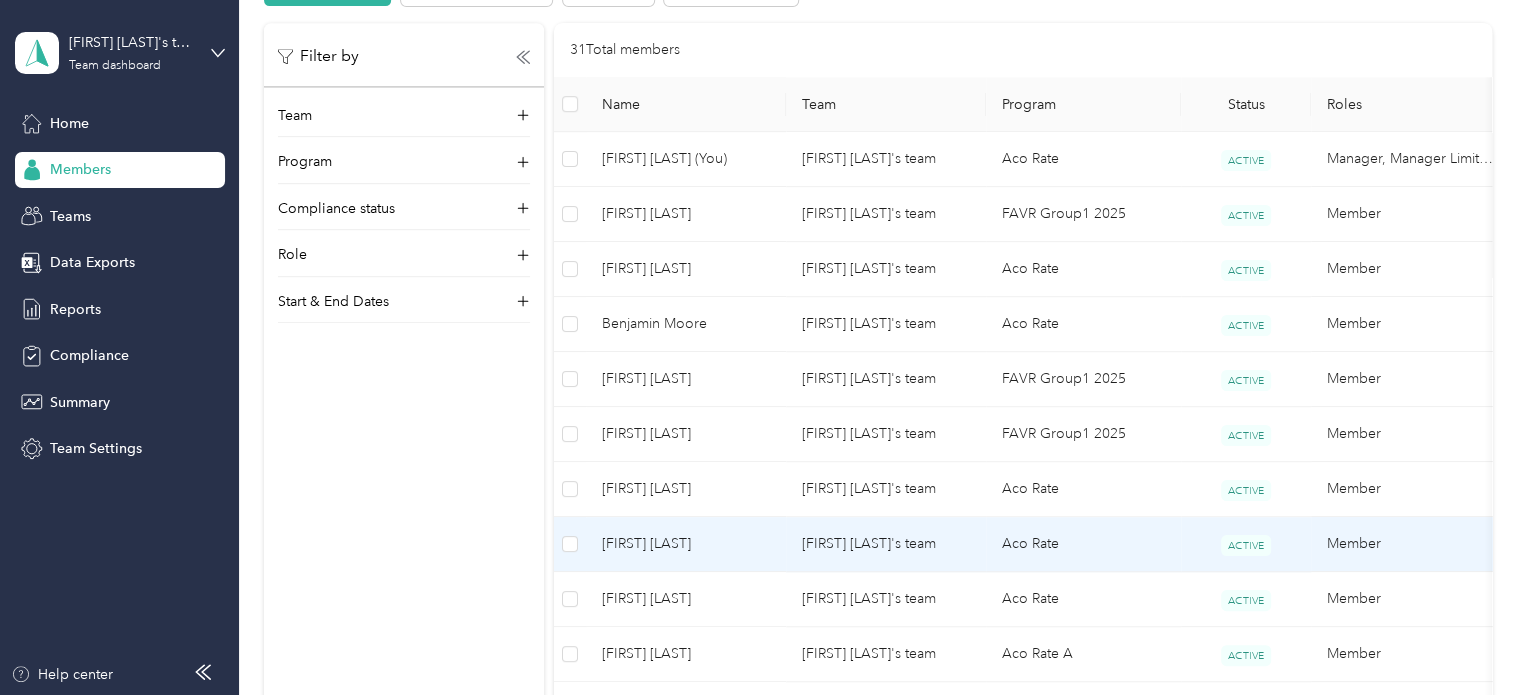 click on "[FIRST] [LAST]" at bounding box center [686, 544] 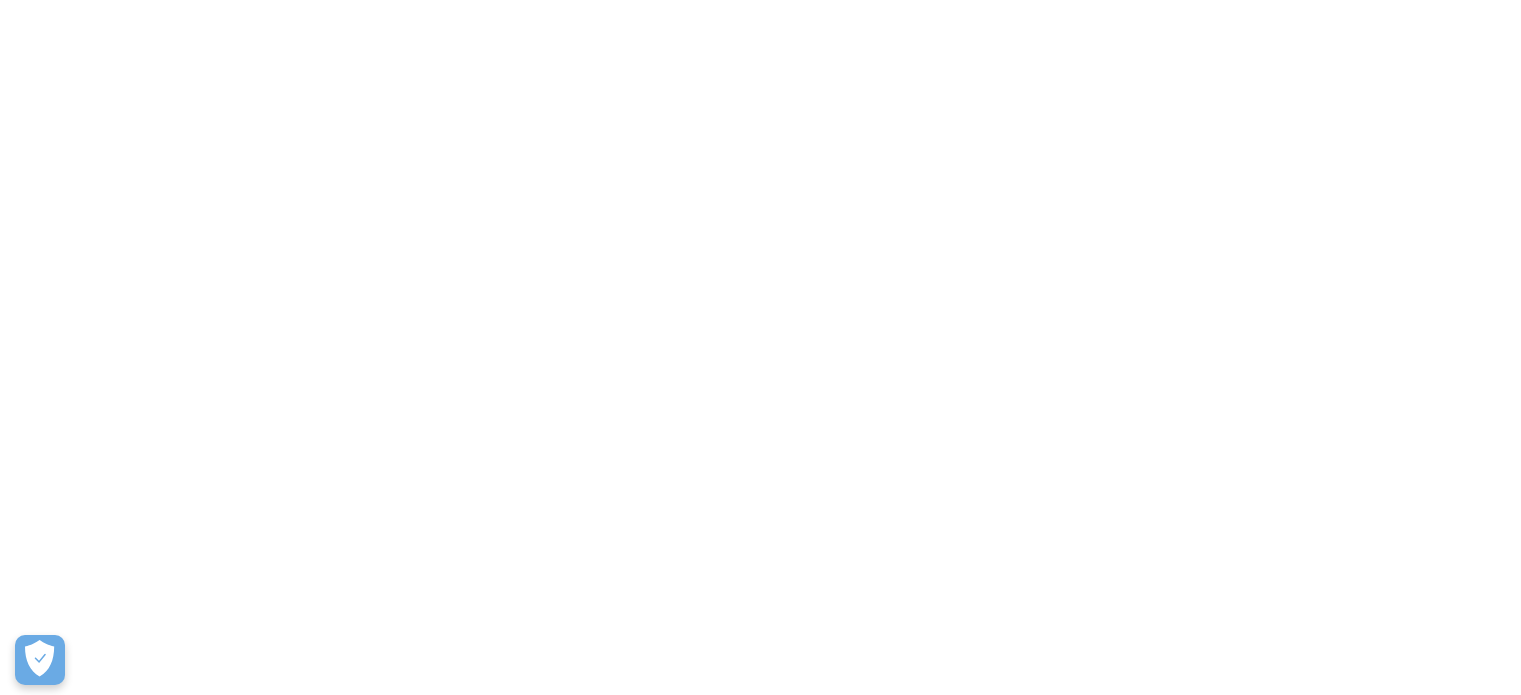 scroll, scrollTop: 0, scrollLeft: 0, axis: both 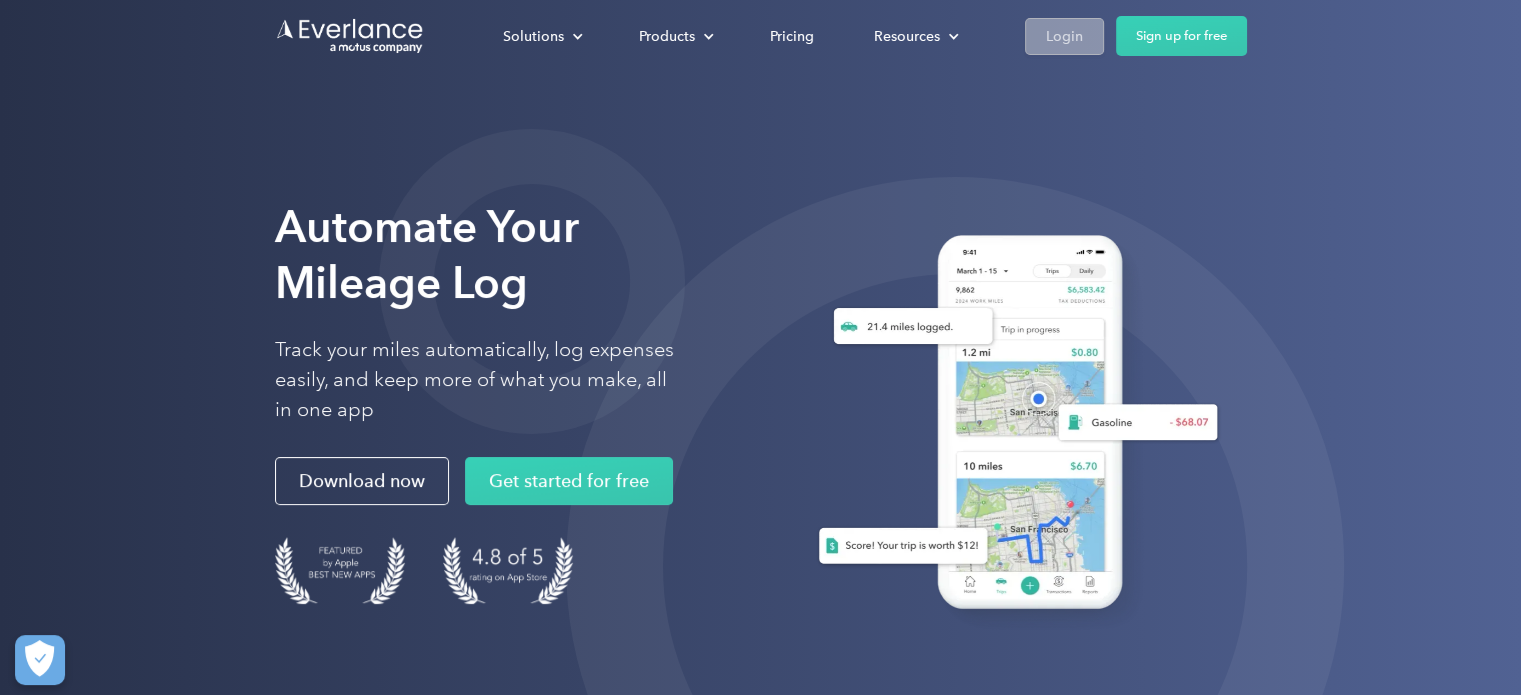 click on "Login" at bounding box center (1064, 36) 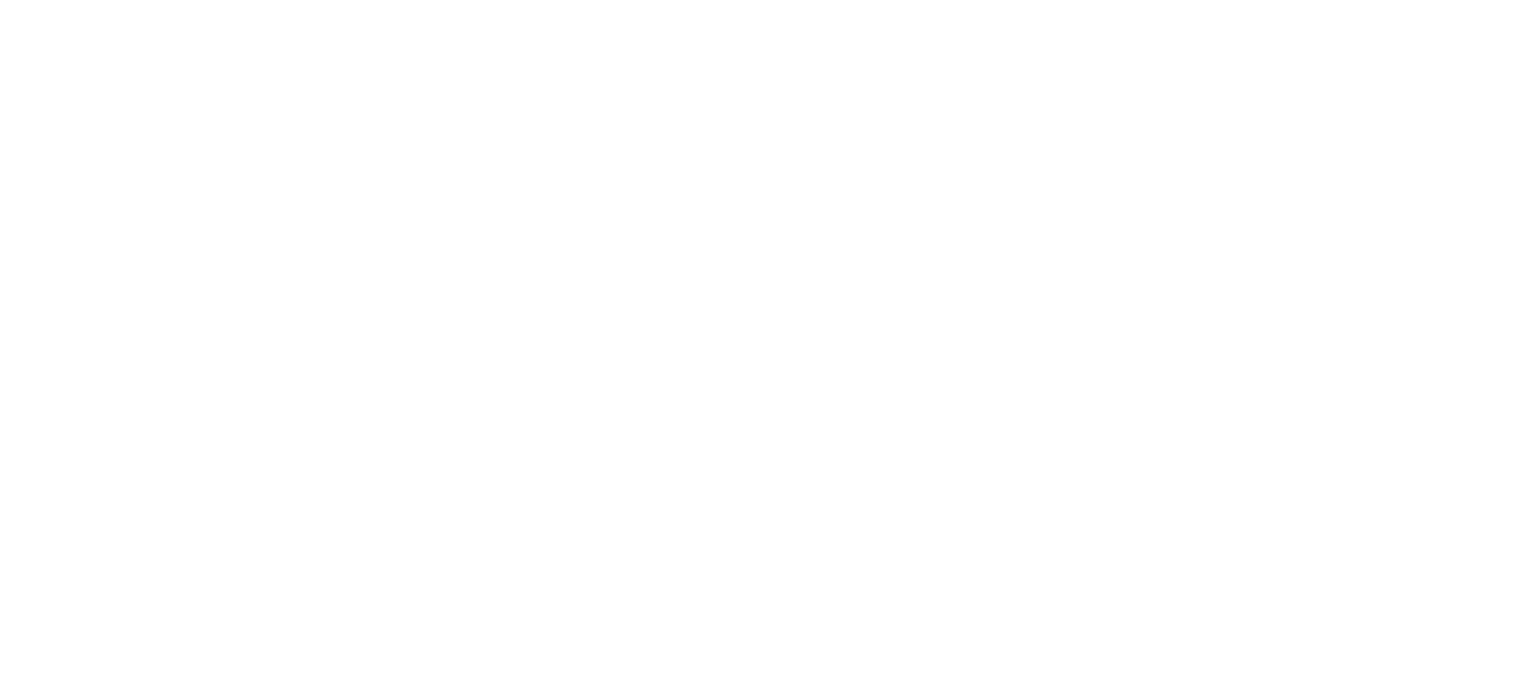 scroll, scrollTop: 0, scrollLeft: 0, axis: both 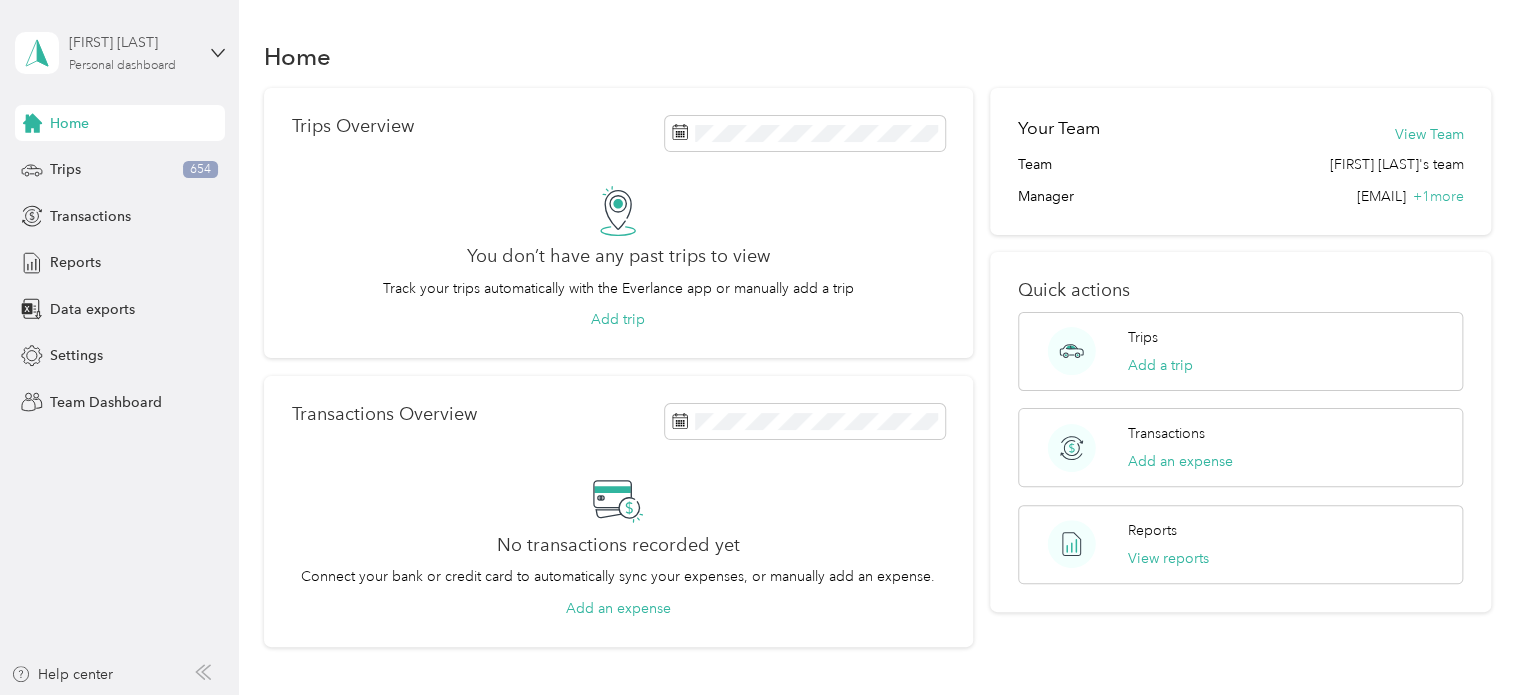 click on "[FIRST] [LAST] Personal dashboard" at bounding box center (131, 52) 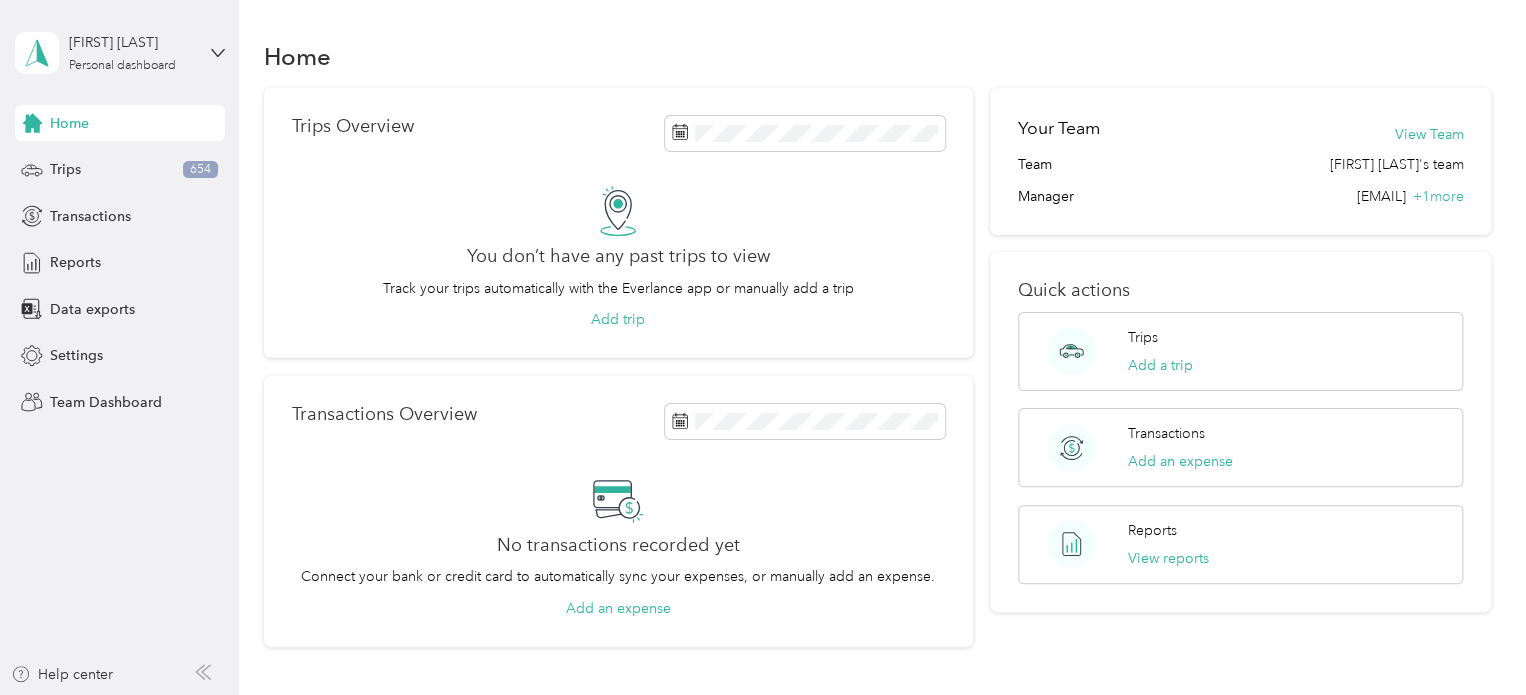 click on "Team dashboard" at bounding box center (167, 164) 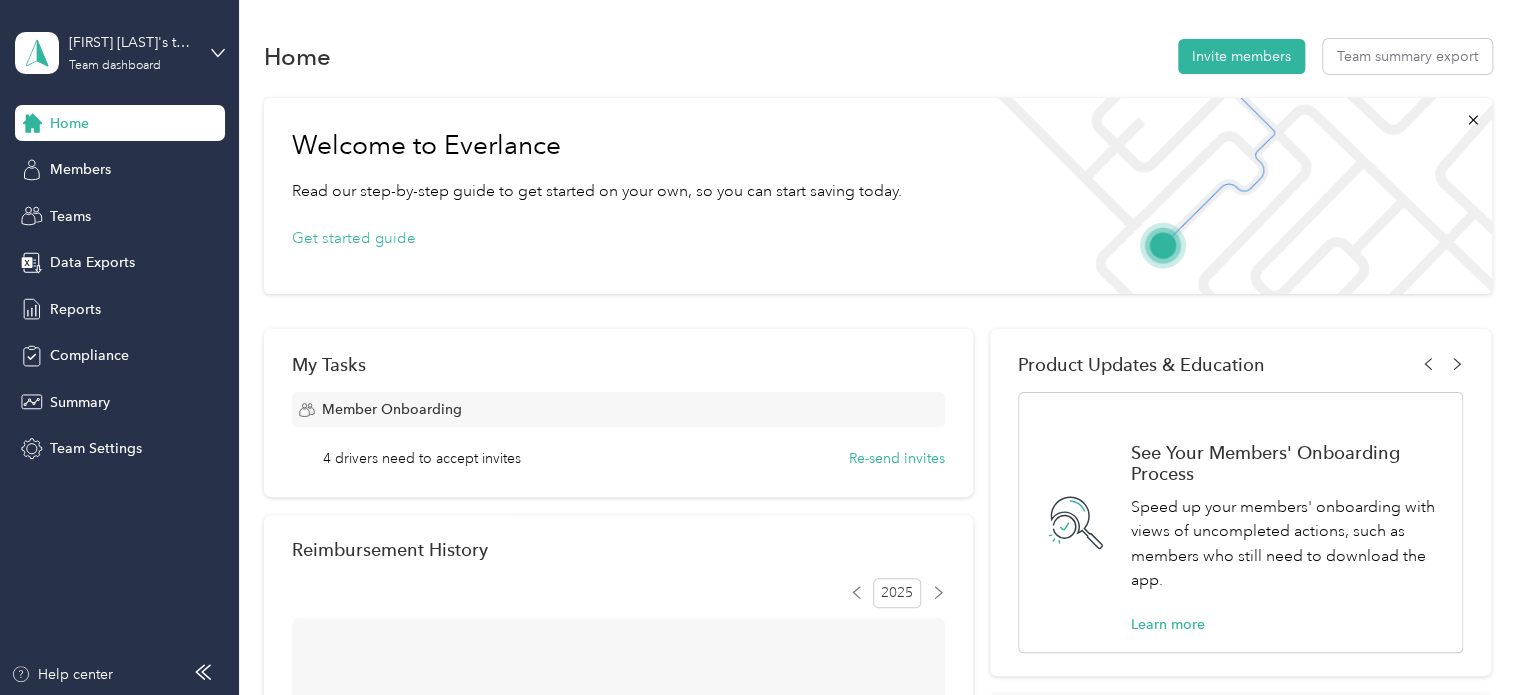 click on "Members" at bounding box center (120, 170) 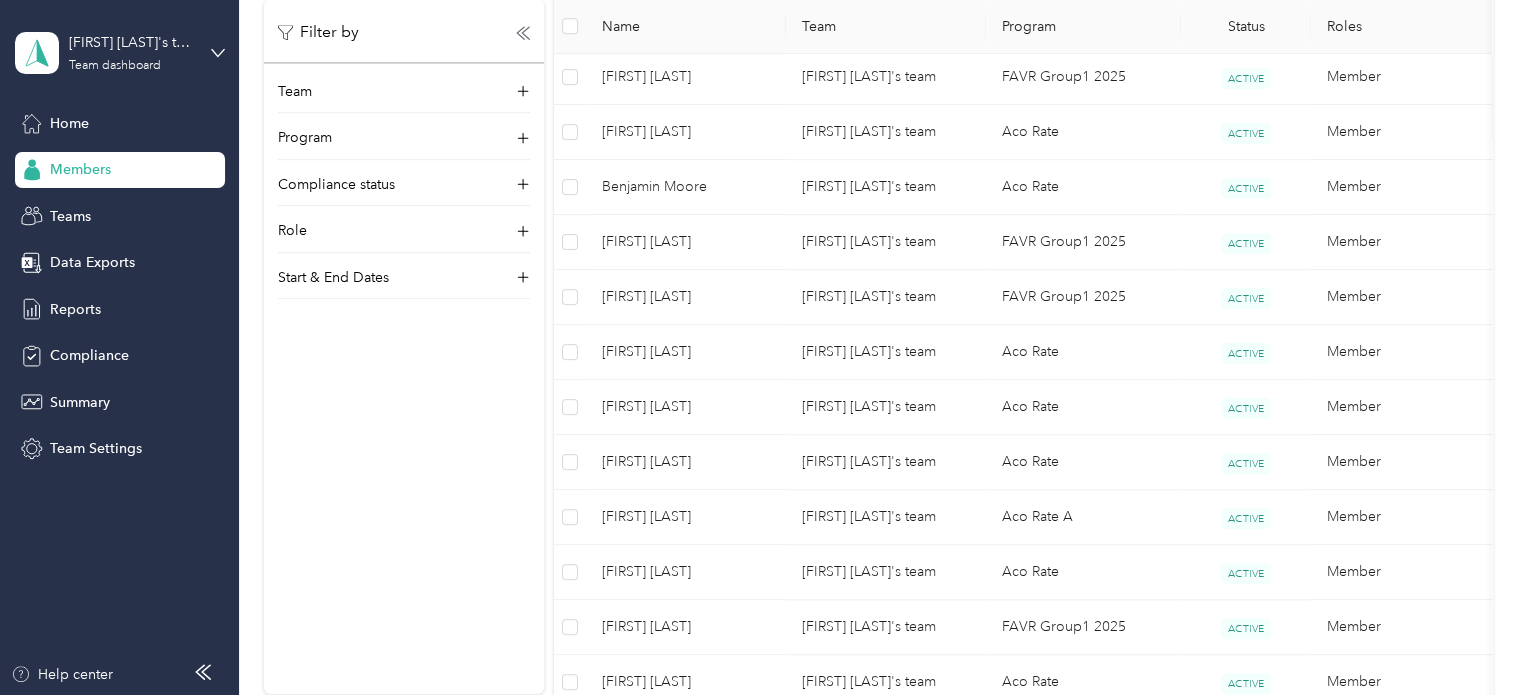 scroll, scrollTop: 595, scrollLeft: 0, axis: vertical 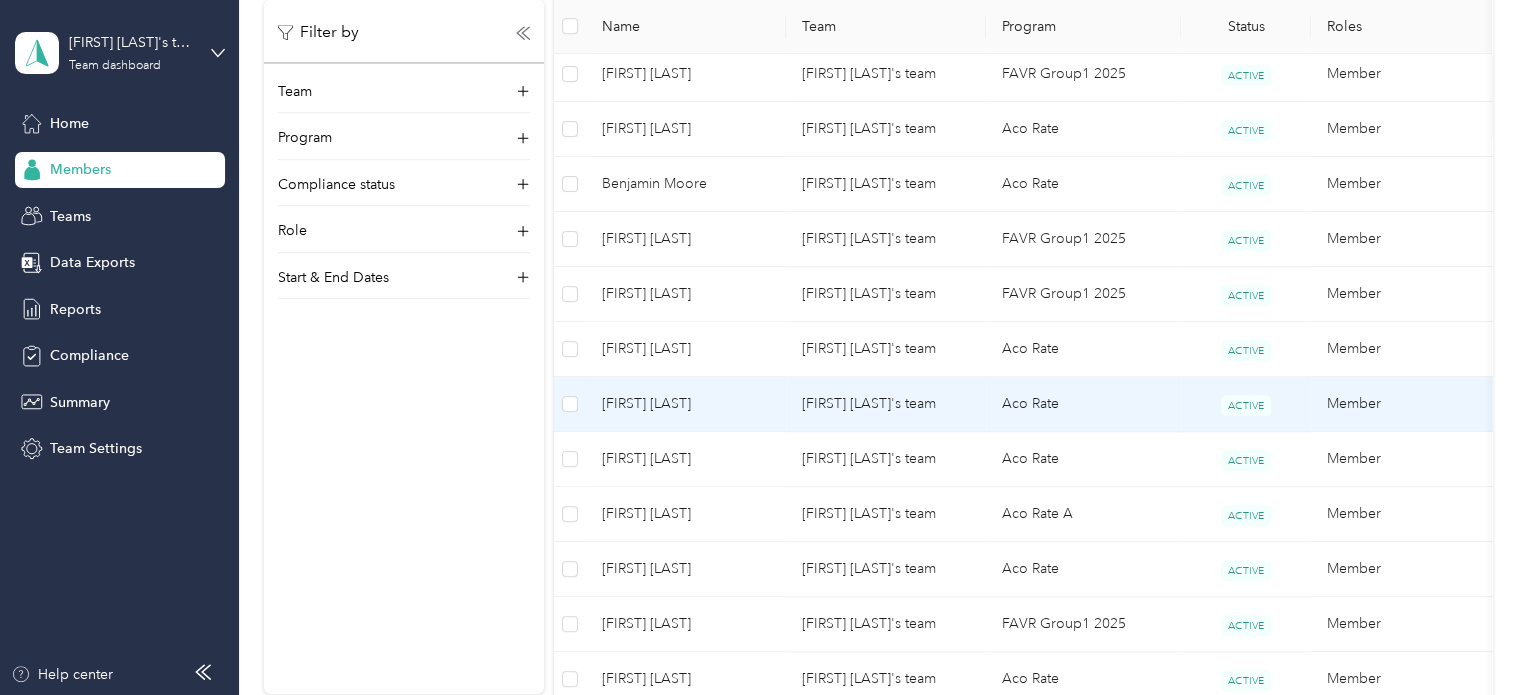 click on "Amy Dabbs" at bounding box center (686, 404) 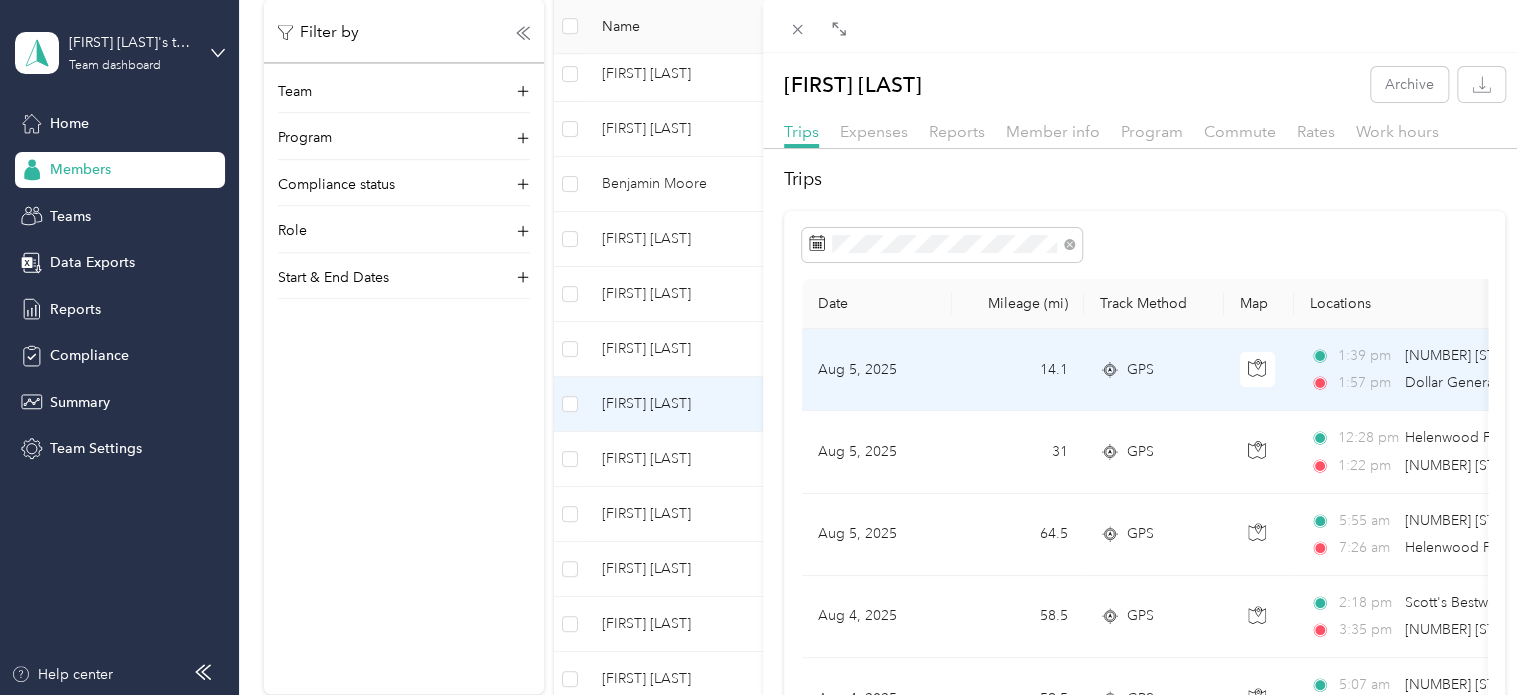 click on "Aug 5, 2025" at bounding box center (877, 370) 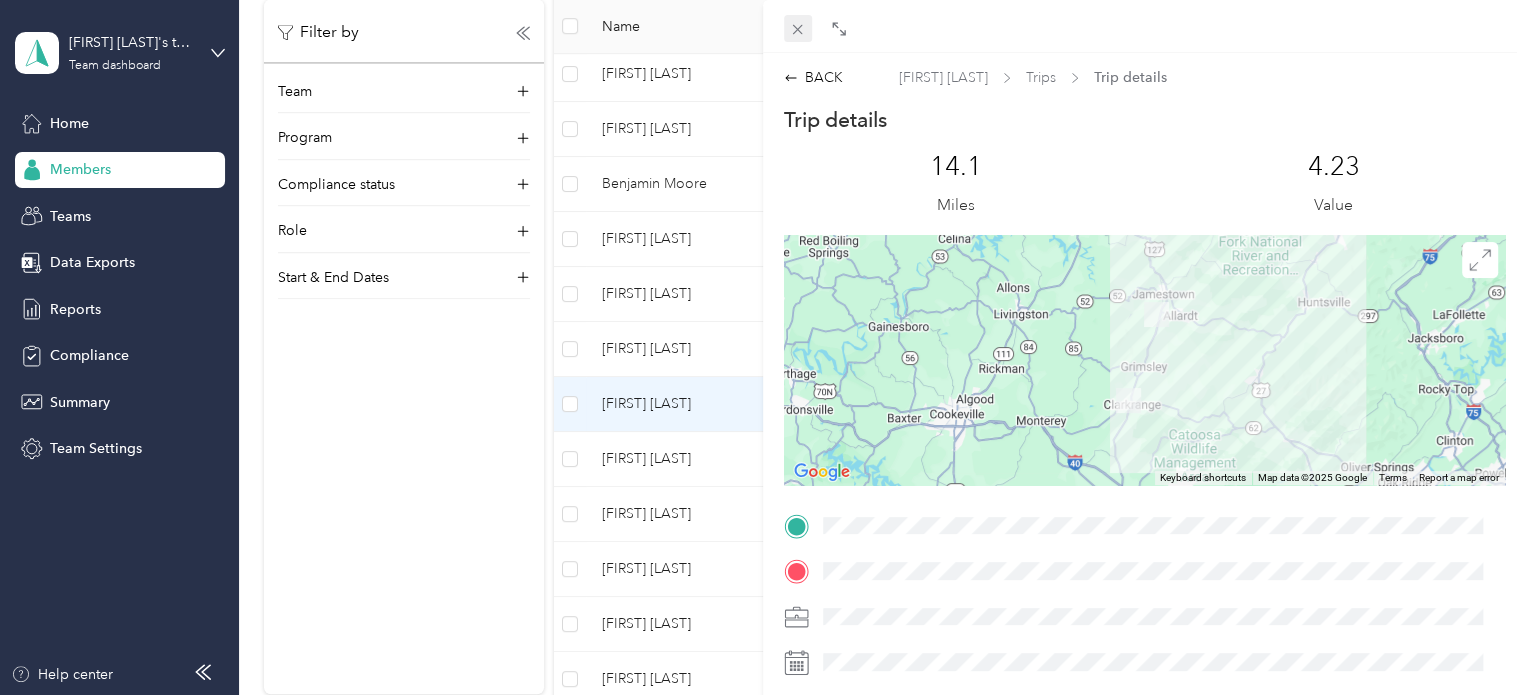 click at bounding box center [798, 29] 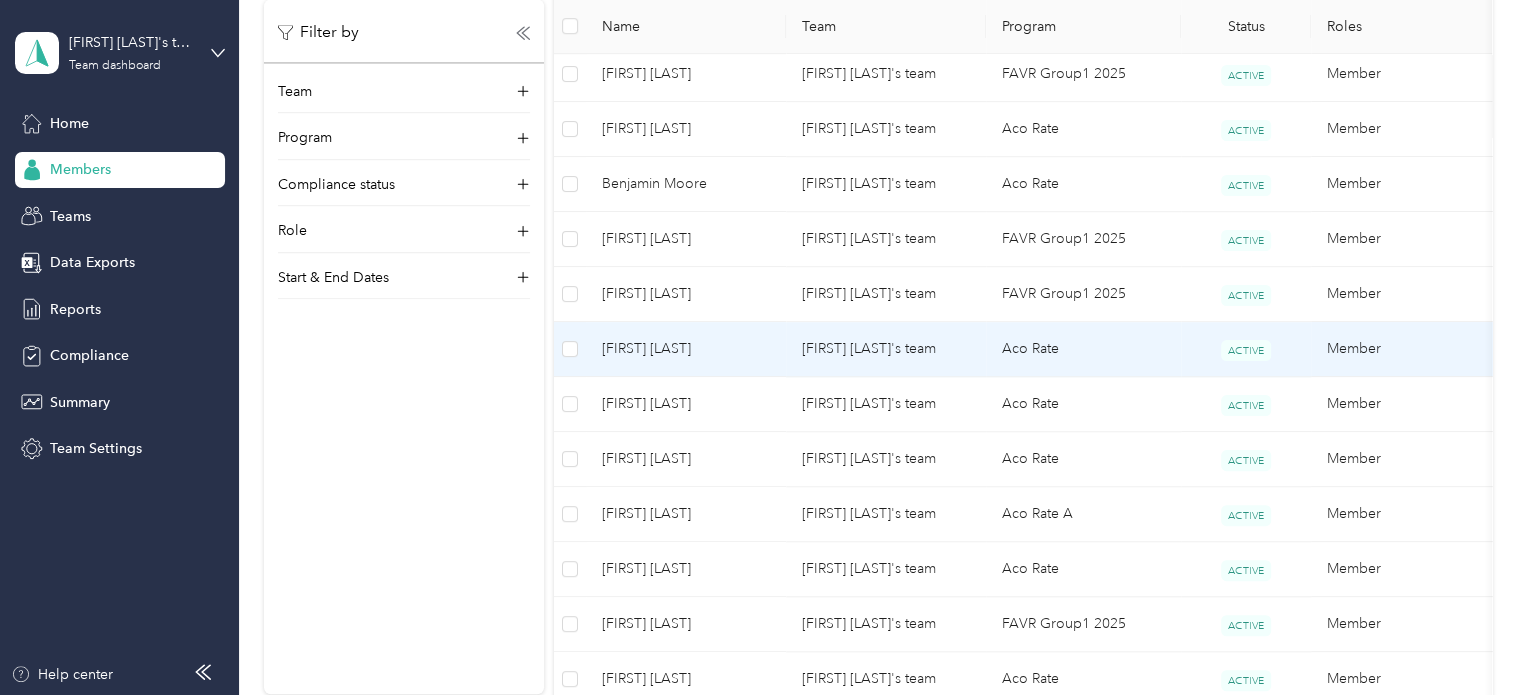 scroll, scrollTop: 447, scrollLeft: 0, axis: vertical 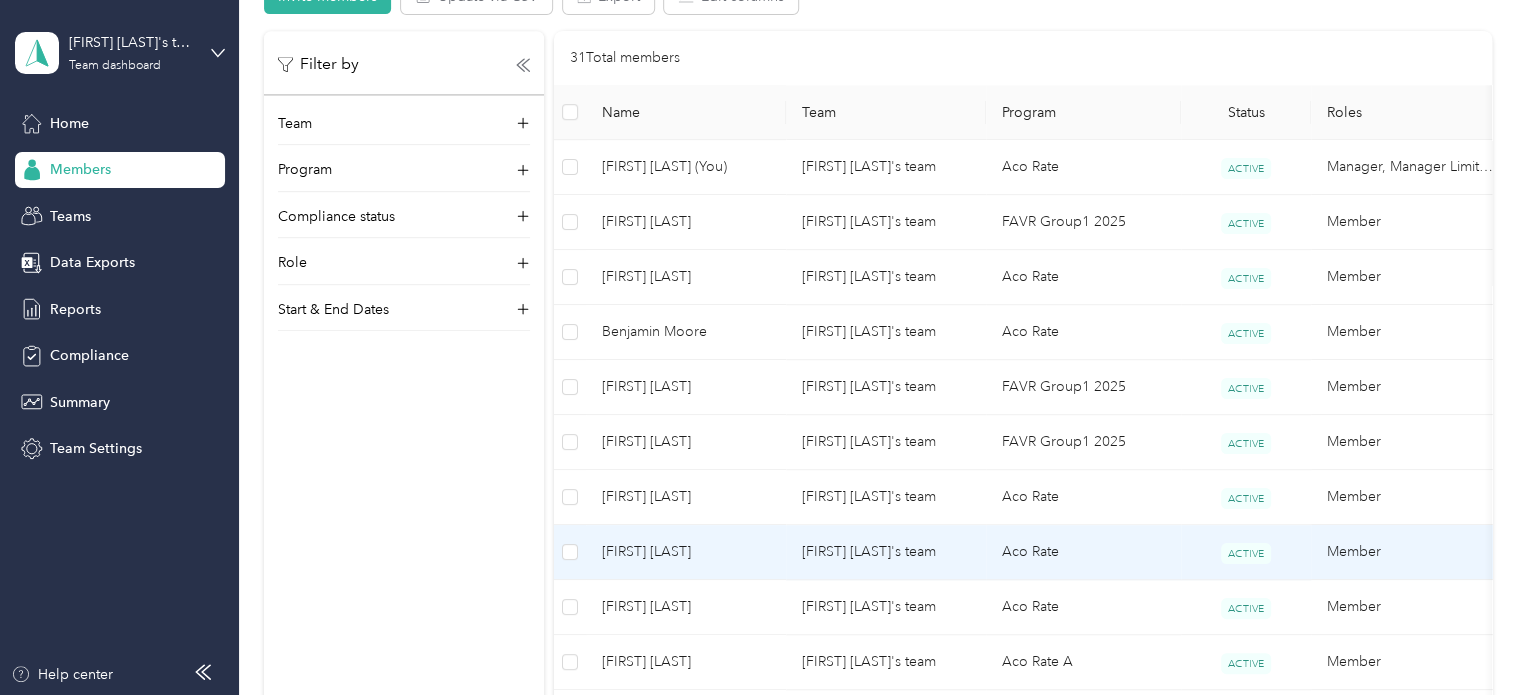 click on "[FIRST] [LAST]" at bounding box center [686, 552] 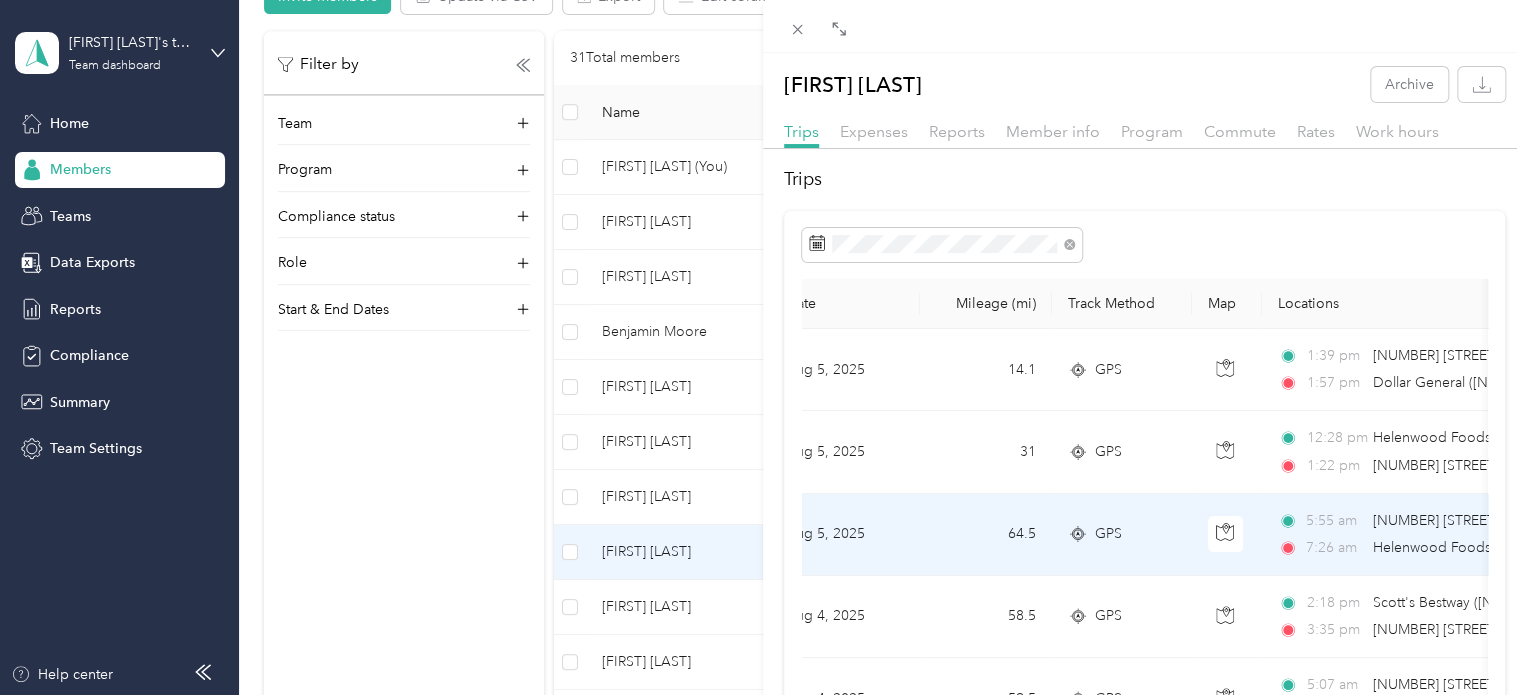 scroll, scrollTop: 0, scrollLeft: 0, axis: both 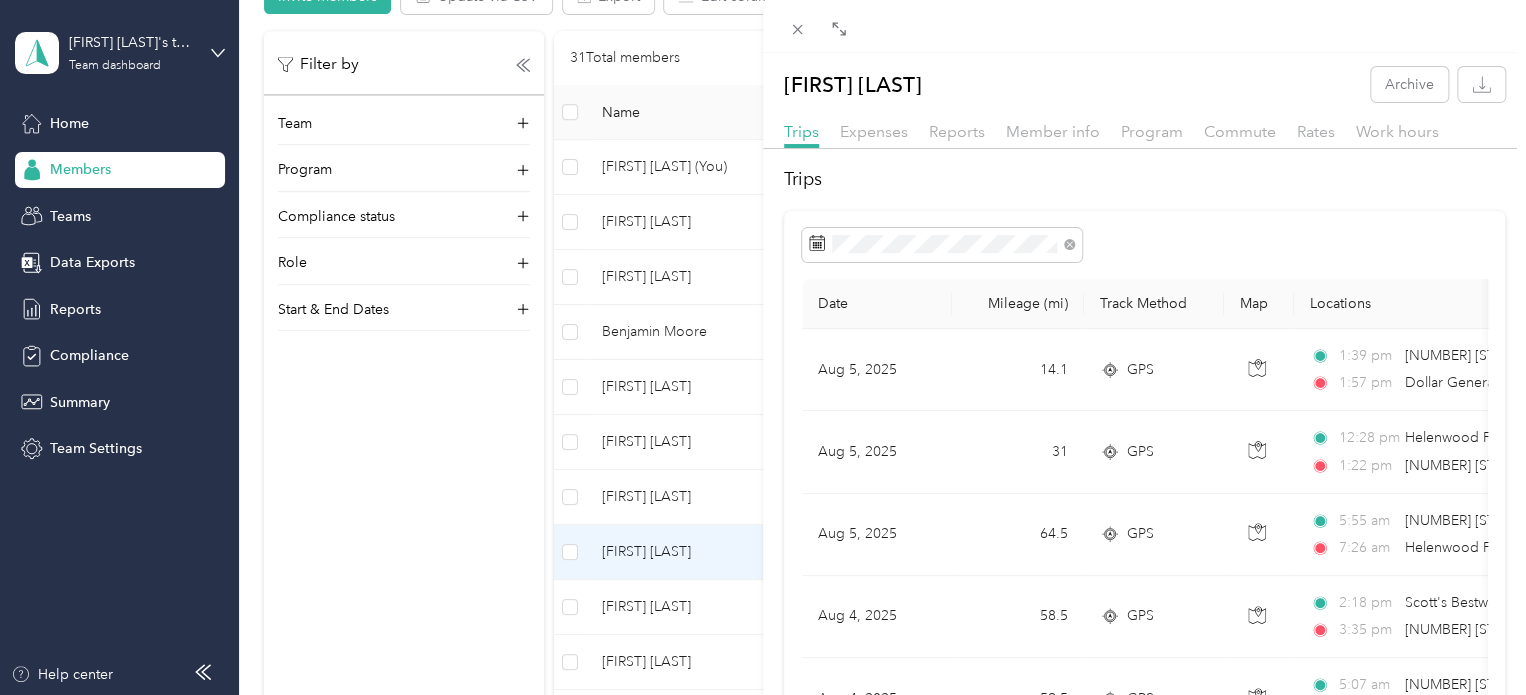 click on "Trips Date Mileage (mi) Track Method Map Locations Mileage value Purpose               Aug 5, 2025 14.1 GPS 1:39 pm 2994 S York Hwy, Jamestown, TN 38556, USA  1:57 pm Dollar General (6867 S York Hwy, Clarkrange, TN) $4.23 Acosta Aug 5, 2025 31 GPS 12:28 pm Helenwood Foods (12460 Scott Highway, Helenwood, Tennessee) 1:22 pm 2994 S York Hwy, Jamestown, TN 38556, USA  $9.30 Acosta Aug 5, 2025 64.5 GPS 5:55 am 20 Hickory Hollow Cir, Crossville, TN 38555, USA  7:26 am Helenwood Foods (12460 Scott Highway, Helenwood, Tennessee) $19.35 Acosta Aug 4, 2025 58.5 GPS 2:18 pm Scott's Bestway (804 East Lake Avenue, Celina, Tennessee) 3:35 pm 7 Hickory Hollow Cir, Crossville, TN 38555, USA  $17.55 Acosta Aug 4, 2025 59.5 GPS 5:07 am 20 Hickory Hollow Cir, Crossville, TN 38555, USA  6:38 am Scott's Bestway (804 East Lake Avenue, Celina, Tennessee) $17.85 Acosta Jul 30, 2025 81.7 GPS 10:18 am Three Forks Market (9000 Sparta Pike, Watertown, TN) 11:45 am $24.51 Acosta Jul 30, 2025 81.6 GPS 3:17 am 4:59 am $24.48 Acosta" at bounding box center [1144, 1319] 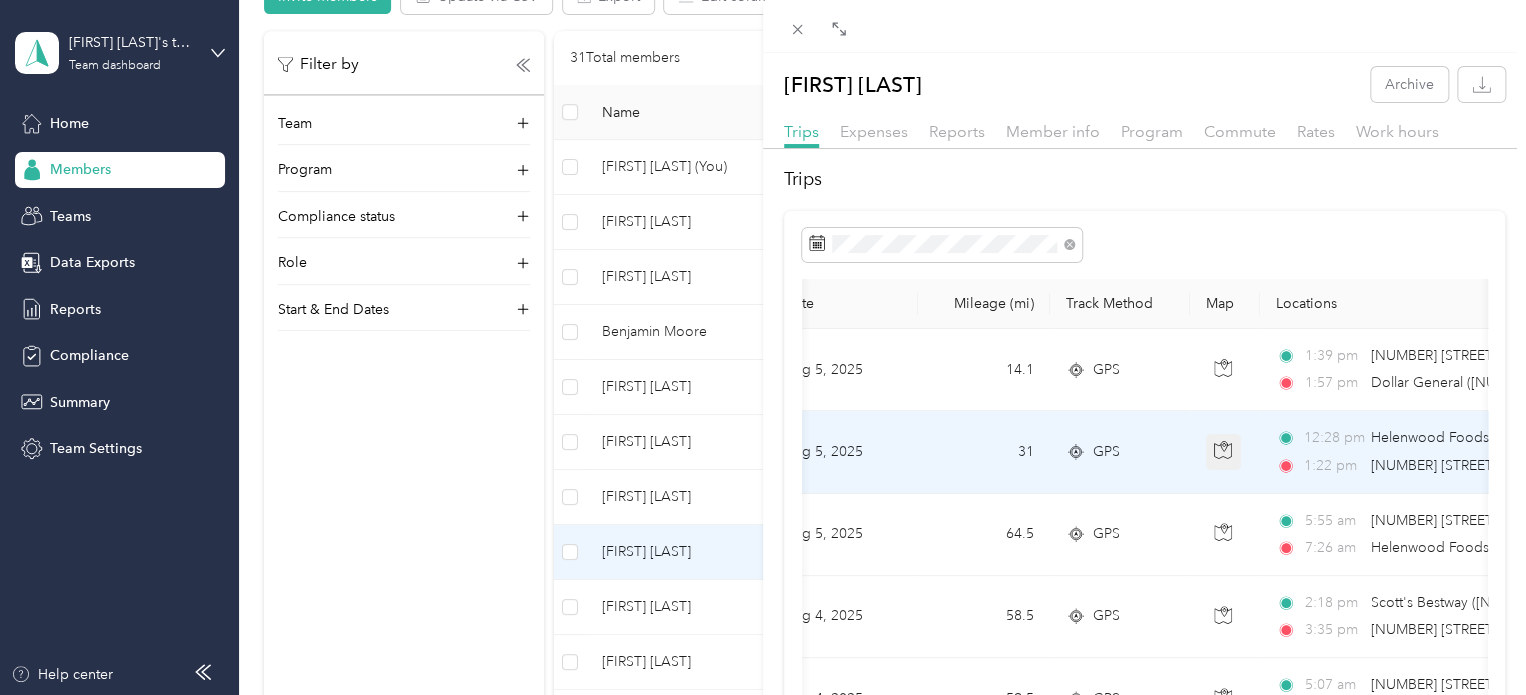 scroll, scrollTop: 0, scrollLeft: 0, axis: both 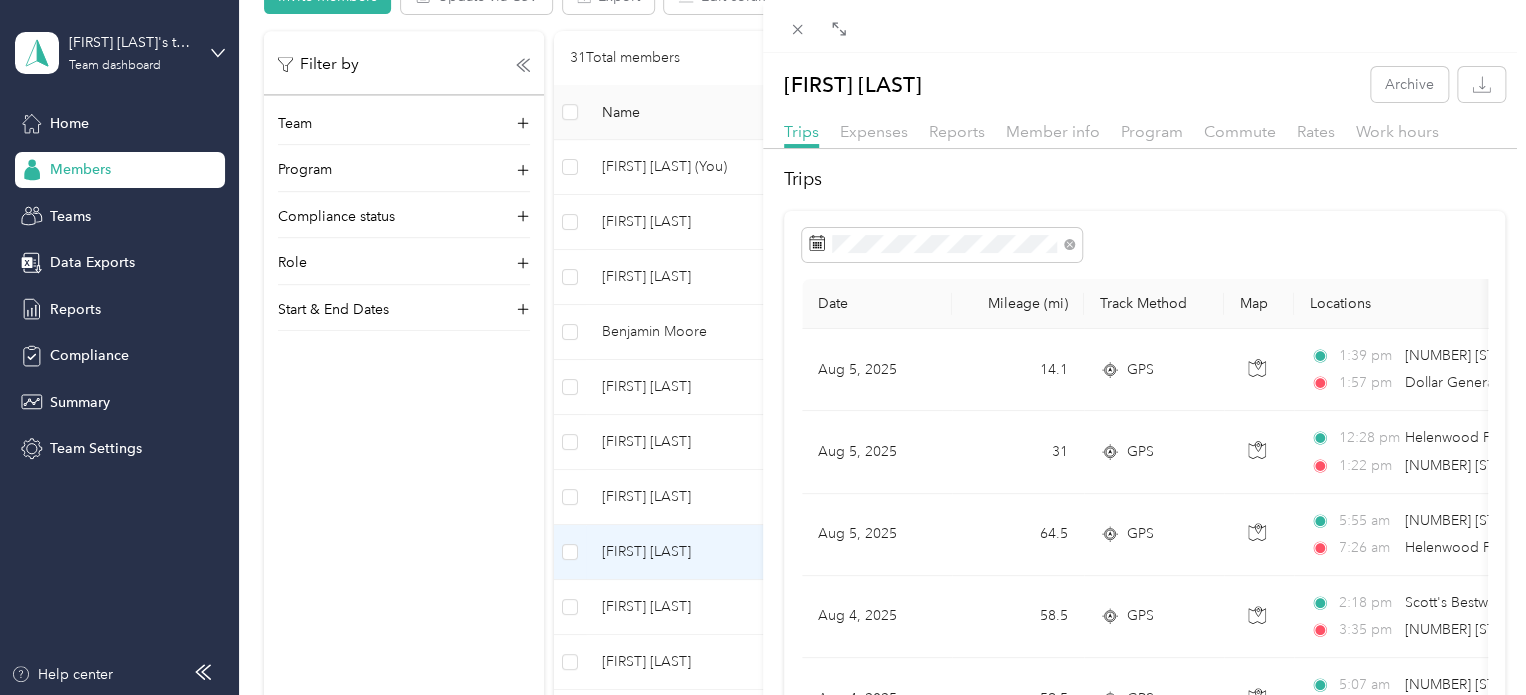 click at bounding box center (1145, 245) 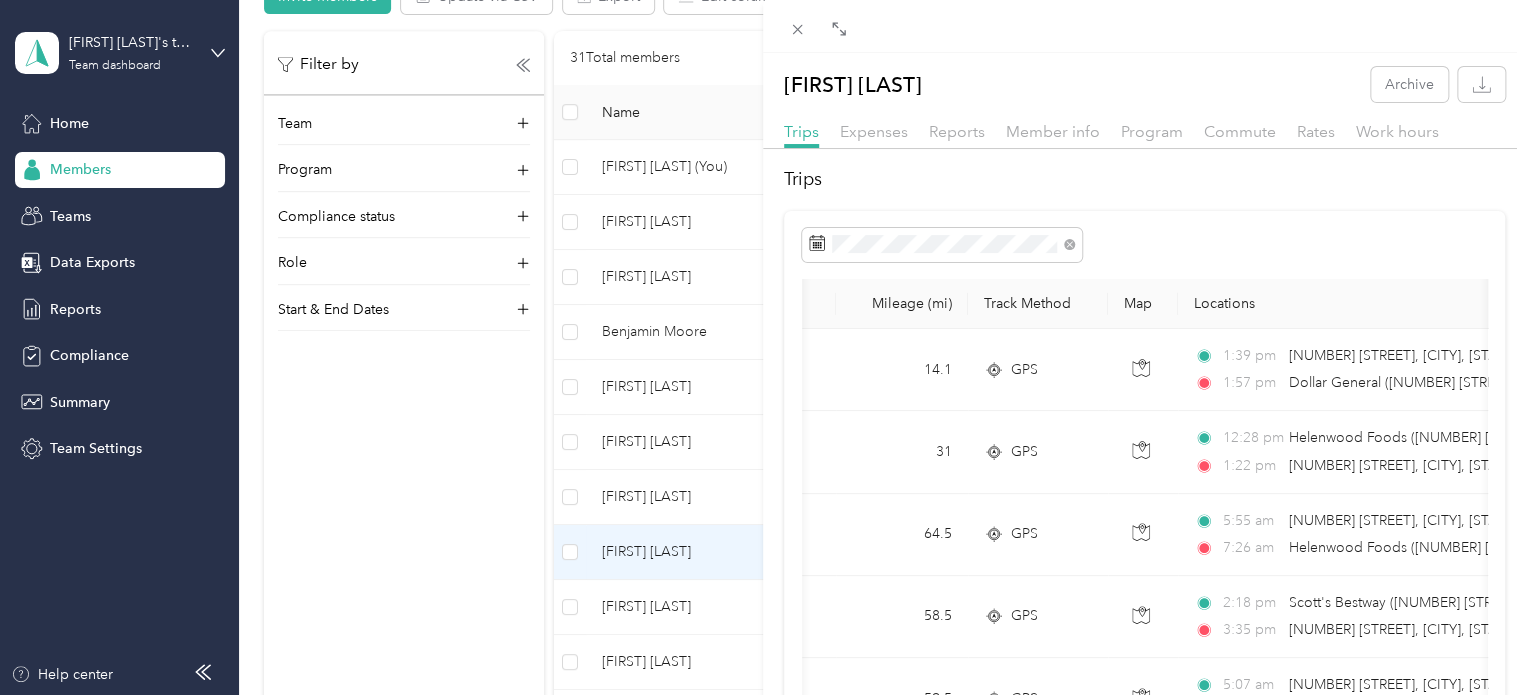 scroll, scrollTop: 0, scrollLeft: 96, axis: horizontal 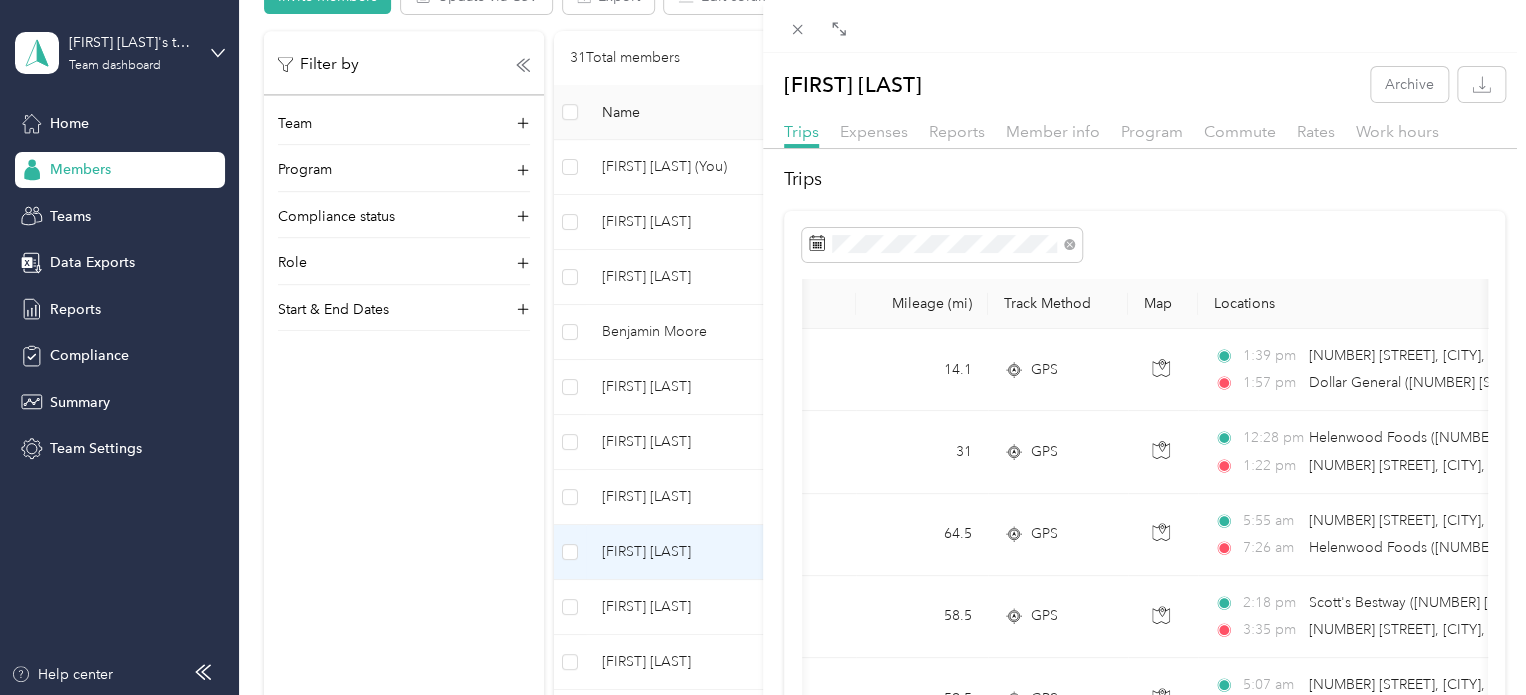 click at bounding box center [1145, 245] 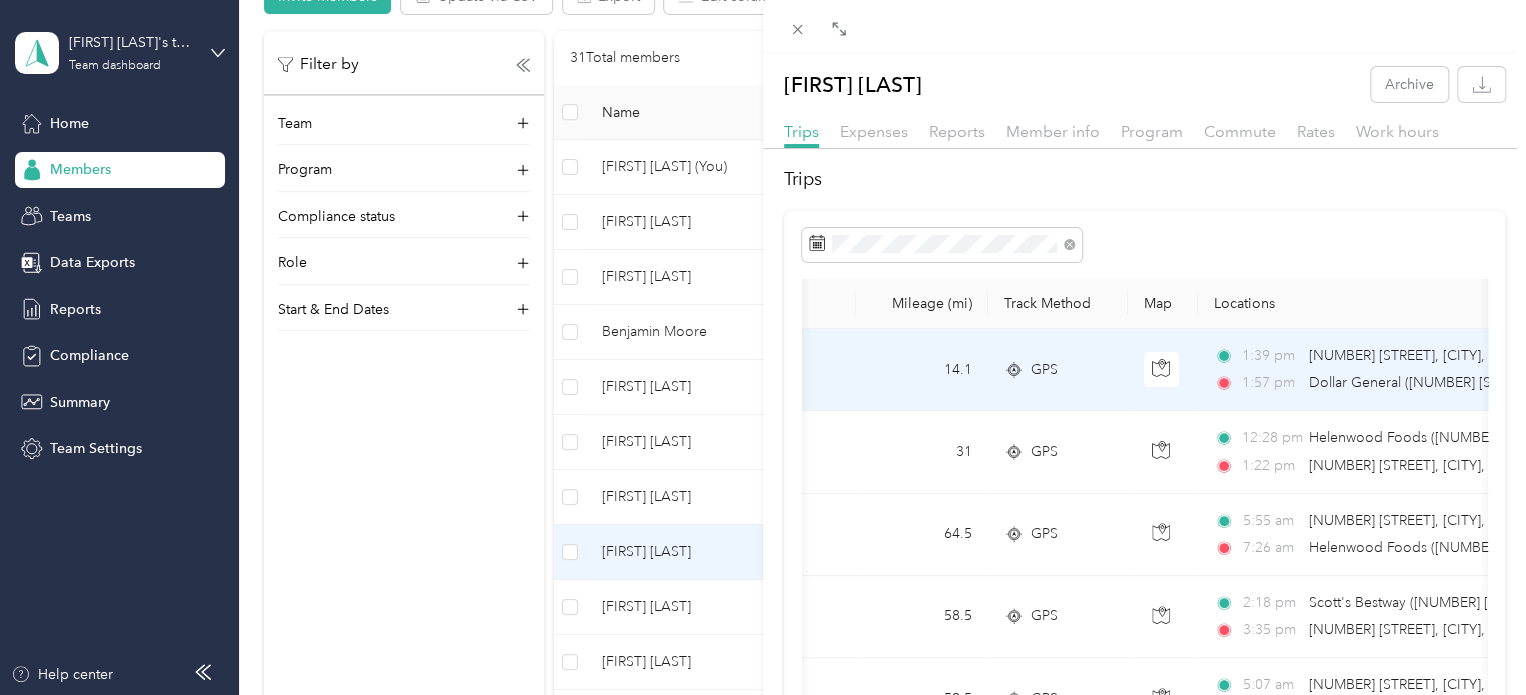 scroll, scrollTop: 0, scrollLeft: 0, axis: both 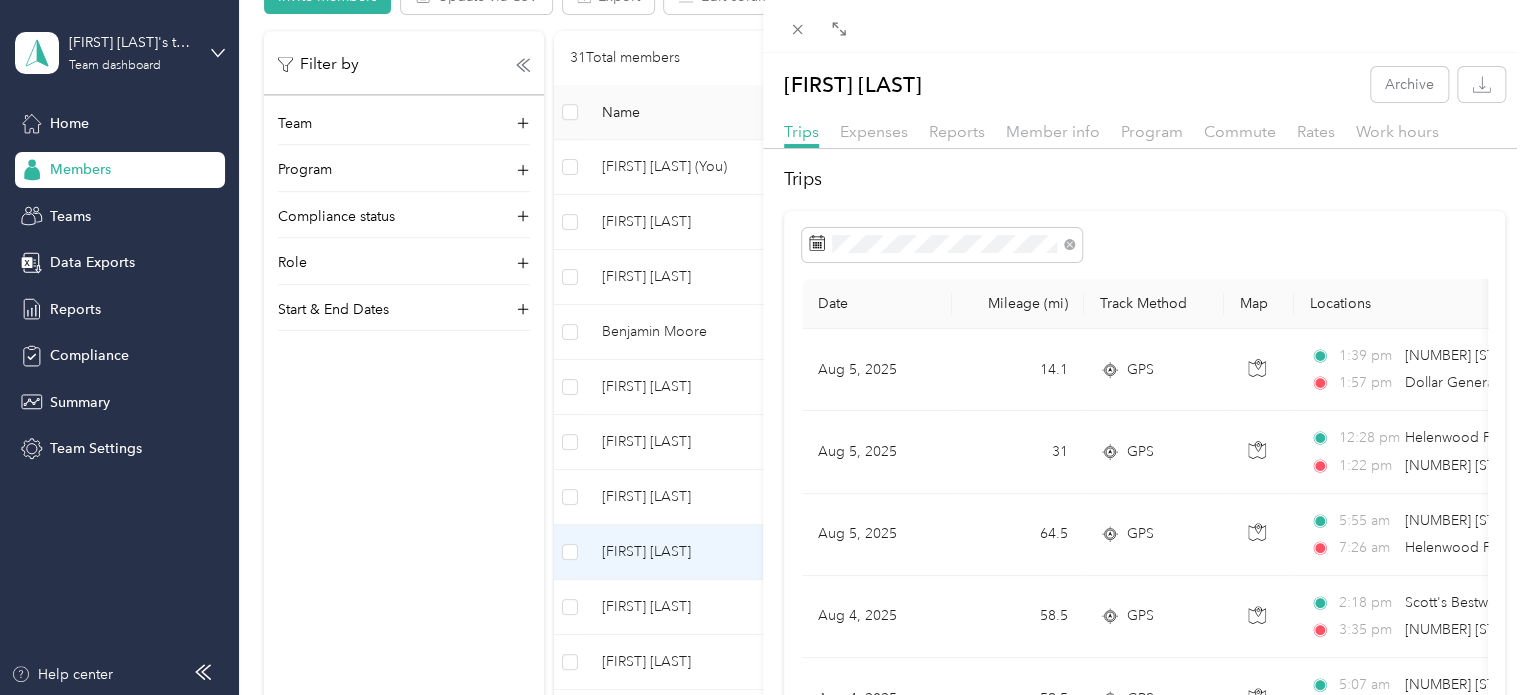 click on "Date Mileage (mi) Track Method Map Locations Mileage value Purpose               Aug 5, 2025 14.1 GPS 1:39 pm 2994 S York Hwy, Jamestown, TN 38556, USA  1:57 pm Dollar General (6867 S York Hwy, Clarkrange, TN) $4.23 Acosta Aug 5, 2025 31 GPS 12:28 pm Helenwood Foods (12460 Scott Highway, Helenwood, Tennessee) 1:22 pm 2994 S York Hwy, Jamestown, TN 38556, USA  $9.30 Acosta Aug 5, 2025 64.5 GPS 5:55 am 20 Hickory Hollow Cir, Crossville, TN 38555, USA  7:26 am Helenwood Foods (12460 Scott Highway, Helenwood, Tennessee) $19.35 Acosta Aug 4, 2025 58.5 GPS 2:18 pm Scott's Bestway (804 East Lake Avenue, Celina, Tennessee) 3:35 pm 7 Hickory Hollow Cir, Crossville, TN 38555, USA  $17.55 Acosta Aug 4, 2025 59.5 GPS 5:07 am 20 Hickory Hollow Cir, Crossville, TN 38555, USA  6:38 am Scott's Bestway (804 East Lake Avenue, Celina, Tennessee) $17.85 Acosta Jul 30, 2025 81.7 GPS 10:18 am Three Forks Market (9000 Sparta Pike, Watertown, TN) 11:45 am NAPA Auto PartsPhillips Auto Par (57 Cumberland Plz, Crossville, TN)" at bounding box center [1144, 1342] 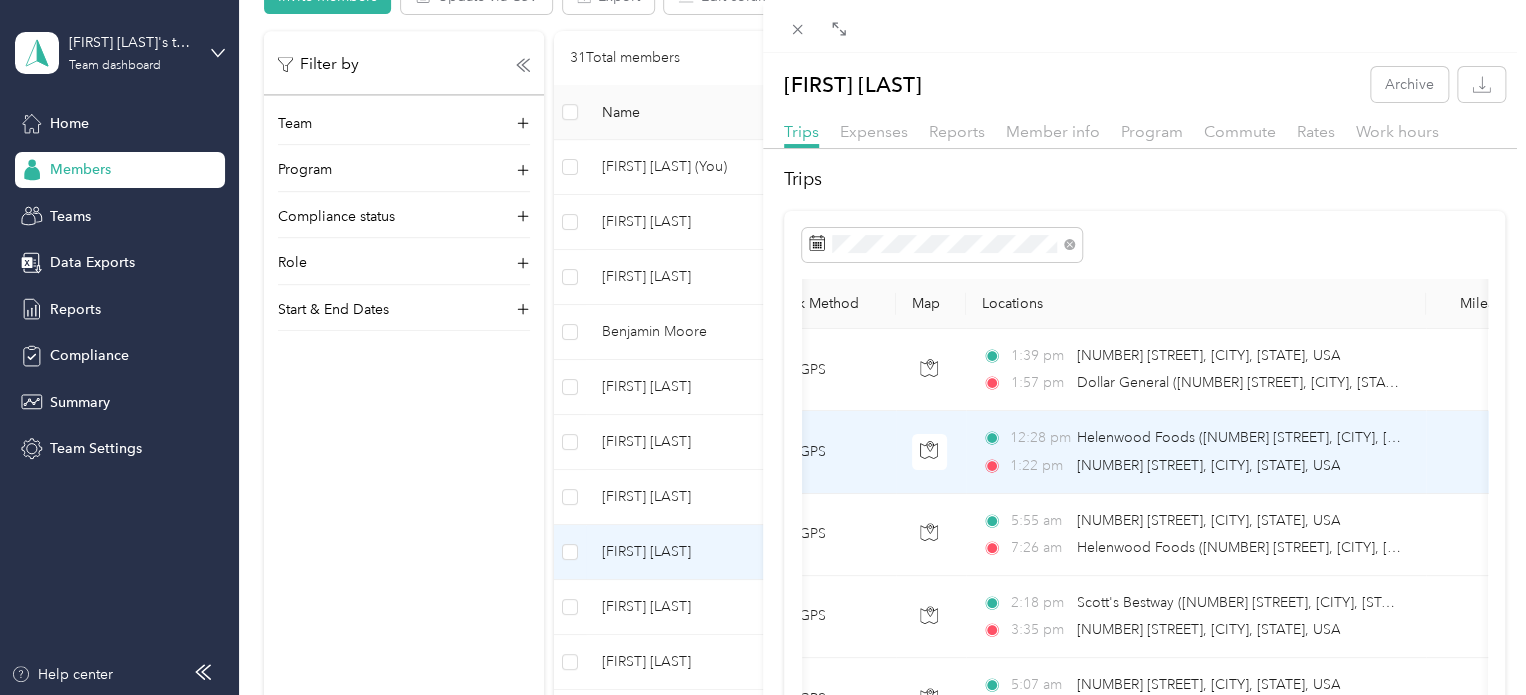 scroll, scrollTop: 0, scrollLeft: 0, axis: both 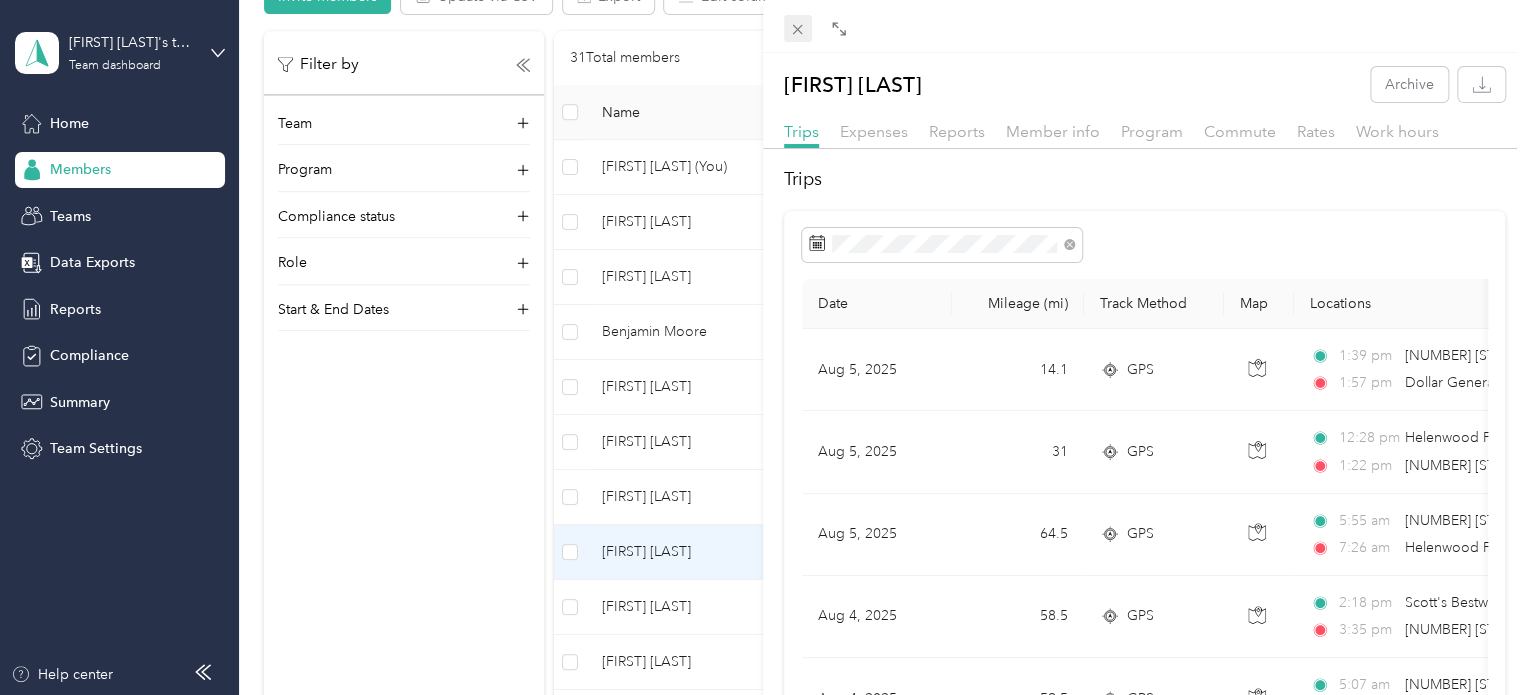 click 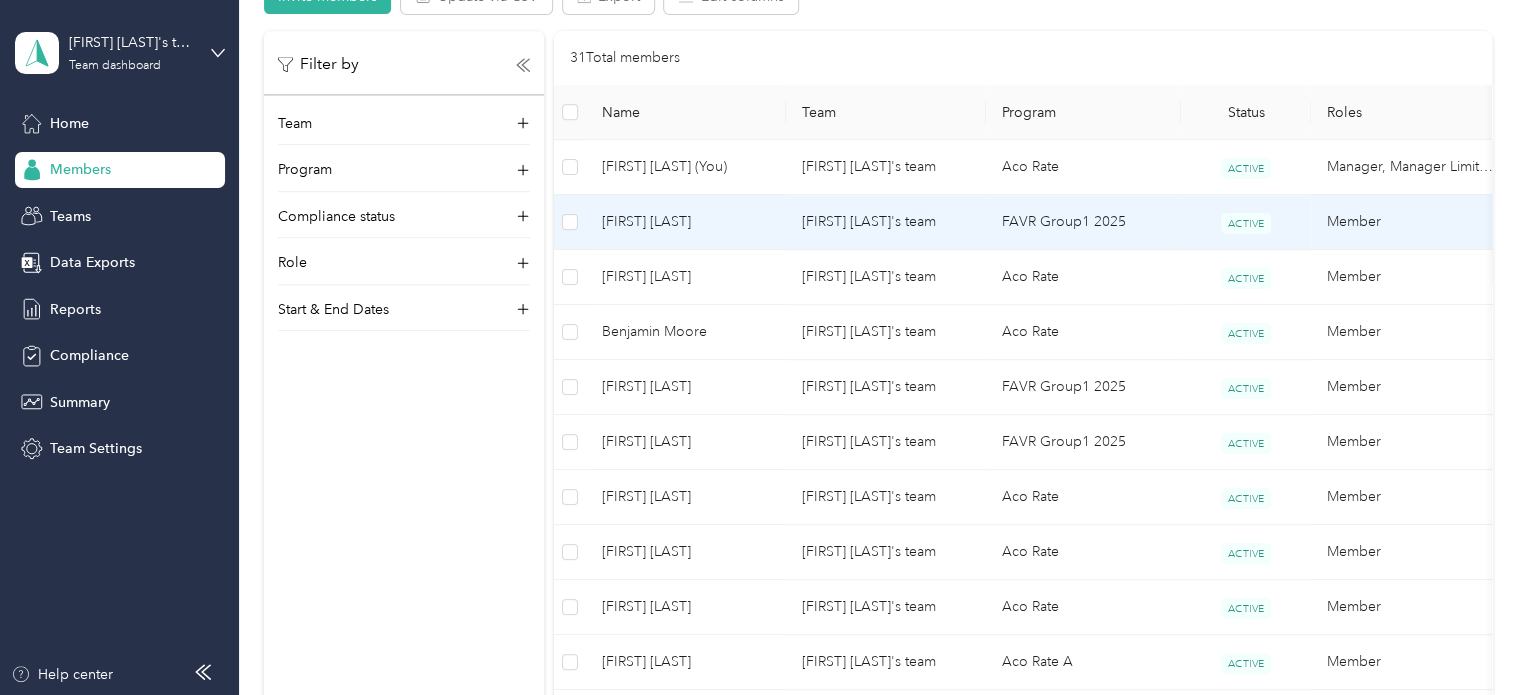 click on "[FIRST] [LAST]" at bounding box center (686, 222) 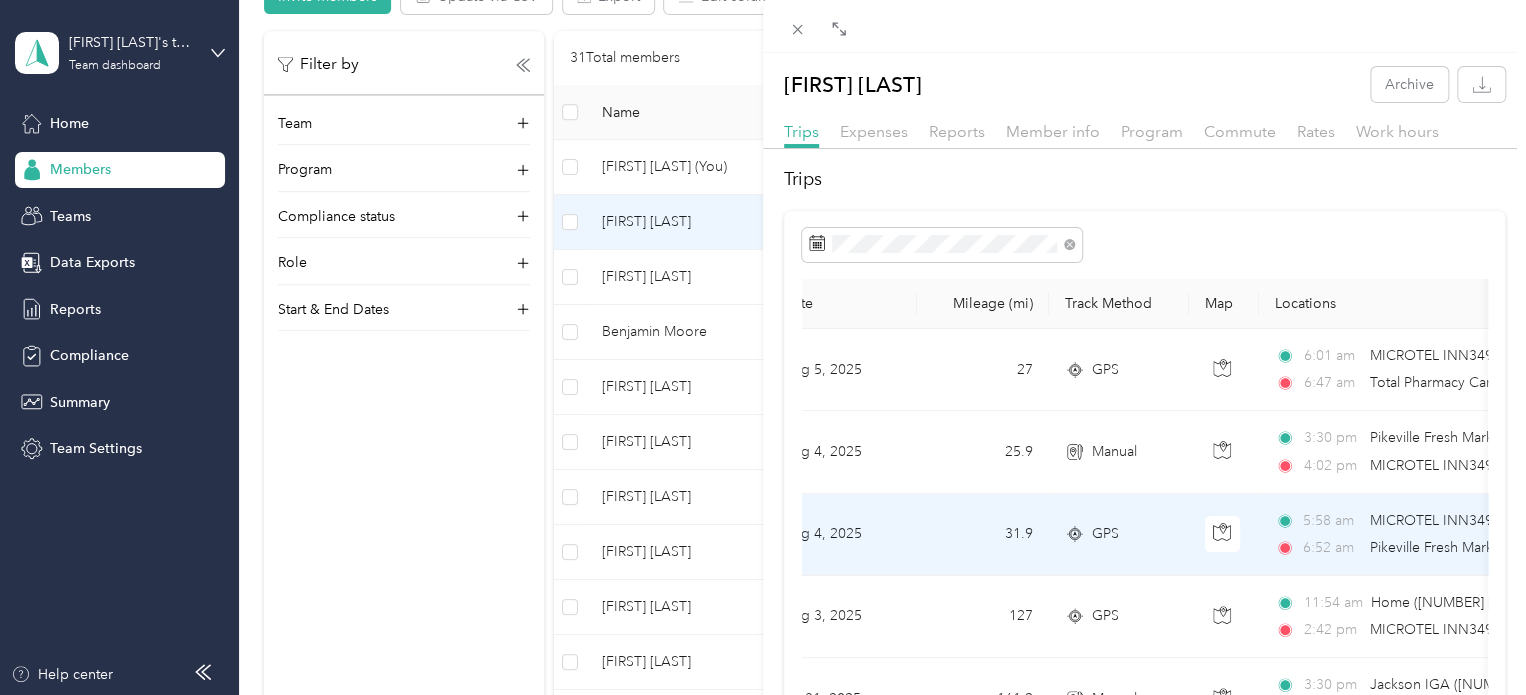 scroll, scrollTop: 0, scrollLeft: 0, axis: both 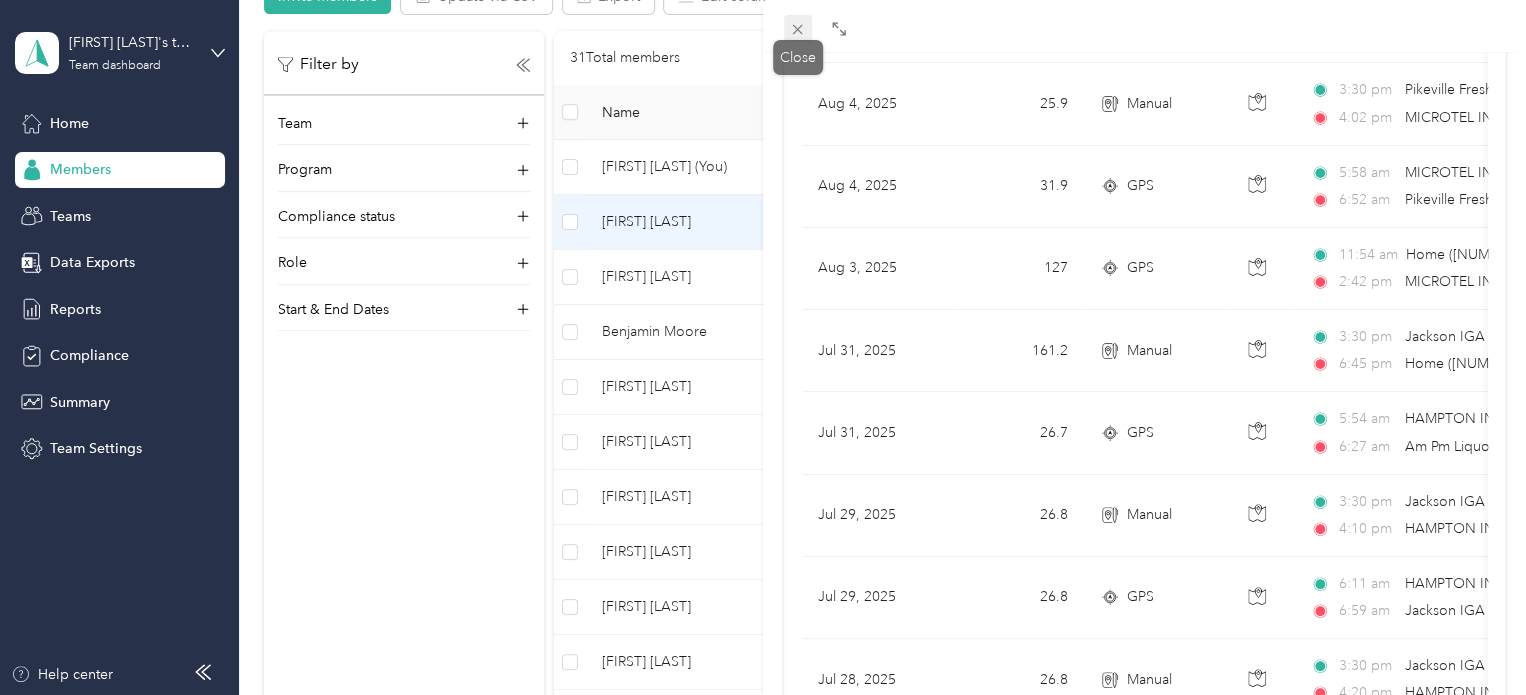 click 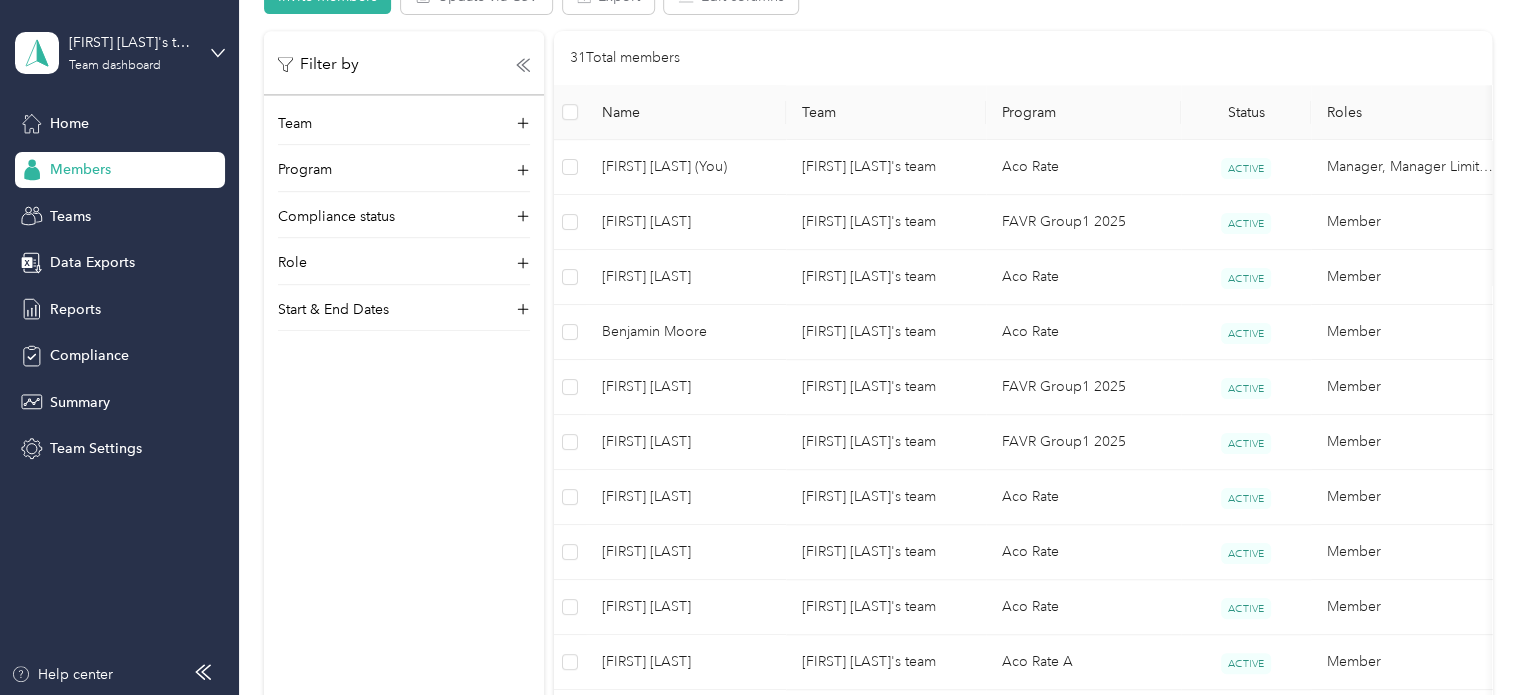 scroll, scrollTop: 312, scrollLeft: 0, axis: vertical 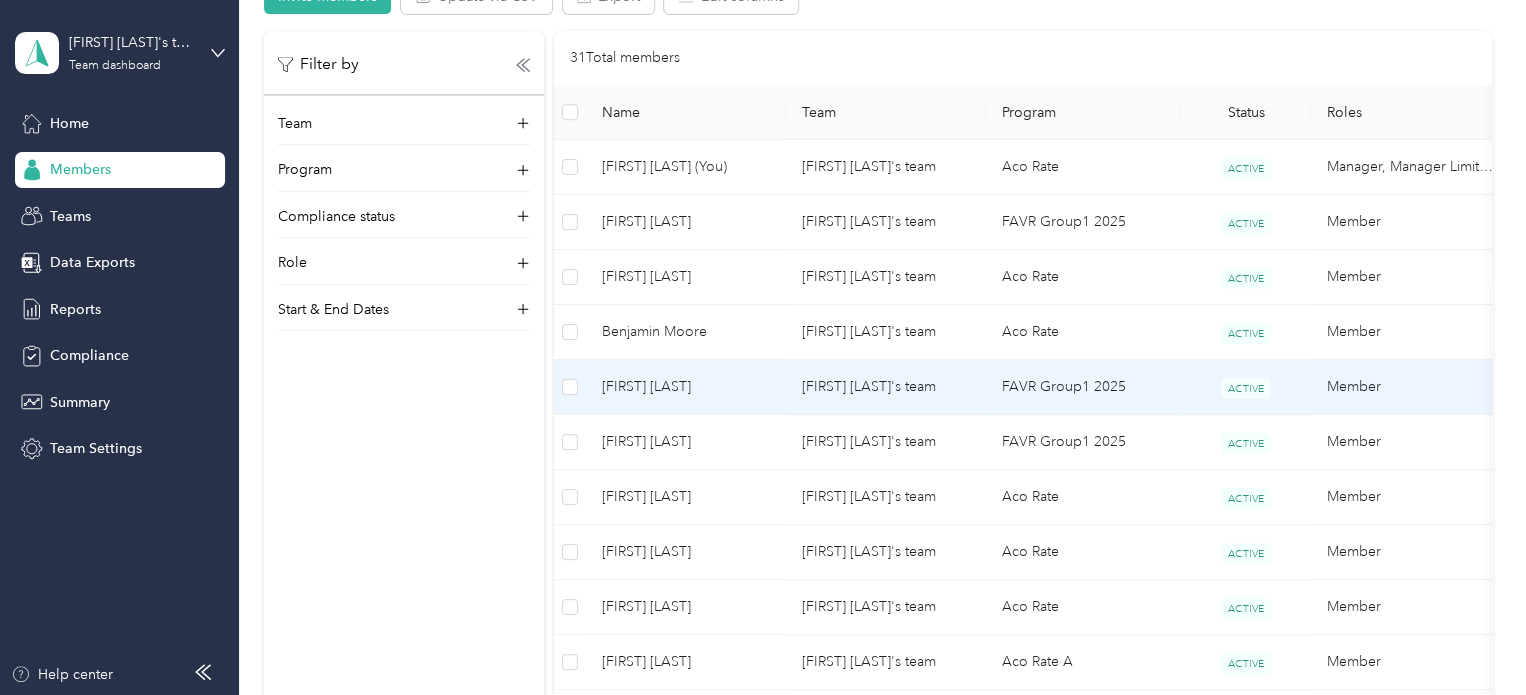 click on "[FIRST] [LAST]" at bounding box center (686, 387) 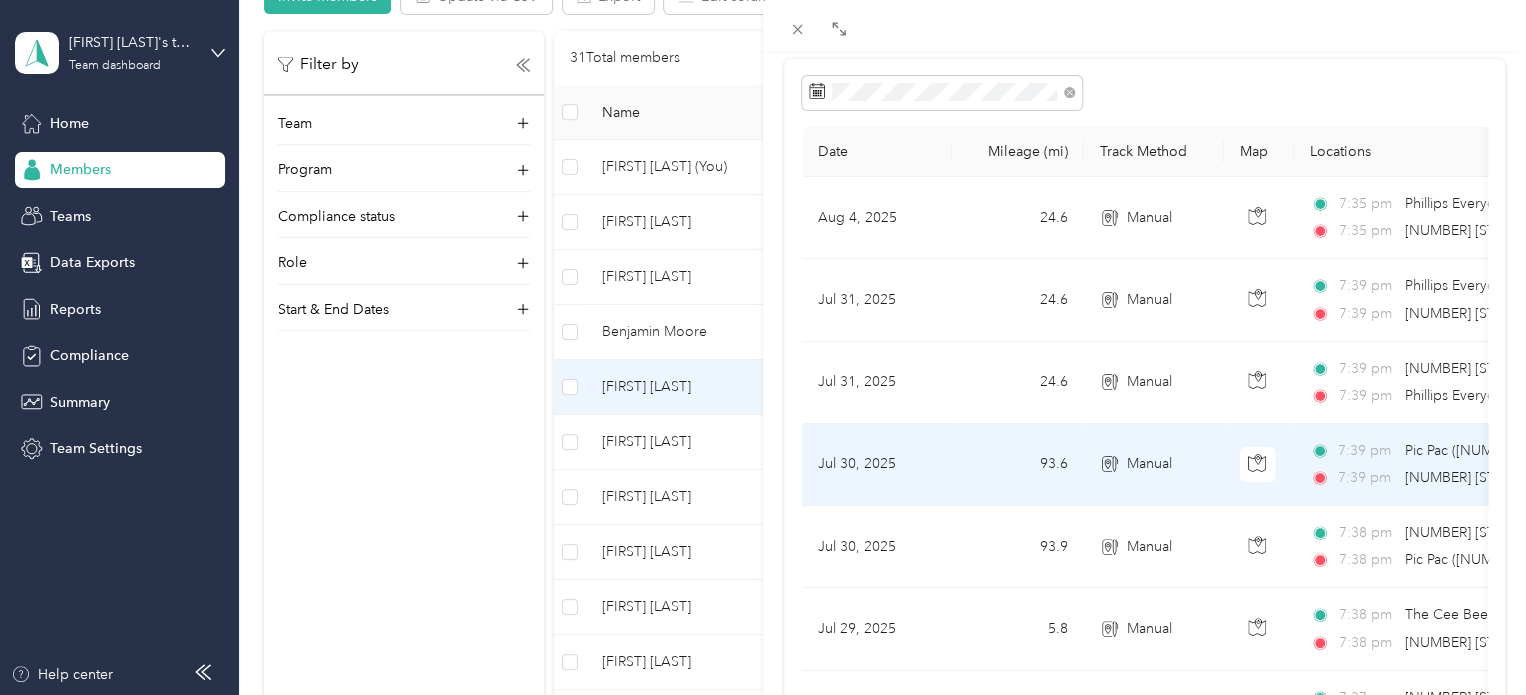 scroll, scrollTop: 0, scrollLeft: 0, axis: both 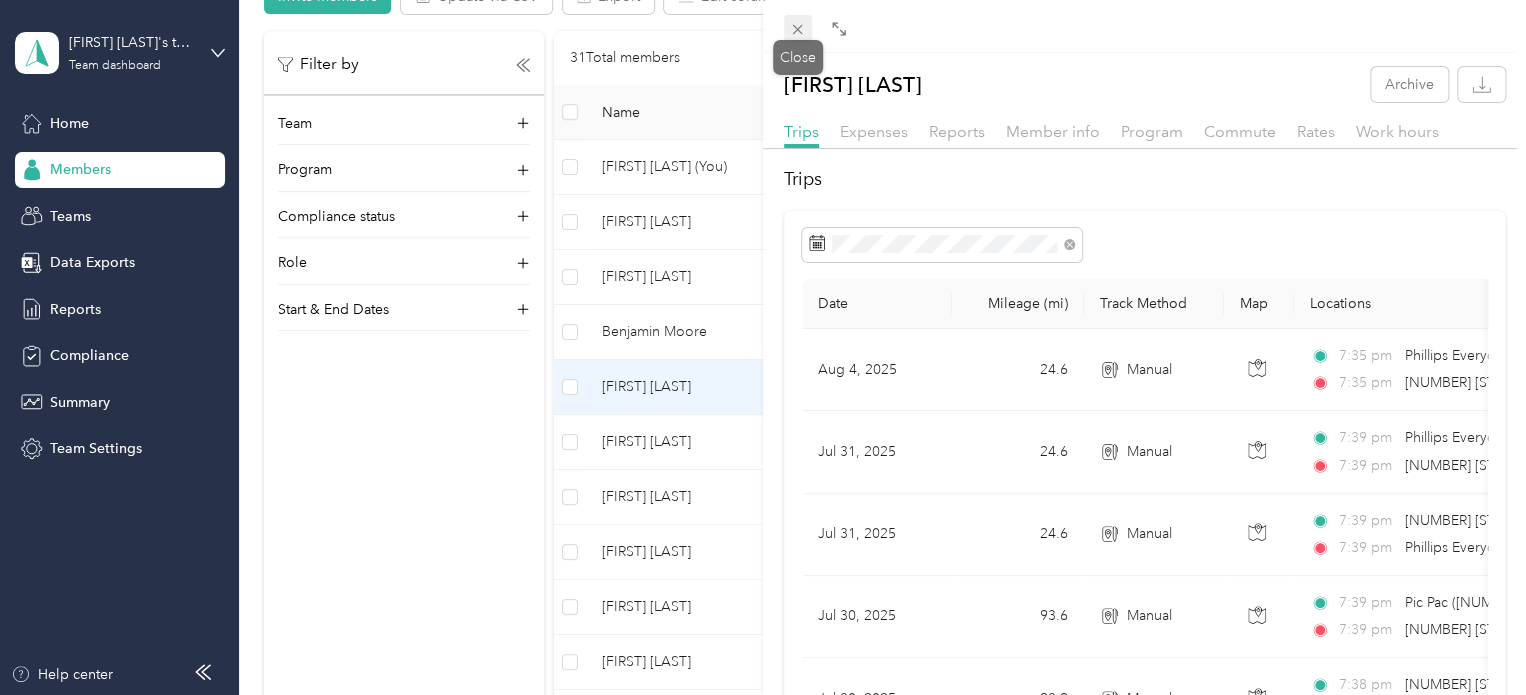 click 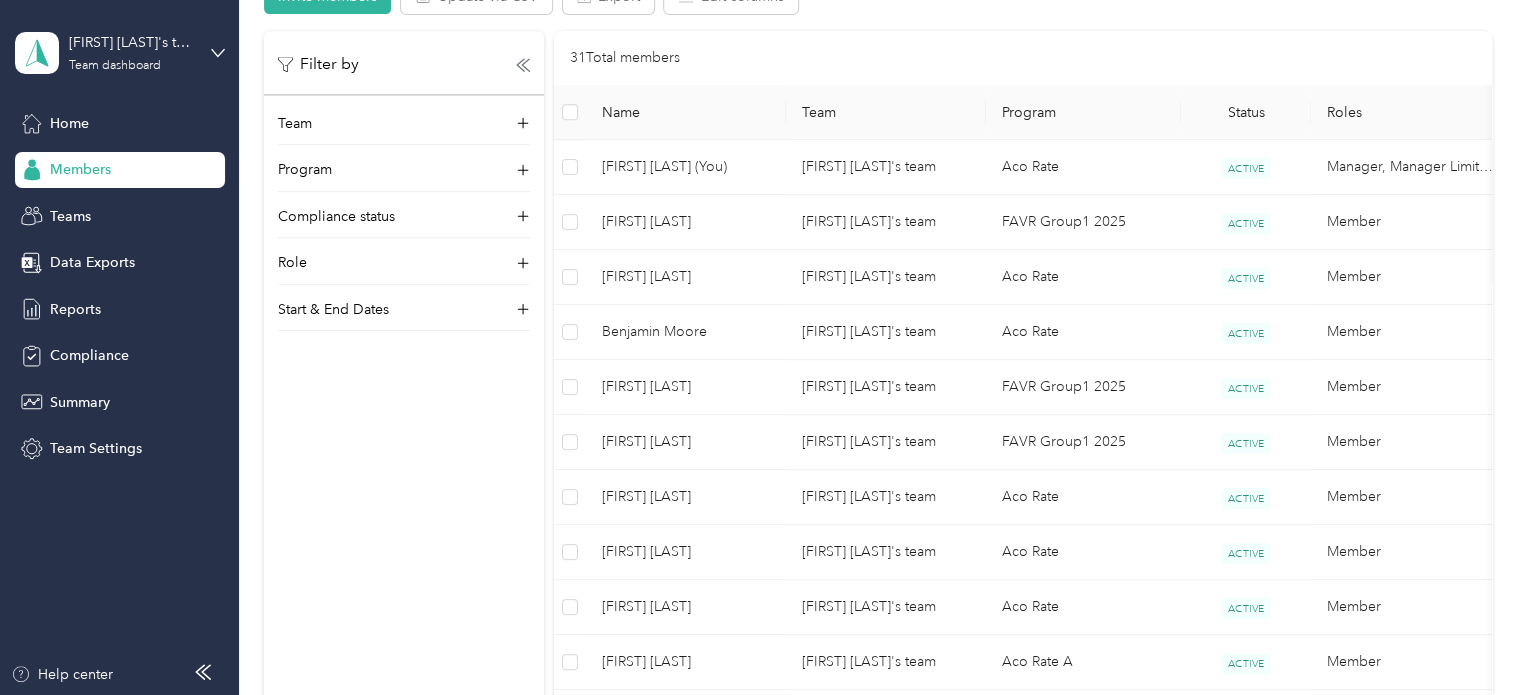 click on "Filter by Team Program Compliance status Role Start & End Dates" at bounding box center [404, 378] 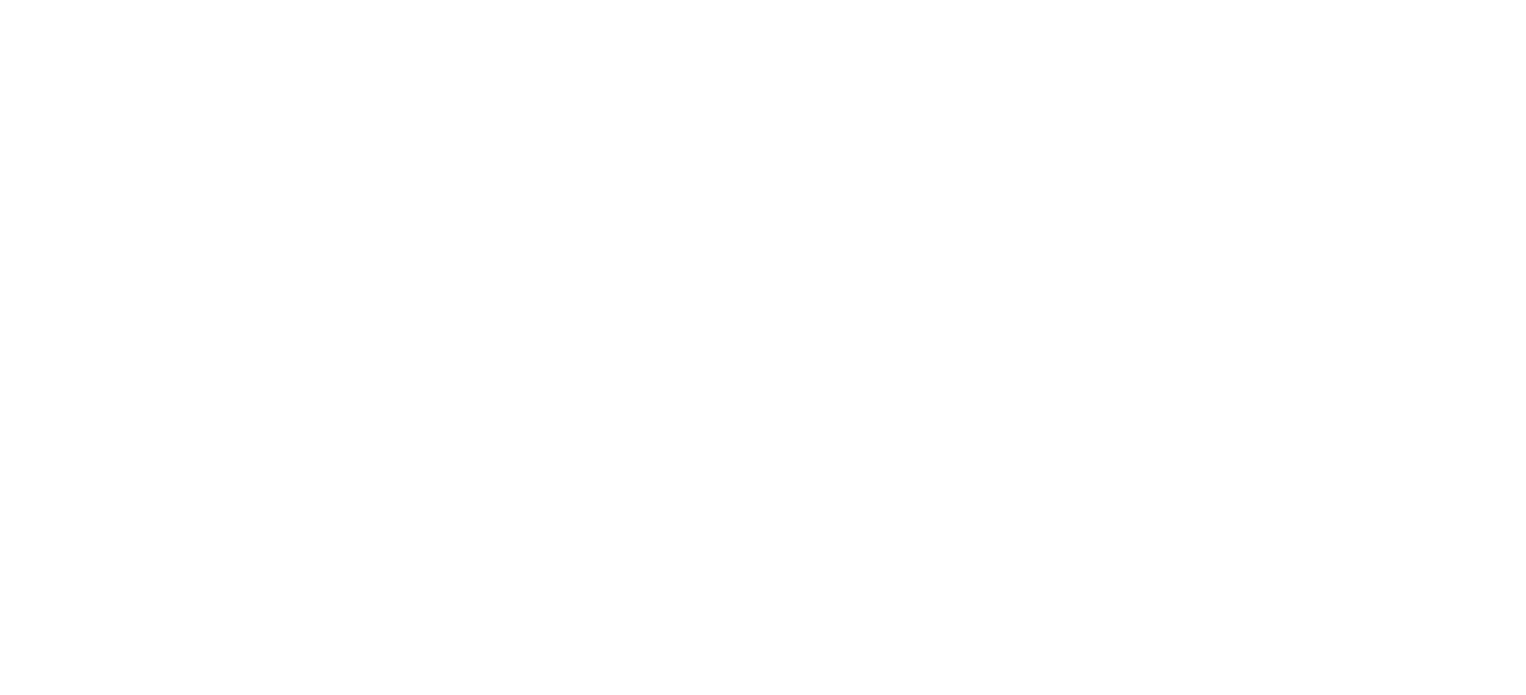 scroll, scrollTop: 0, scrollLeft: 0, axis: both 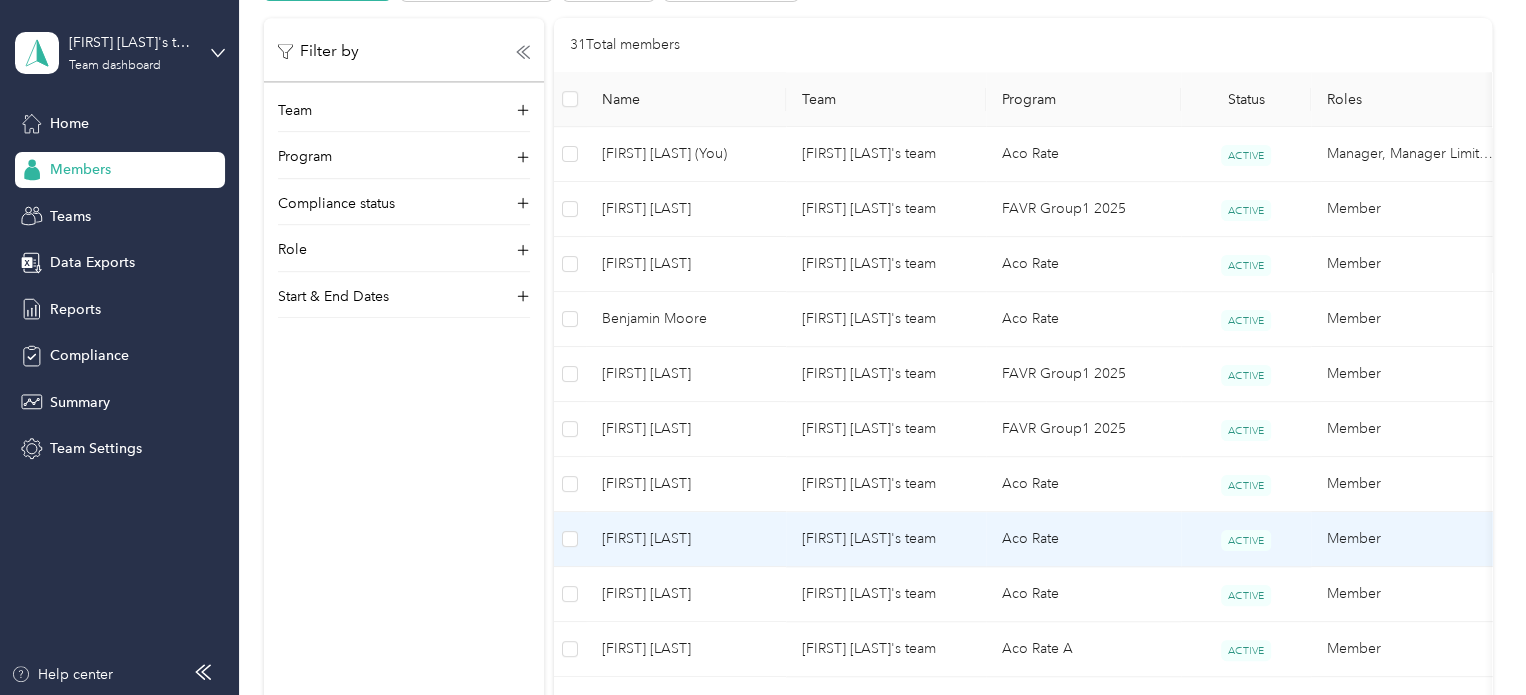 click on "[FIRST] [LAST]" at bounding box center (686, 539) 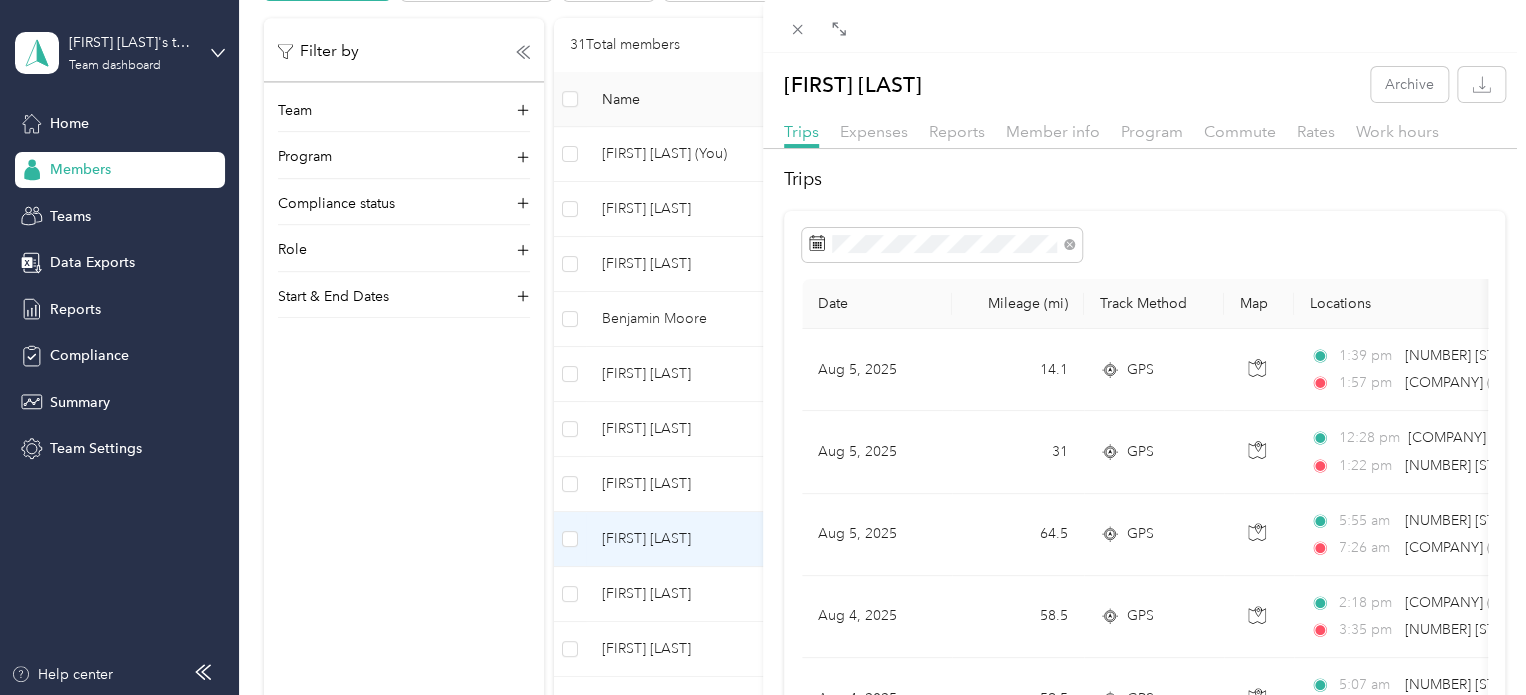 click on "Amy Dabbs Archive Trips Expenses Reports Member info Program Commute Rates Work hours Trips Date Mileage (mi) Track Method Map Locations Mileage value Purpose               Aug 5, 2025 14.1 GPS 1:39 pm 2994 S York Hwy, Jamestown, TN 38556, USA  1:57 pm Dollar General (6867 S York Hwy, Clarkrange, TN) $4.23 Acosta Aug 5, 2025 31 GPS 12:28 pm Helenwood Foods (12460 Scott Highway, Helenwood, Tennessee) 1:22 pm 2994 S York Hwy, Jamestown, TN 38556, USA  $9.30 Acosta Aug 5, 2025 64.5 GPS 5:55 am 20 Hickory Hollow Cir, Crossville, TN 38555, USA  7:26 am Helenwood Foods (12460 Scott Highway, Helenwood, Tennessee) $19.35 Acosta Aug 4, 2025 58.5 GPS 2:18 pm Scott's Bestway (804 East Lake Avenue, Celina, Tennessee) 3:35 pm 7 Hickory Hollow Cir, Crossville, TN 38555, USA  $17.55 Acosta Aug 4, 2025 59.5 GPS 5:07 am 20 Hickory Hollow Cir, Crossville, TN 38555, USA  6:38 am Scott's Bestway (804 East Lake Avenue, Celina, Tennessee) $17.85 Acosta Jul 30, 2025 81.7 GPS 10:18 am 11:45 am $24.51 Acosta Jul 30, 2025 81.6" at bounding box center (763, 347) 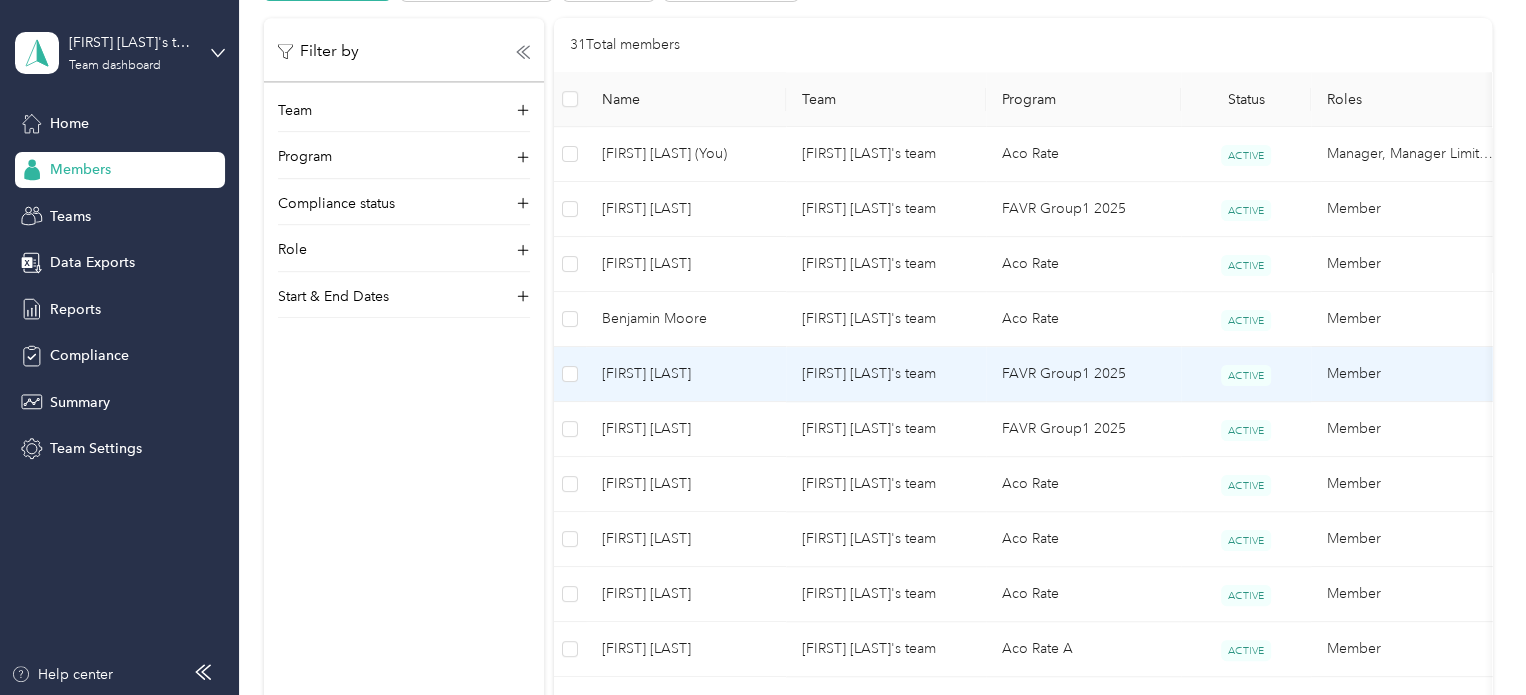 click on "[FIRST] [LAST]" at bounding box center [686, 374] 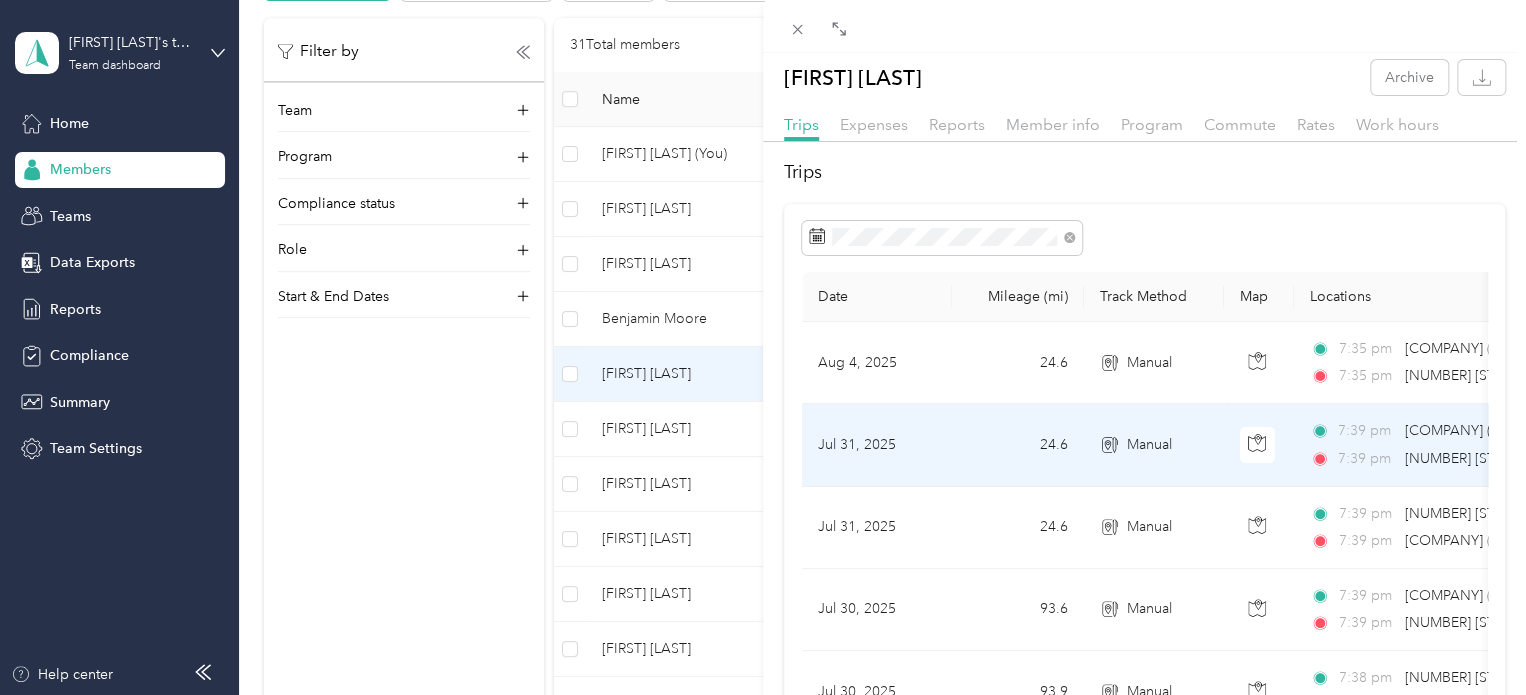 scroll, scrollTop: 0, scrollLeft: 0, axis: both 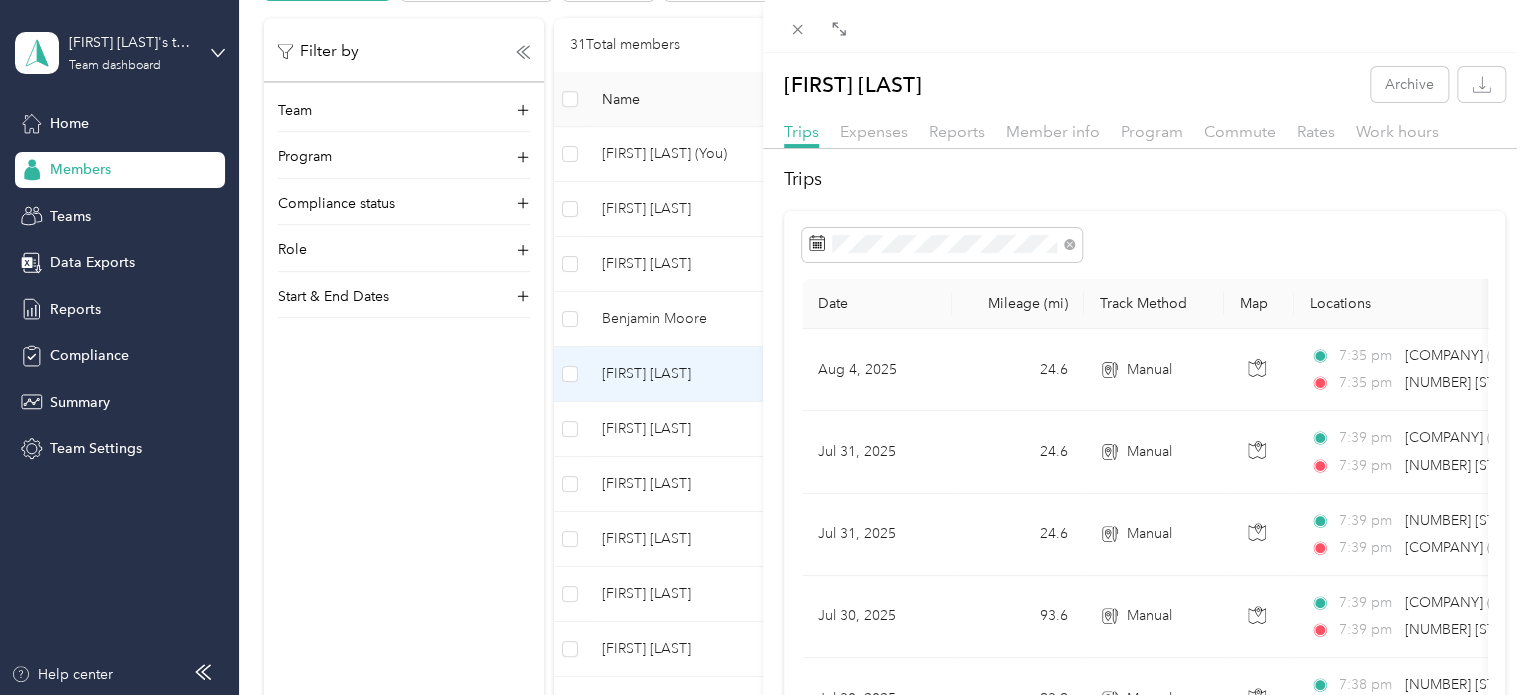 click on "Samantha Oller Archive Trips Expenses Reports Member info Program Commute Rates Work hours Trips Date Mileage (mi) Track Method Map Locations Mileage value Purpose               Aug 4, 2025 24.6 Manual 7:35 pm Phillips Everyday (67 E Main St, Hiseville, KY) 7:35 pm 6799 Brownsville Rd, Brownsville, KY, United States $3.40 Acosta Jul 31, 2025 24.6 Manual 7:39 pm Phillips Everyday (67 E Main St, Hiseville, KY) 7:39 pm 6799 Brownsville Rd, Brownsville, KY, United States $3.39 Acosta Jul 31, 2025 24.6 Manual 7:39 pm 6799 Brownsville Rd, Brownsville, KY, United States 7:39 pm Phillips Everyday (67 E Main St, Hiseville, KY) $3.39 Acosta Jul 30, 2025 93.6 Manual 7:39 pm Pic Pac (6629 Southside Dr, Louisville, KY) 7:39 pm 6799 Brownsville Rd, Brownsville, KY, United States $12.92 Acosta Jul 30, 2025 93.9 Manual 7:38 pm 6799 Brownsville Rd, Brownsville, KY, United States 7:38 pm Pic Pac (6629 Southside Dr, Louisville, KY) $12.96 Acosta Jul 29, 2025 5.8 Manual 7:38 pm 7:38 pm $0.80 Acosta Jul 29, 2025 5.8 Manual" at bounding box center (763, 347) 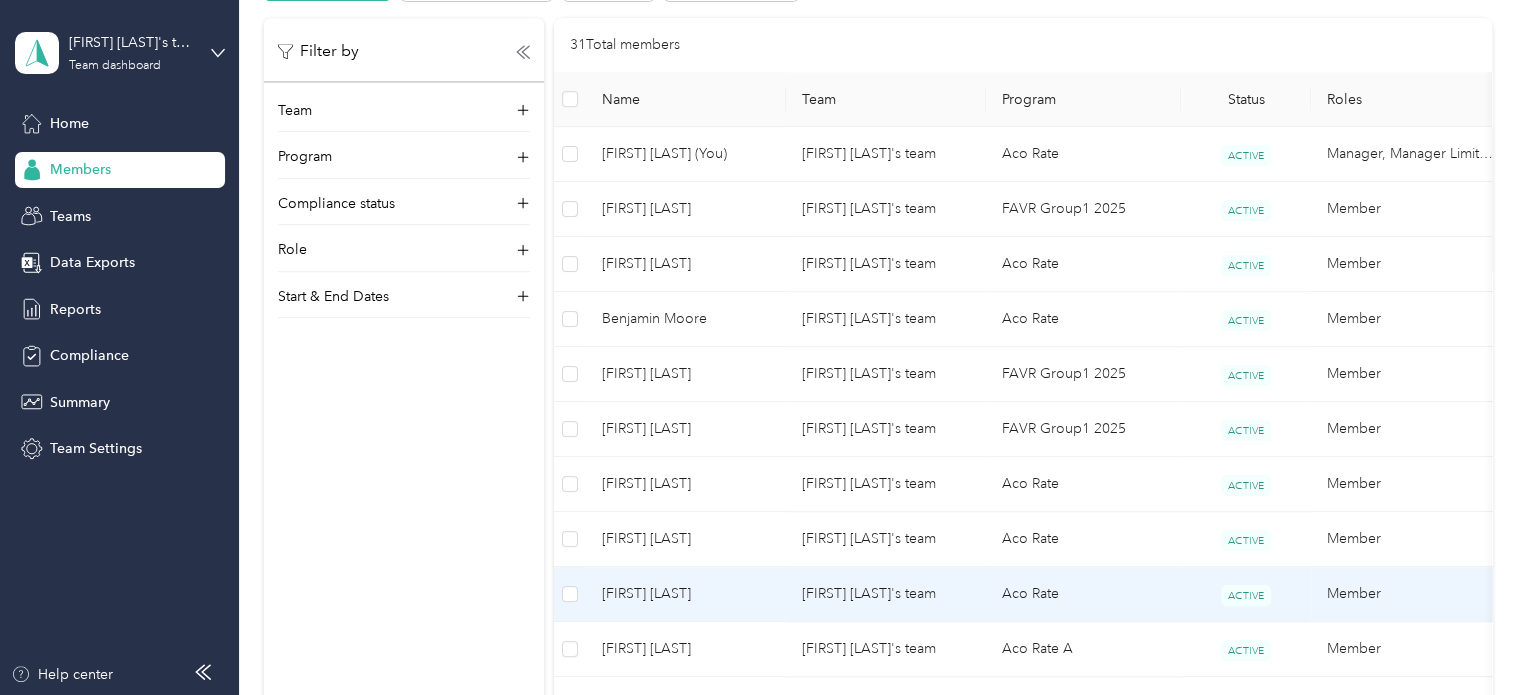 click on "Jeremy Ewing" at bounding box center (686, 594) 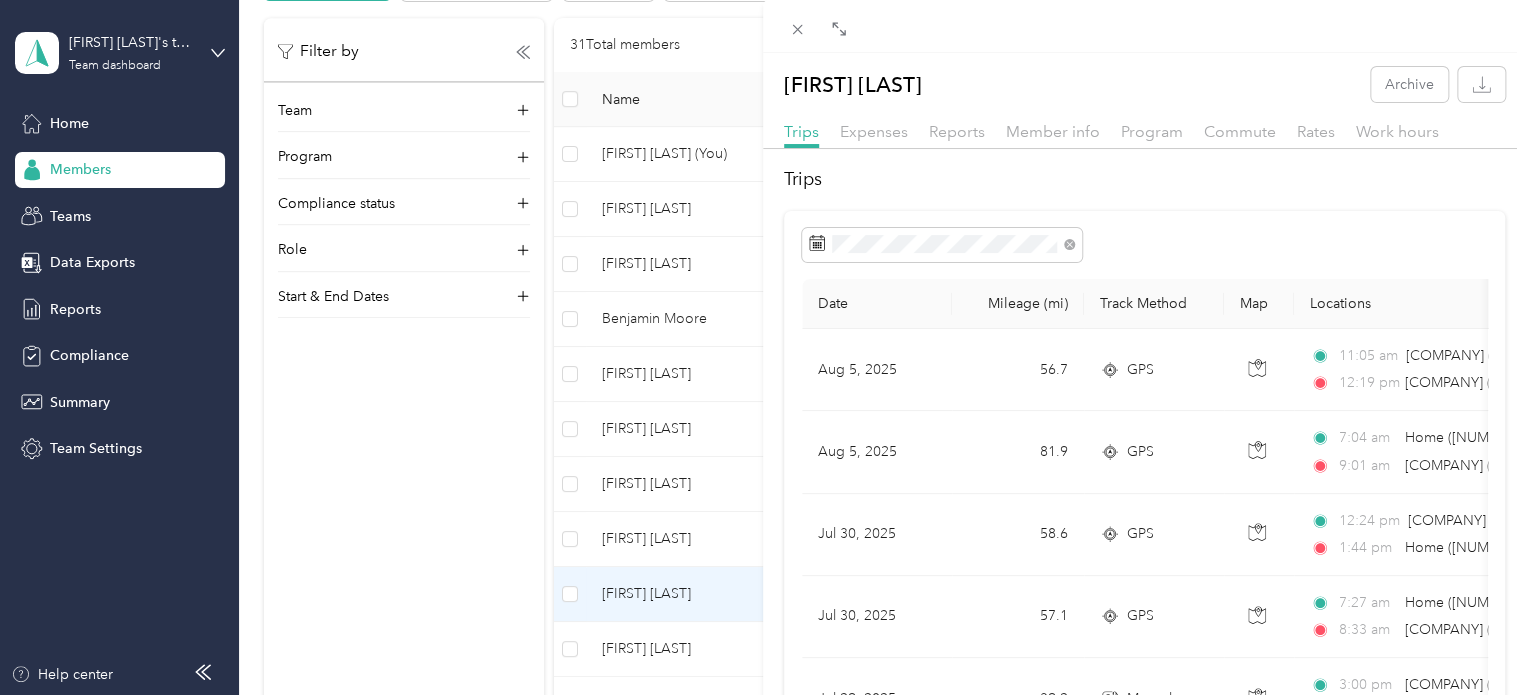 click at bounding box center (1144, 26) 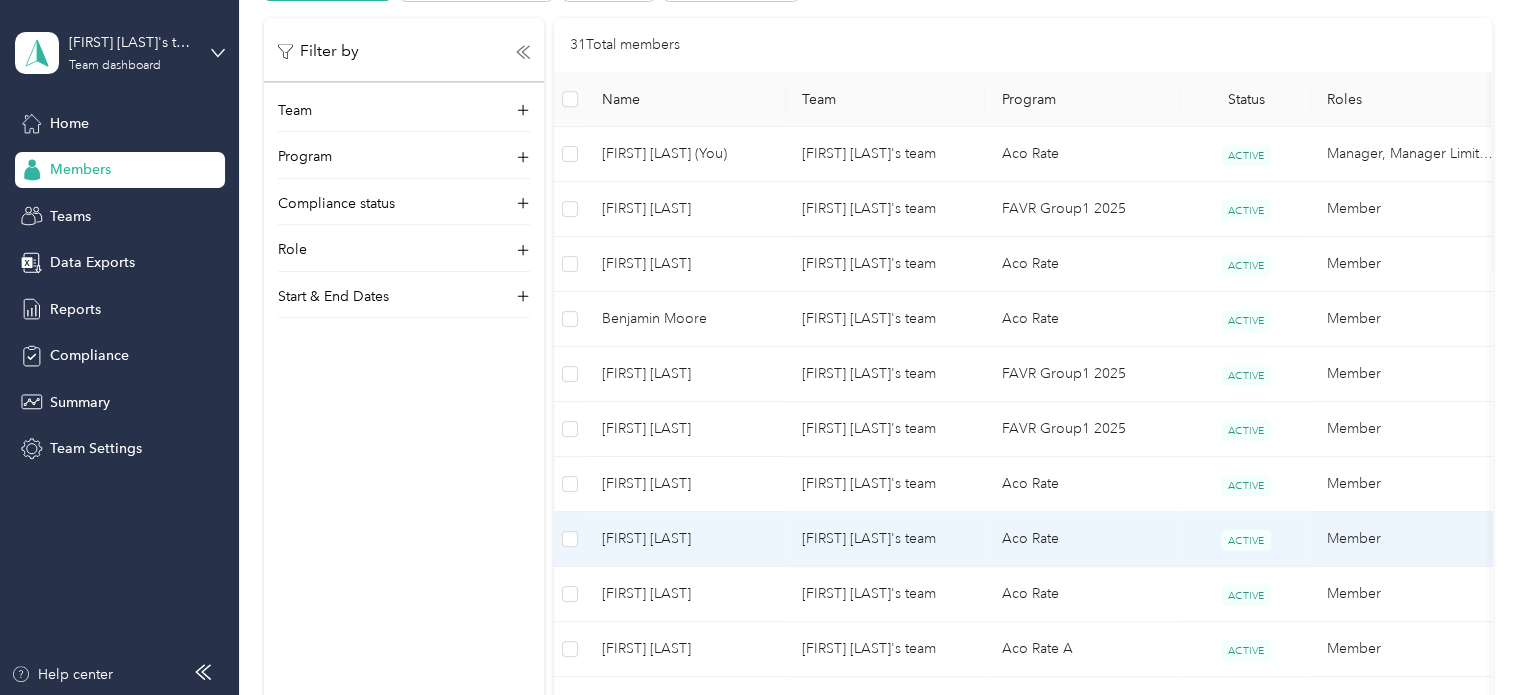 click on "Amy Dabbs" at bounding box center (686, 539) 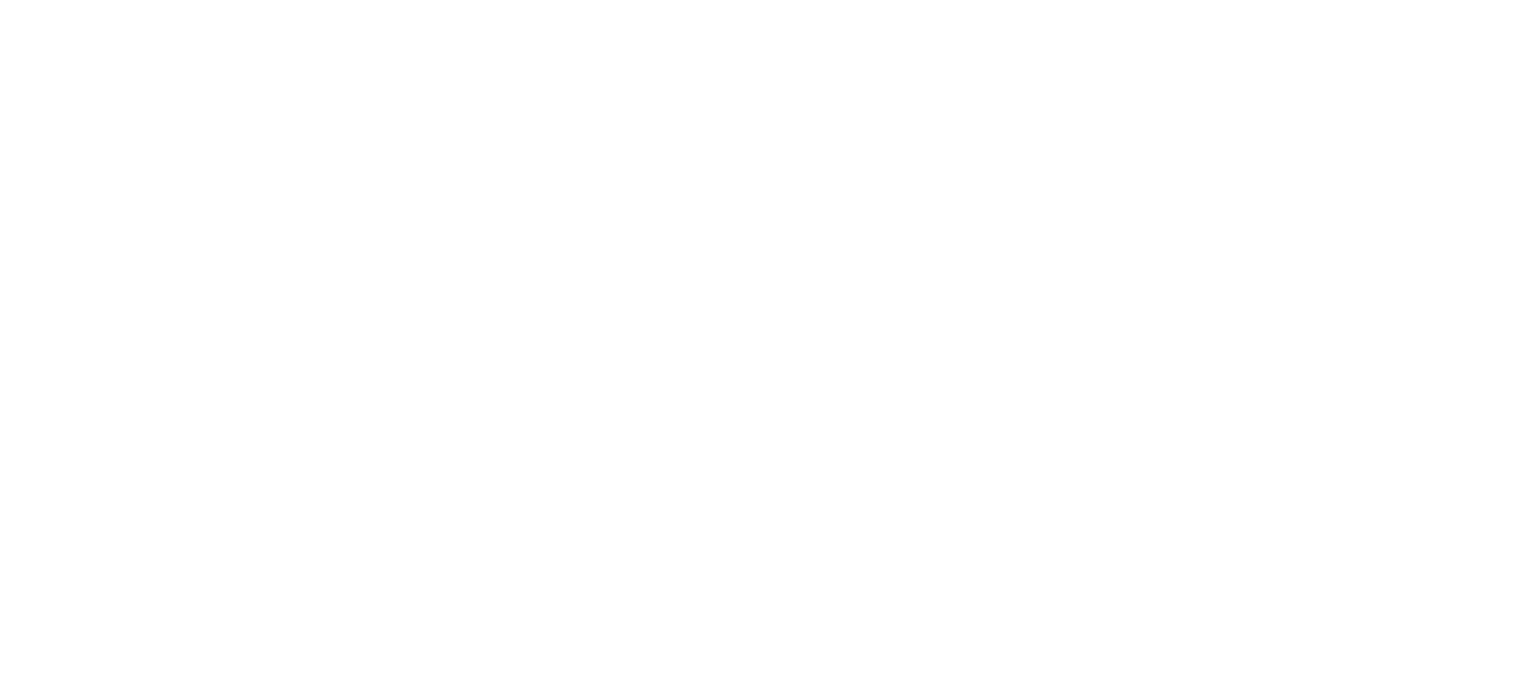 scroll, scrollTop: 0, scrollLeft: 0, axis: both 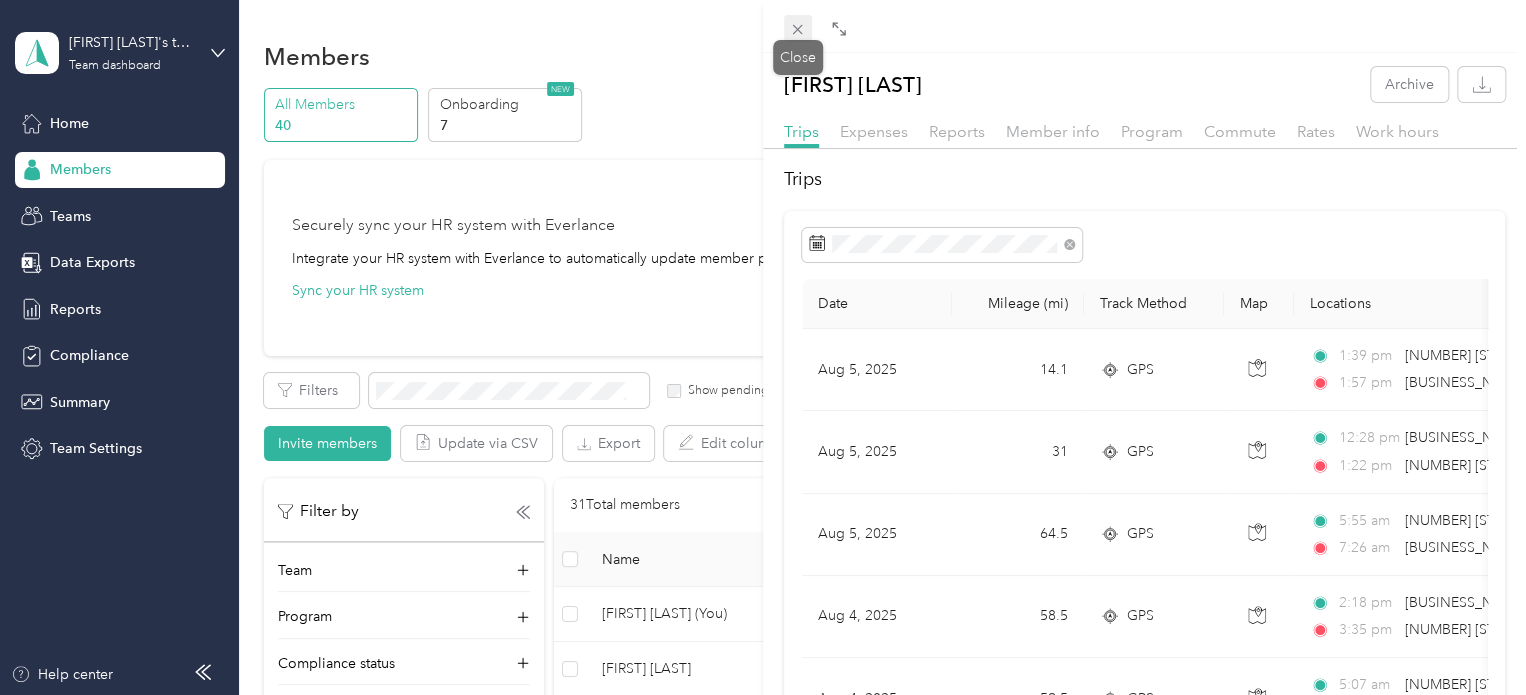 click on "Close" at bounding box center (798, 57) 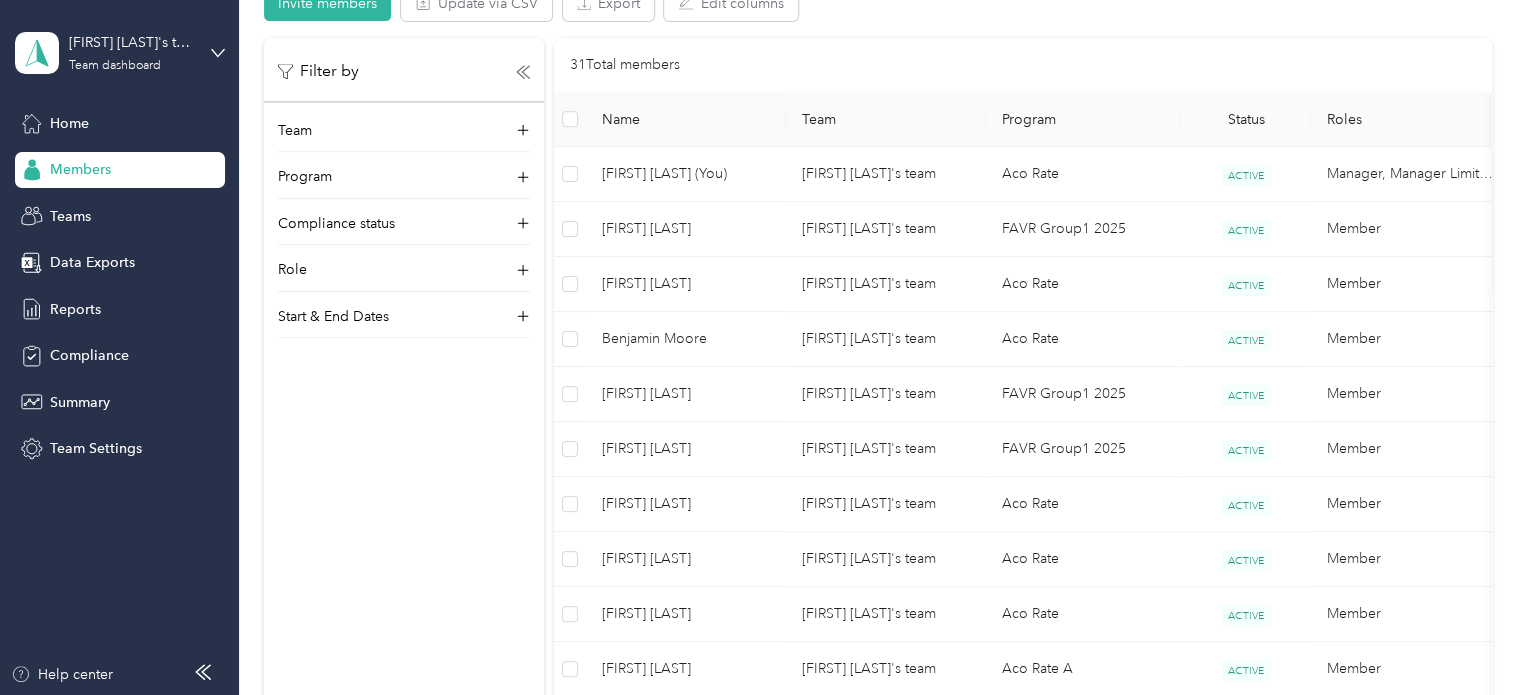 scroll, scrollTop: 448, scrollLeft: 0, axis: vertical 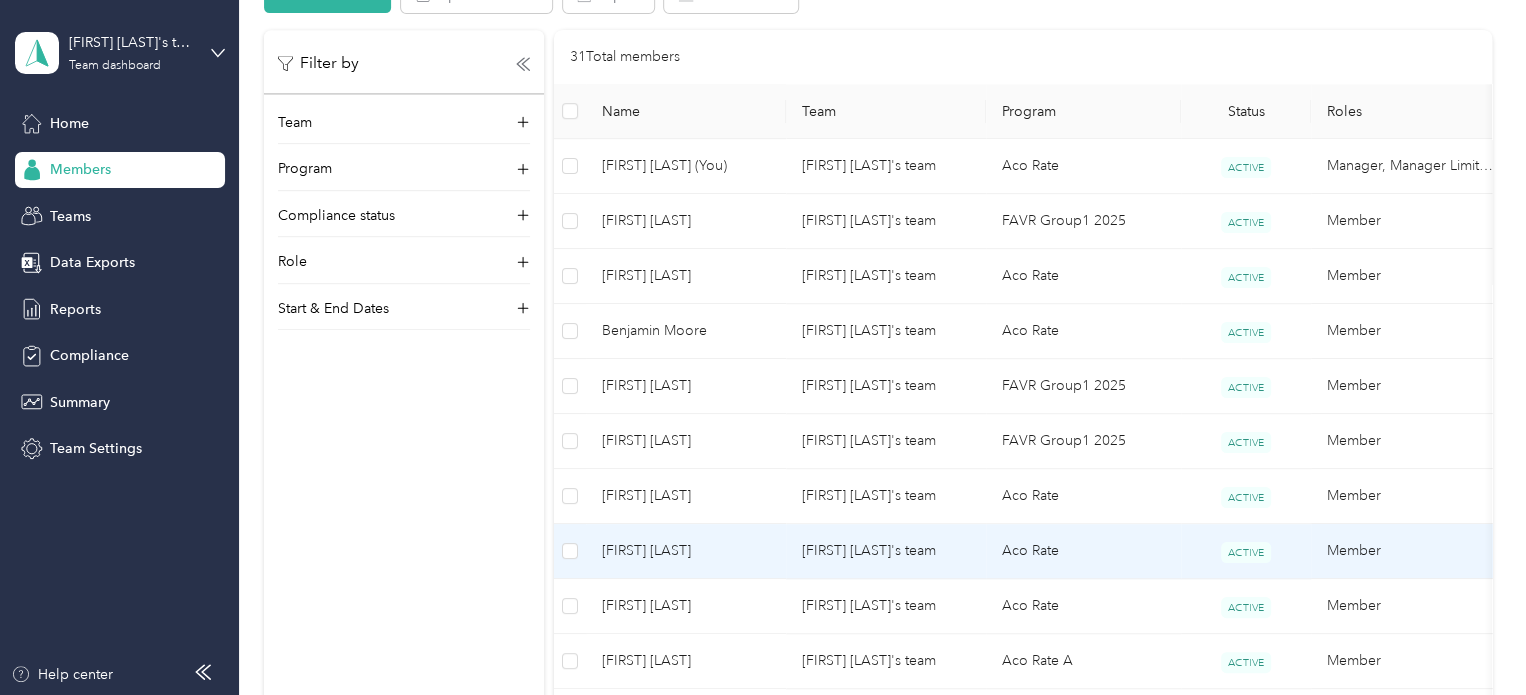 click on "Amy Dabbs" at bounding box center [686, 551] 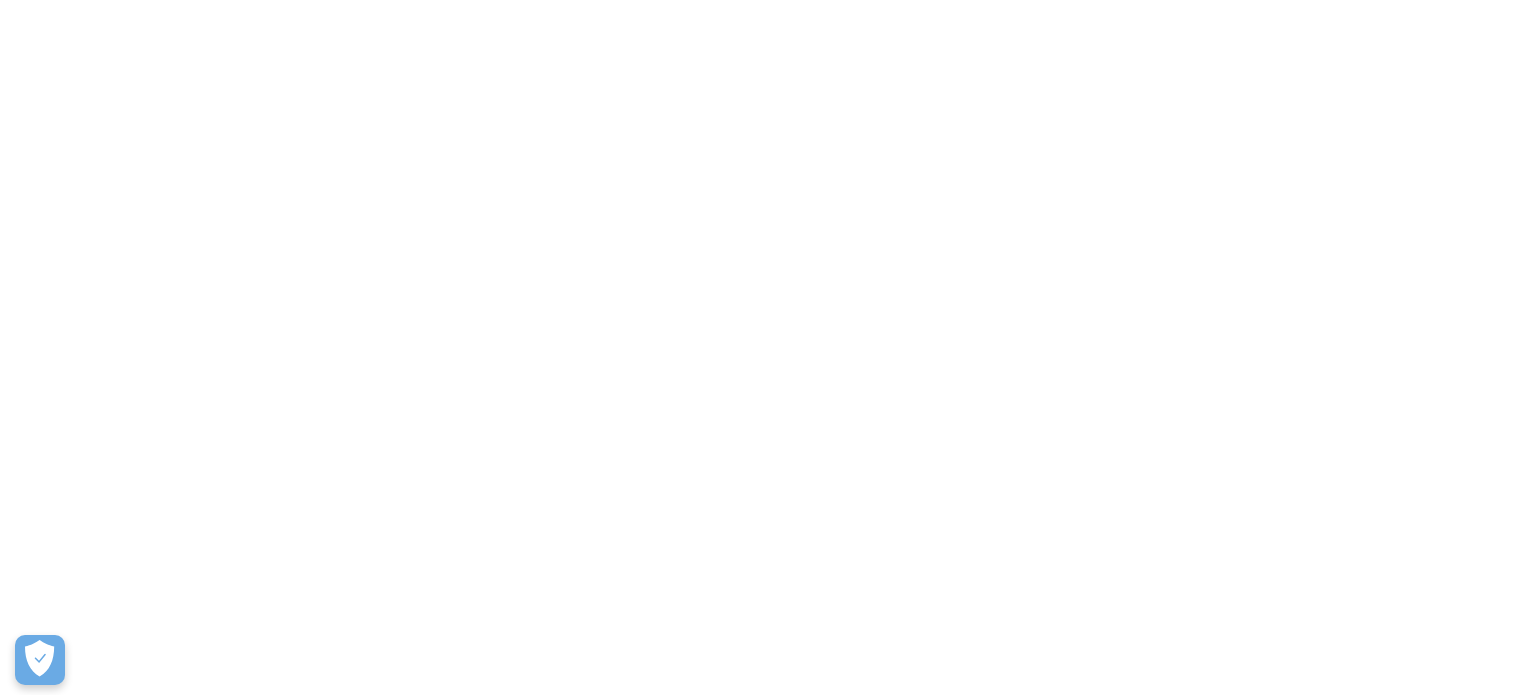 scroll, scrollTop: 0, scrollLeft: 0, axis: both 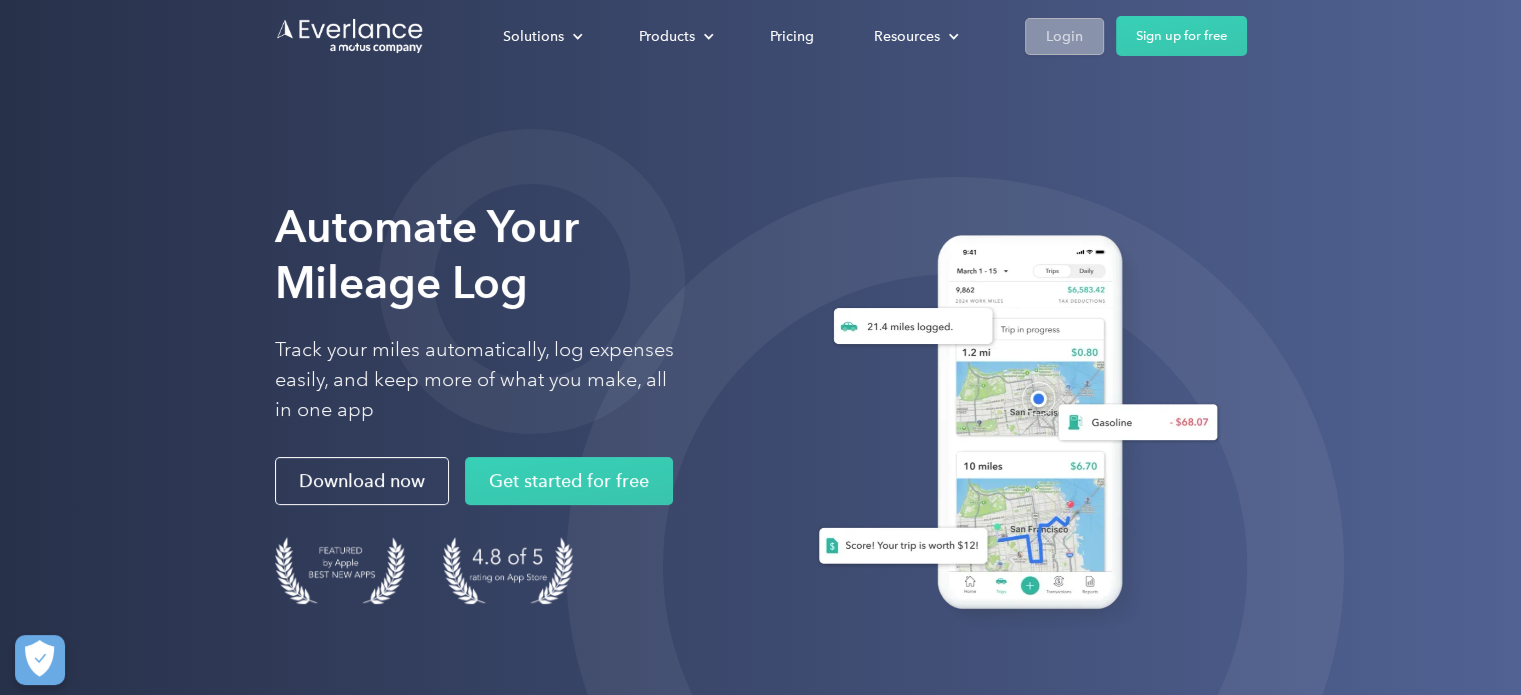 click on "Login" at bounding box center [1064, 36] 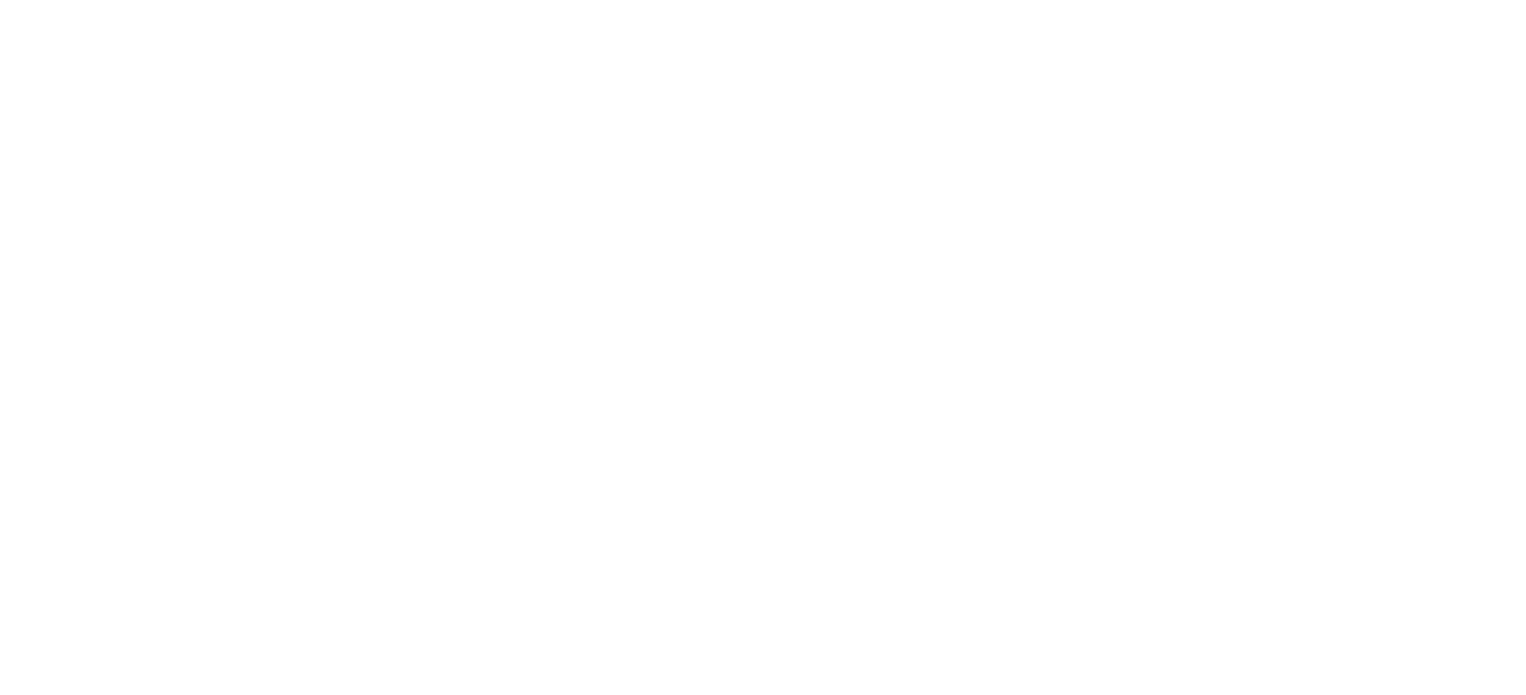 scroll, scrollTop: 0, scrollLeft: 0, axis: both 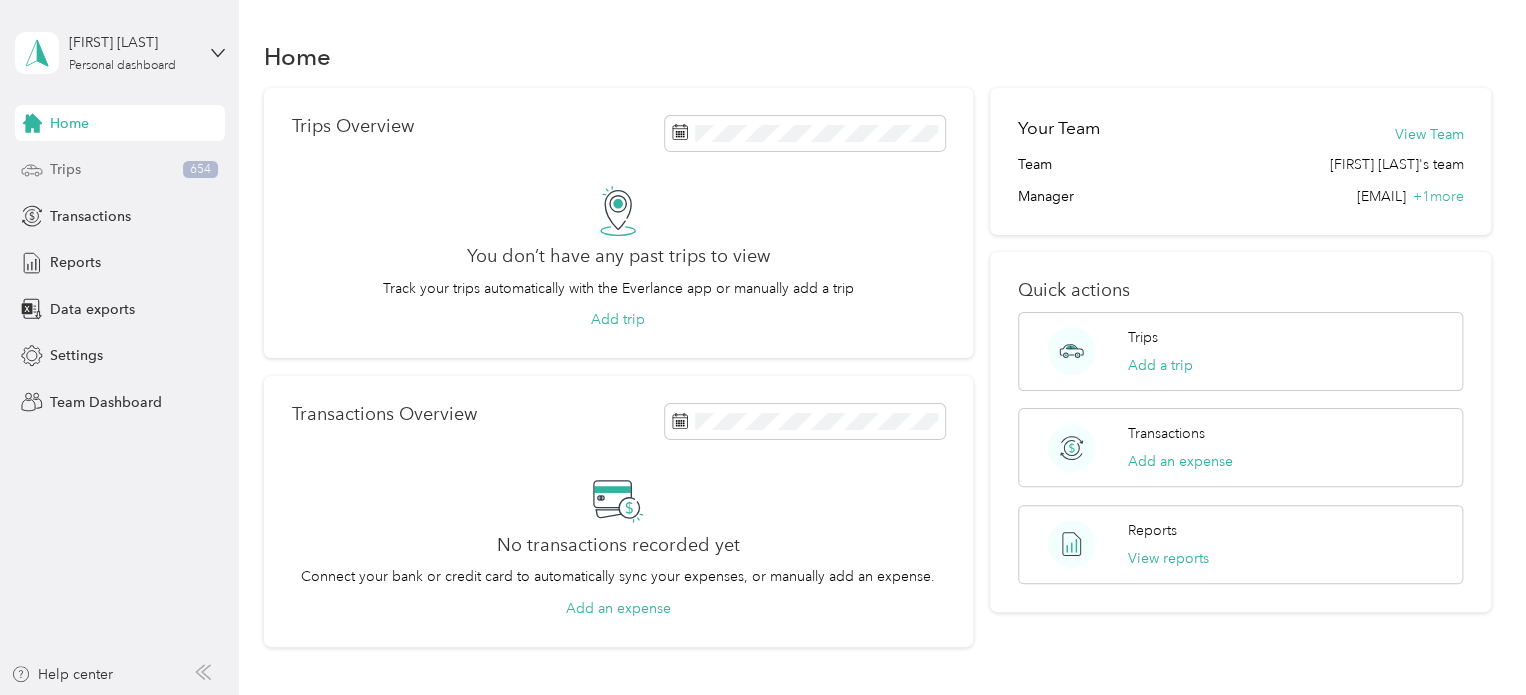 click on "Trips" at bounding box center (65, 169) 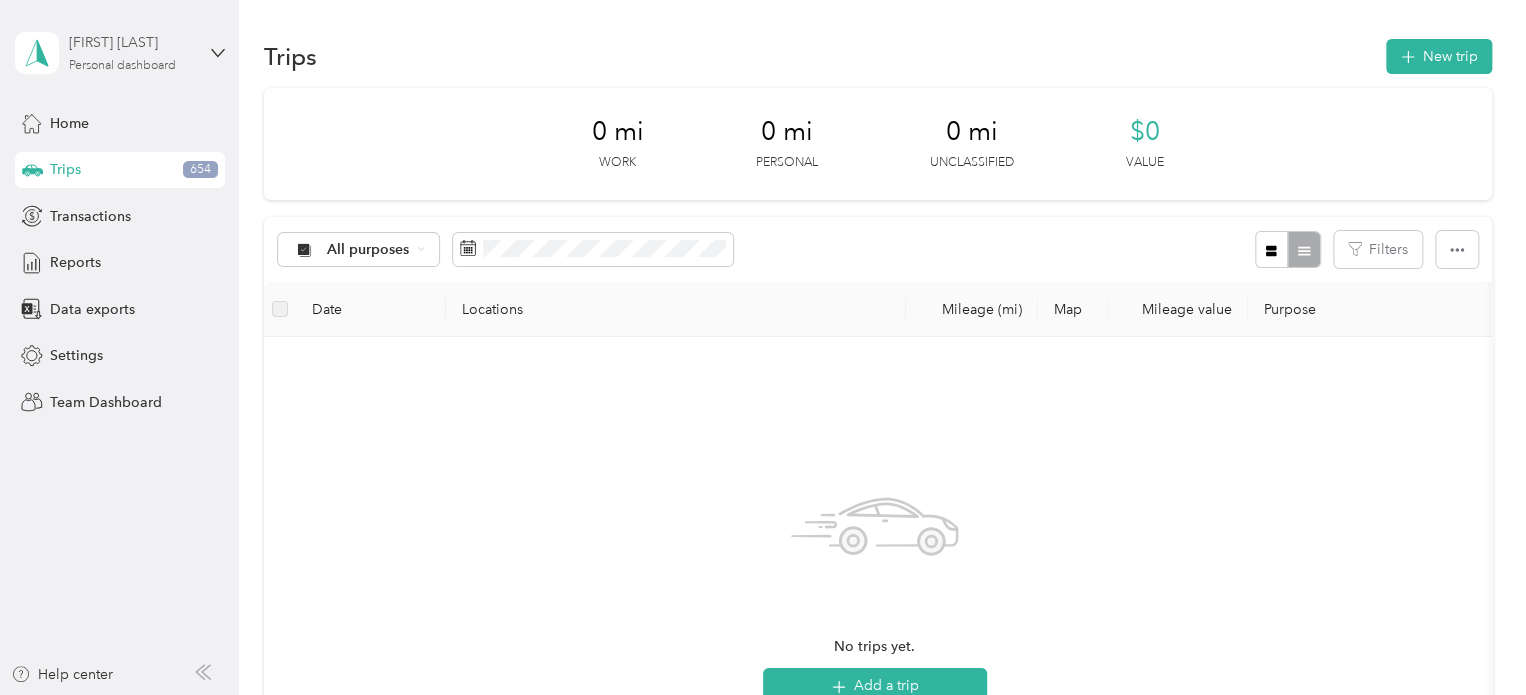 click on "[FIRST] [LAST]" at bounding box center [131, 42] 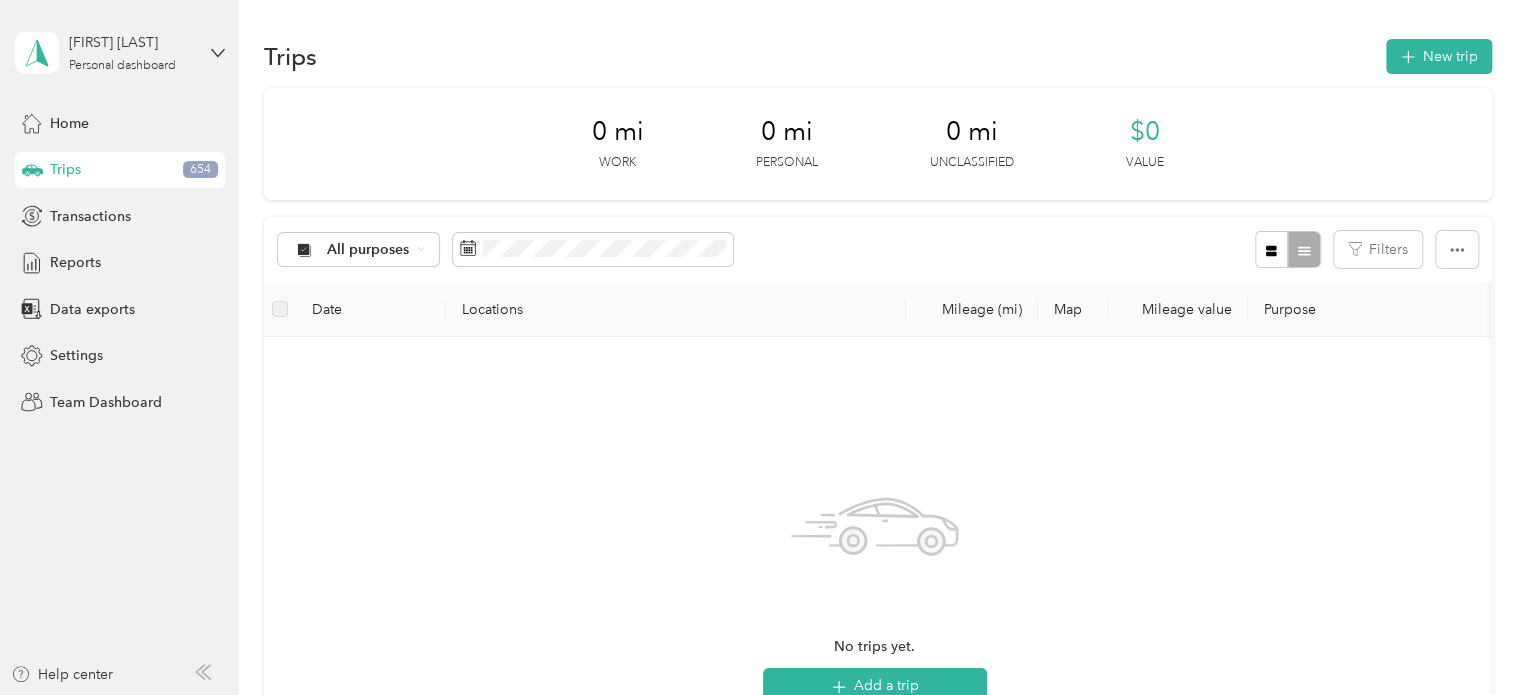 click on "Team dashboard Personal dashboard Log out" at bounding box center [167, 204] 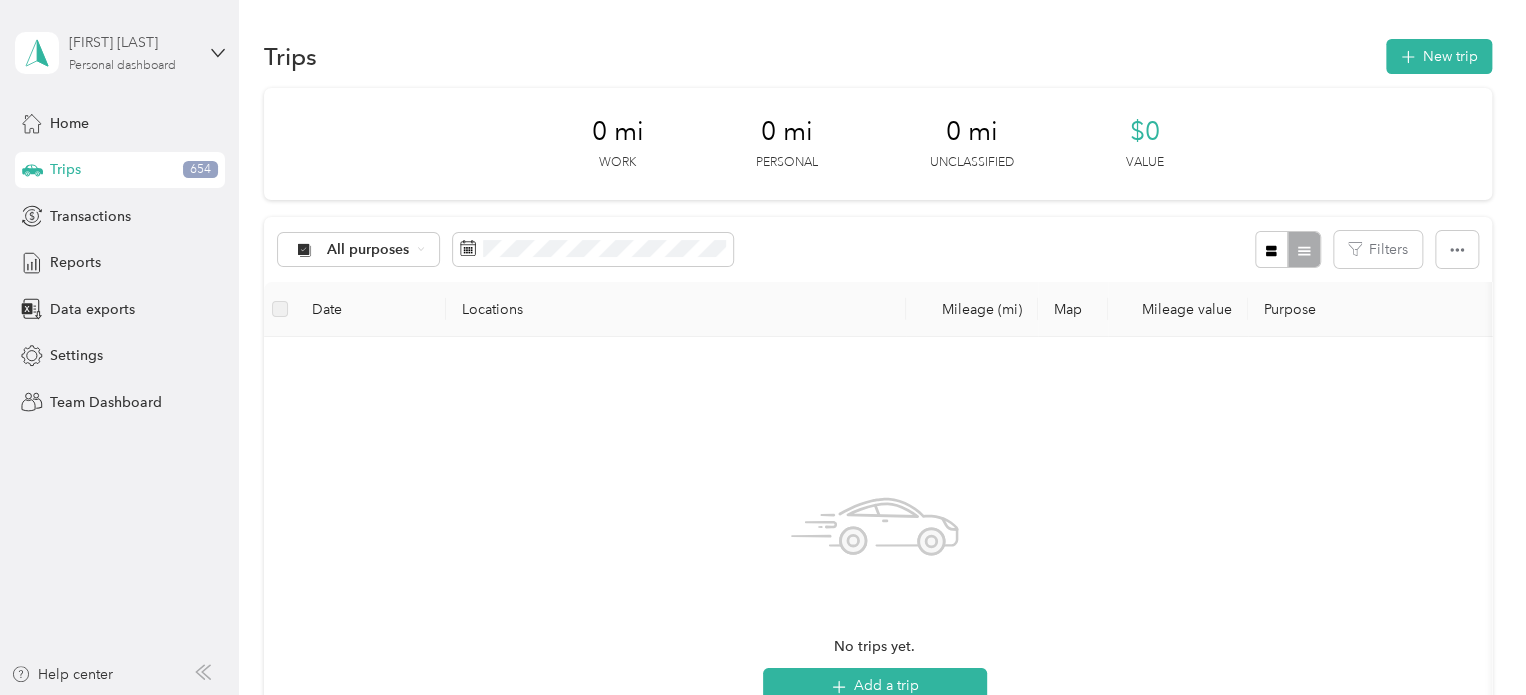 click on "[FIRST] [LAST]" at bounding box center [131, 42] 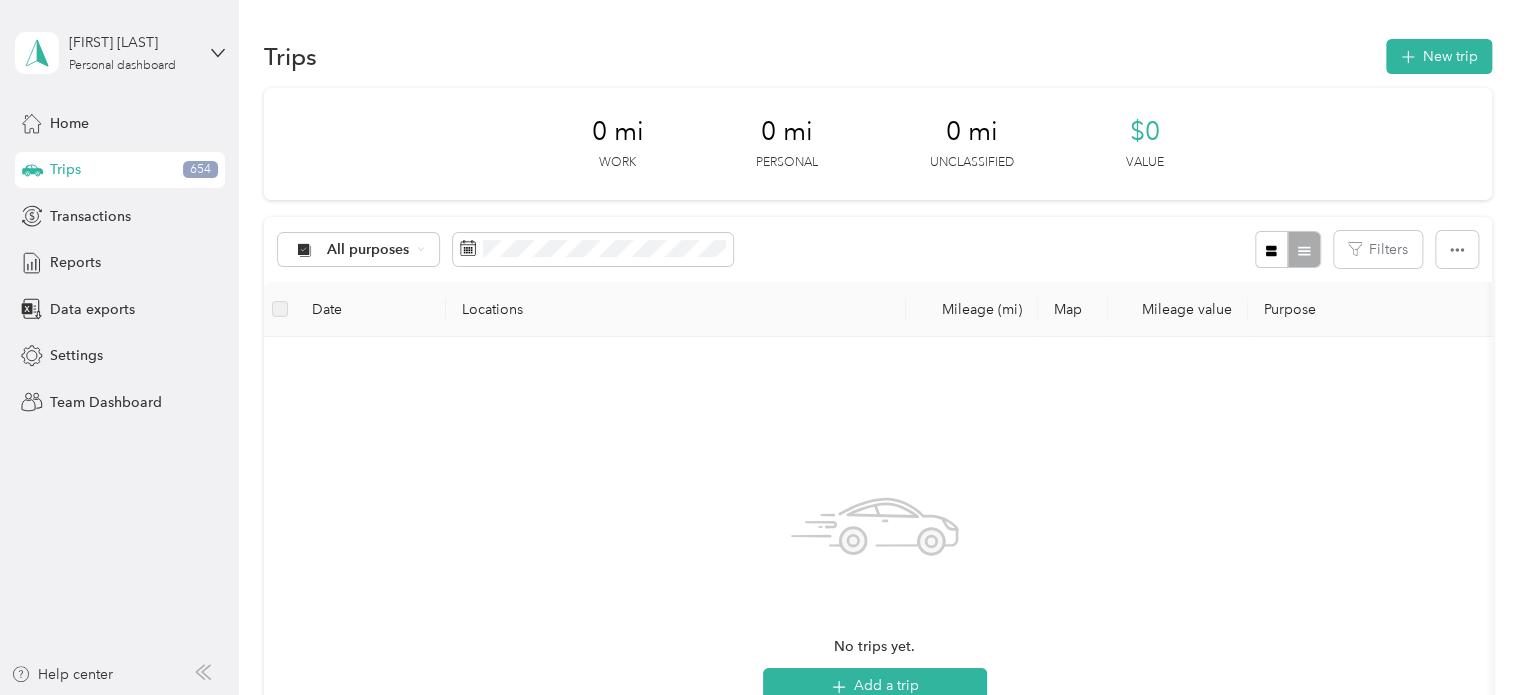 click on "Team dashboard" at bounding box center (167, 158) 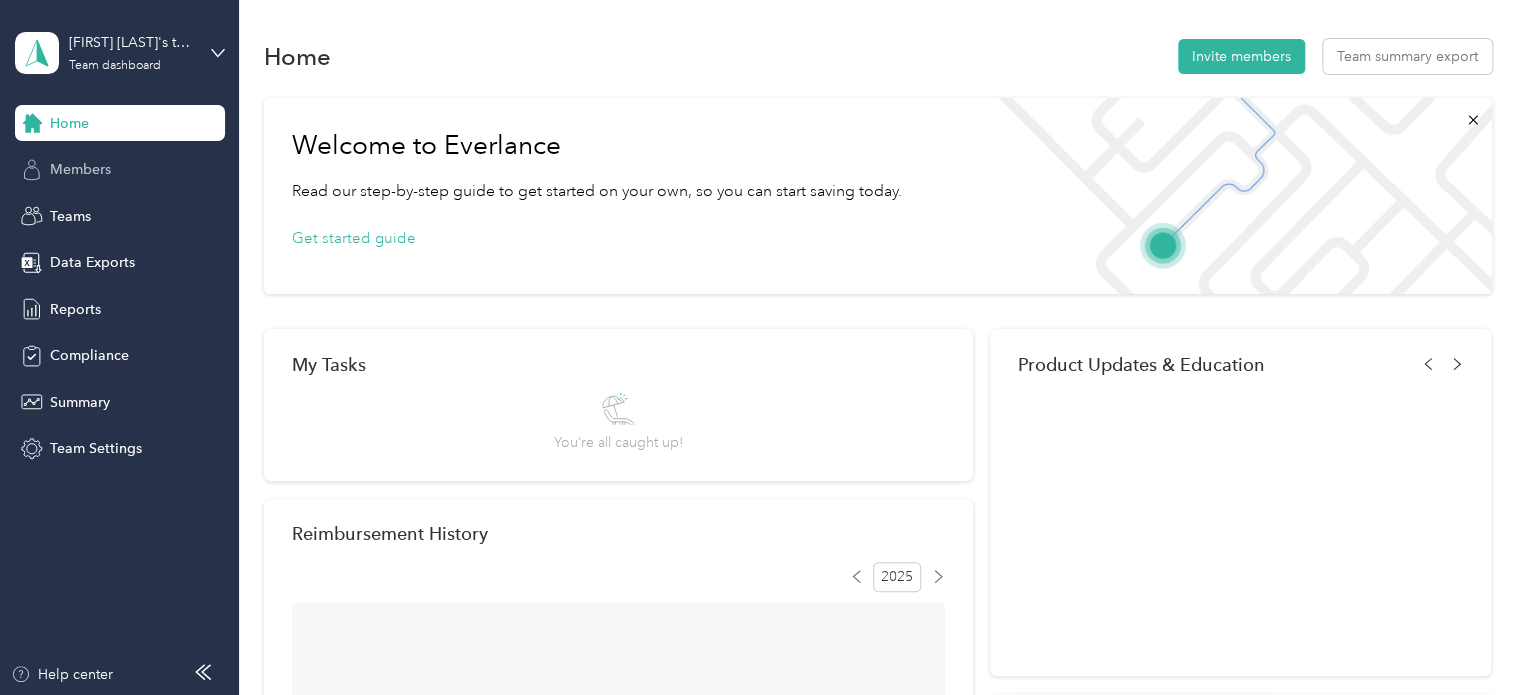 click on "Members" at bounding box center (120, 170) 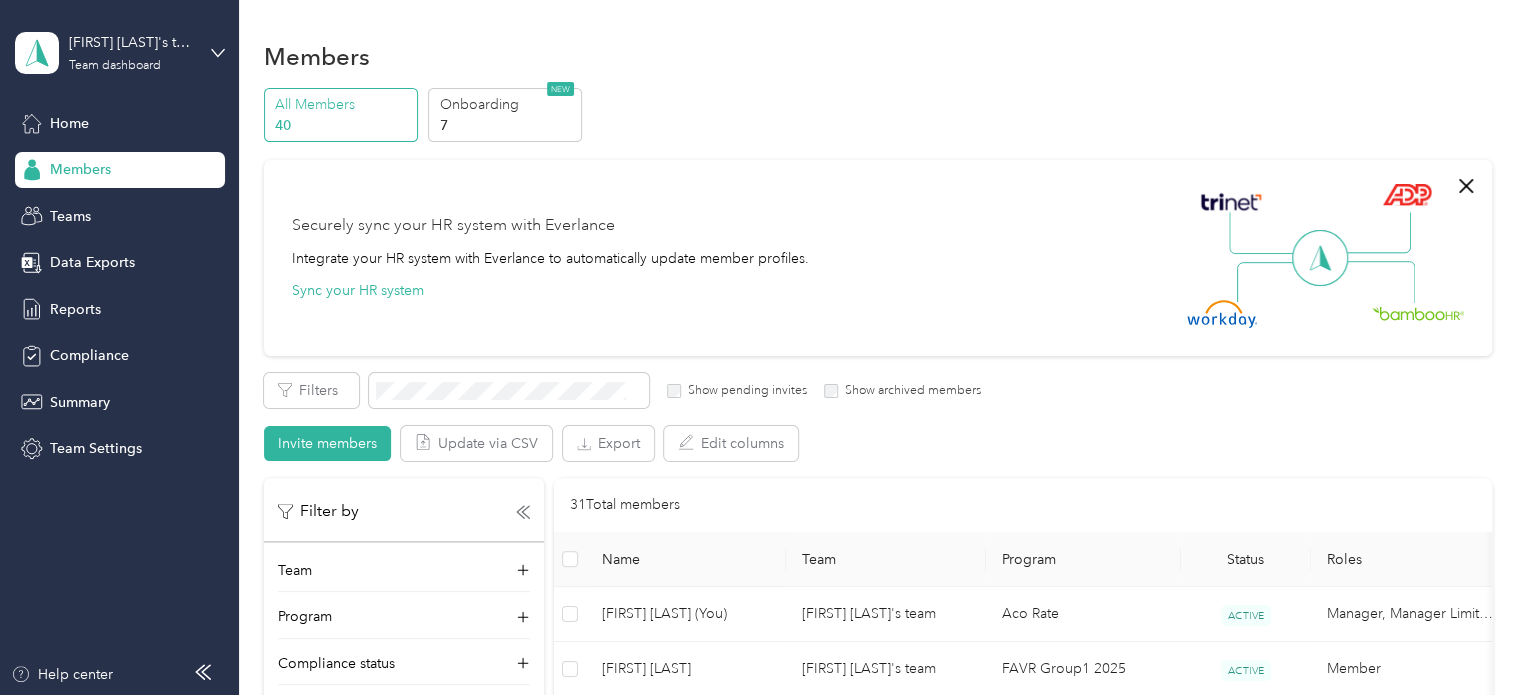 click on "Securely sync your HR system with Everlance Integrate your HR system with Everlance to automatically update member profiles. Sync your HR system" at bounding box center (878, 258) 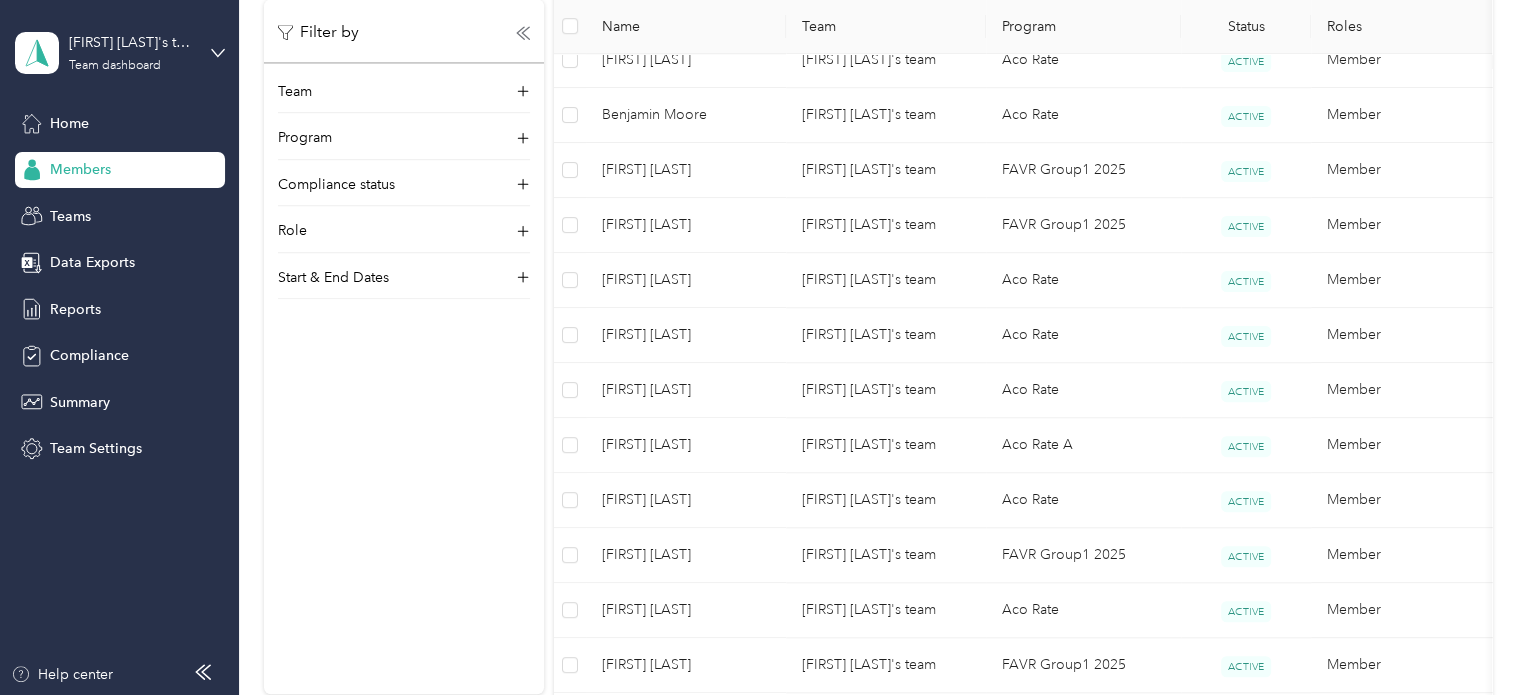 scroll, scrollTop: 678, scrollLeft: 0, axis: vertical 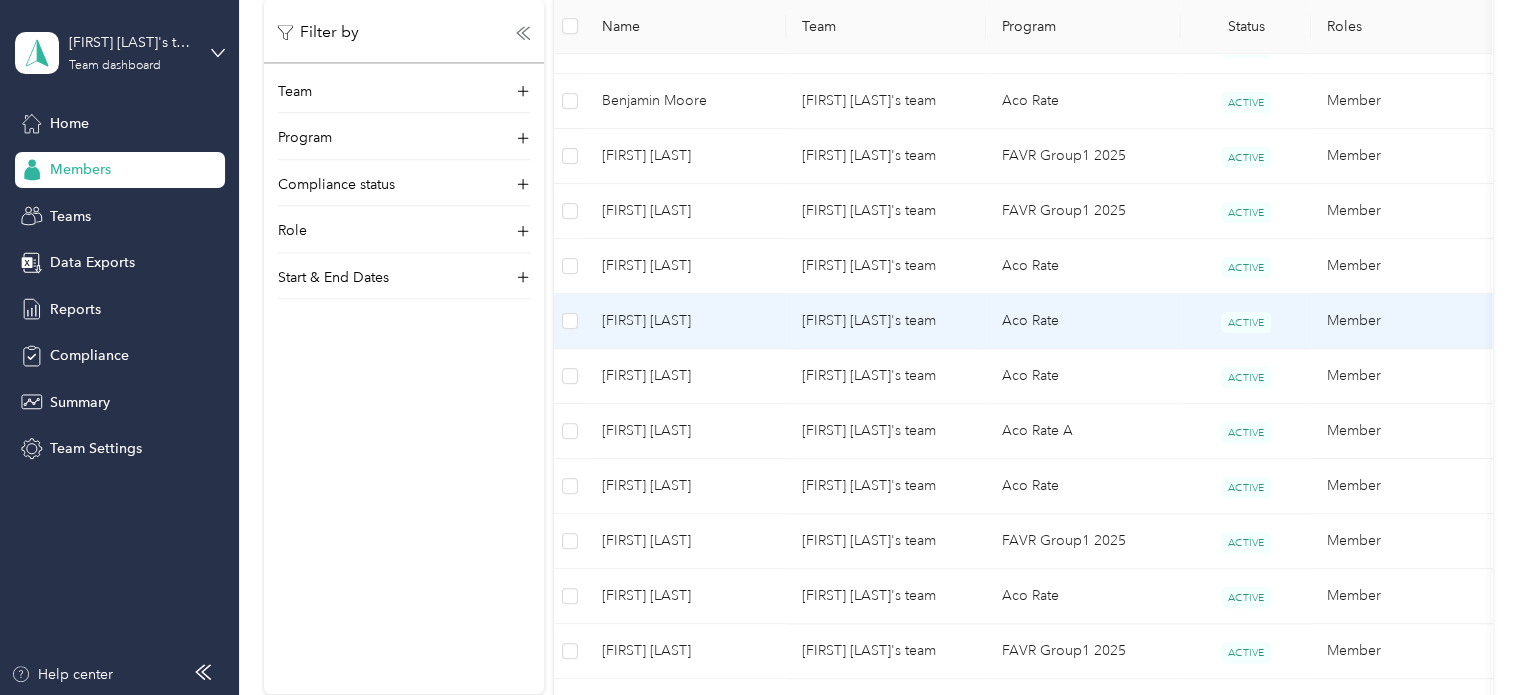 click on "[FIRST] [LAST]" at bounding box center [686, 321] 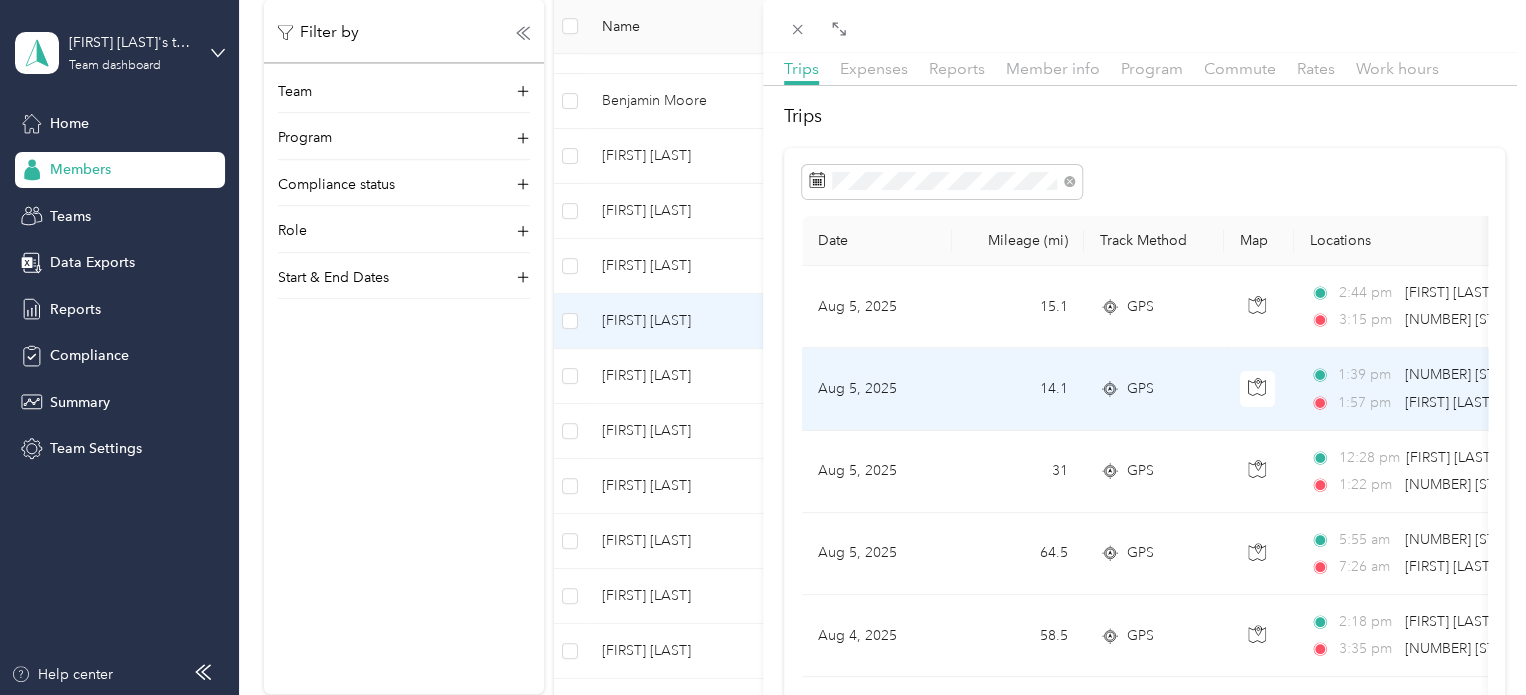 scroll, scrollTop: 64, scrollLeft: 0, axis: vertical 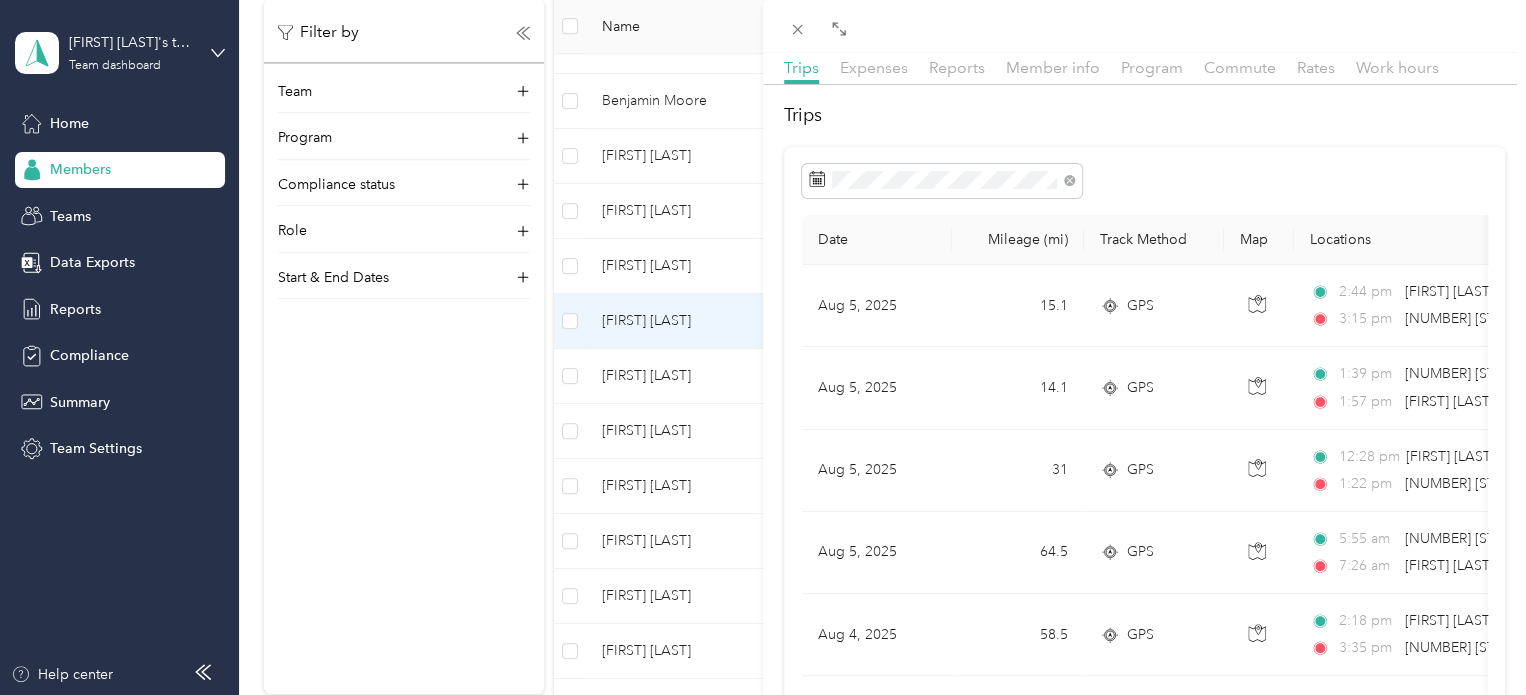click on "Date Mileage (mi) Track Method Map Locations Mileage value Purpose               Aug 5, 2025 15.1 GPS 2:44 pm Ginas Quik Mart (100 Deer Lodge Hwy, Clarkrange, TN) 3:15 pm 965 Northside Dr, Crossville, TN 38555, USA  $4.53 Acosta Aug 5, 2025 14.1 GPS 1:39 pm 2994 S York Hwy, Jamestown, TN 38556, USA  1:57 pm Dollar General (6867 S York Hwy, Clarkrange, TN) $4.23 Acosta Aug 5, 2025 31 GPS 12:28 pm Helenwood Foods (12460 Scott Highway, Helenwood, Tennessee) 1:22 pm 2994 S York Hwy, Jamestown, TN 38556, USA  $9.30 Acosta Aug 5, 2025 64.5 GPS 5:55 am 20 Hickory Hollow Cir, Crossville, TN 38555, USA  7:26 am Helenwood Foods (12460 Scott Highway, Helenwood, Tennessee) $19.35 Acosta Aug 4, 2025 58.5 GPS 2:18 pm Scott's Bestway (804 East Lake Avenue, Celina, Tennessee) 3:35 pm 7 Hickory Hollow Cir, Crossville, TN 38555, USA  $17.55 Acosta Aug 4, 2025 59.5 GPS 5:07 am 20 Hickory Hollow Cir, Crossville, TN 38555, USA  6:38 am Scott's Bestway (804 East Lake Avenue, Celina, Tennessee) $17.85 Acosta Jul 30, 2025 GPS" at bounding box center [1144, 1278] 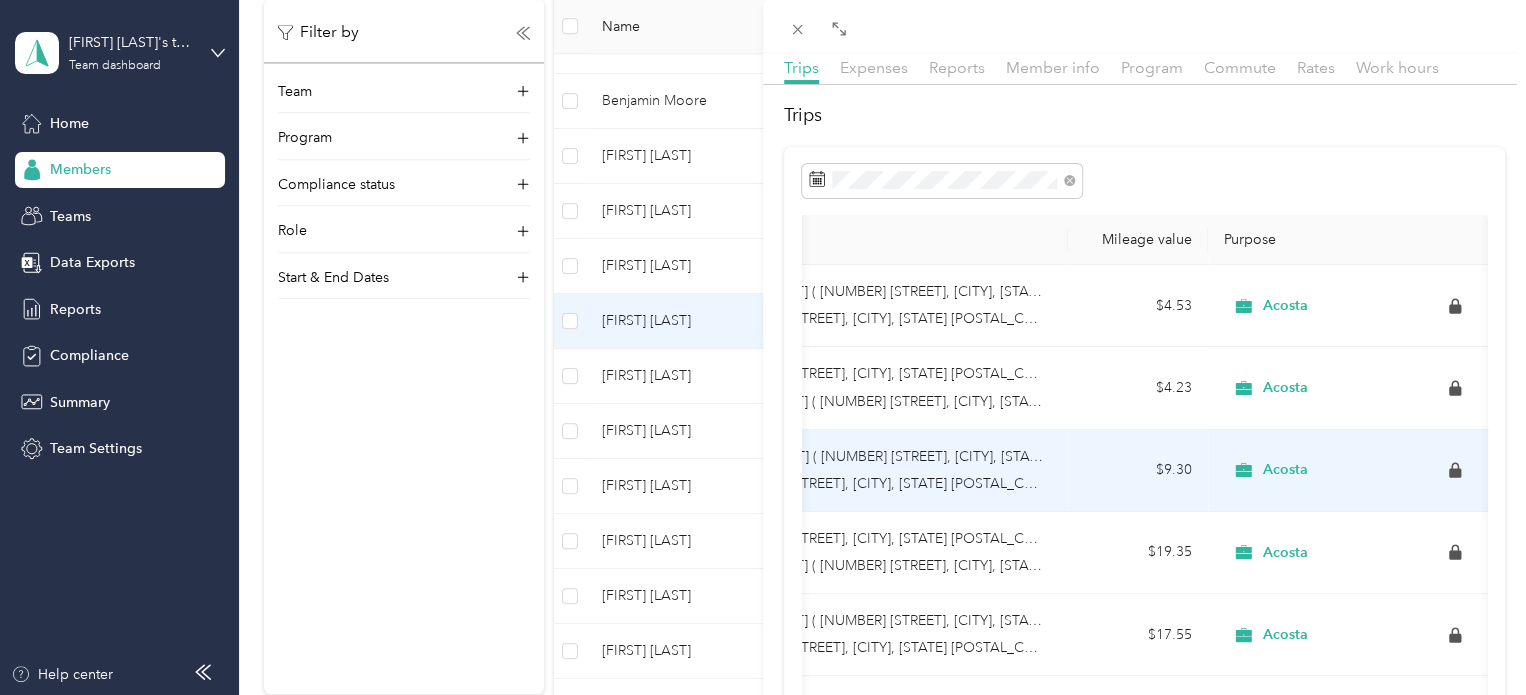 scroll, scrollTop: 0, scrollLeft: 0, axis: both 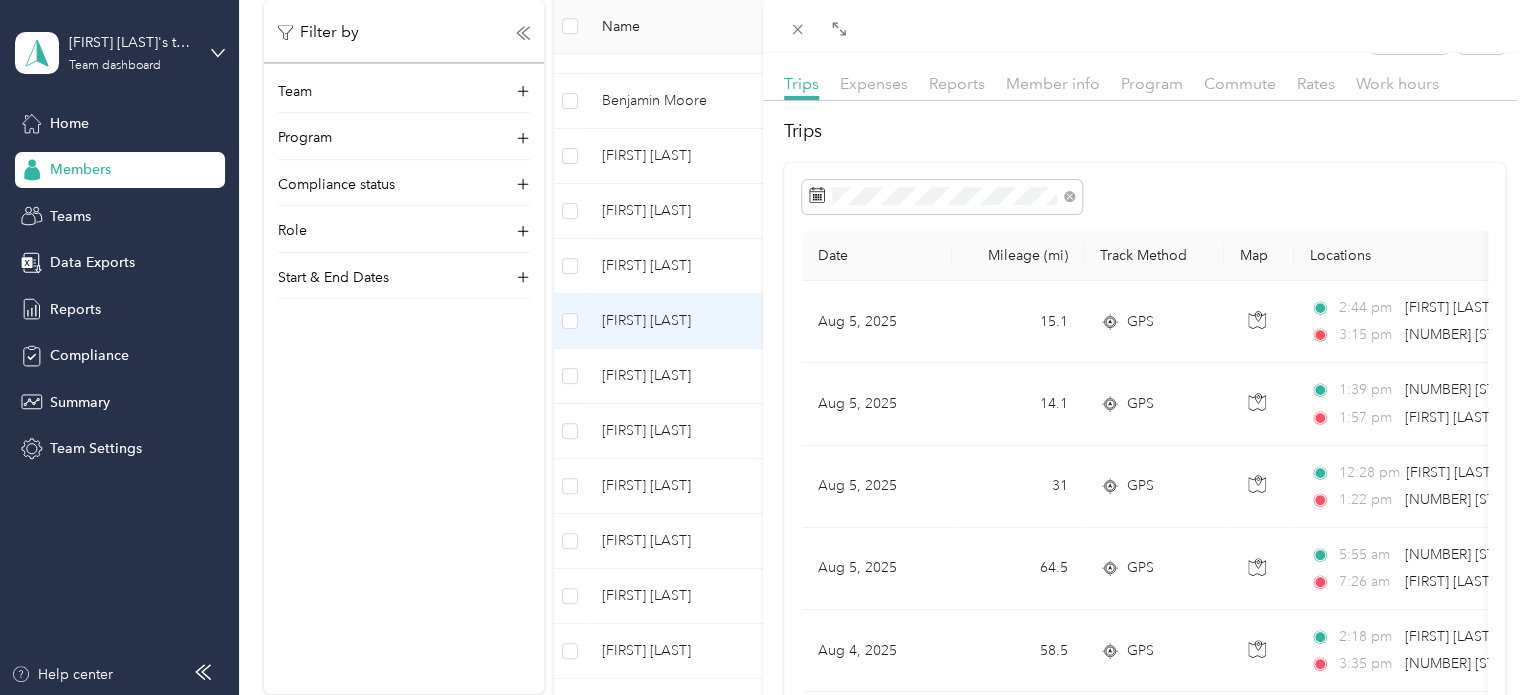 click on "Trips Date Mileage (mi) Track Method Map Locations Mileage value Purpose               Aug 5, 2025 15.1 GPS 2:44 pm Ginas Quik Mart (100 Deer Lodge Hwy, Clarkrange, TN) 3:15 pm 965 Northside Dr, Crossville, TN 38555, USA  $4.53 Acosta Aug 5, 2025 14.1 GPS 1:39 pm 2994 S York Hwy, Jamestown, TN 38556, USA  1:57 pm Dollar General (6867 S York Hwy, Clarkrange, TN) $4.23 Acosta Aug 5, 2025 31 GPS 12:28 pm Helenwood Foods (12460 Scott Highway, Helenwood, Tennessee) 1:22 pm 2994 S York Hwy, Jamestown, TN 38556, USA  $9.30 Acosta Aug 5, 2025 64.5 GPS 5:55 am 20 Hickory Hollow Cir, Crossville, TN 38555, USA  7:26 am Helenwood Foods (12460 Scott Highway, Helenwood, Tennessee) $19.35 Acosta Aug 4, 2025 58.5 GPS 2:18 pm Scott's Bestway (804 East Lake Avenue, Celina, Tennessee) 3:35 pm 7 Hickory Hollow Cir, Crossville, TN 38555, USA  $17.55 Acosta Aug 4, 2025 59.5 GPS 5:07 am 20 Hickory Hollow Cir, Crossville, TN 38555, USA  6:38 am Scott's Bestway (804 East Lake Avenue, Celina, Tennessee) $17.85 Acosta 81.7 GPS" at bounding box center [1144, 1271] 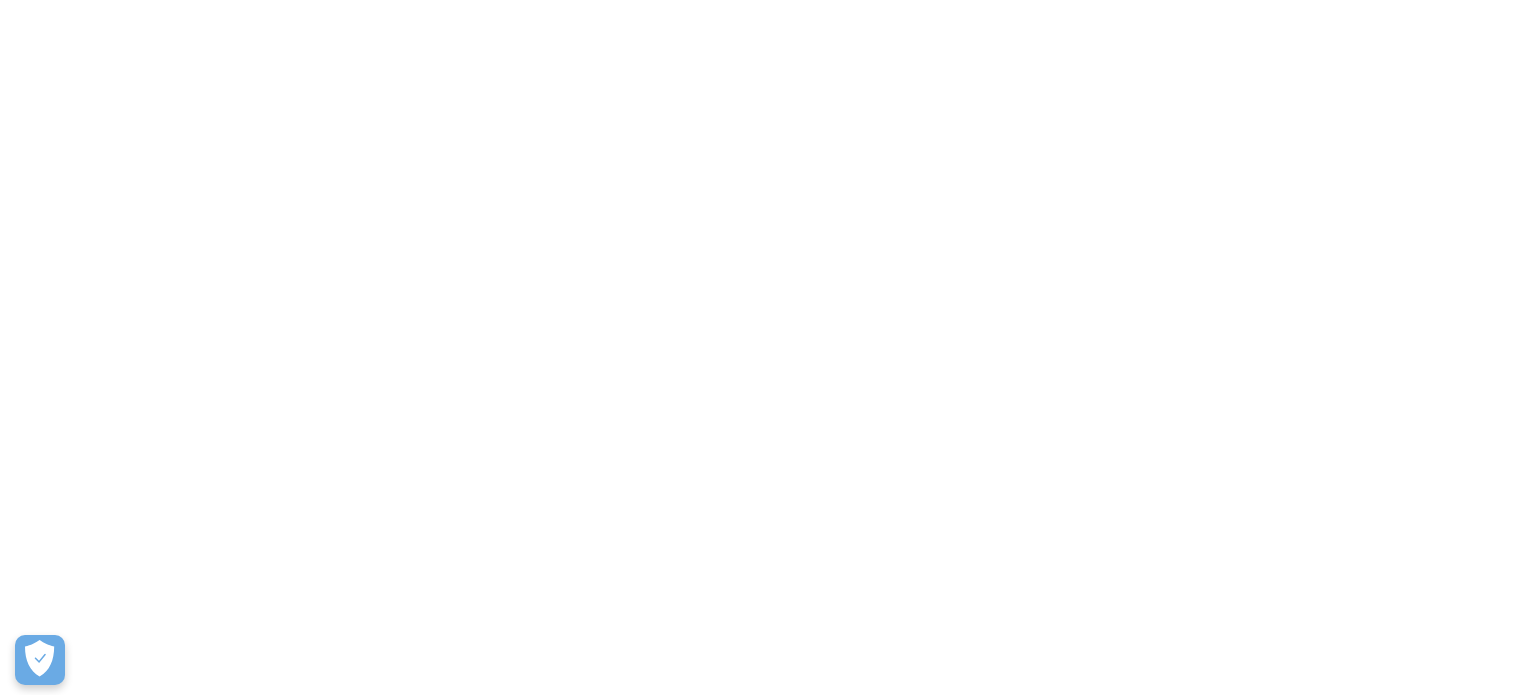 scroll, scrollTop: 0, scrollLeft: 0, axis: both 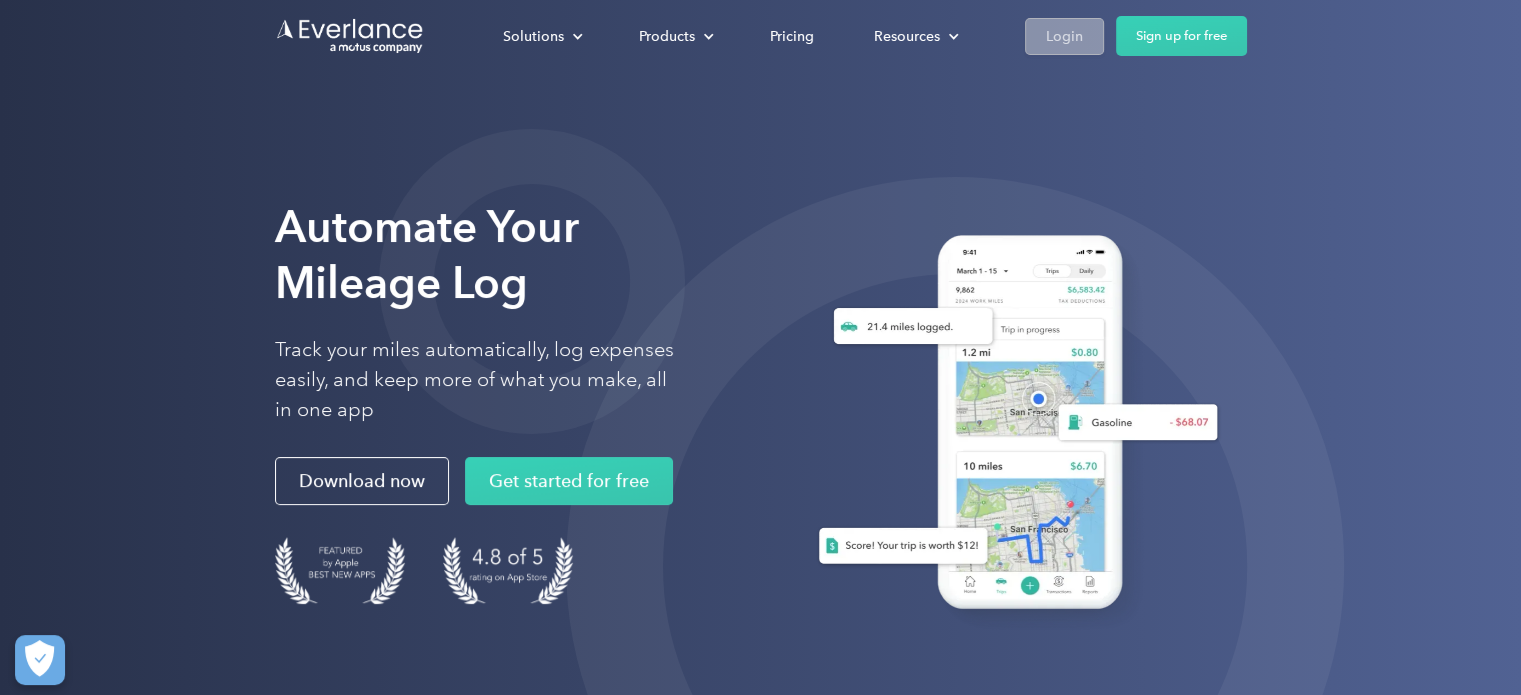 click on "Login" at bounding box center [1064, 36] 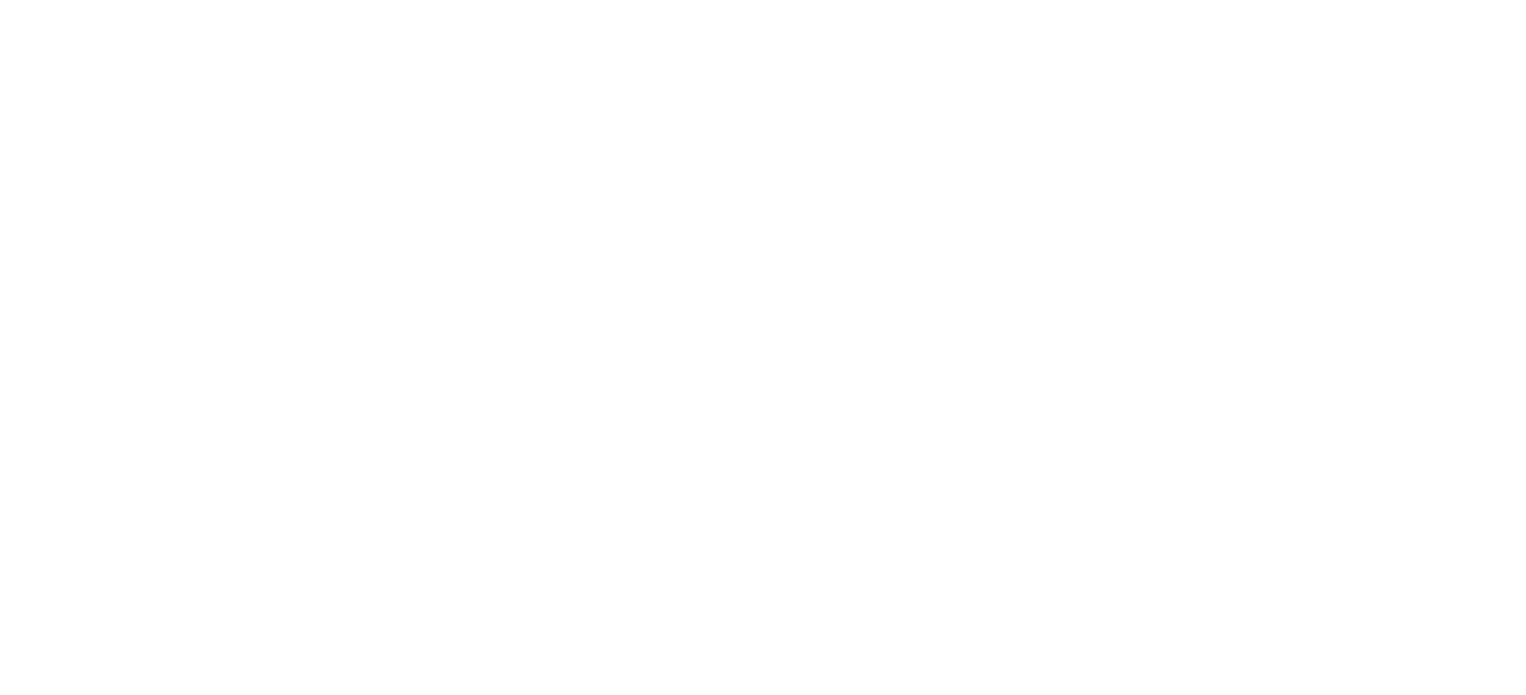 scroll, scrollTop: 0, scrollLeft: 0, axis: both 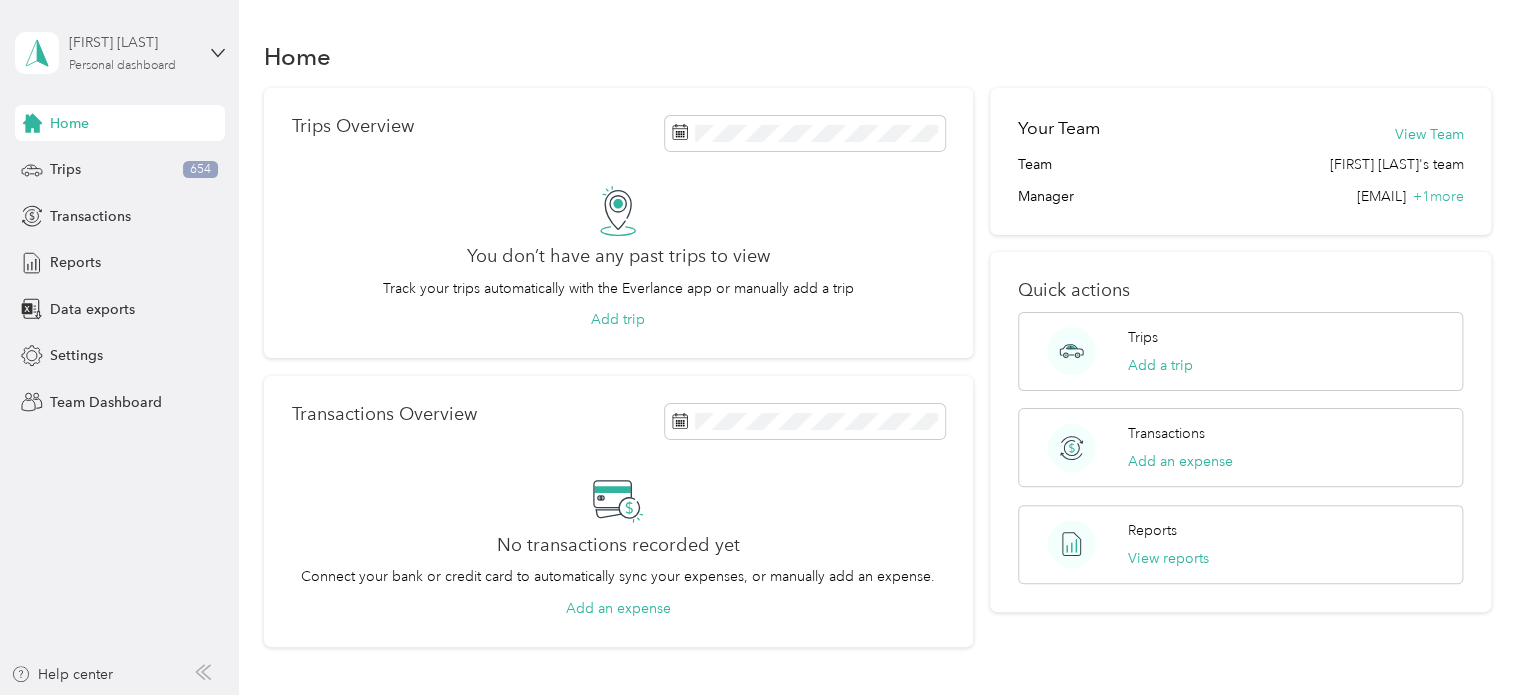 click on "[FIRST] [LAST]" at bounding box center [131, 42] 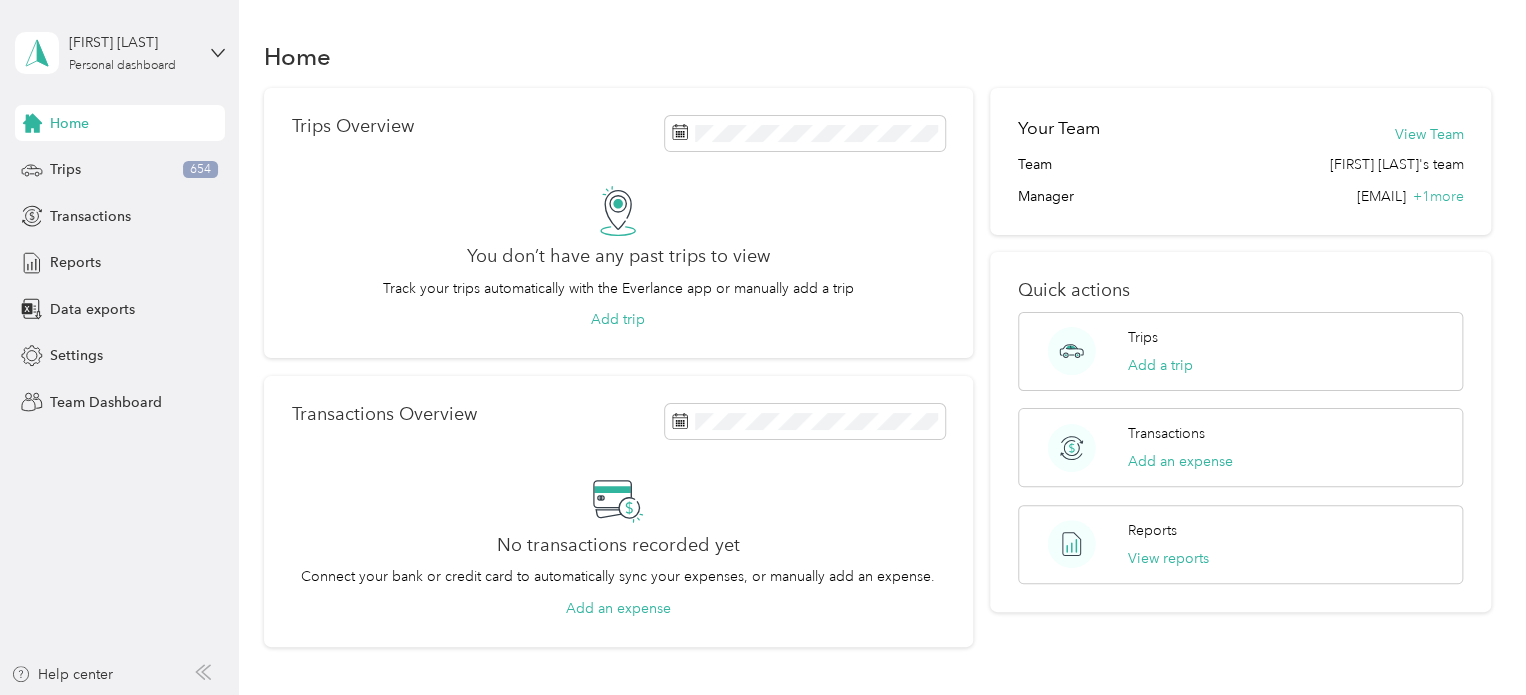 click on "Team dashboard" at bounding box center (167, 152) 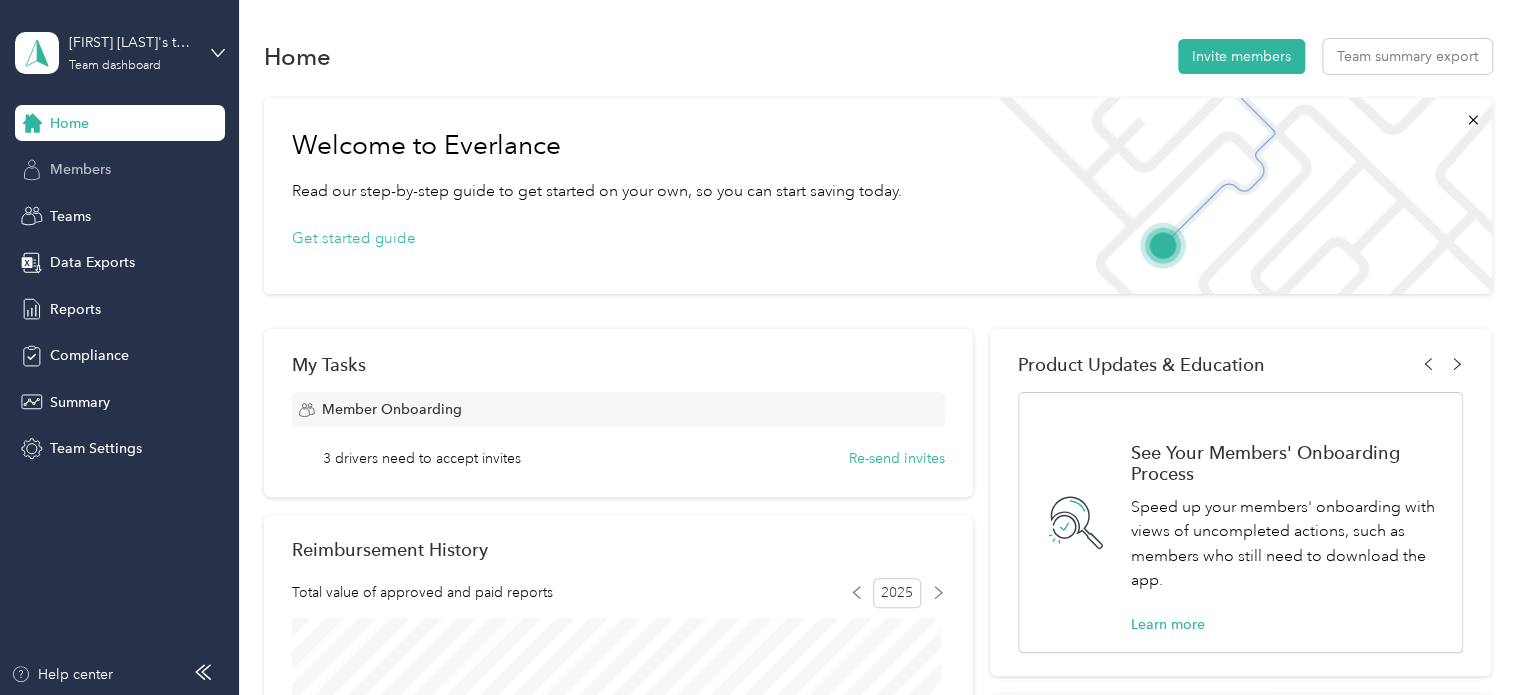 click on "Members" at bounding box center [120, 170] 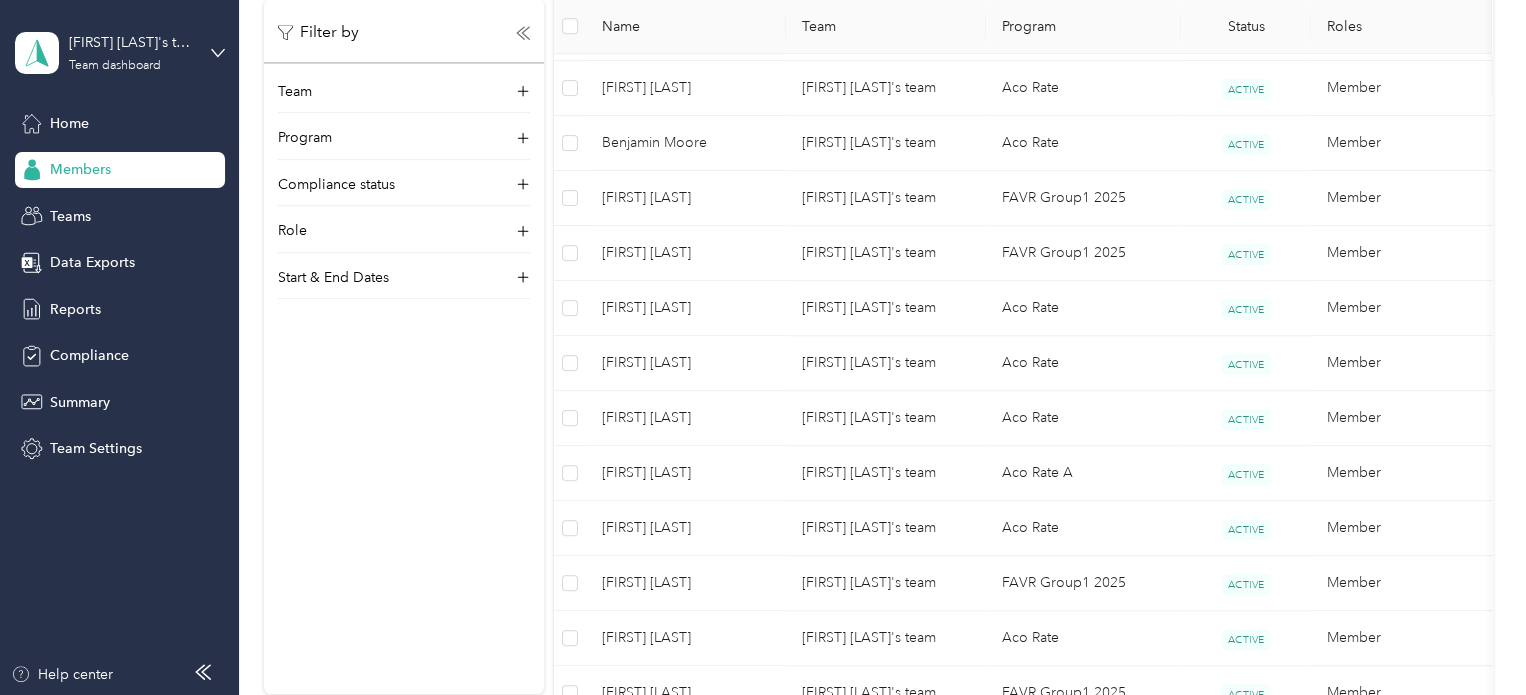 scroll, scrollTop: 644, scrollLeft: 0, axis: vertical 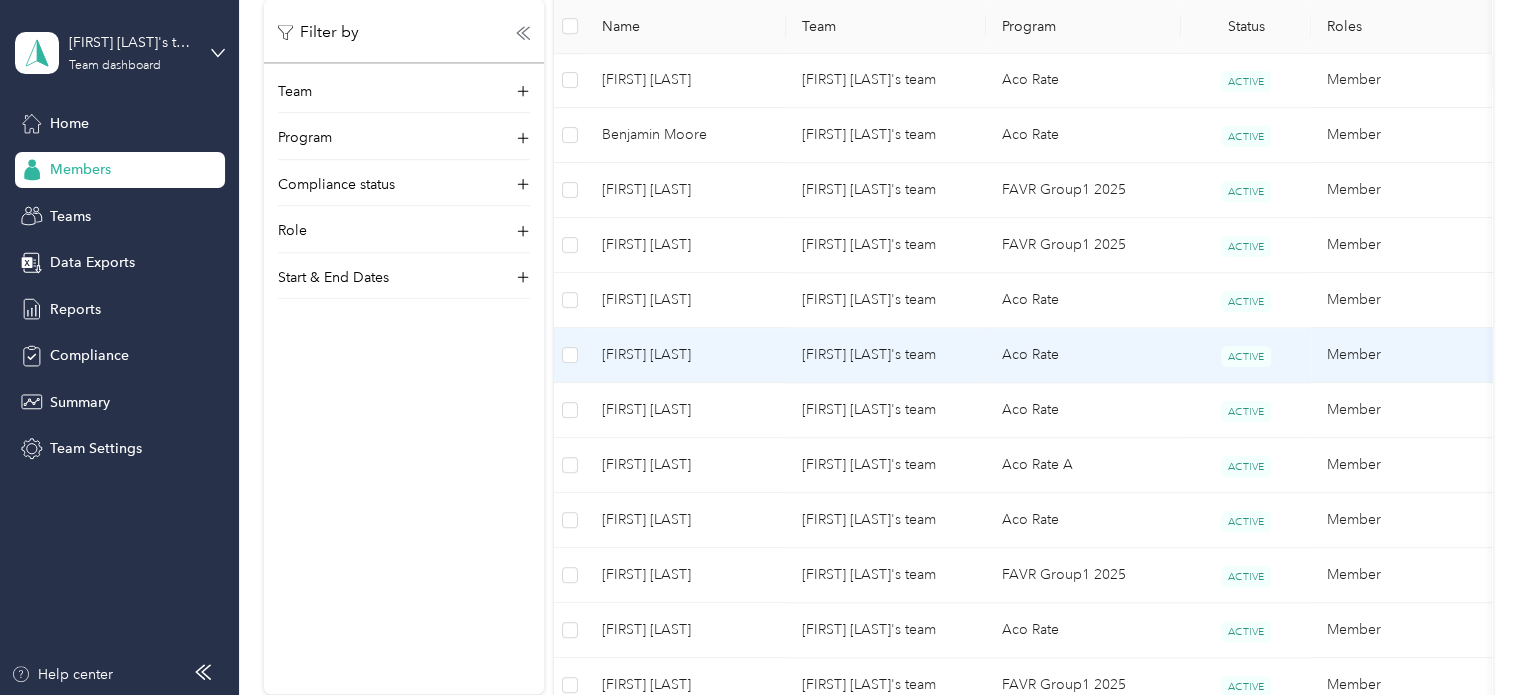 click on "[FIRST] [LAST]" at bounding box center (686, 355) 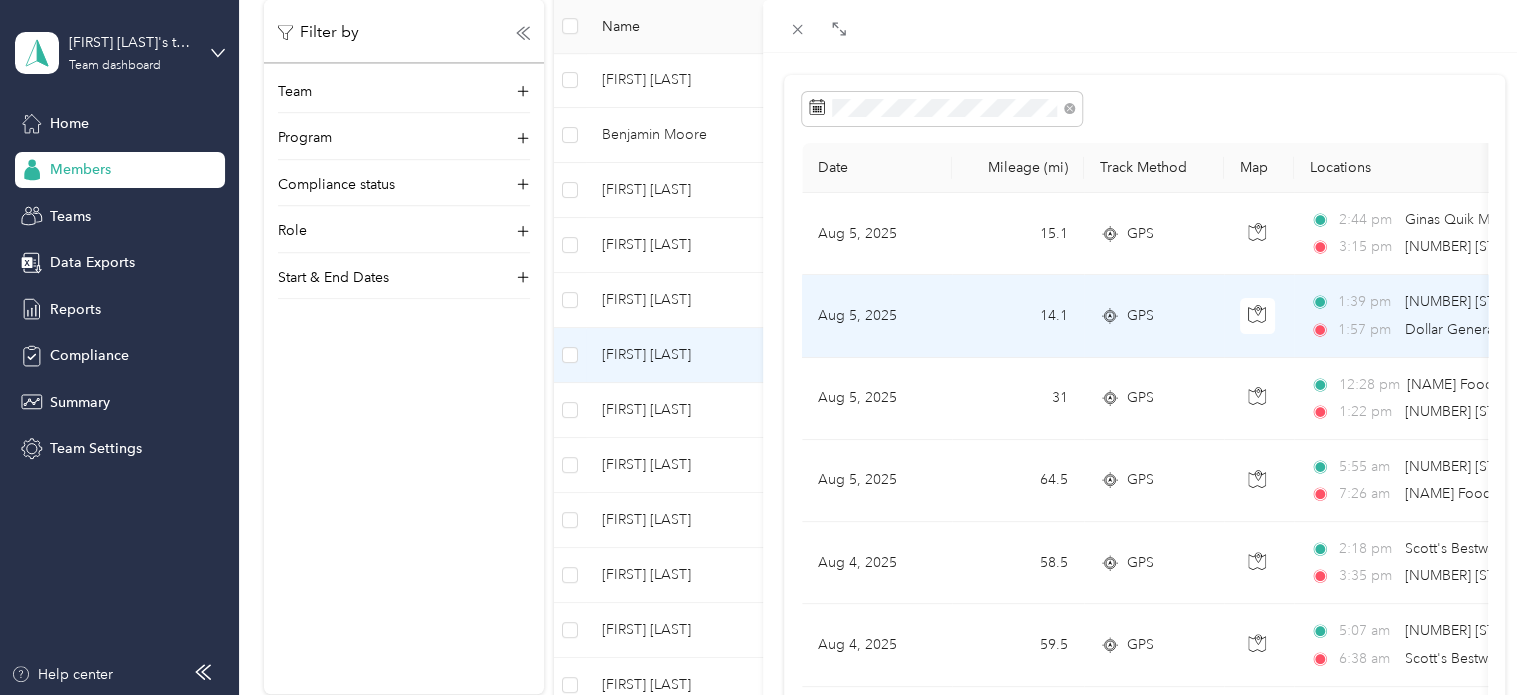 scroll, scrollTop: 84, scrollLeft: 0, axis: vertical 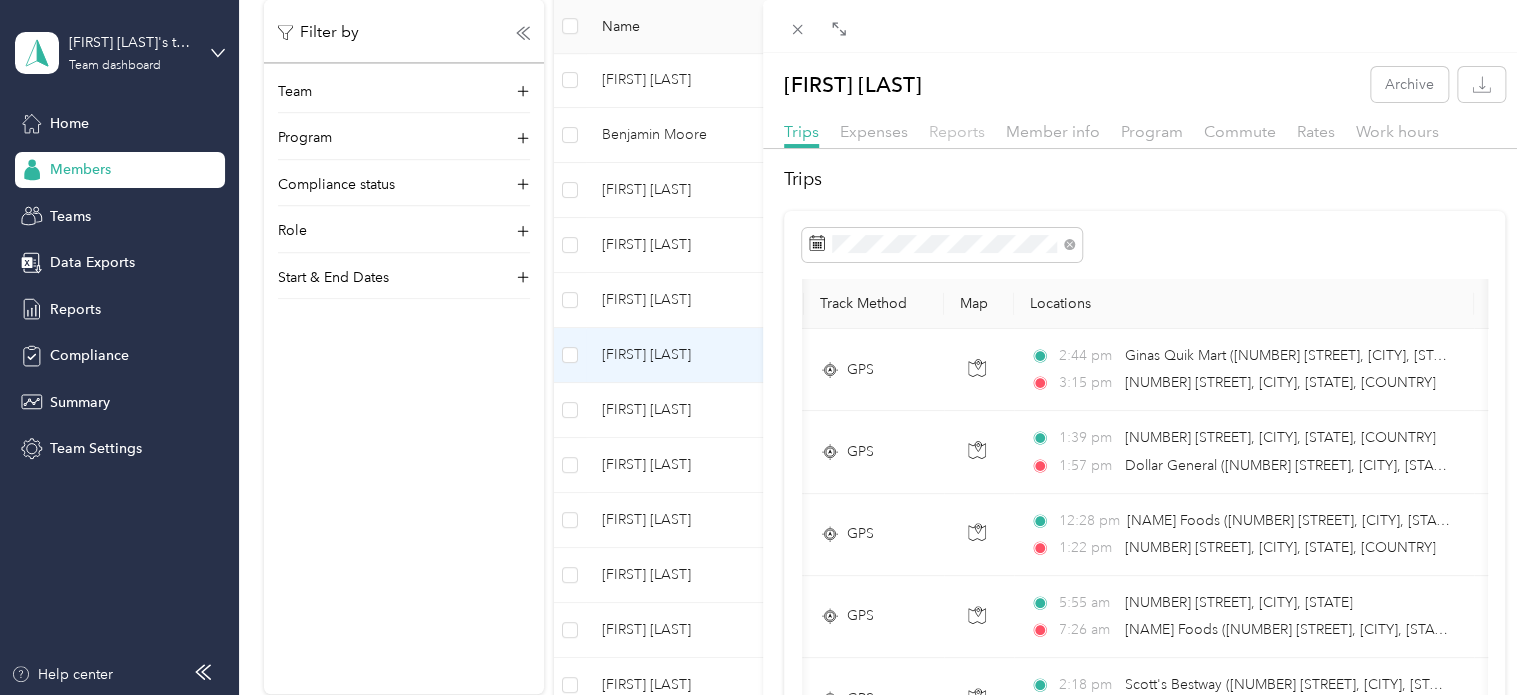 click on "Reports" at bounding box center [957, 131] 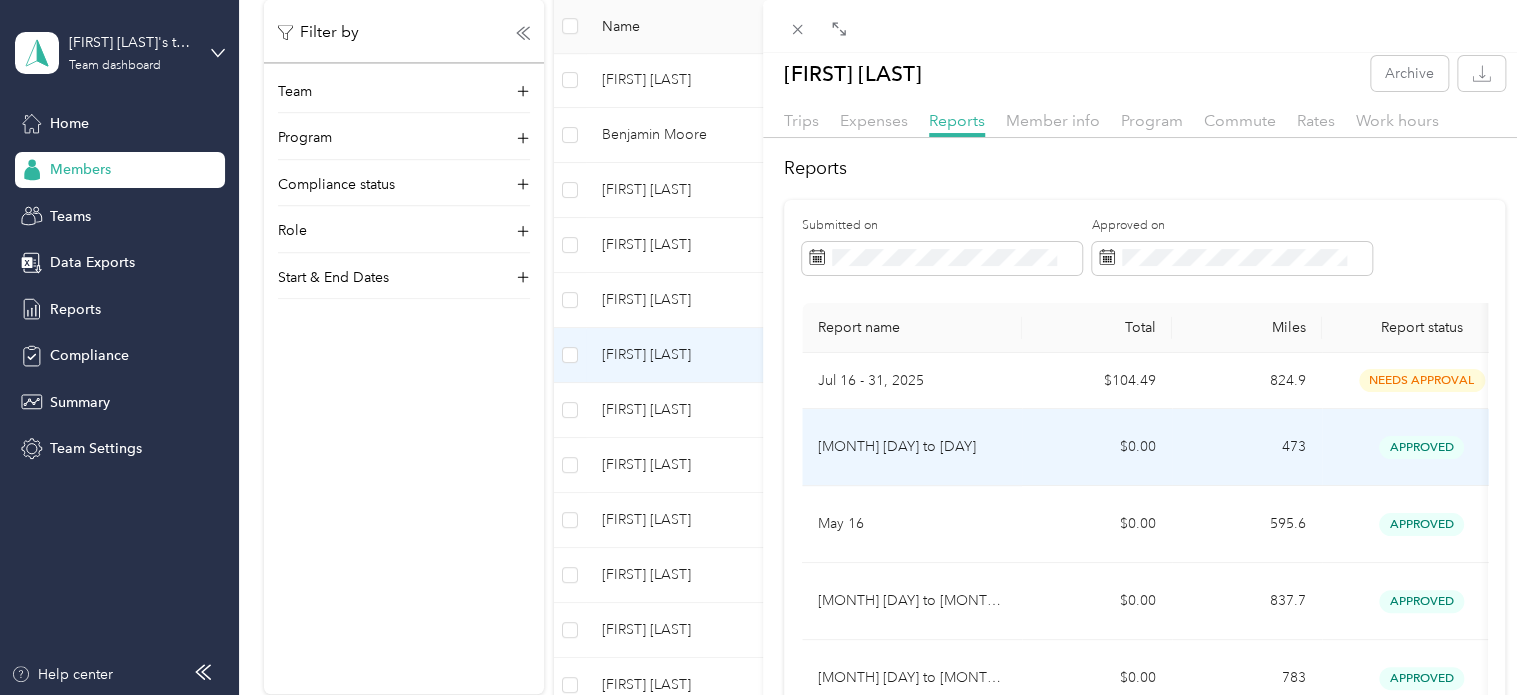 scroll, scrollTop: 12, scrollLeft: 0, axis: vertical 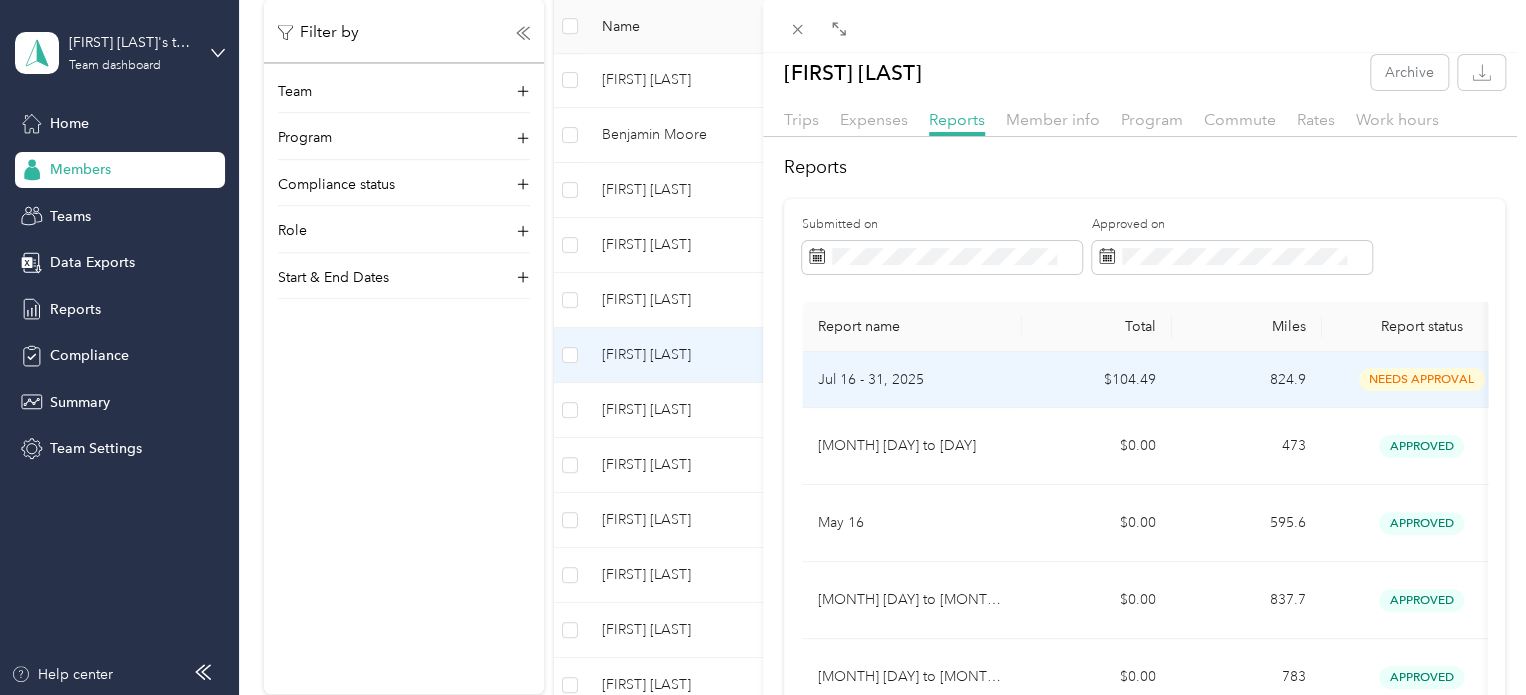 click on "Jul 16 - 31, 2025" at bounding box center (912, 380) 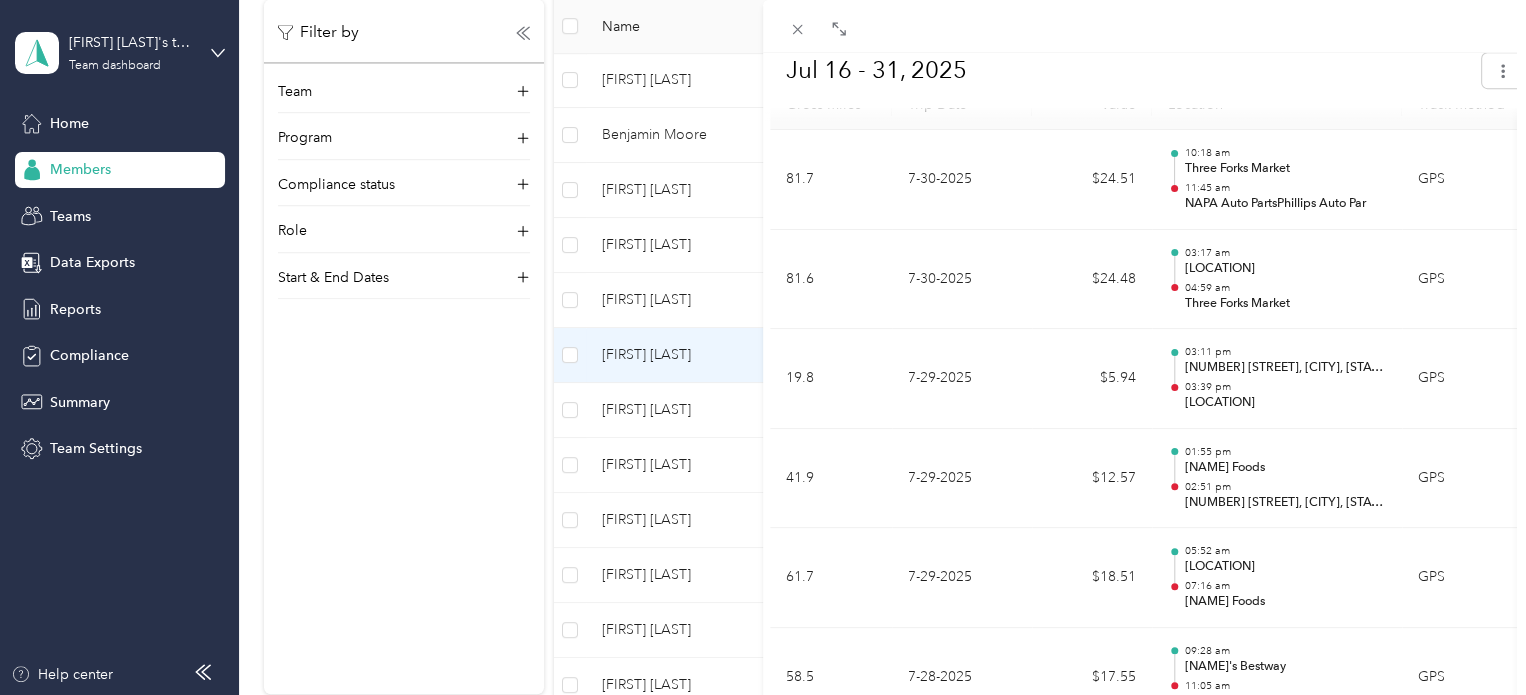 scroll, scrollTop: 0, scrollLeft: 0, axis: both 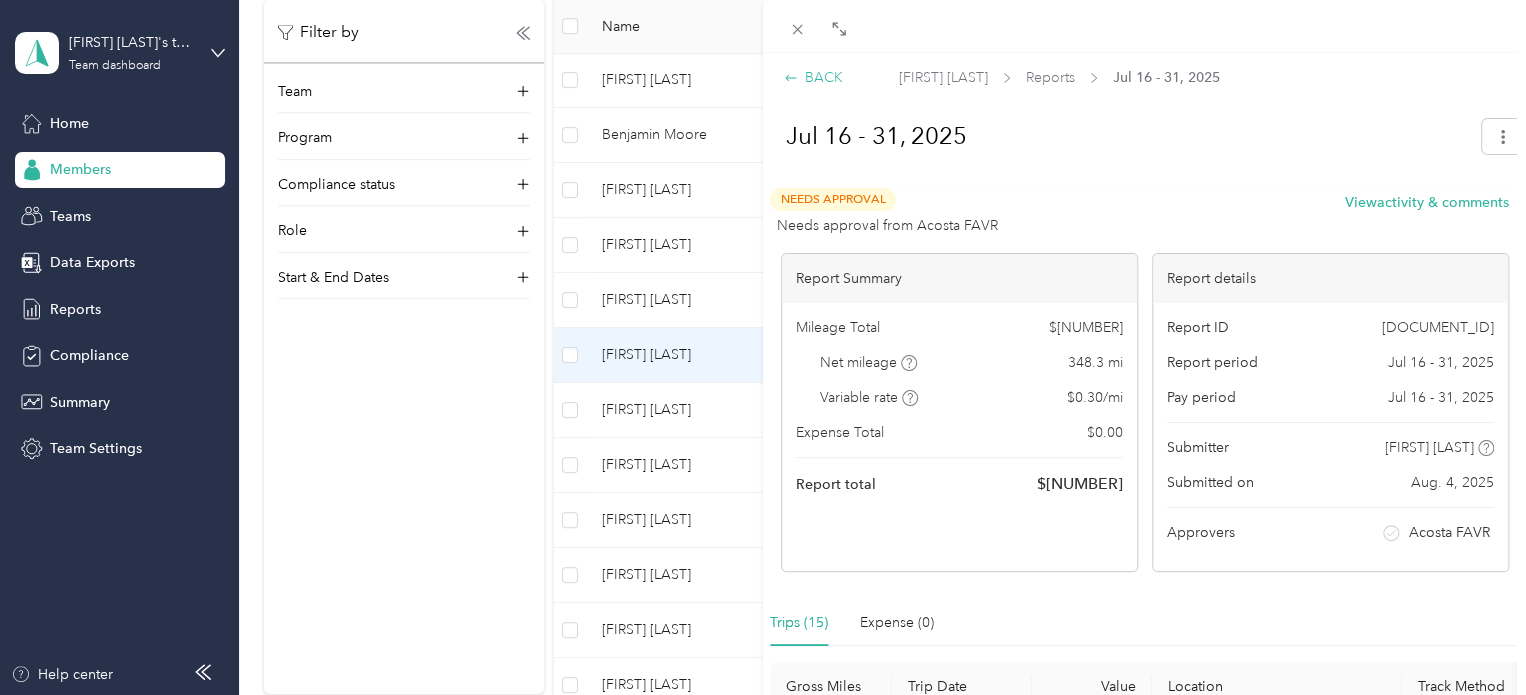 click 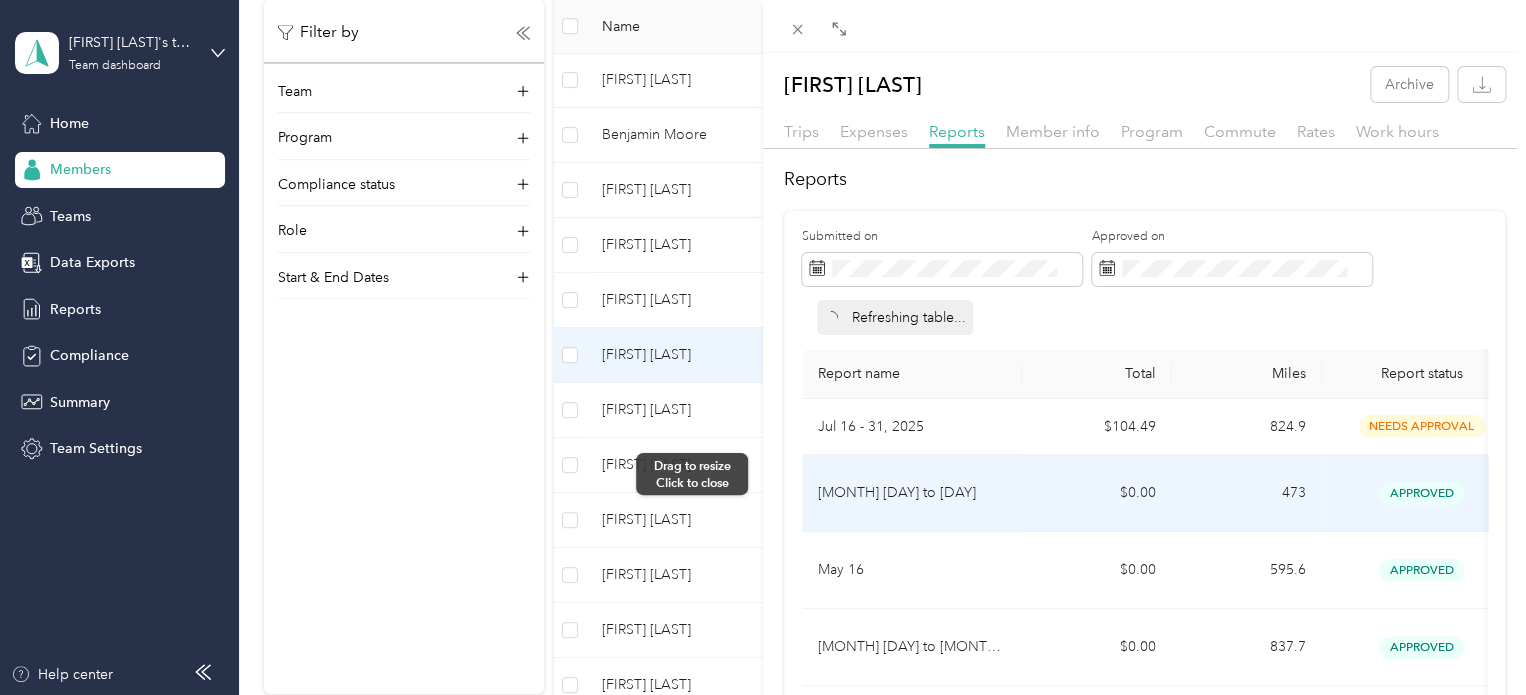 scroll, scrollTop: 42, scrollLeft: 0, axis: vertical 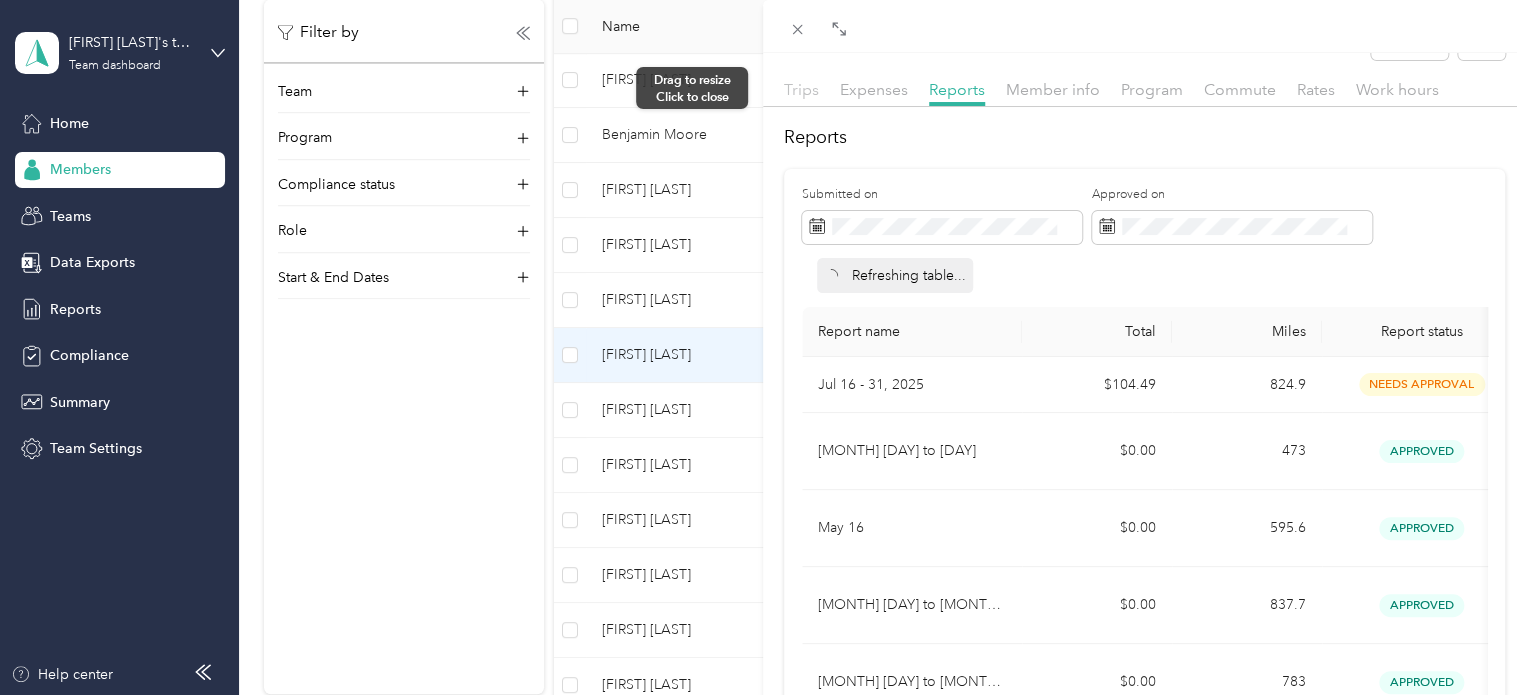 click on "Trips" at bounding box center [801, 89] 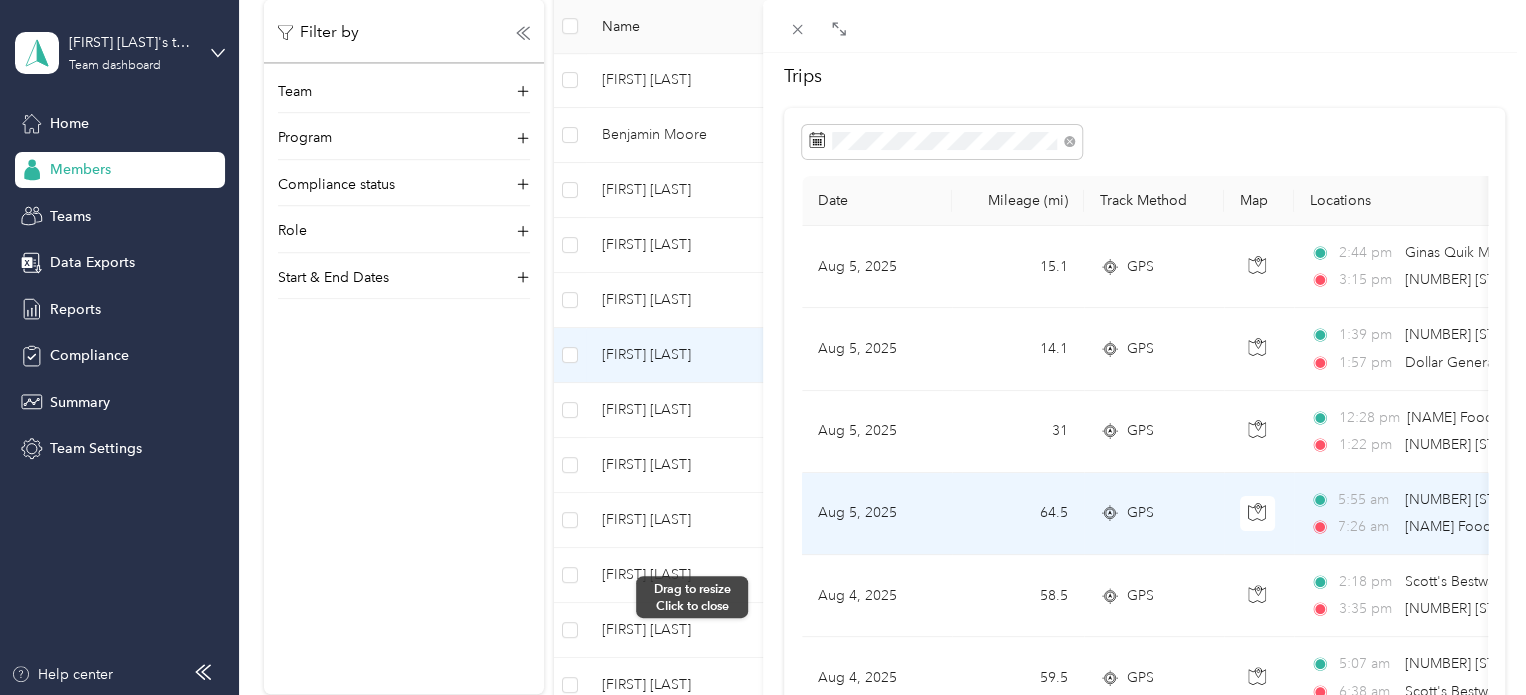 scroll, scrollTop: 104, scrollLeft: 0, axis: vertical 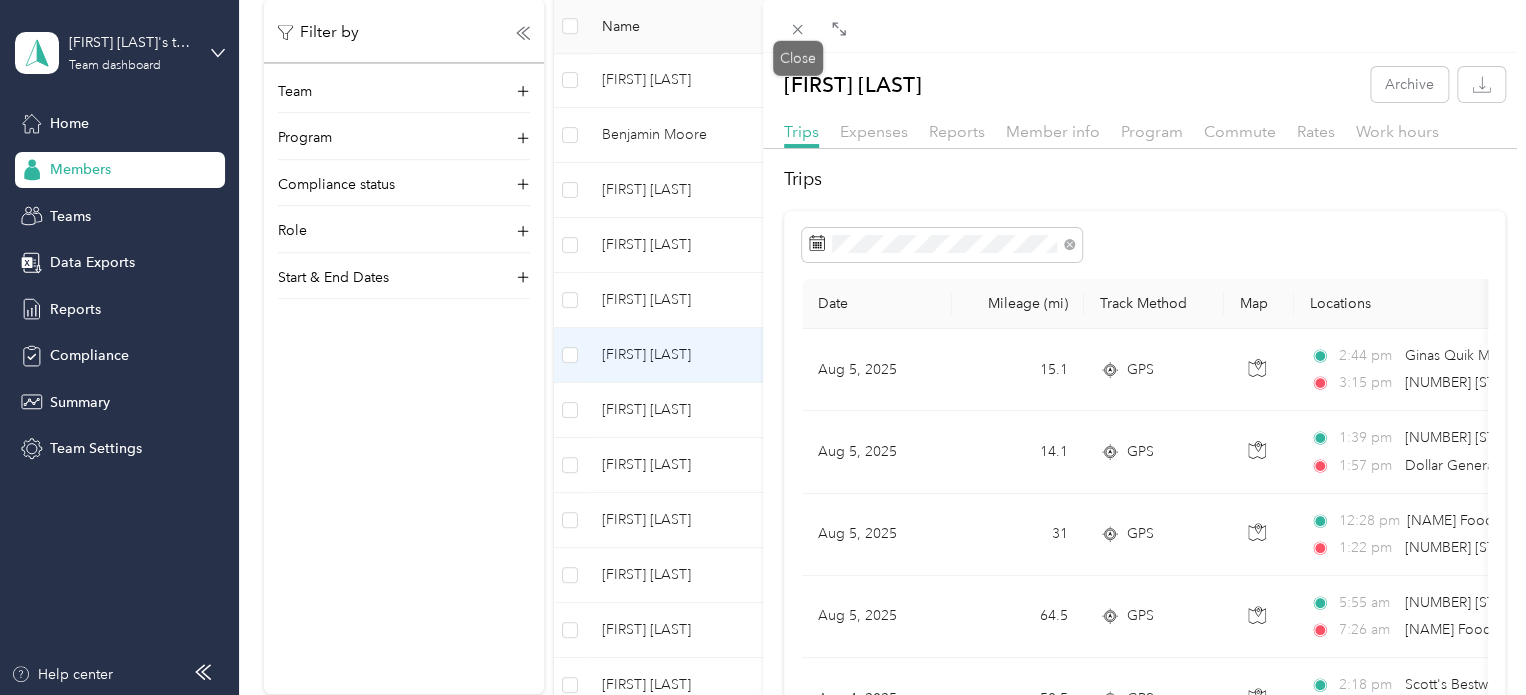 click on "Drag to resize Click to close [FIRST] [LAST] Archive Trips Expenses Reports Member info Program Commute Rates Work hours Trips Date Mileage (mi) Track Method Map Locations Mileage value Purpose               [MONTH] [DAY], [YEAR] [NUMBER] GPS [TIME] [LOCATION] ([NUMBER] [STREET], [CITY], [STATE]) [TIME] [NUMBER] [STREET], [CITY], [STATE], [COUNTRY] $[PRICE] Acosta [MONTH] [DAY], [YEAR] [NUMBER] GPS [TIME] [NUMBER] [STREET], [CITY], [STATE], [COUNTRY] [TIME] [LOCATION] ([NUMBER] [STREET], [CITY], [STATE]) $[PRICE] Acosta [MONTH] [DAY], [YEAR] [NUMBER] GPS [TIME] [LOCATION] ([NUMBER] [STREET], [CITY], [STATE]) [TIME] [NUMBER] [STREET], [CITY], [STATE], [COUNTRY] $[PRICE] Acosta [MONTH] [DAY], [YEAR] [NUMBER] GPS [TIME] [NUMBER] [STREET], [CITY], [STATE], [COUNTRY] [TIME] [LOCATION] ([NUMBER] [STREET], [CITY], [STATE]) $[PRICE] Acosta [MONTH] [DAY], [YEAR] [NUMBER] GPS [TIME] [LOCATION] ([NUMBER] [STREET], [CITY], [STATE]) [TIME] [NUMBER] [STREET], [CITY], [STATE], [COUNTRY] $[PRICE] Acosta [MONTH] [DAY], [YEAR] [NUMBER] GPS [TIME] [TIME] $[PRICE] Acosta" at bounding box center [758, 695] 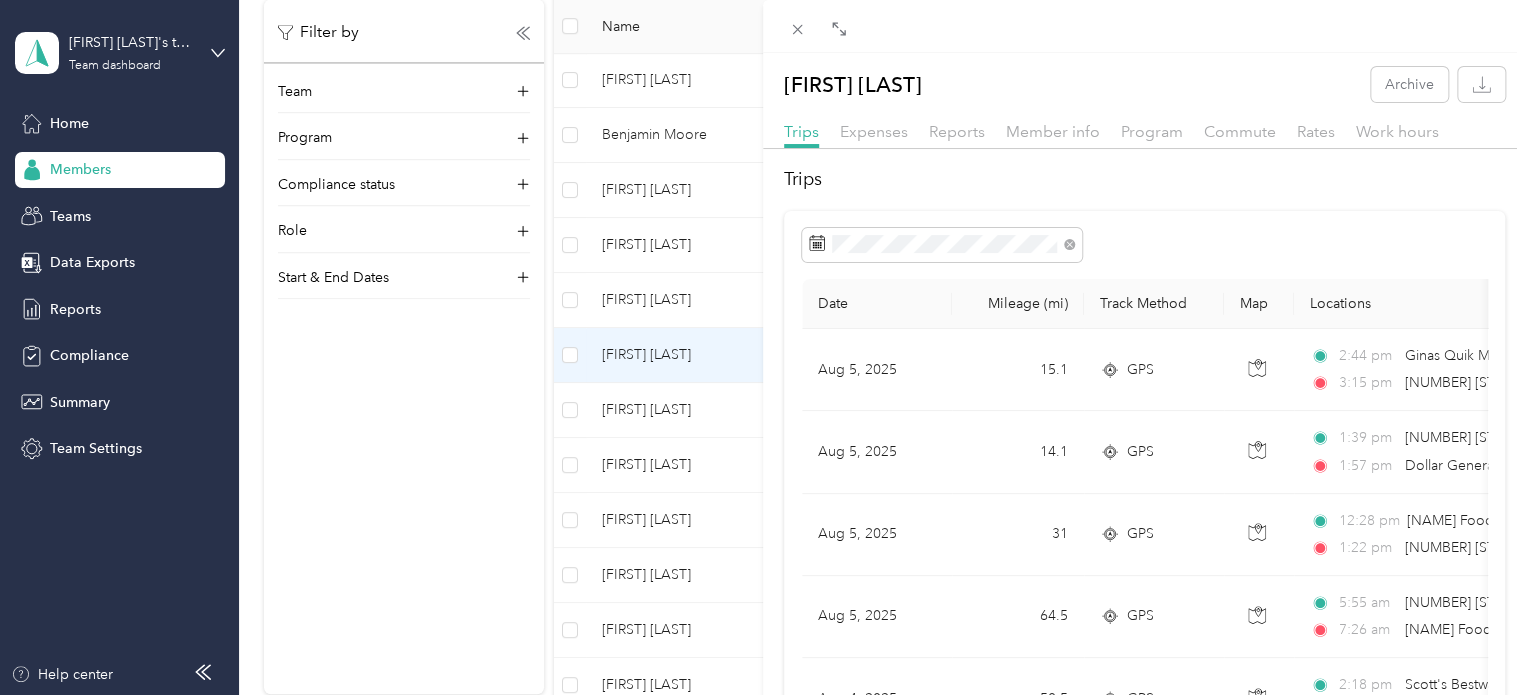 click on "Close" at bounding box center [798, 58] 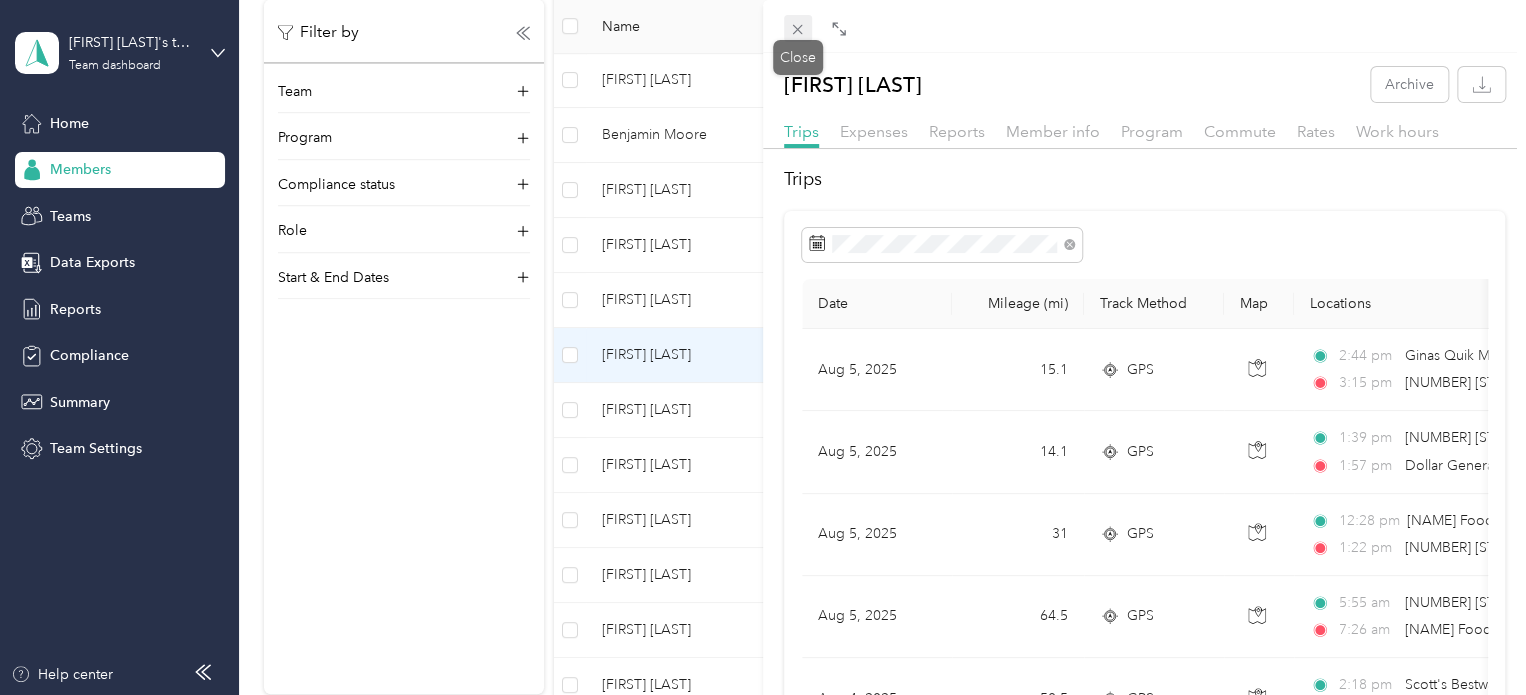 click 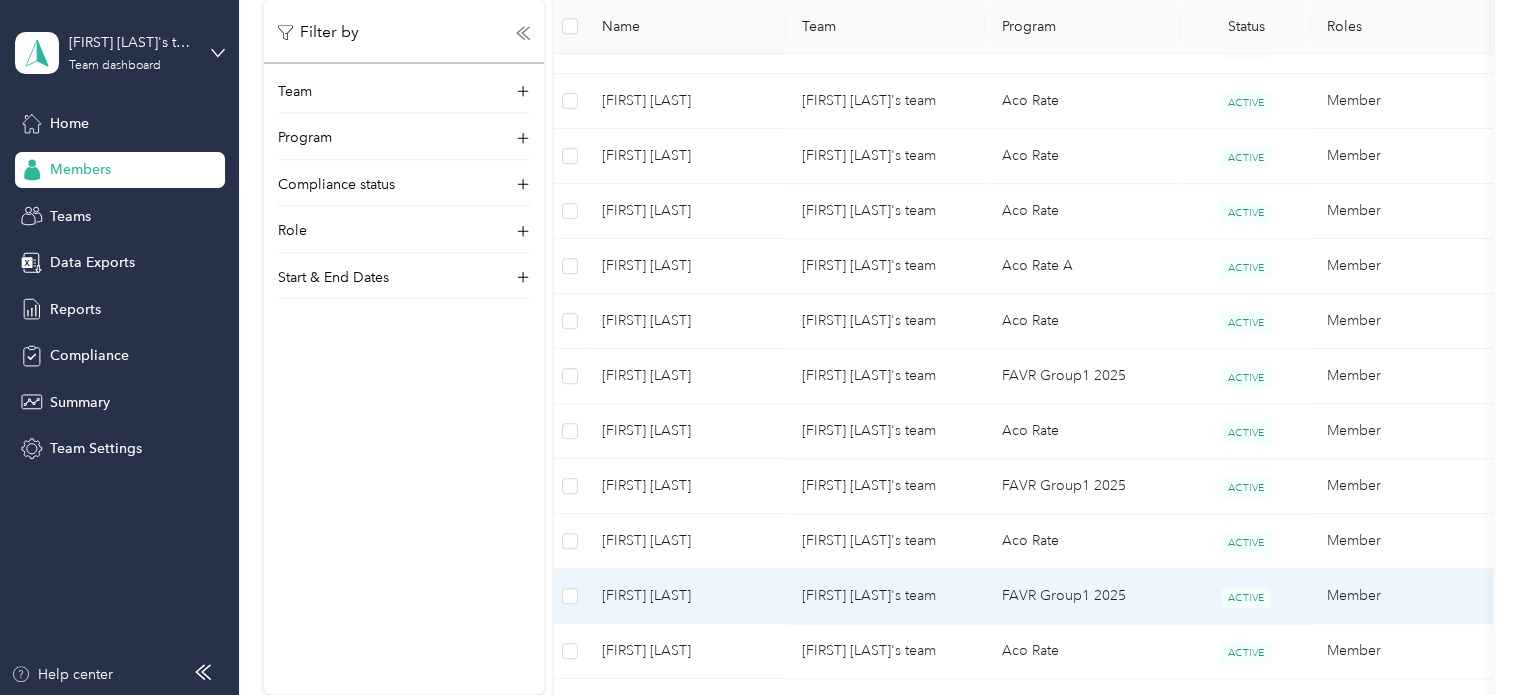 scroll, scrollTop: 844, scrollLeft: 0, axis: vertical 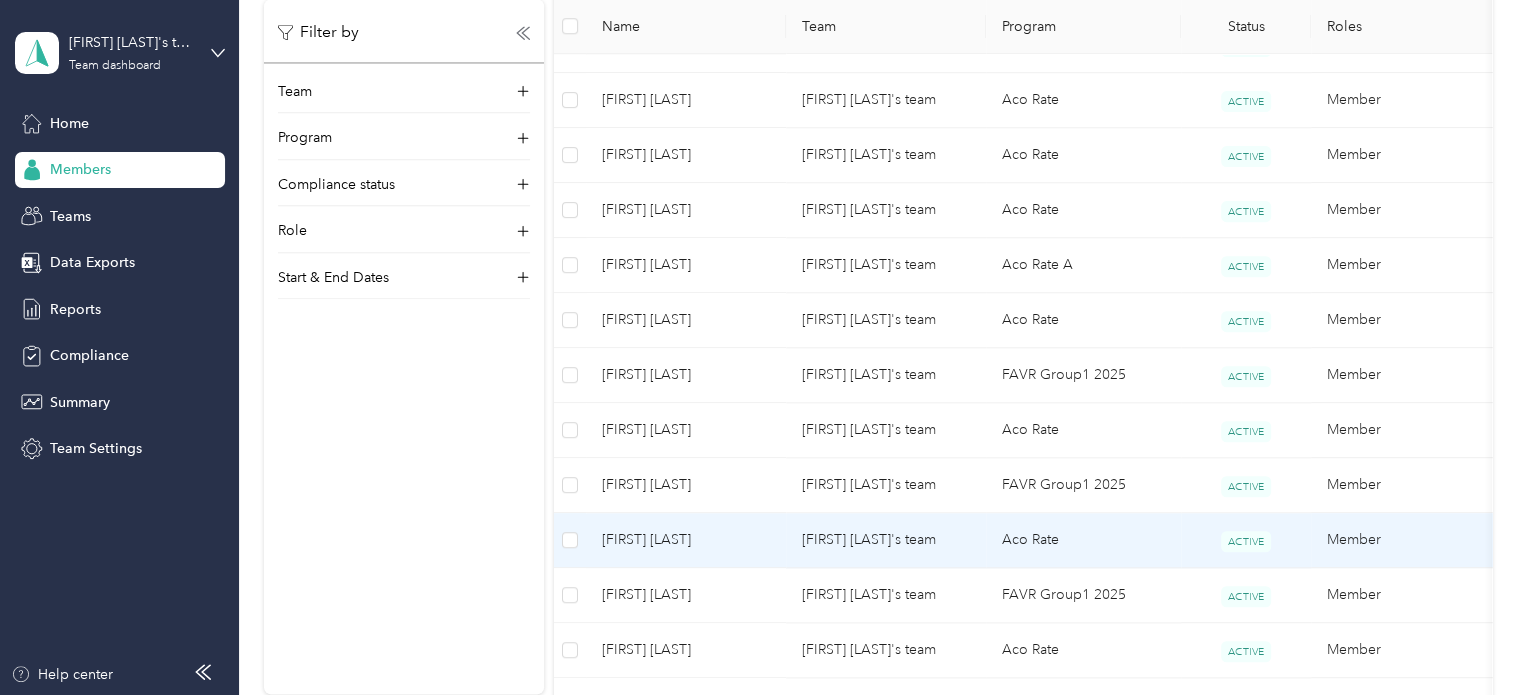 click on "[FIRST] [LAST]" at bounding box center [686, 540] 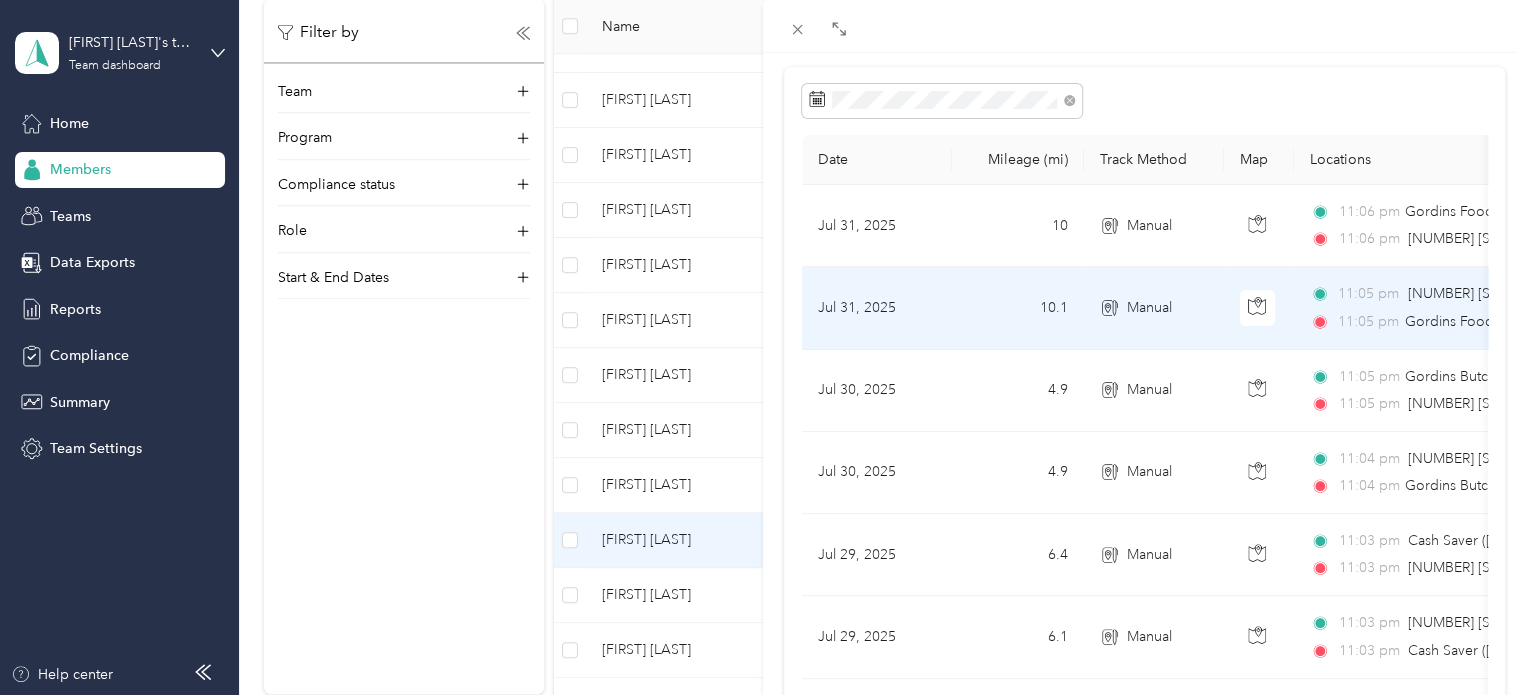 scroll, scrollTop: 144, scrollLeft: 0, axis: vertical 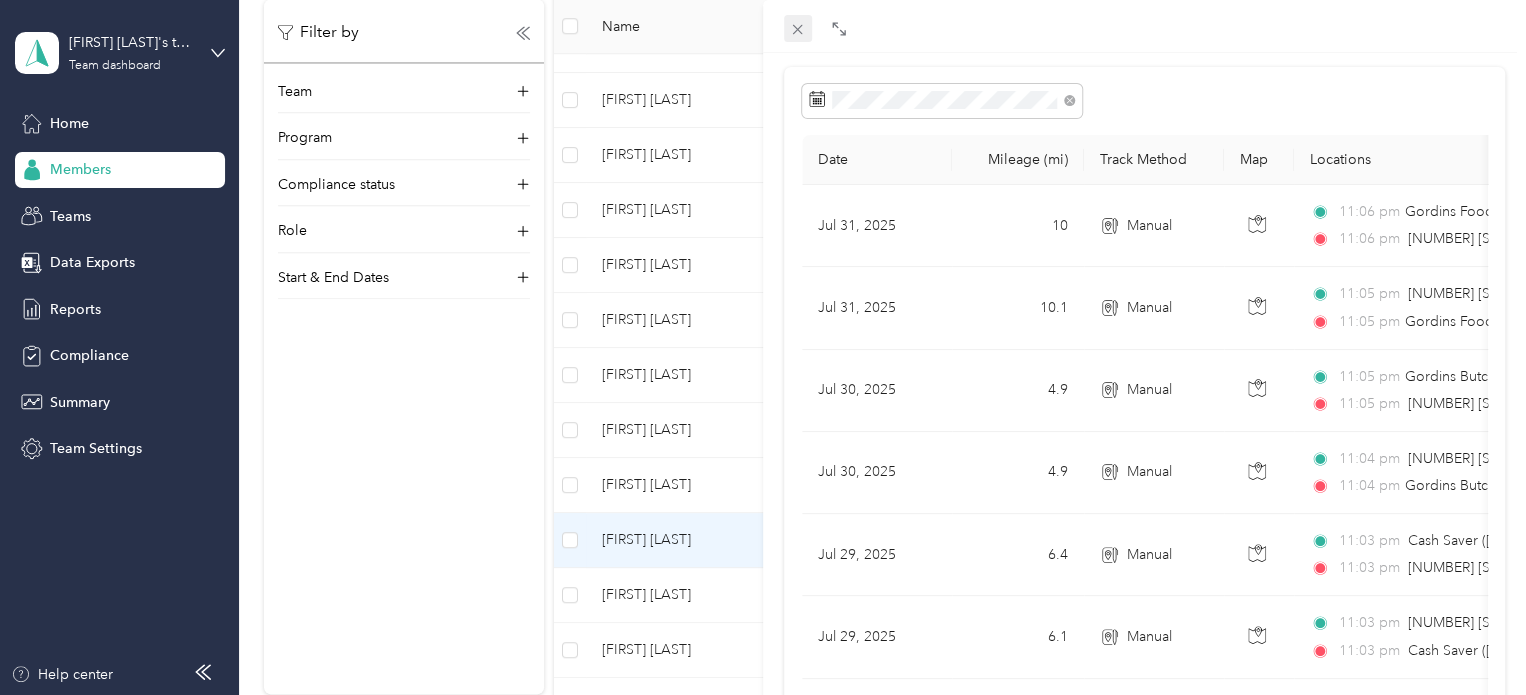 click 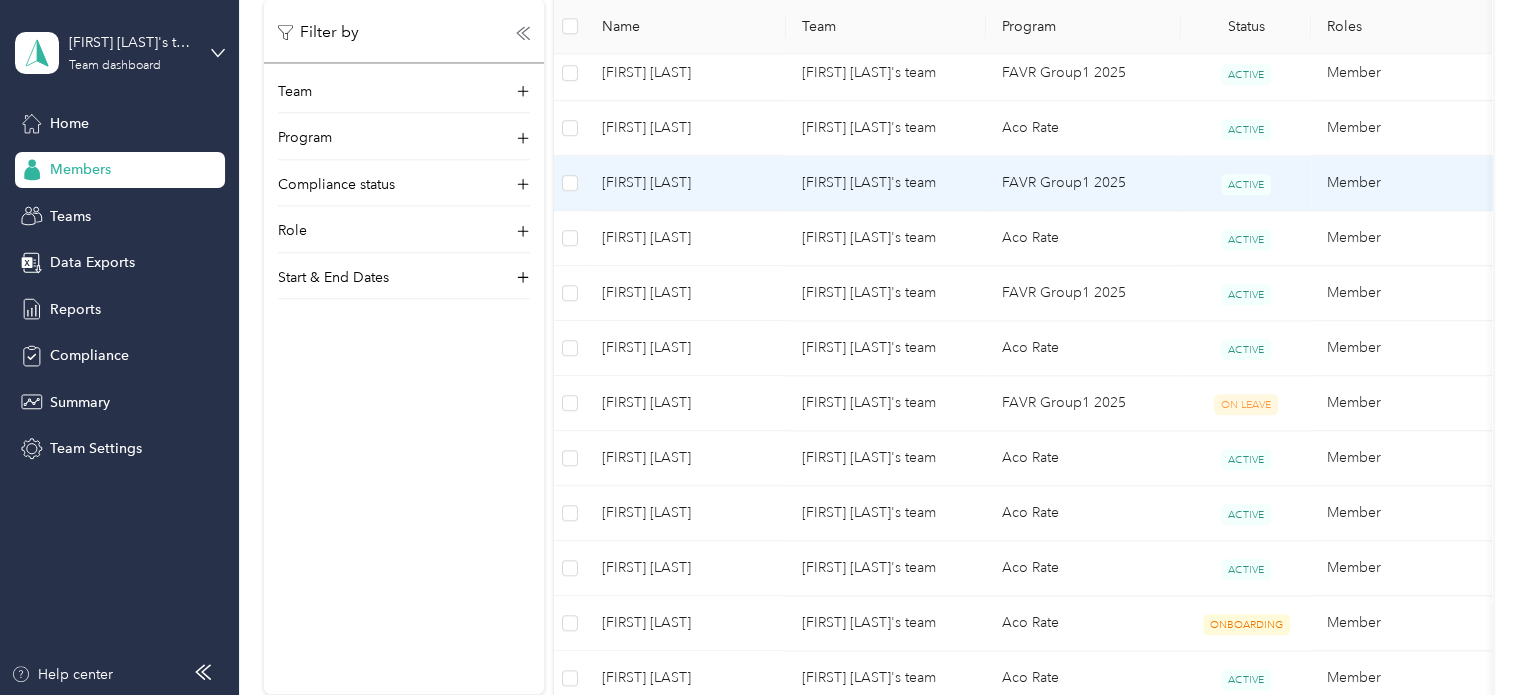 scroll, scrollTop: 1147, scrollLeft: 0, axis: vertical 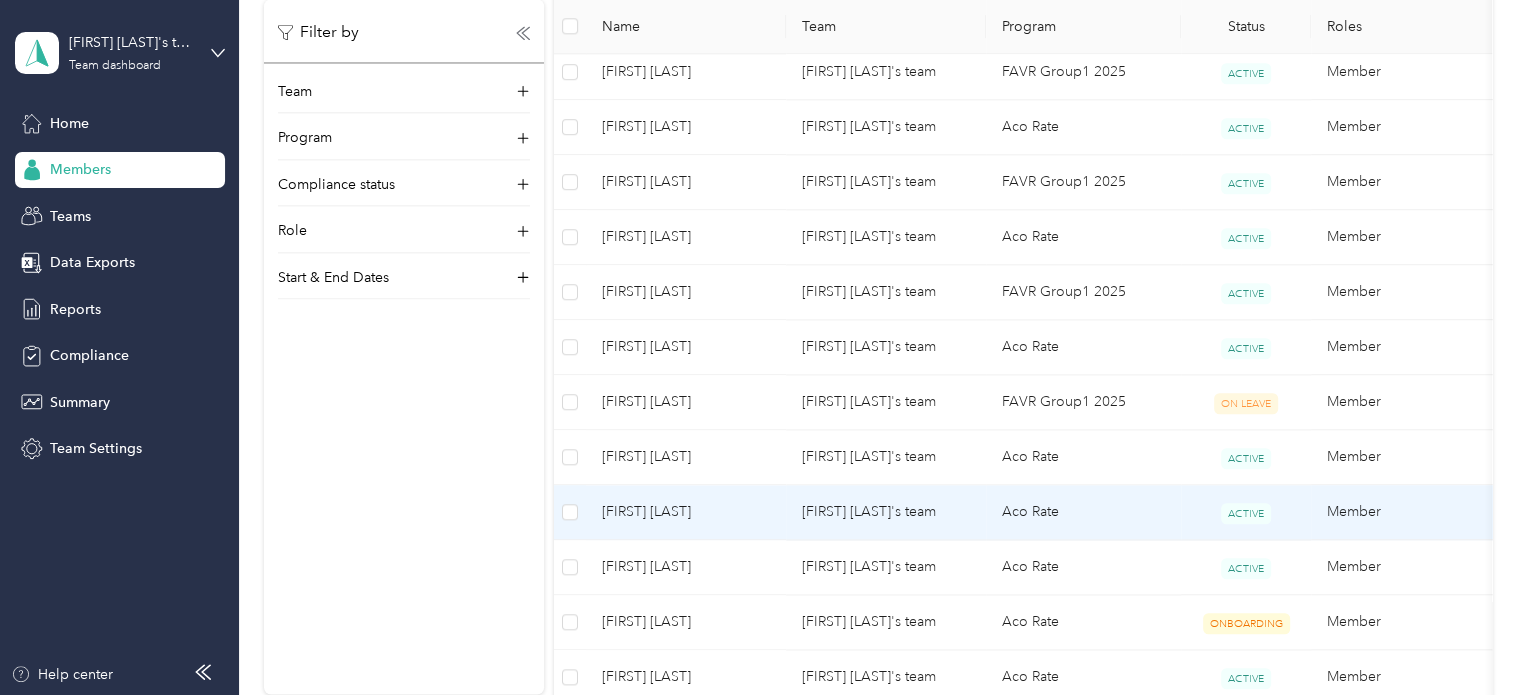 click on "[FIRST] [LAST]" at bounding box center [686, 512] 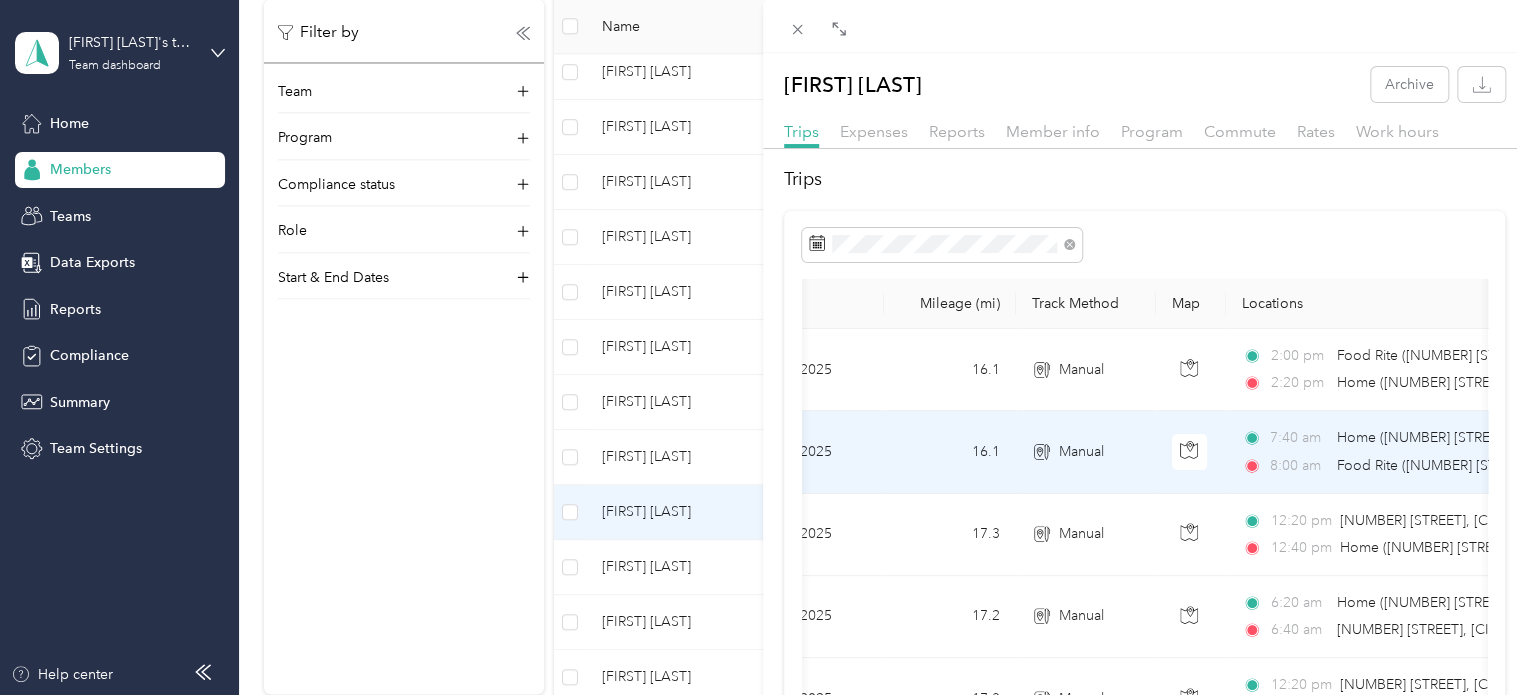 scroll, scrollTop: 0, scrollLeft: 0, axis: both 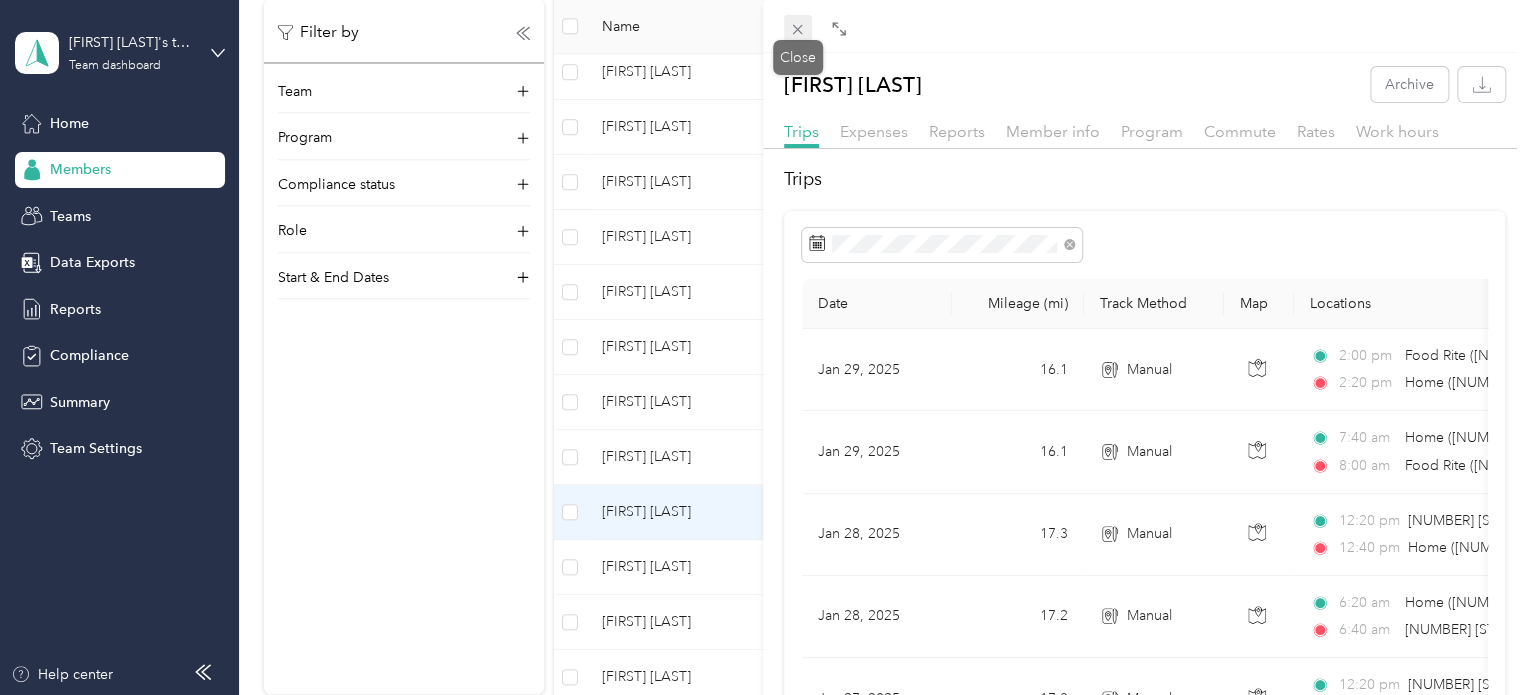 click 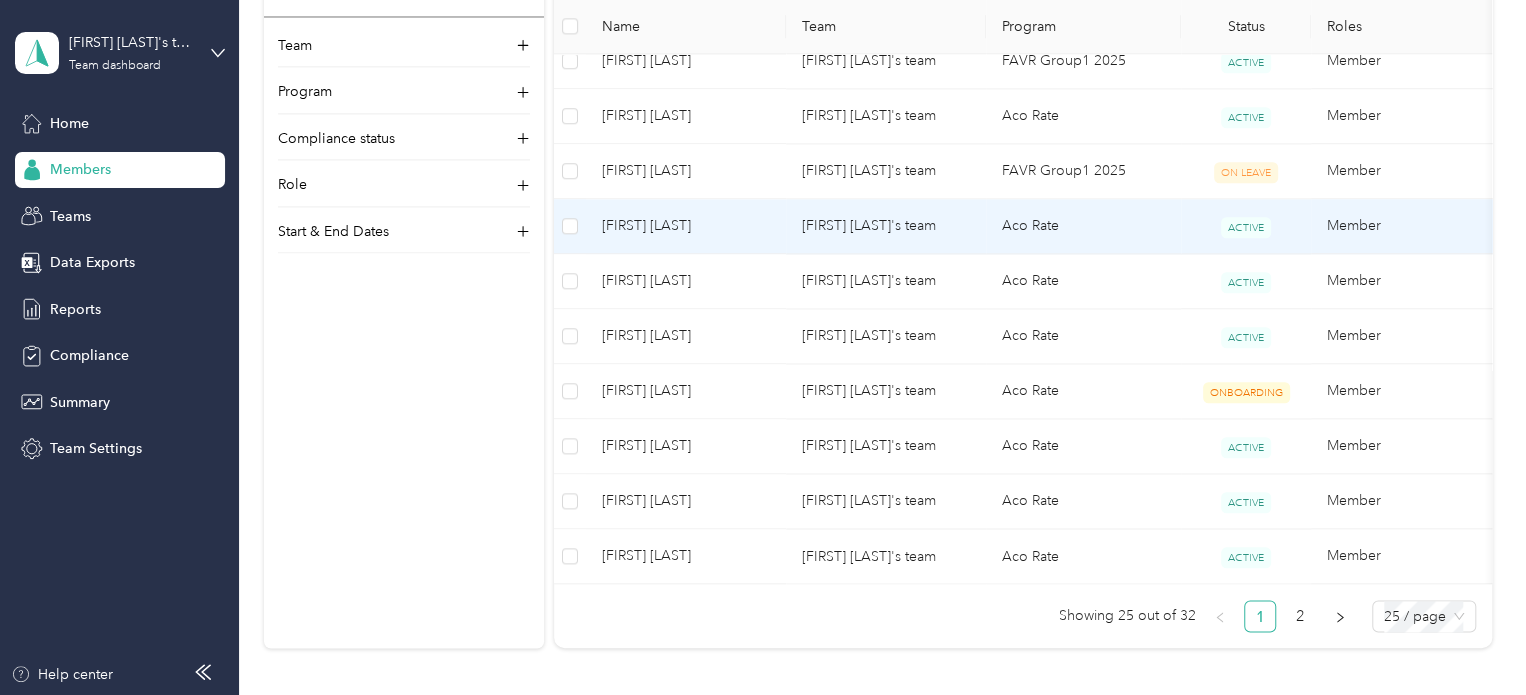 scroll, scrollTop: 1380, scrollLeft: 0, axis: vertical 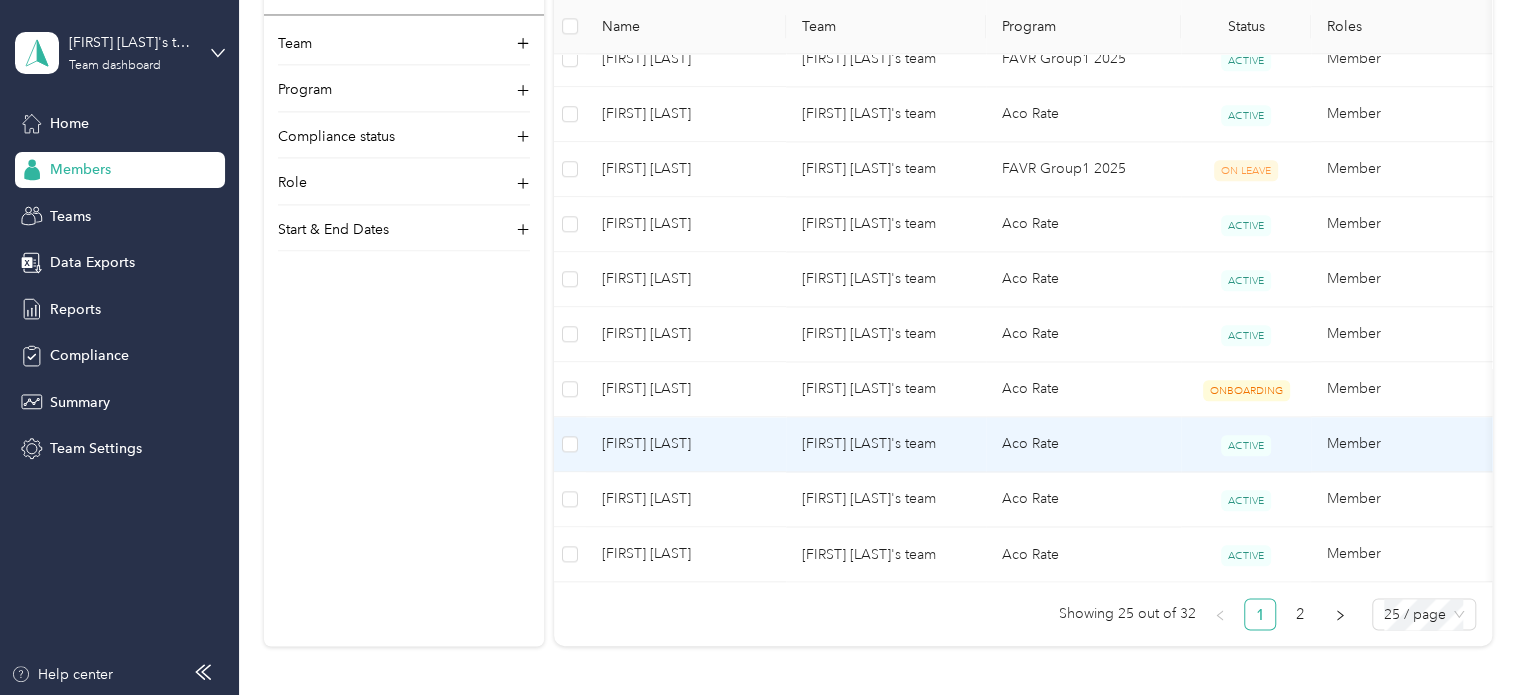 click on "[FIRST] [LAST]" at bounding box center (686, 444) 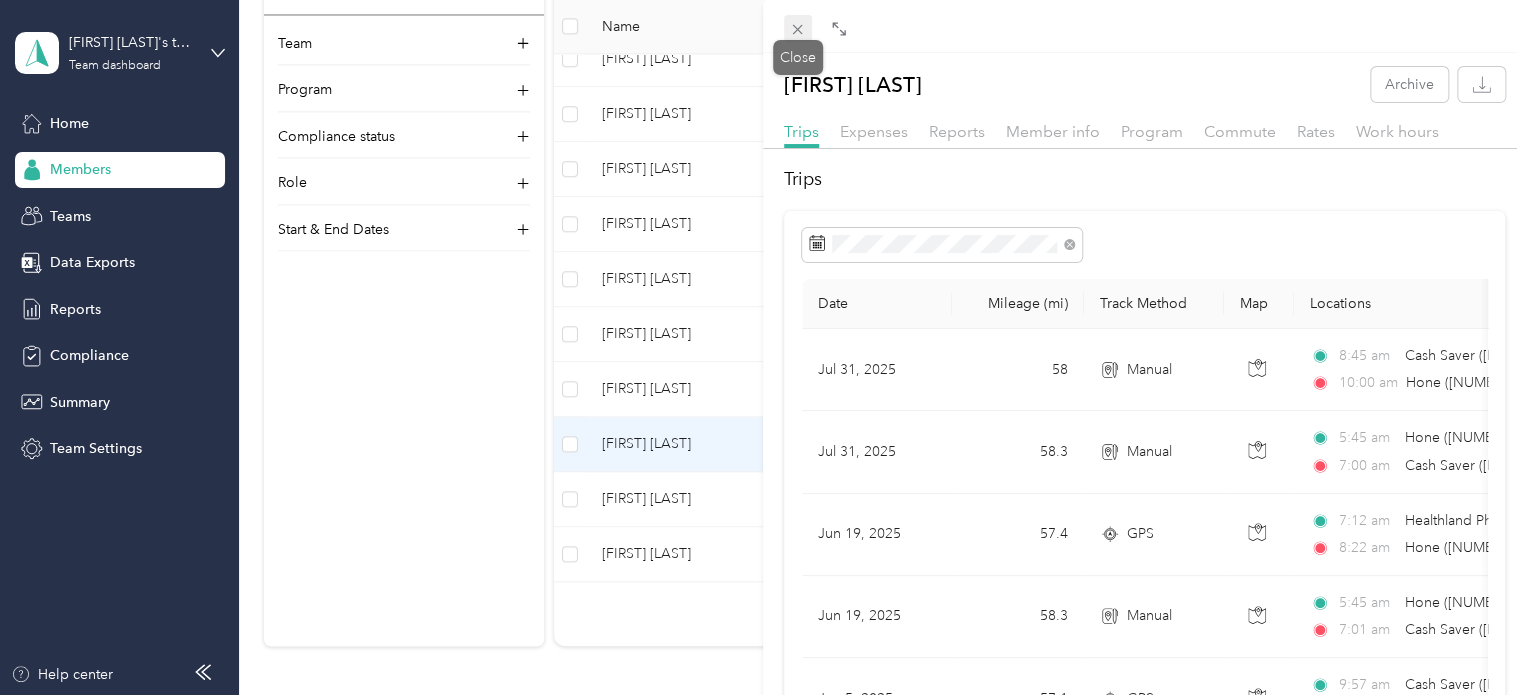 click at bounding box center (798, 29) 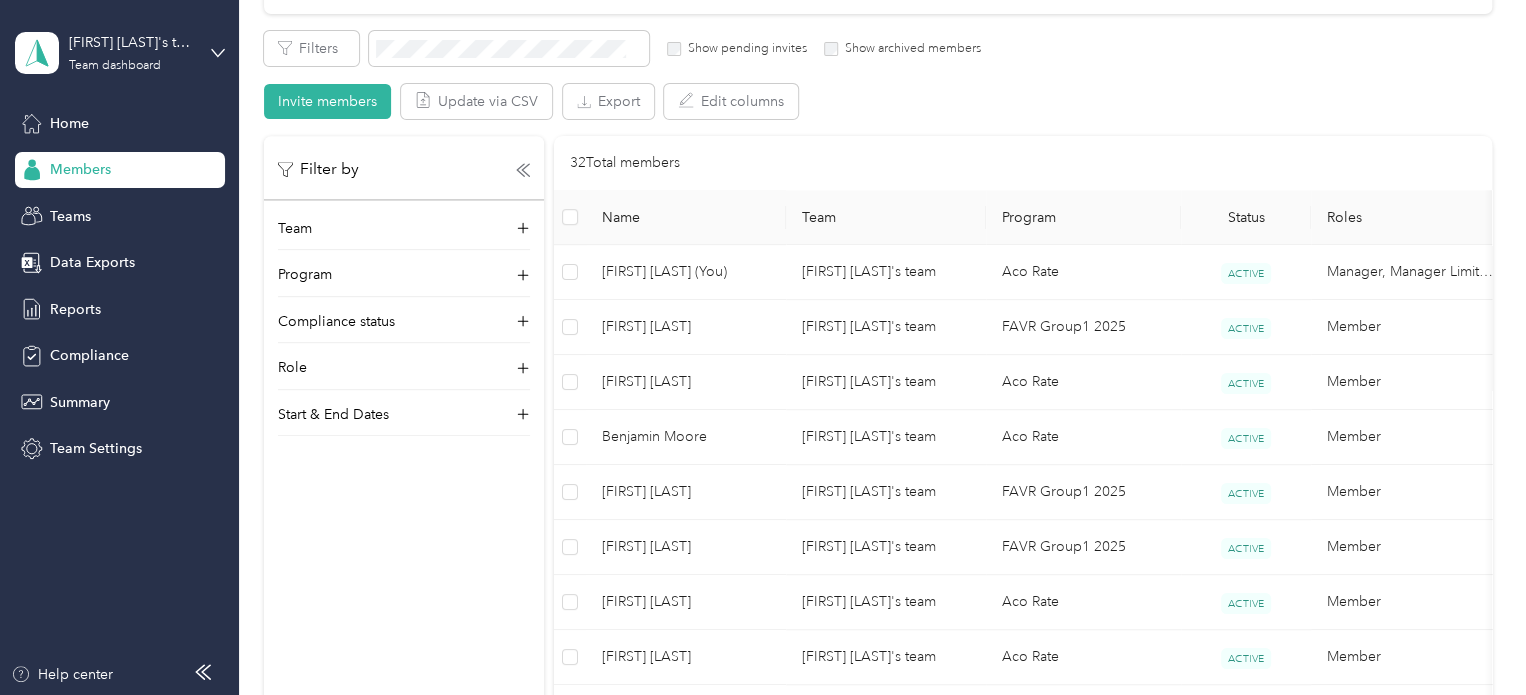 scroll, scrollTop: 464, scrollLeft: 0, axis: vertical 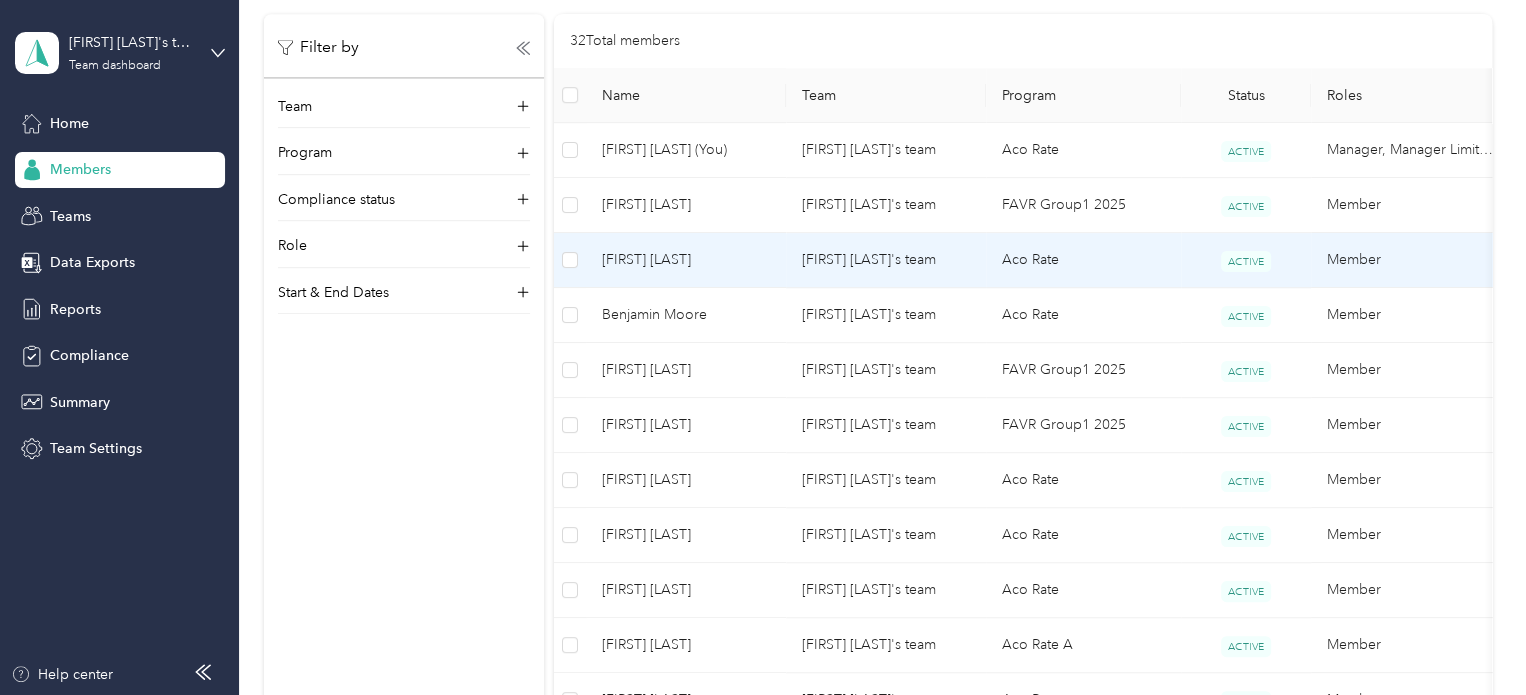 click on "[FIRST] [LAST]" at bounding box center [686, 260] 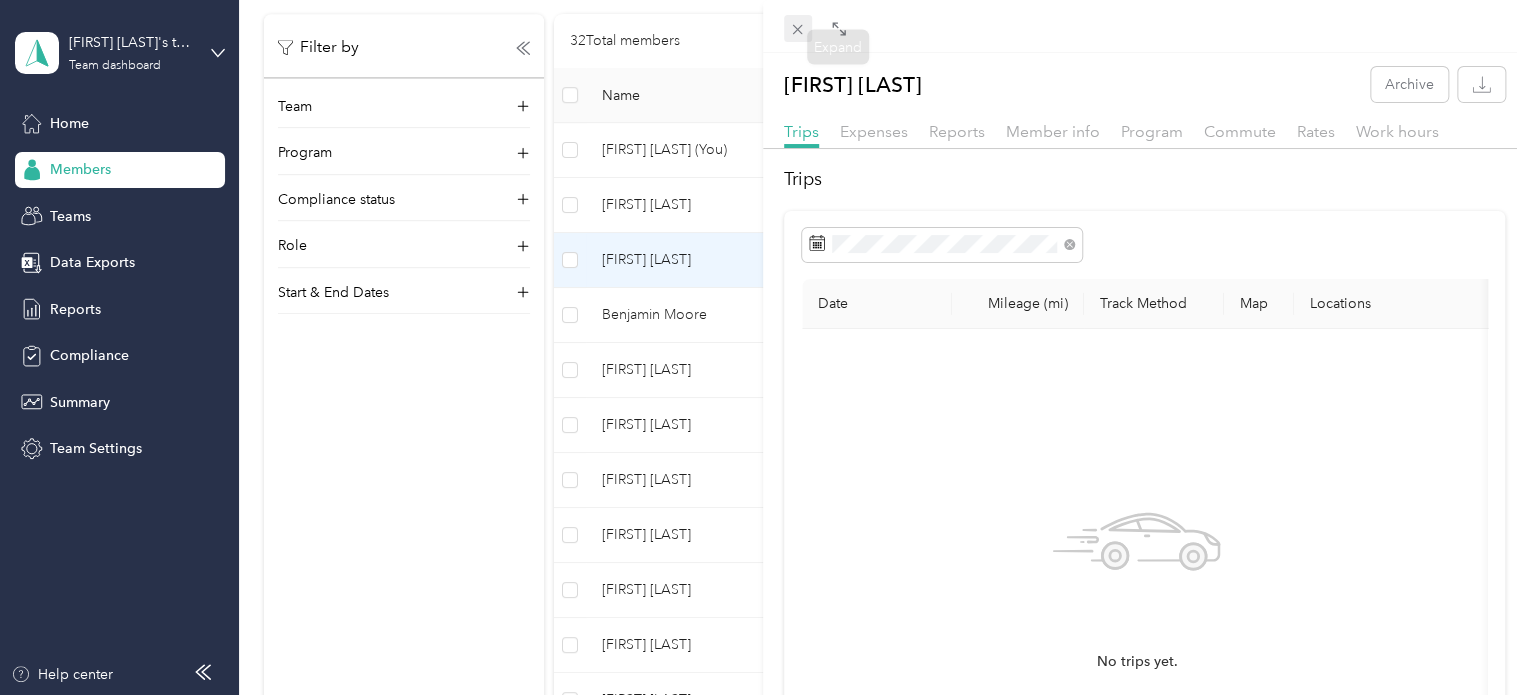 click 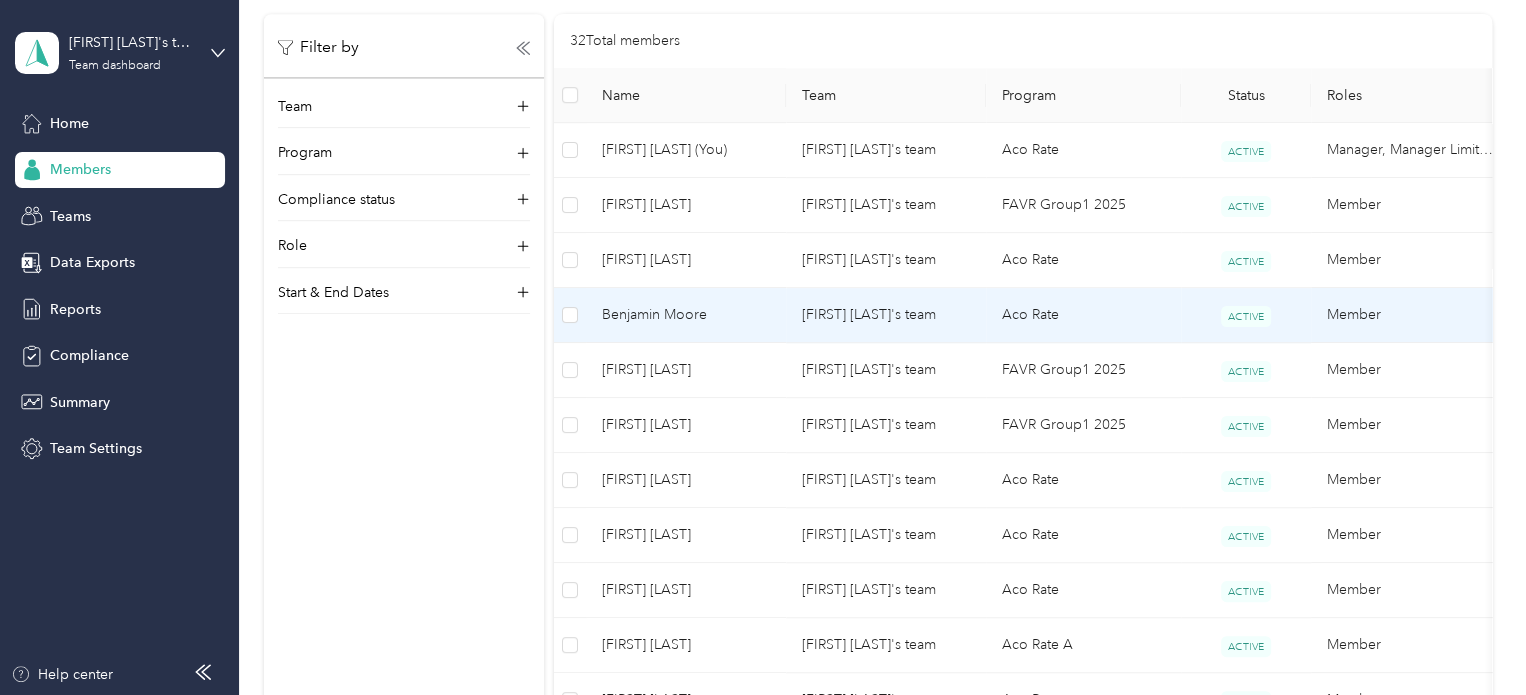 click on "Benjamin Moore" at bounding box center [686, 315] 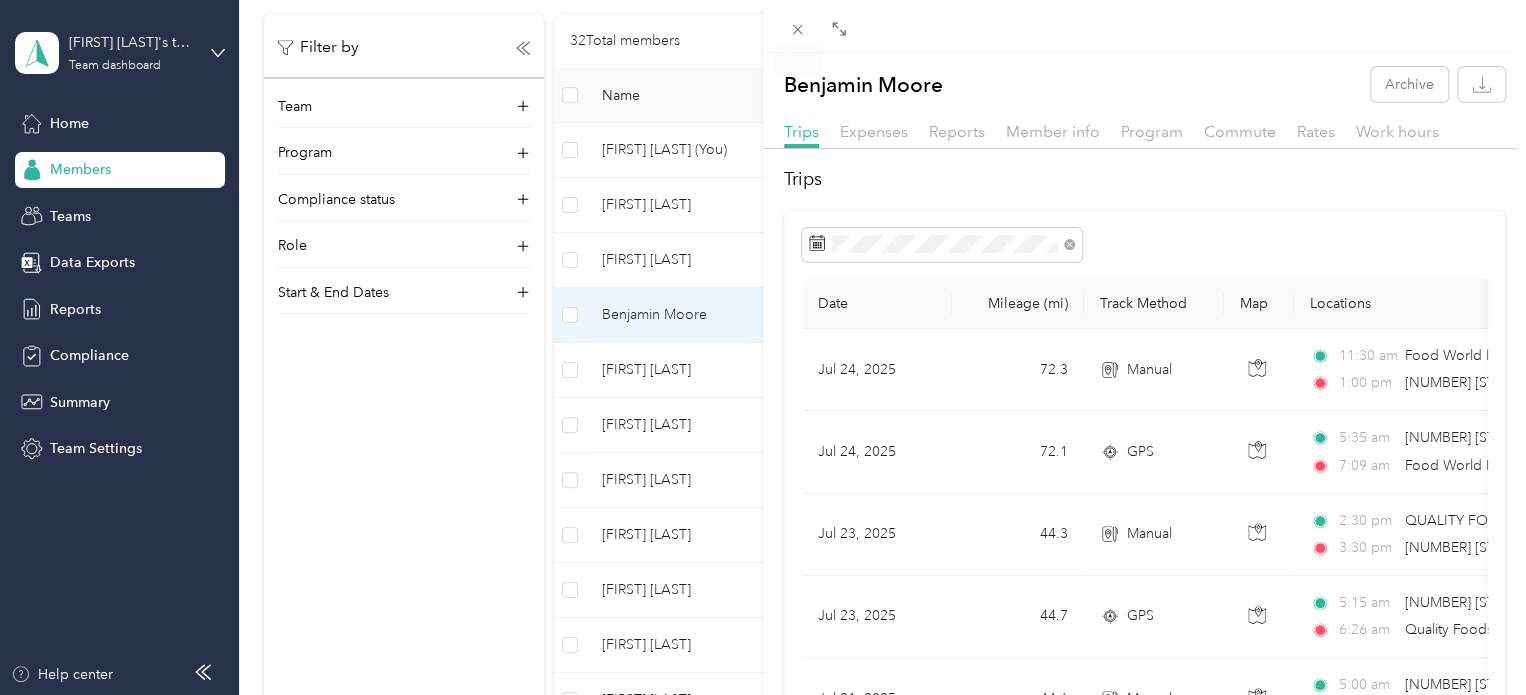 click on "Close" at bounding box center (798, 58) 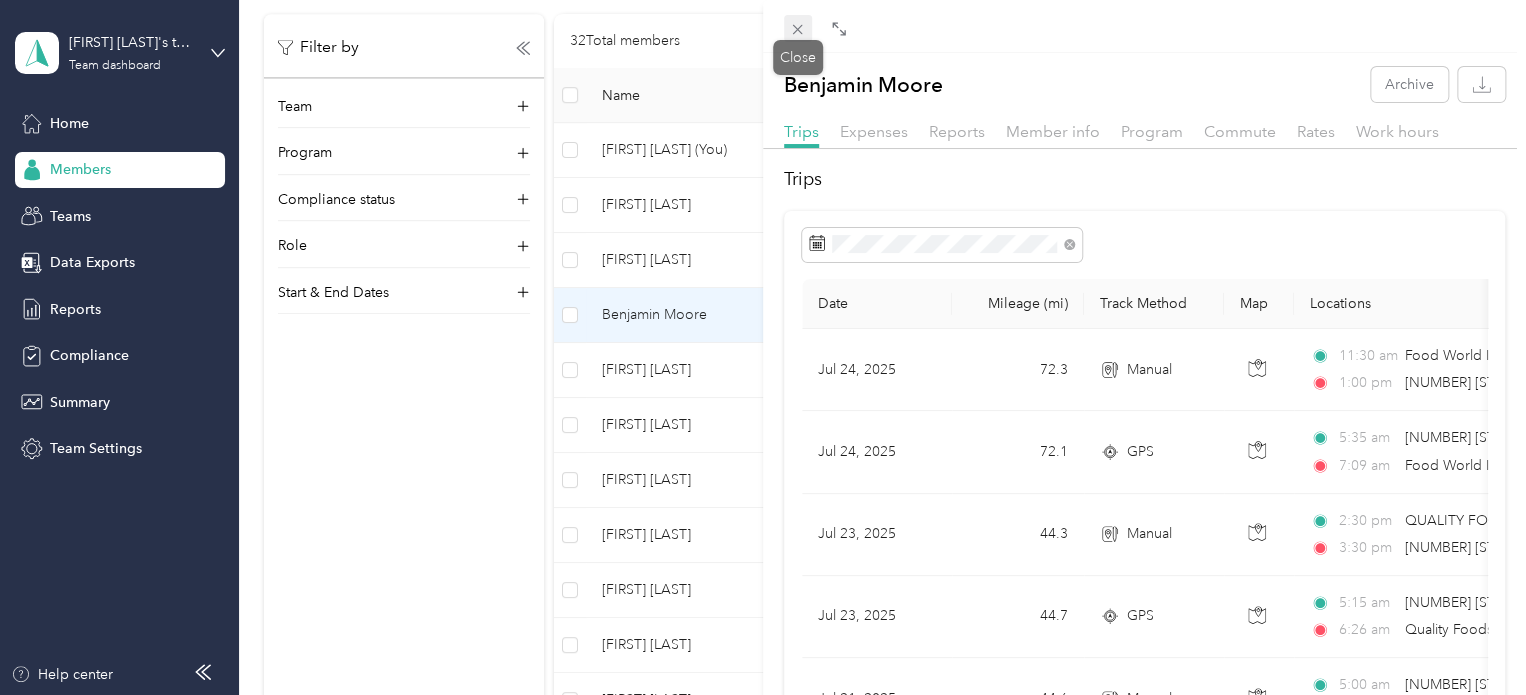 click 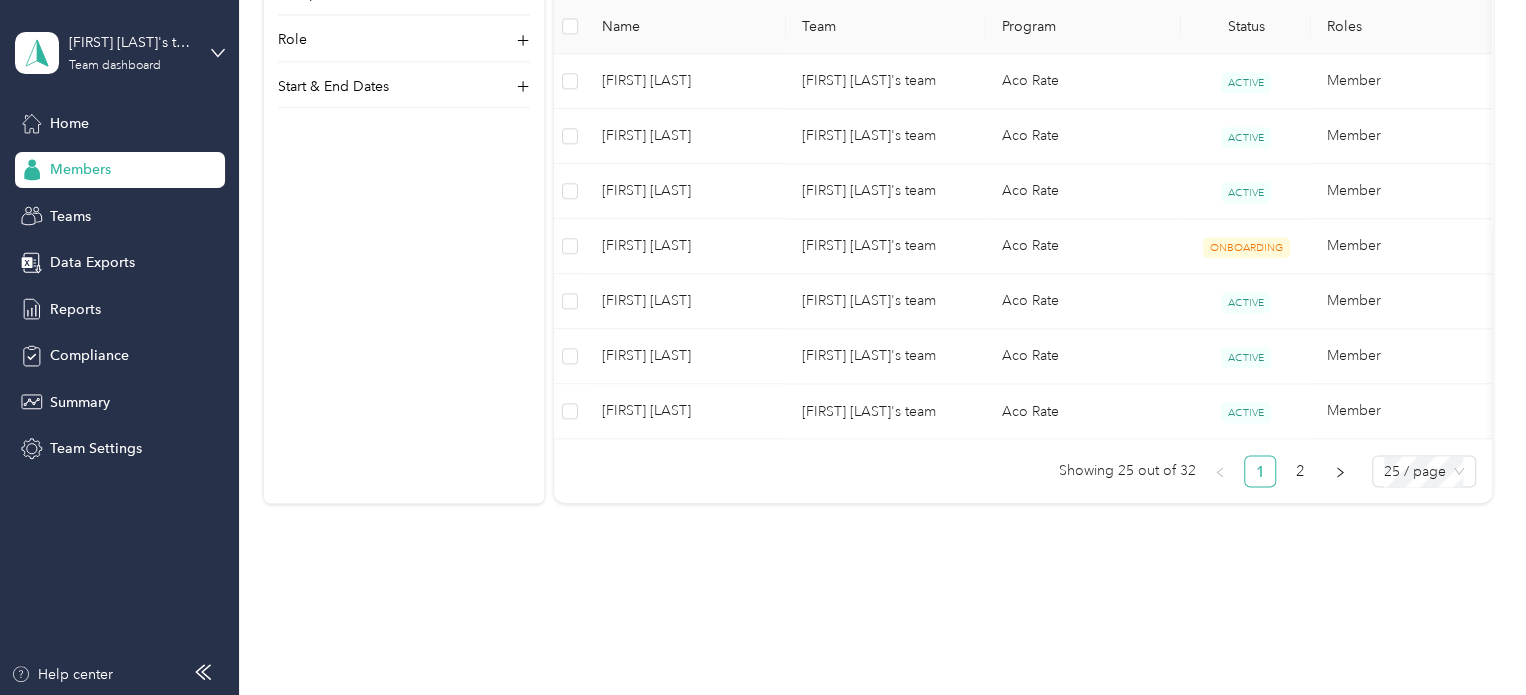 scroll, scrollTop: 1555, scrollLeft: 0, axis: vertical 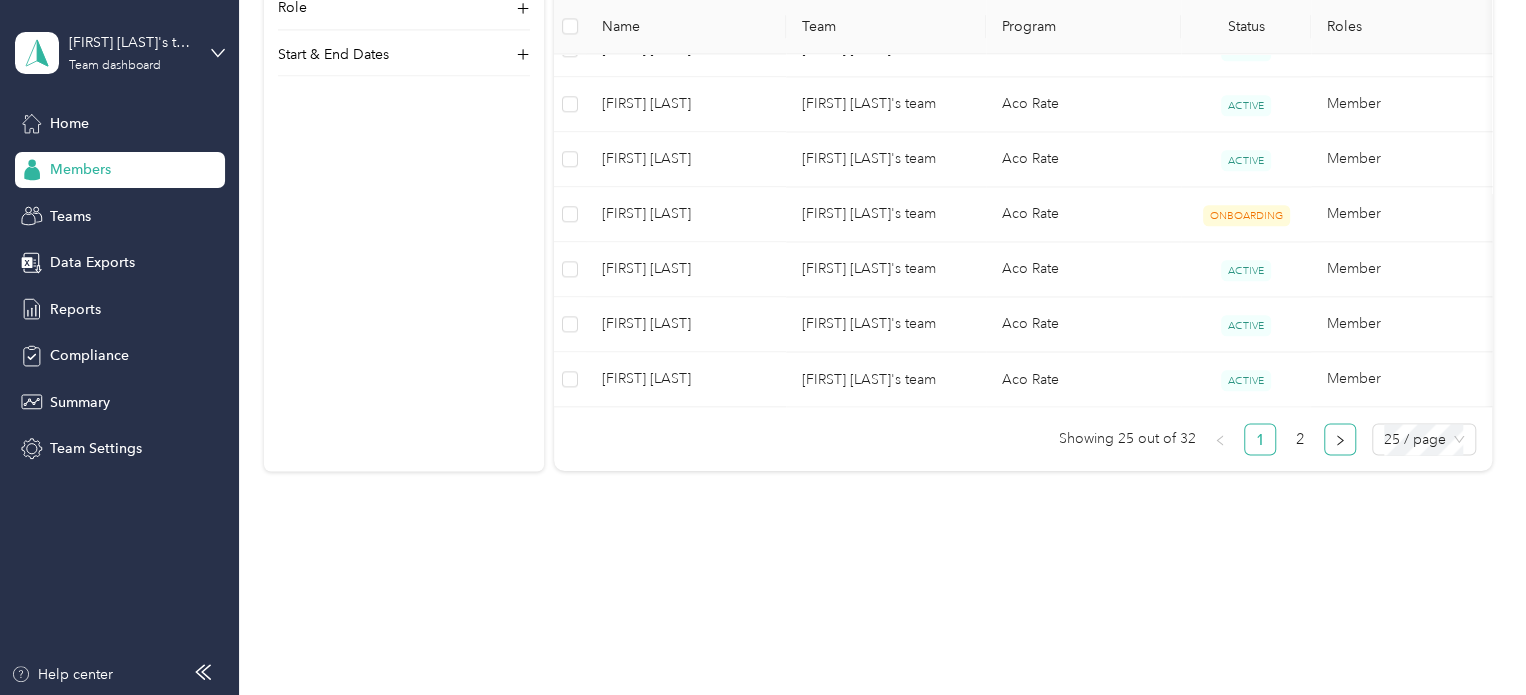 click at bounding box center [1340, 439] 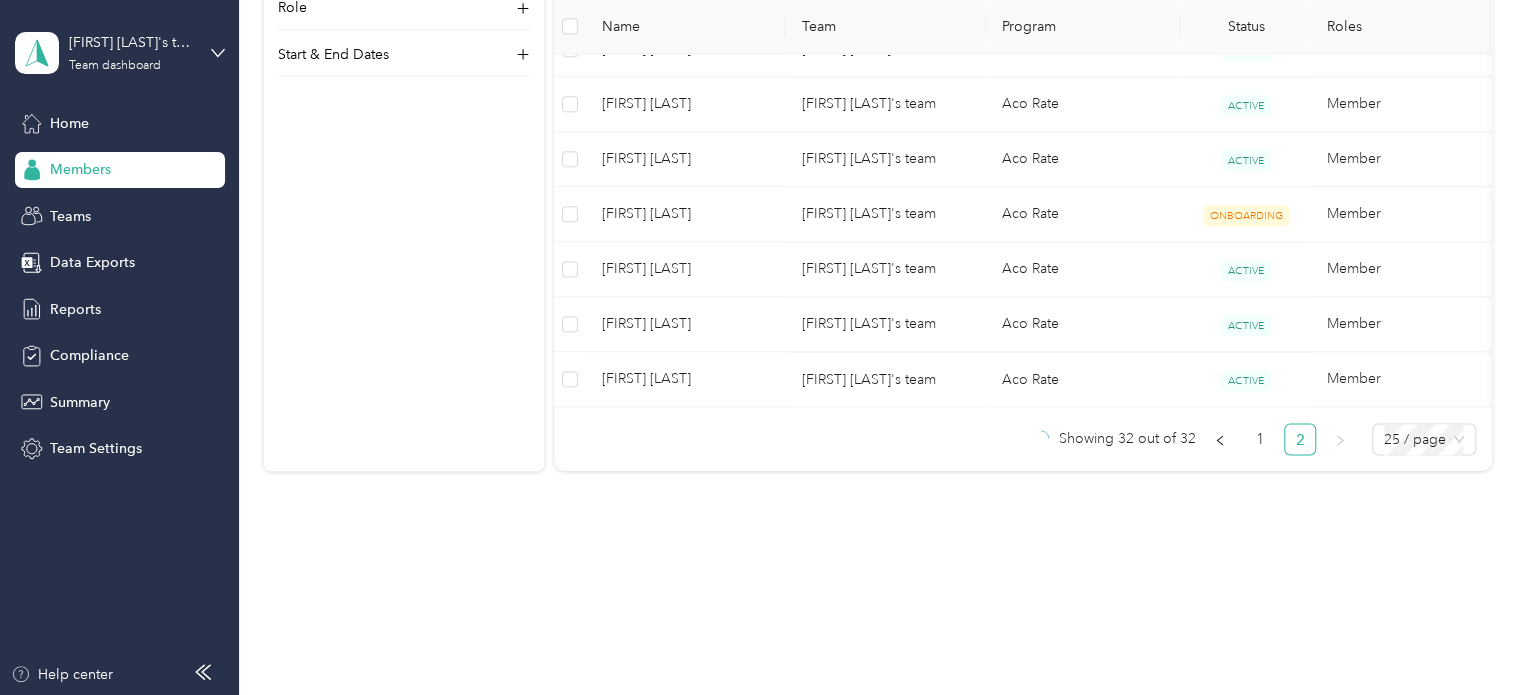 scroll, scrollTop: 578, scrollLeft: 0, axis: vertical 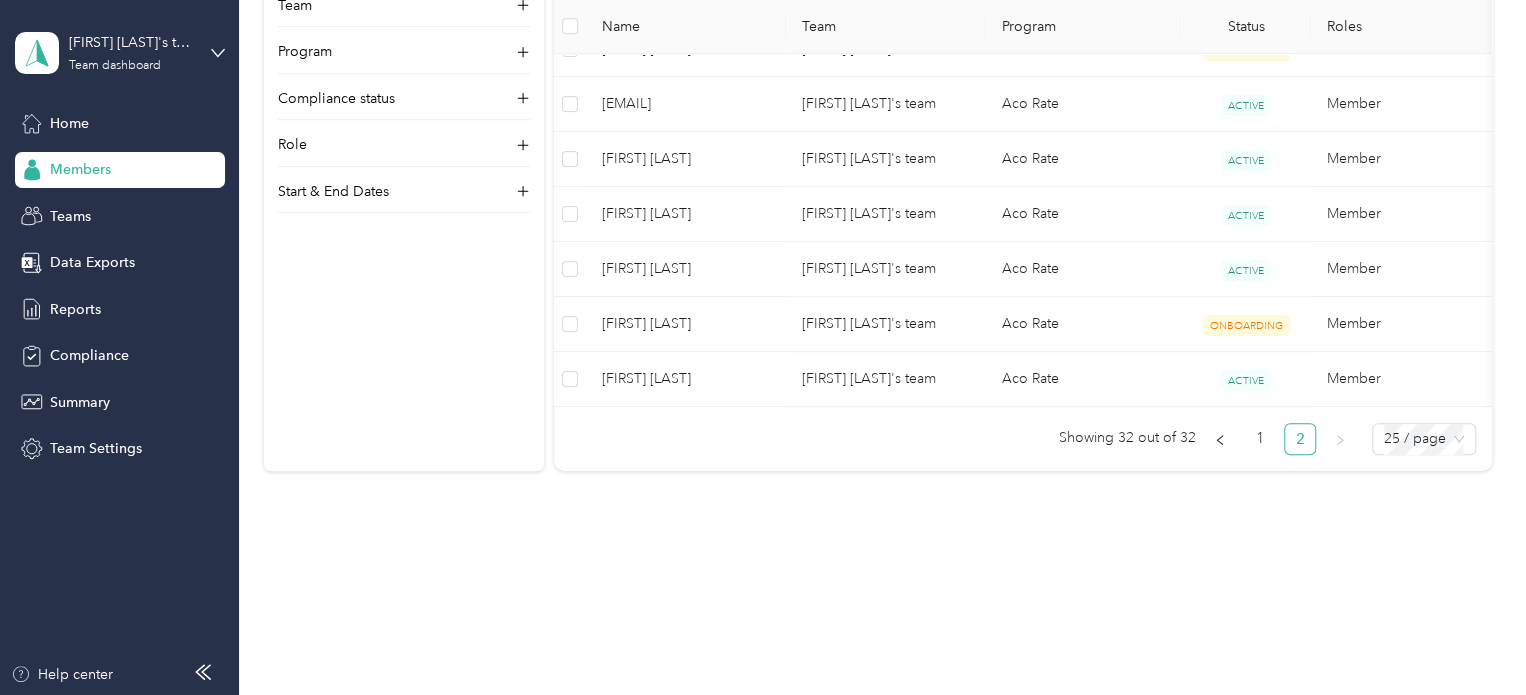 click on "[NUMBER] Total members Name Team Program Status Roles             [FIRST] [LAST] [TEAM] [PROGRAM] [STATUS] [ROLE] [EMAIL] [TEAM] [PROGRAM] [STATUS] [ROLE] [FIRST] [LAST] [TEAM] [PROGRAM] [STATUS] [ROLE] [FIRST] [LAST] [TEAM] [PROGRAM] [STATUS] [ROLE] [FIRST] [LAST] [TEAM] [PROGRAM] [STATUS] [ROLE] [FIRST] [LAST] [TEAM] [PROGRAM] [STATUS] [ROLE] Showing [NUMBER] out of [NUMBER] [NUMBER] / page" at bounding box center (1023, 184) 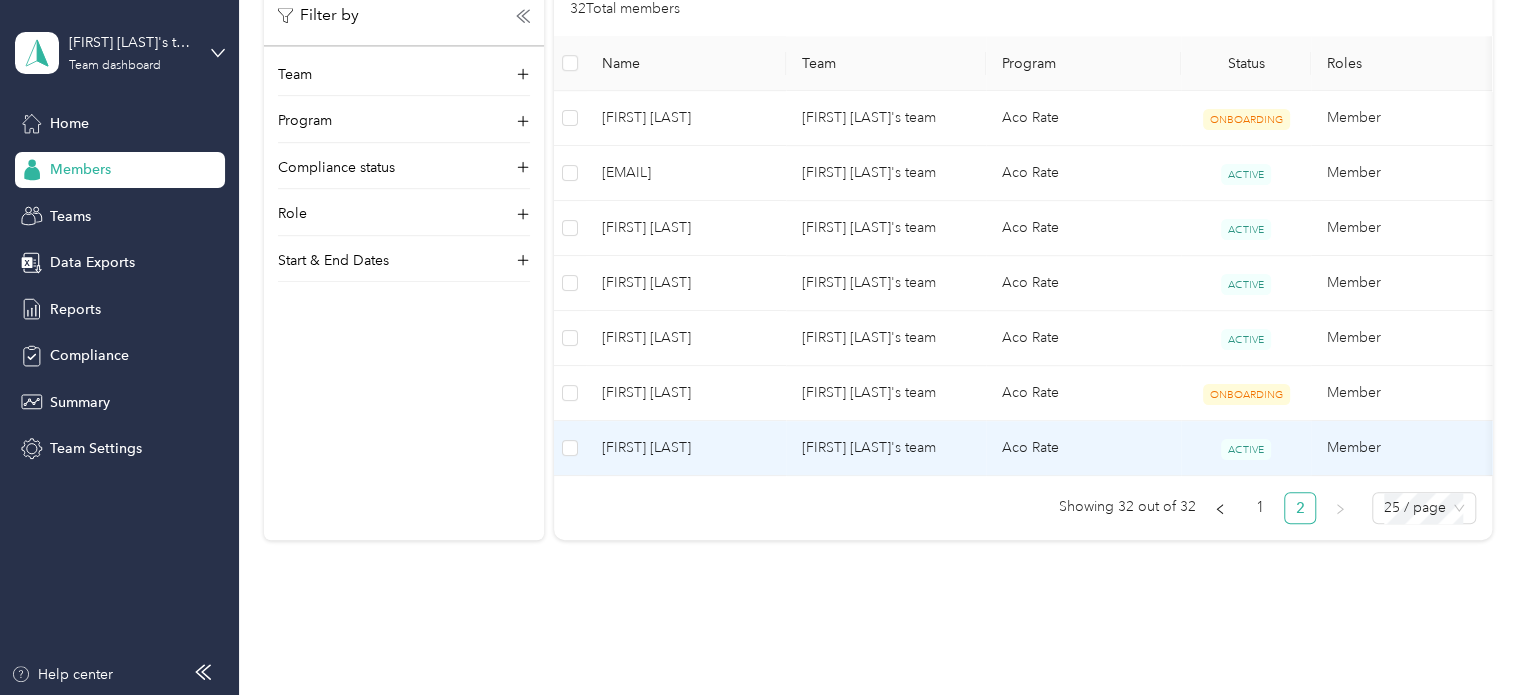 scroll, scrollTop: 482, scrollLeft: 0, axis: vertical 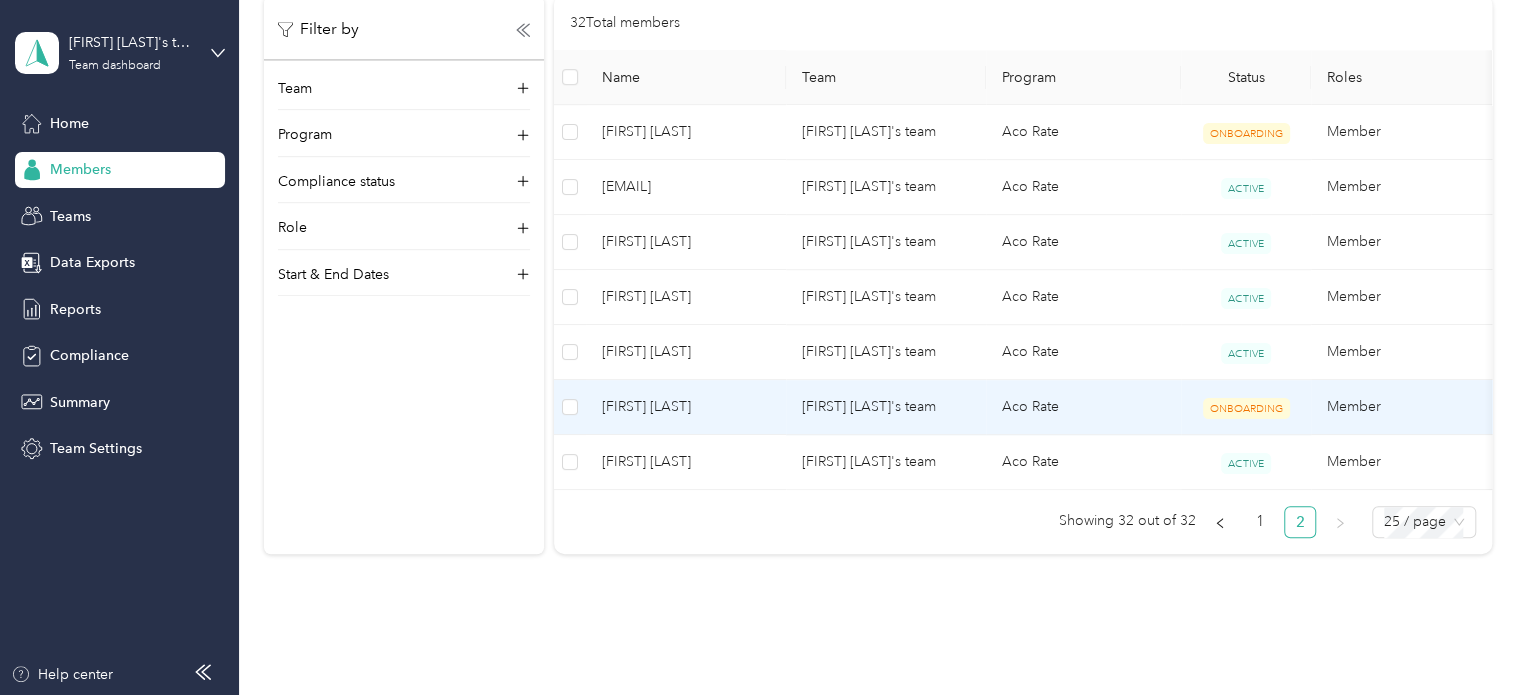 click on "[FIRST] [LAST]'s team" at bounding box center [886, 407] 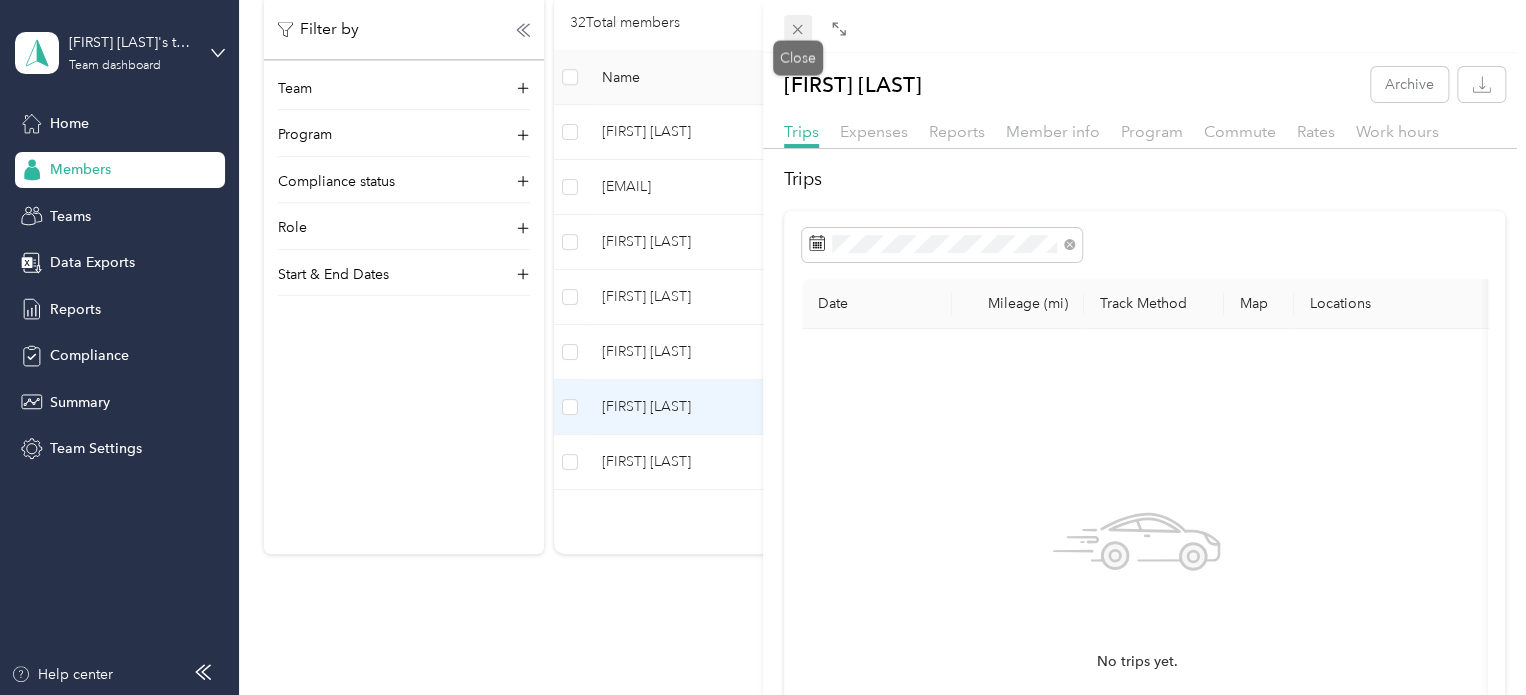 click 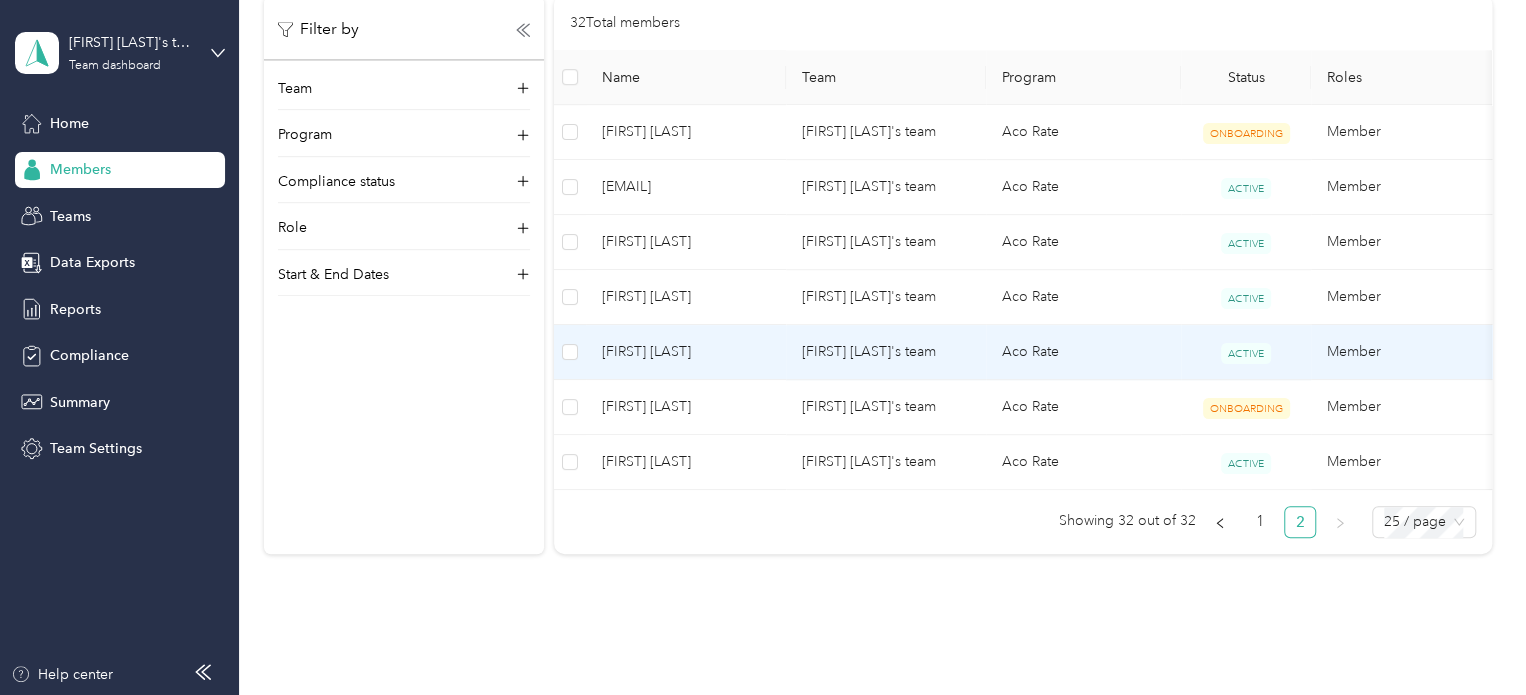 click on "[FIRST] [LAST]" at bounding box center (686, 352) 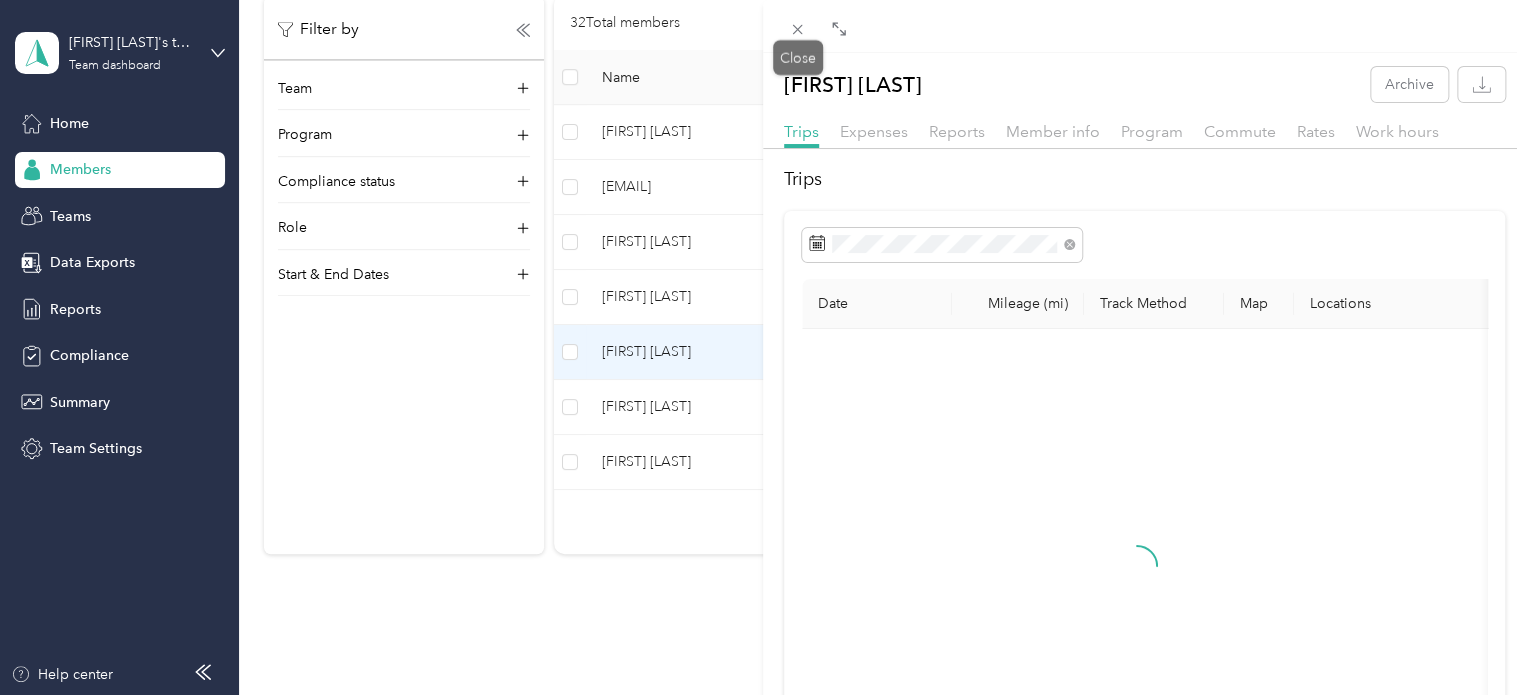 click 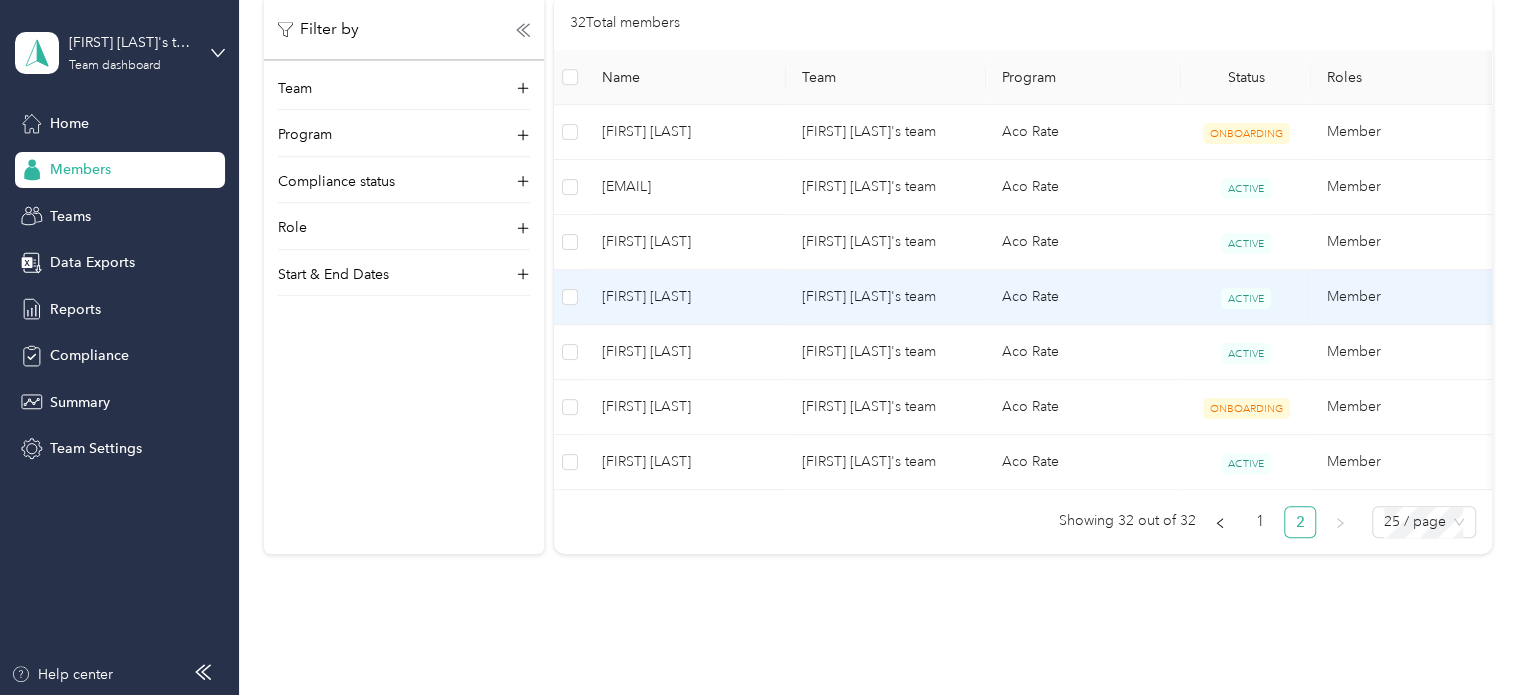 click on "[FIRST] [LAST]" at bounding box center [686, 297] 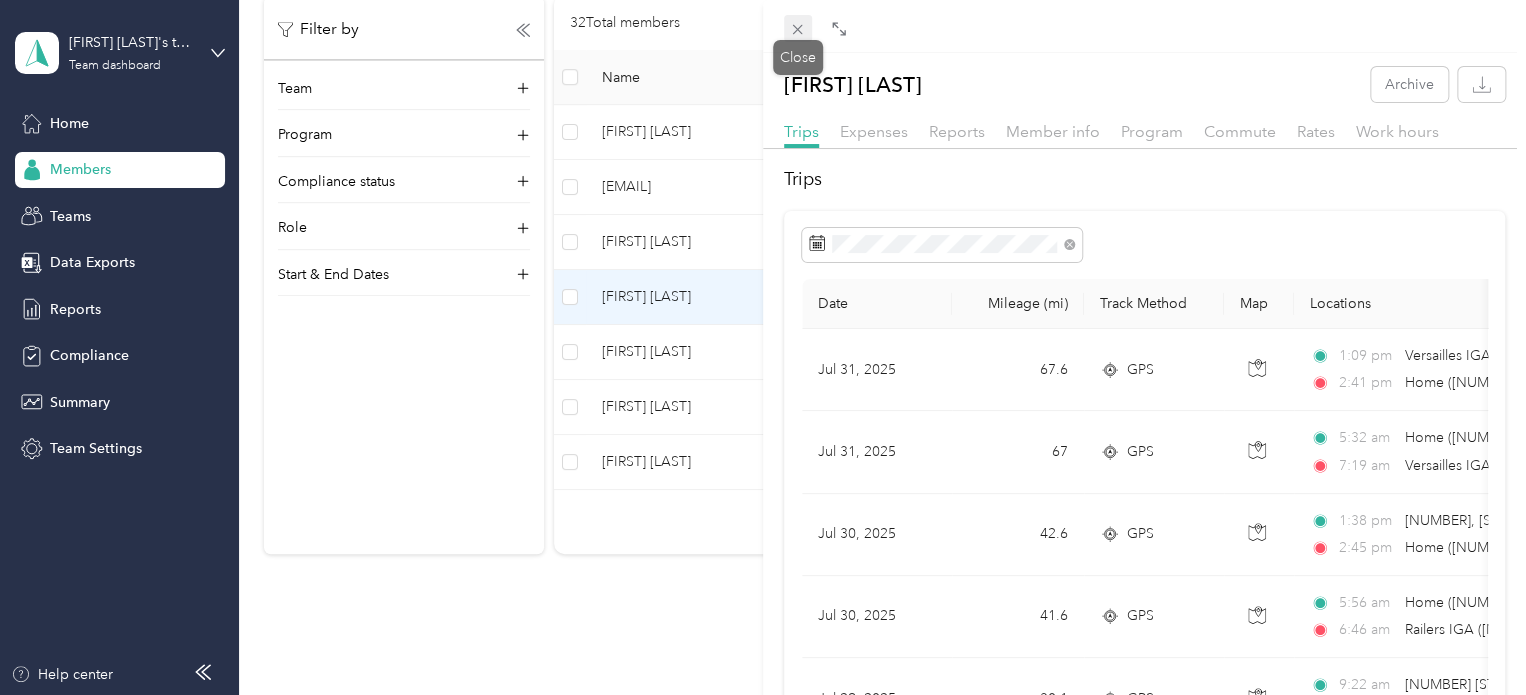 click 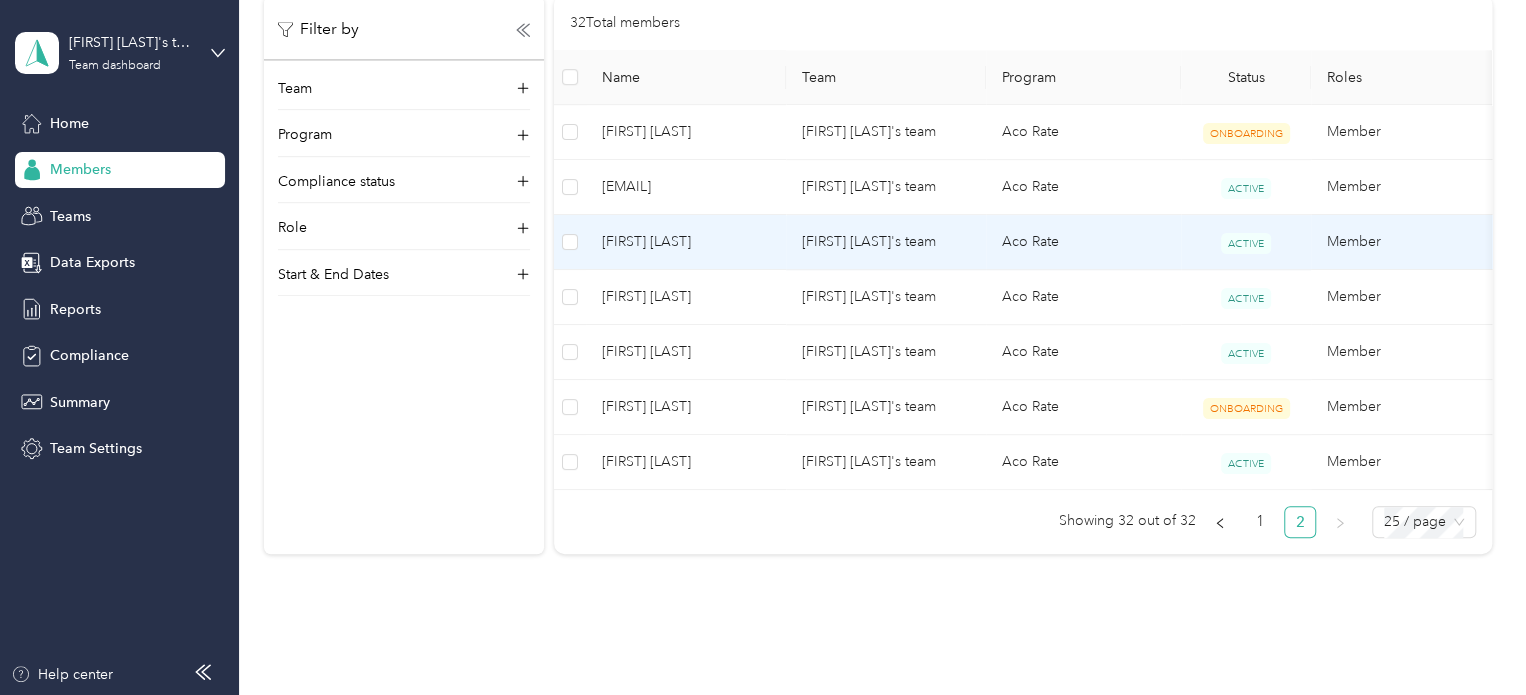 click on "[FIRST] [LAST]" at bounding box center (686, 242) 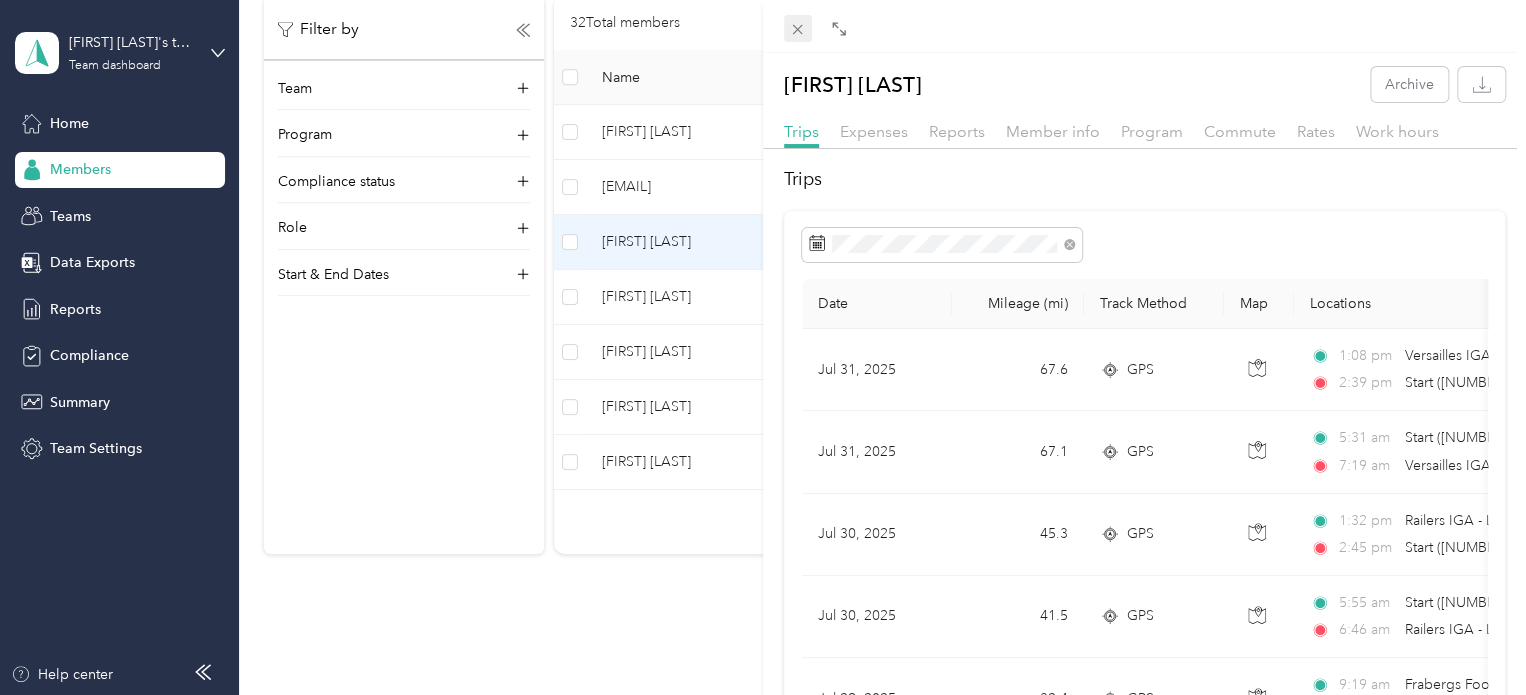 click on "Drag to resize Click to close [FIRST] [LAST] Archive Trips Expenses Reports Member info Program Commute Rates Work hours Trips Date Mileage (mi) Track Method Map Locations Mileage value Purpose               [MONTH] [DAY], [YEAR] [NUMBER] GPS [TIME] [LOCATION] ([NUMBER] [STREET], [CITY], [STATE]) [TIME] Start ([NUMBER] [STREET], [CITY], [STATE]) $[PRICE] Acosta [MONTH] [DAY], [YEAR] [NUMBER] GPS [TIME] Start ([NUMBER] [STREET], [CITY], [STATE]) [TIME] [LOCATION] ([NUMBER] [STREET], [CITY], [STATE]) $[PRICE] Acosta [MONTH] [DAY], [YEAR] [NUMBER] GPS [TIME] [LOCATION] - [CITY] ([NUMBER] [STREET], [CITY], [STATE]) [TIME] Start ([NUMBER] [STREET], [CITY], [STATE]) $[PRICE] Acosta [MONTH] [DAY], [YEAR] [NUMBER] GPS [TIME] Start ([NUMBER] [STREET], [CITY], [STATE]) [TIME] [LOCATION] - [CITY] ([NUMBER] [STREET], [CITY], [STATE]) $[PRICE] Acosta [MONTH] [DAY], [YEAR] [NUMBER] GPS [TIME] [LOCATION] ([NUMBER] [STREET], [CITY], [STATE]) [TIME] Start ([NUMBER] [STREET], [CITY], [STATE]) $[PRICE] Acosta [MONTH] [DAY], [YEAR] [NUMBER] GPS [TIME] [TIME] GPS" at bounding box center [758, 695] 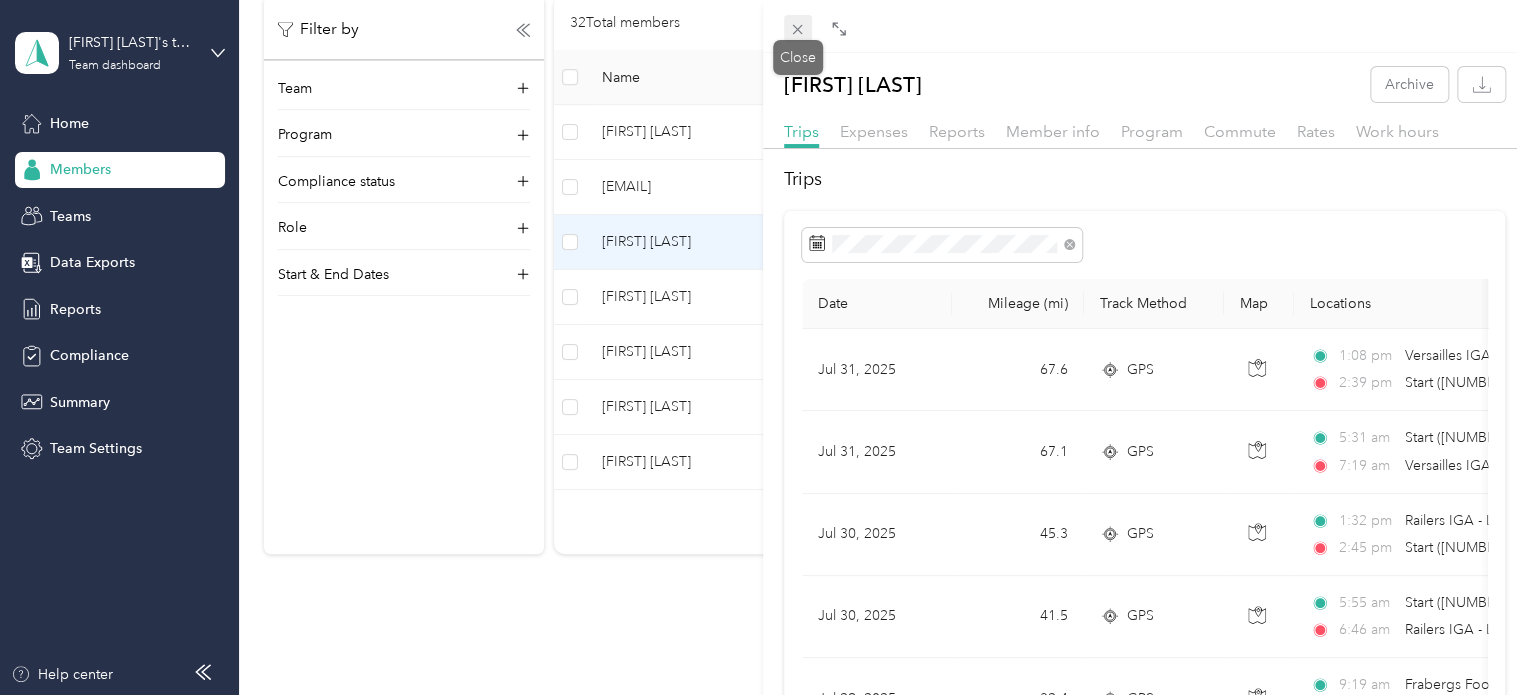 click 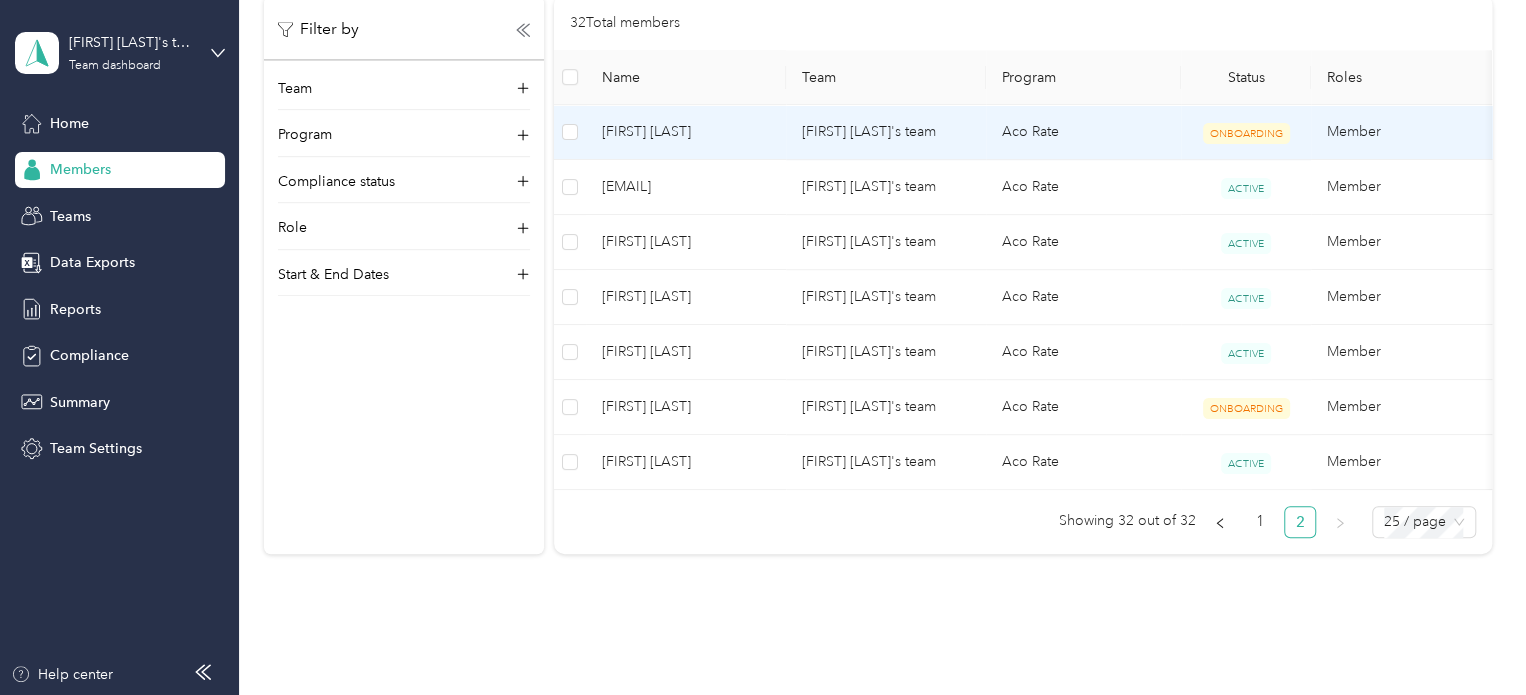 click on "[FIRST] [LAST]" at bounding box center [686, 132] 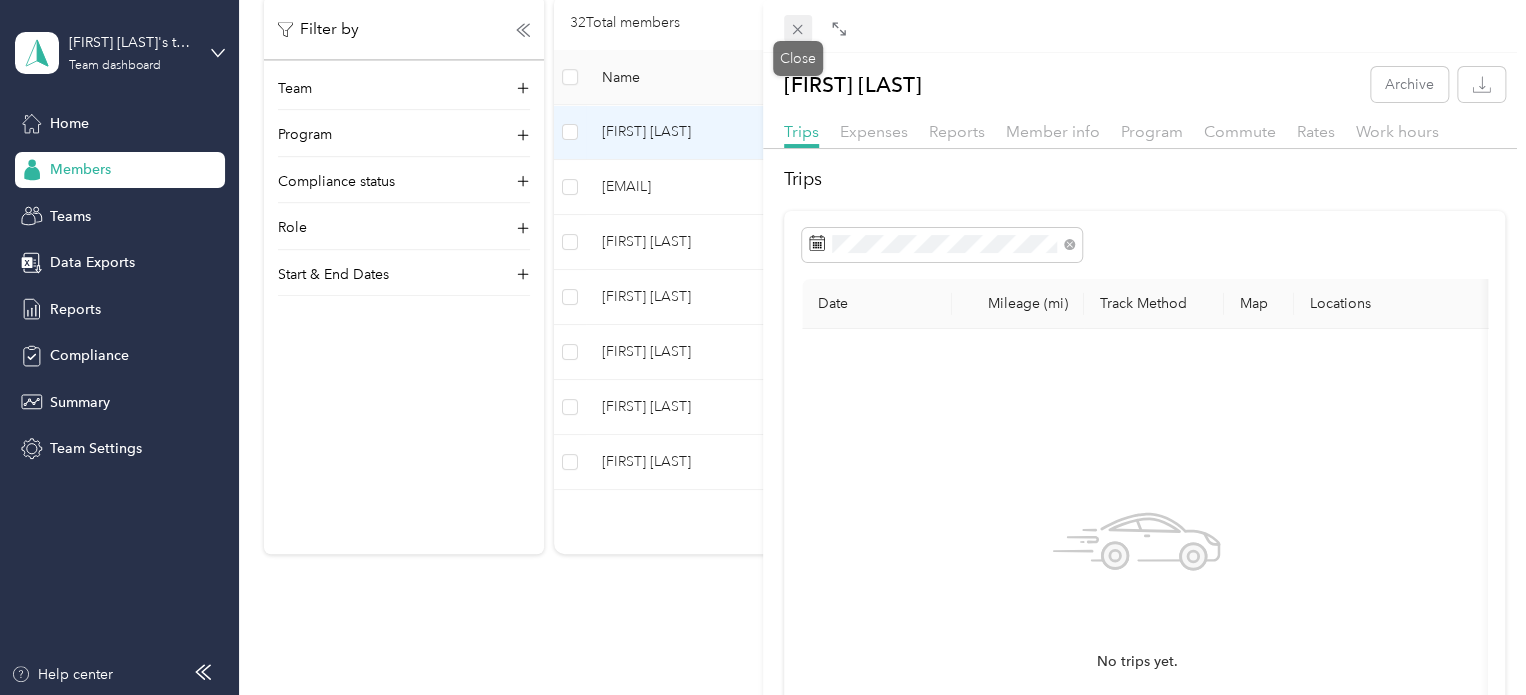 click at bounding box center (798, 29) 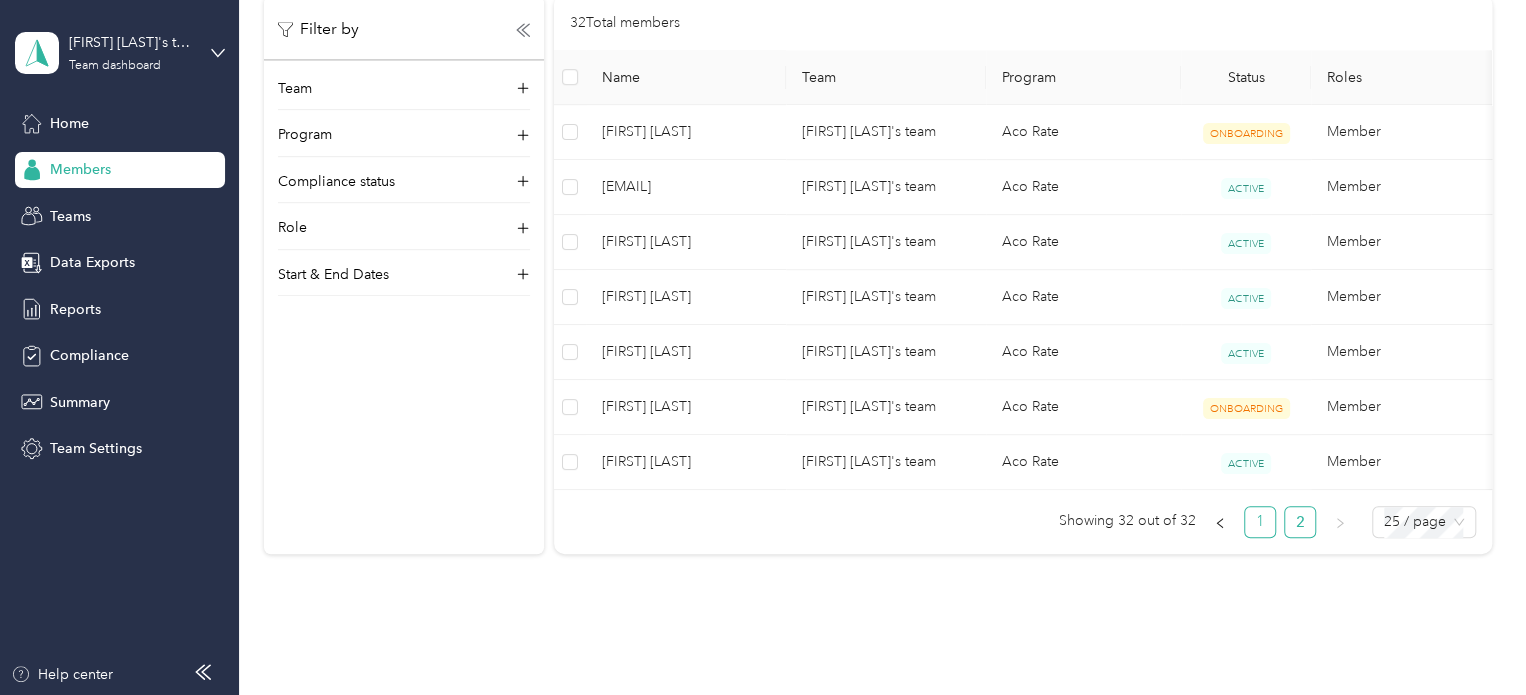click on "1" at bounding box center [1260, 522] 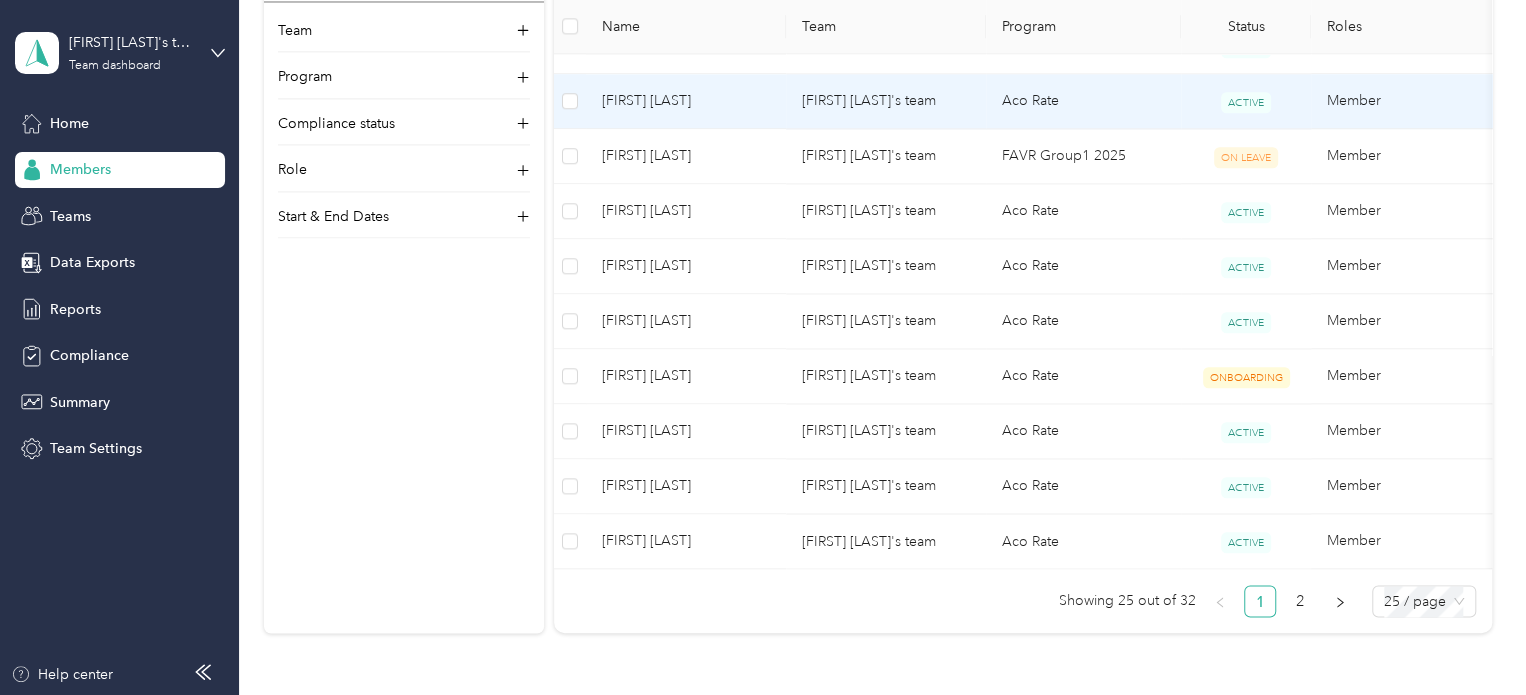 scroll, scrollTop: 1564, scrollLeft: 0, axis: vertical 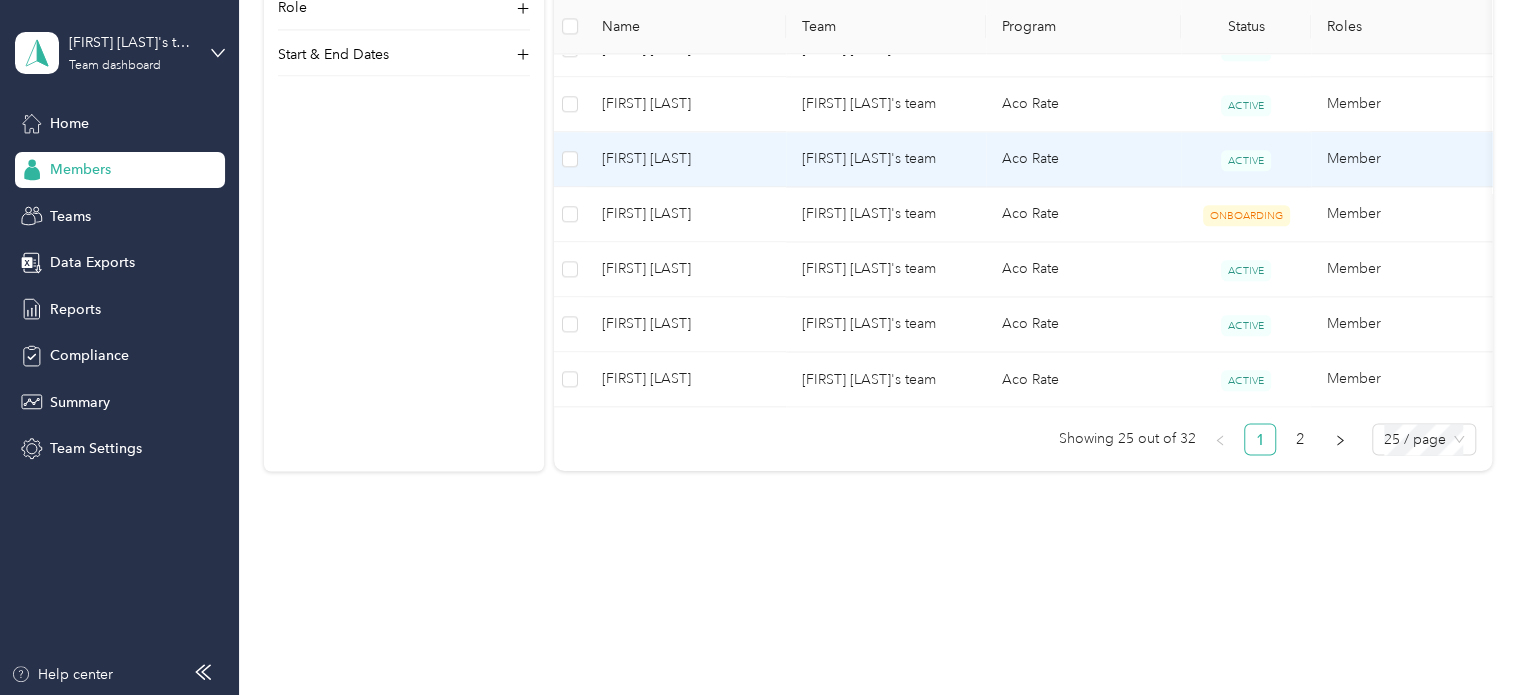 click on "[FIRST] [LAST]" at bounding box center [686, 159] 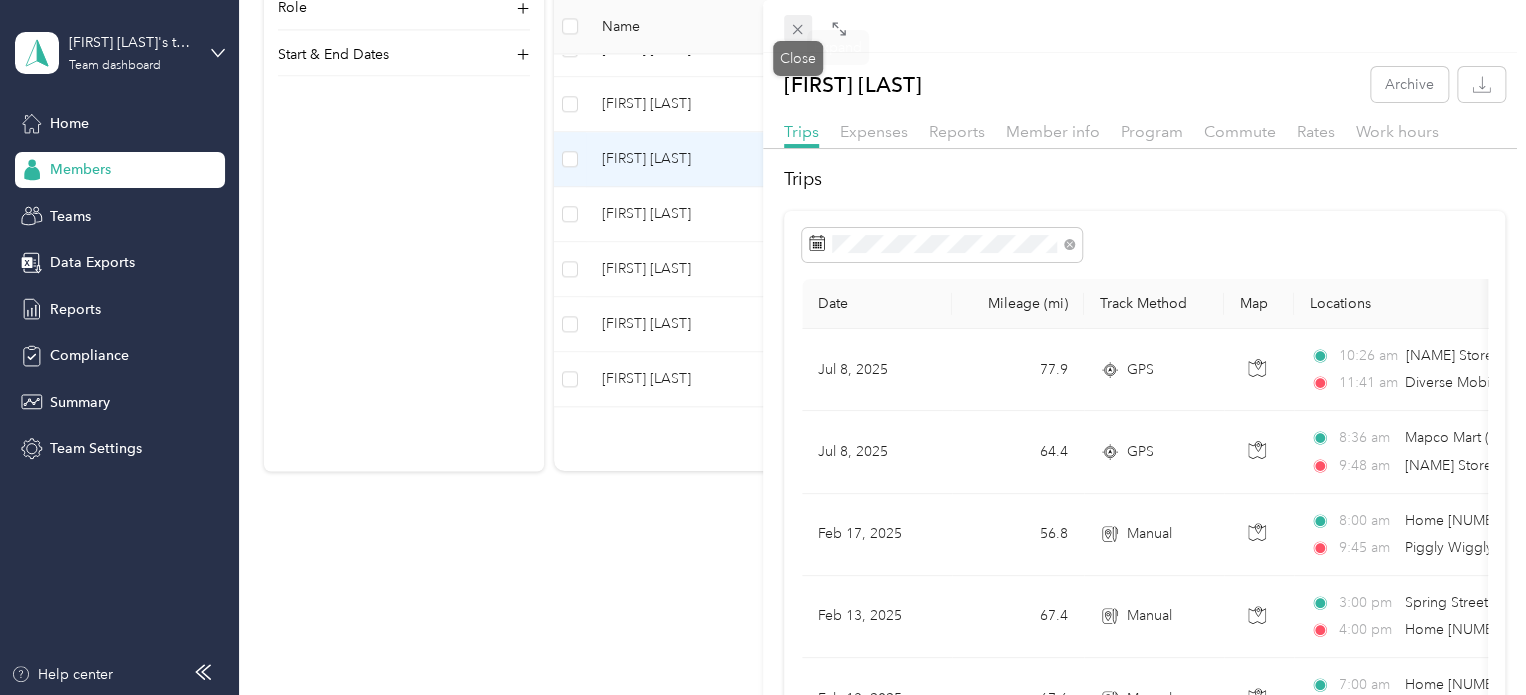 click 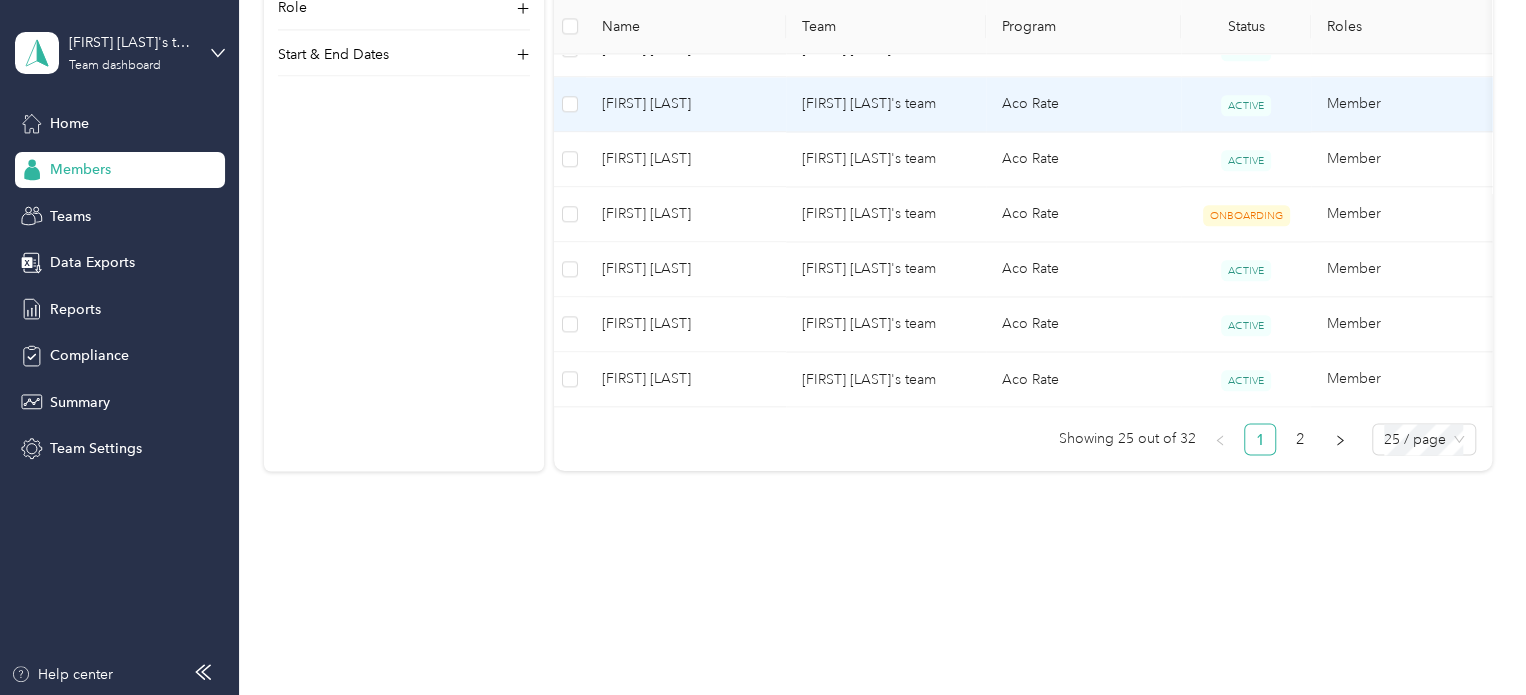click on "[FIRST] [LAST]" at bounding box center (686, 104) 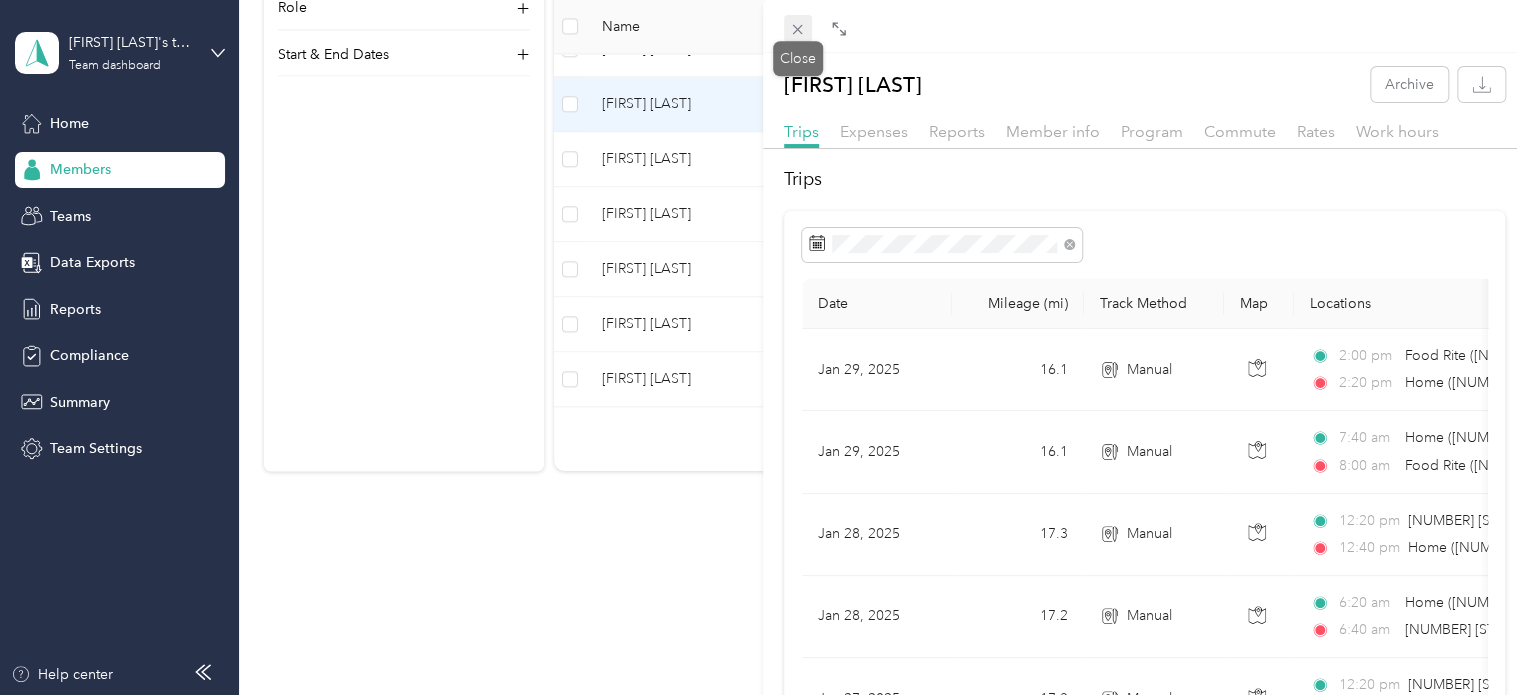 click 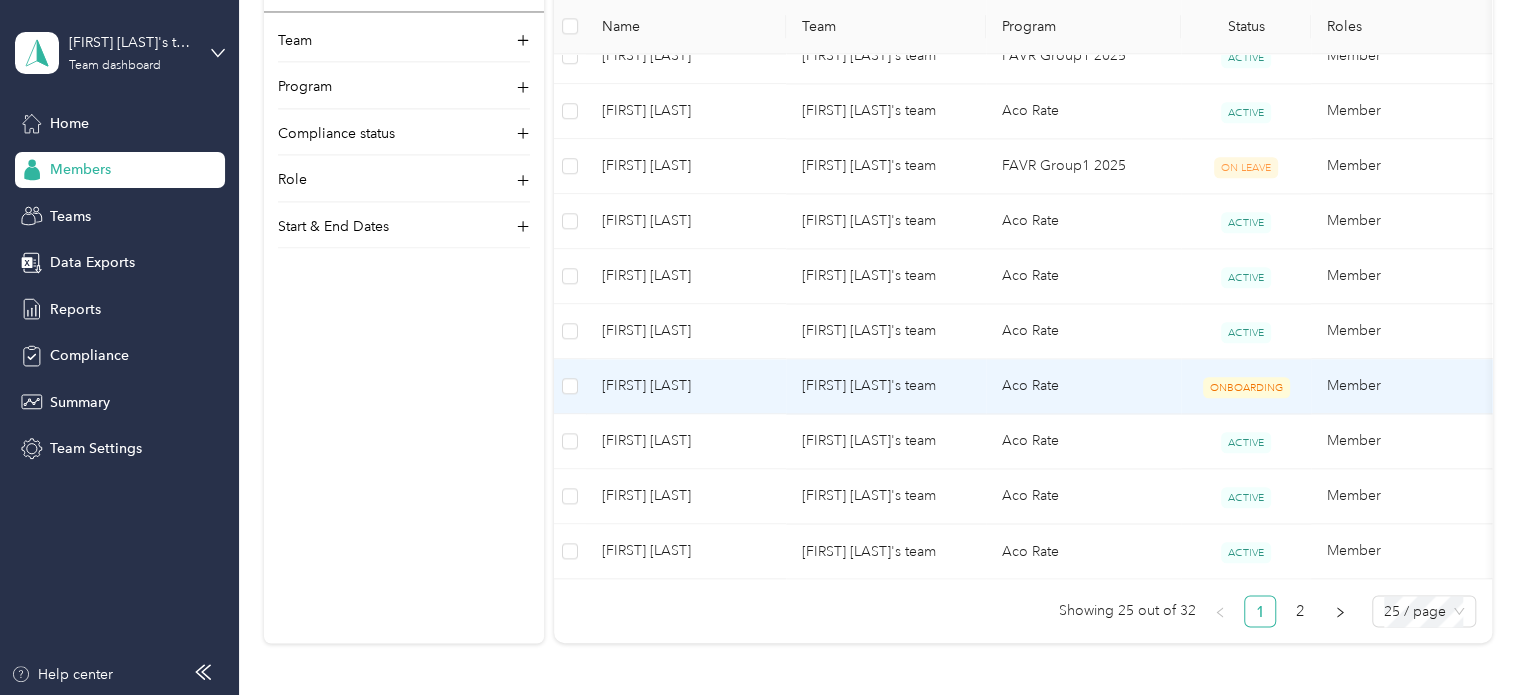 scroll, scrollTop: 1380, scrollLeft: 0, axis: vertical 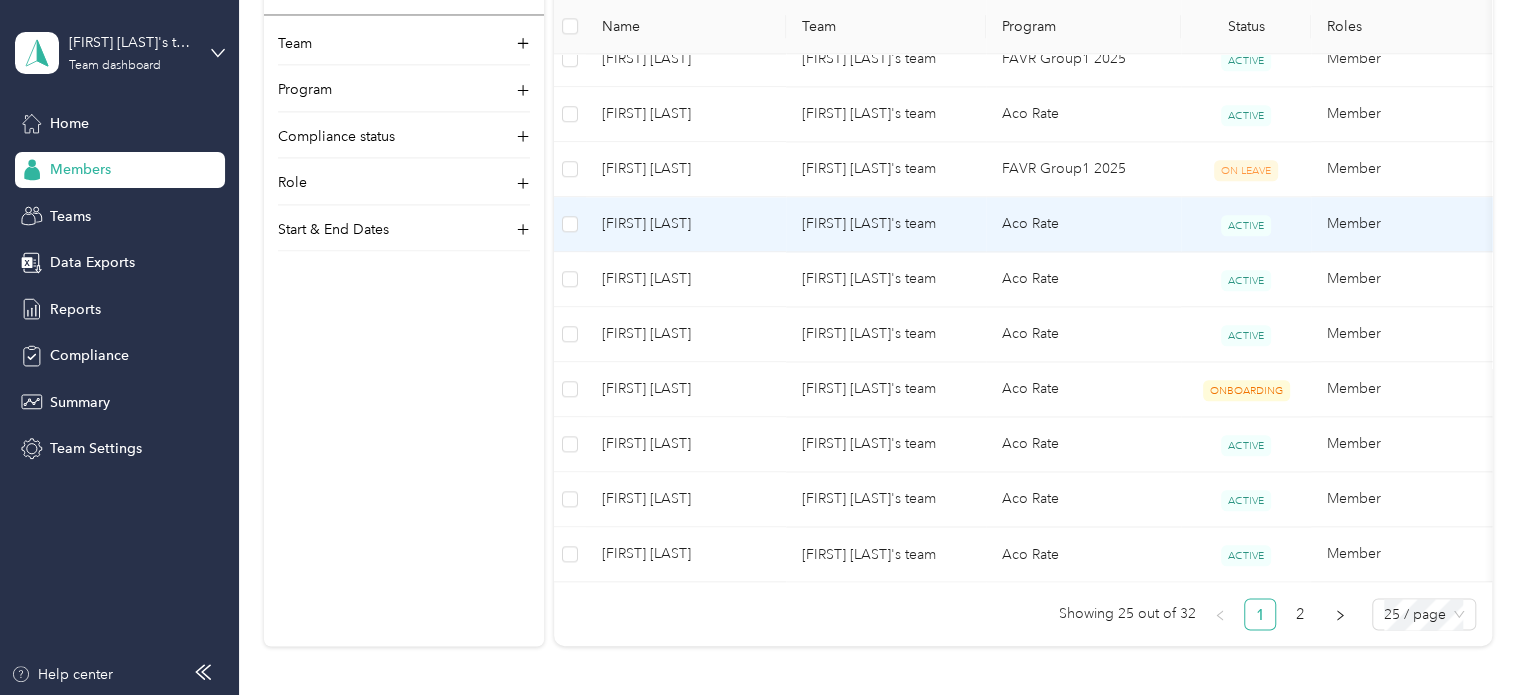 click on "[FIRST] [LAST]" at bounding box center (686, 224) 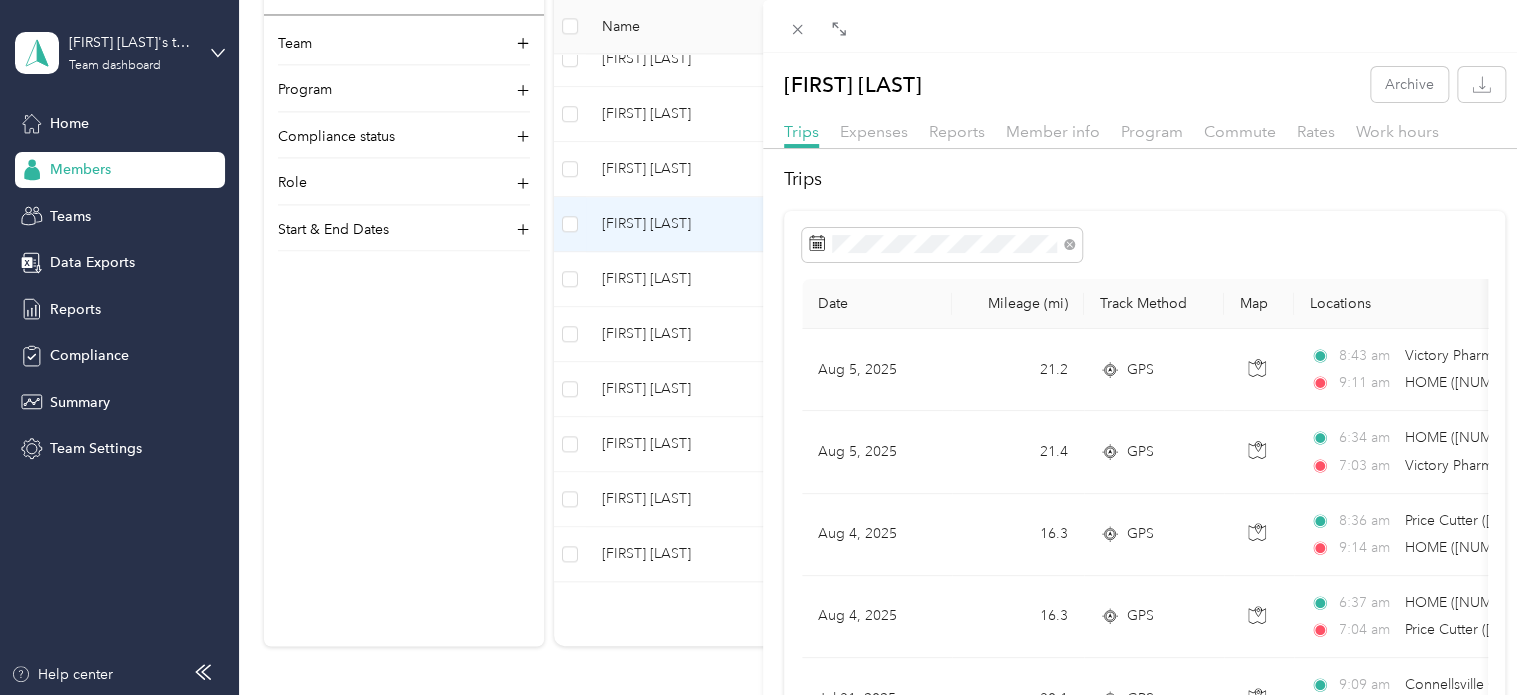 click at bounding box center (1144, 26) 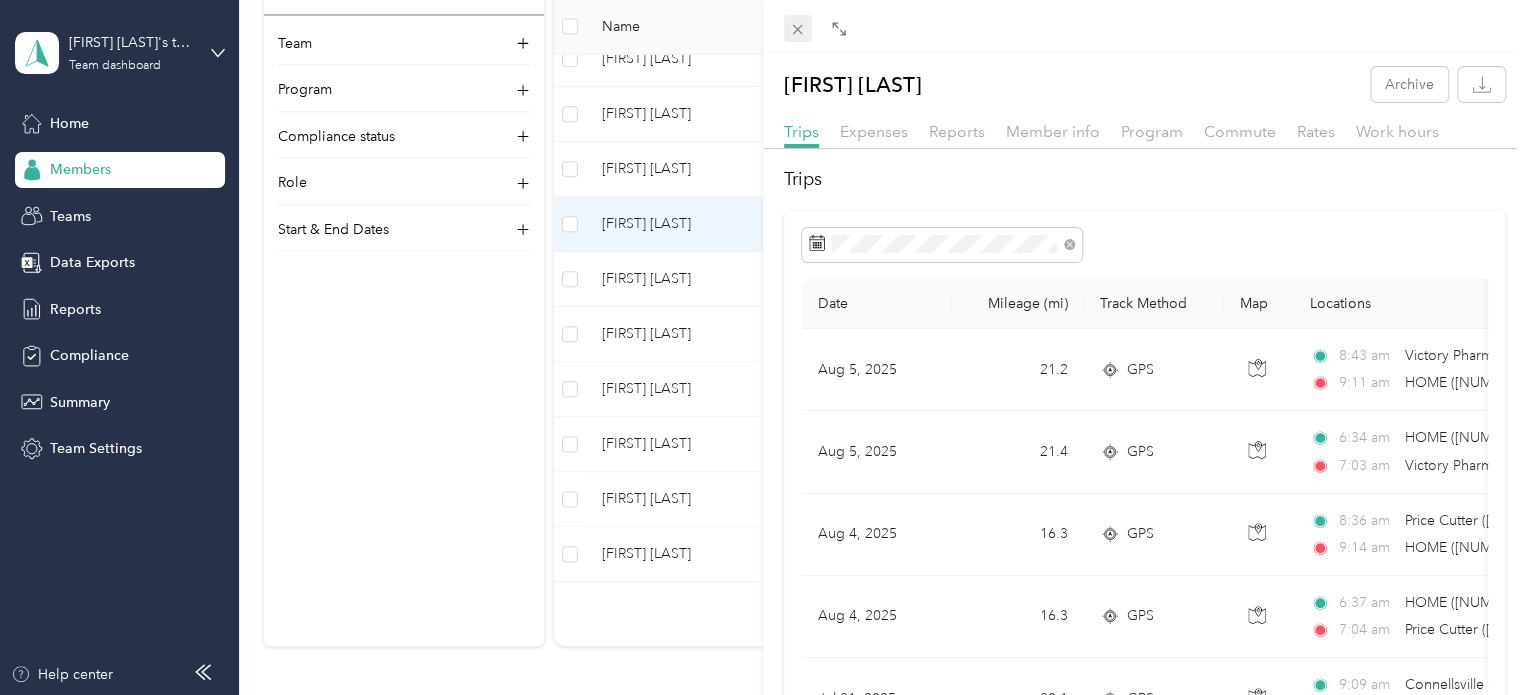 click 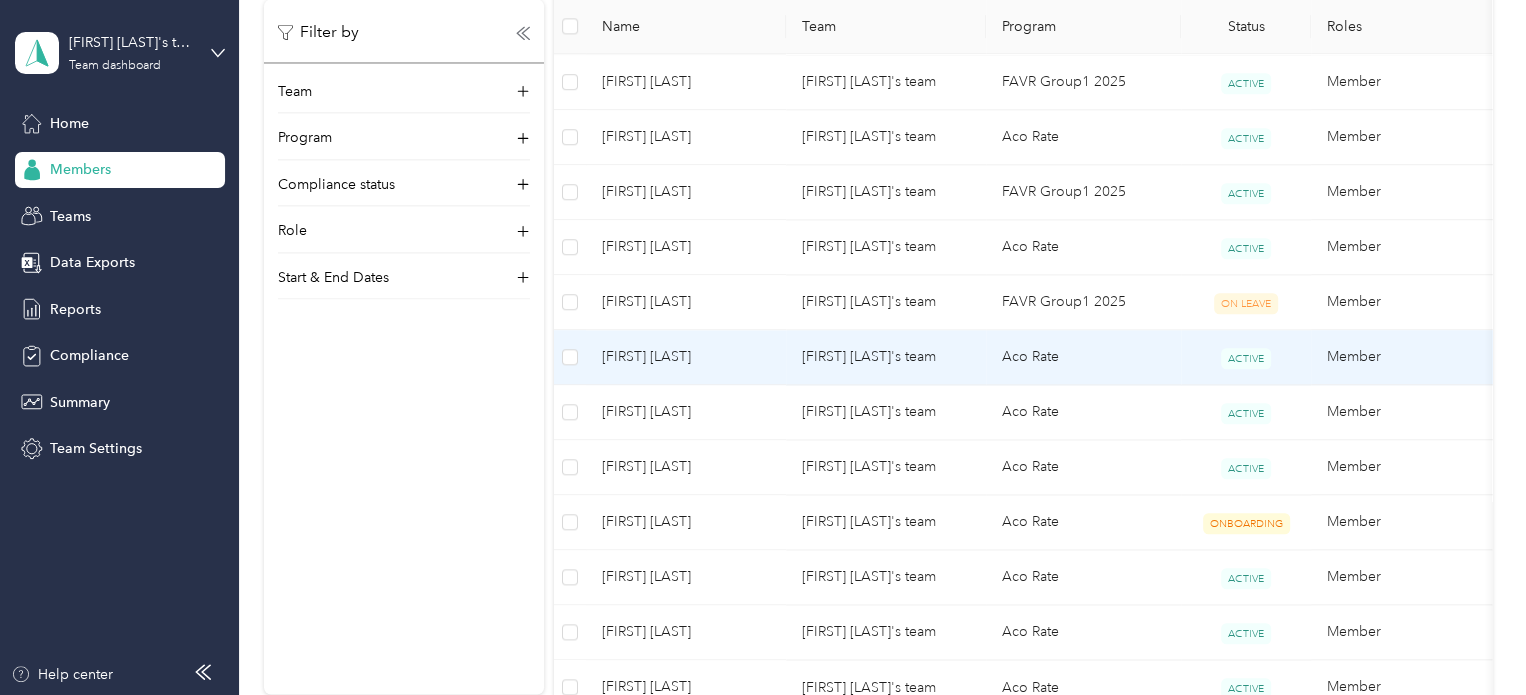 scroll, scrollTop: 1220, scrollLeft: 0, axis: vertical 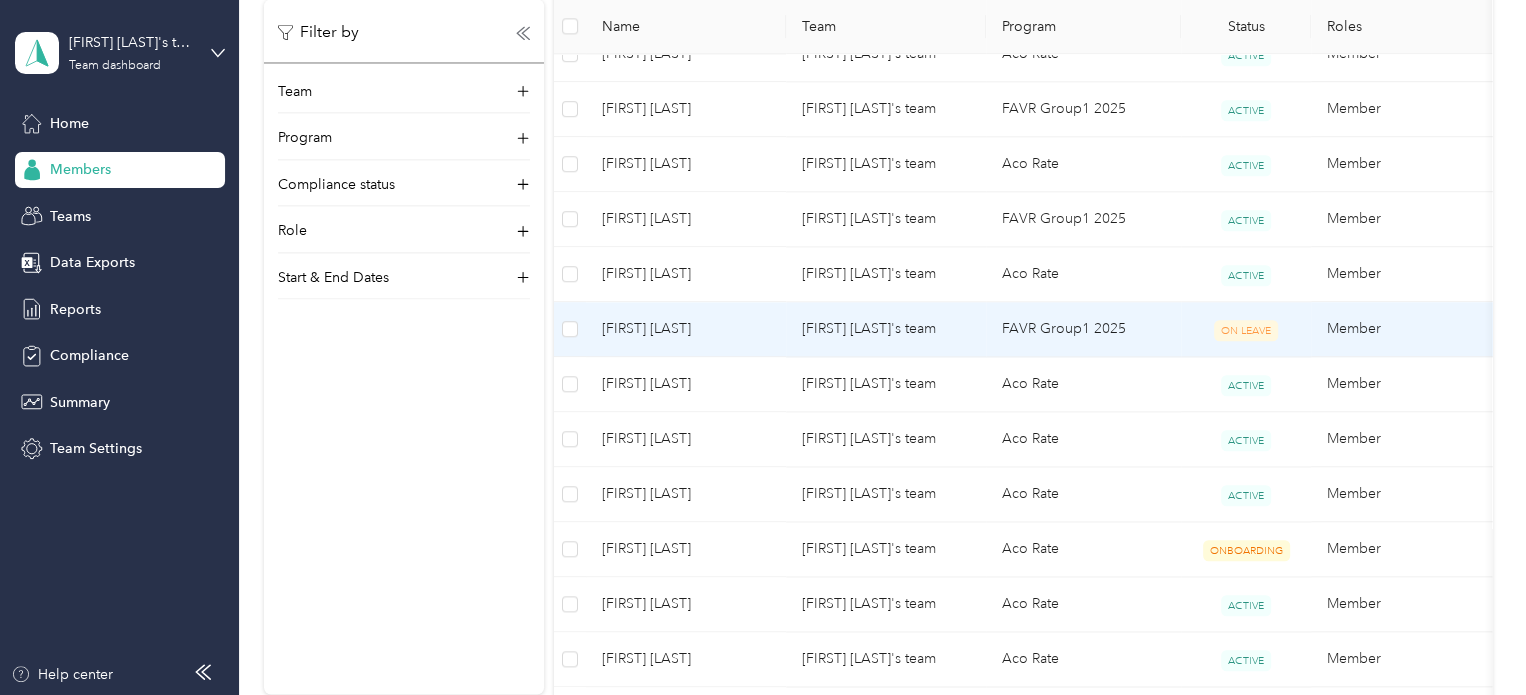 click on "[FIRST] [LAST]" at bounding box center (686, 329) 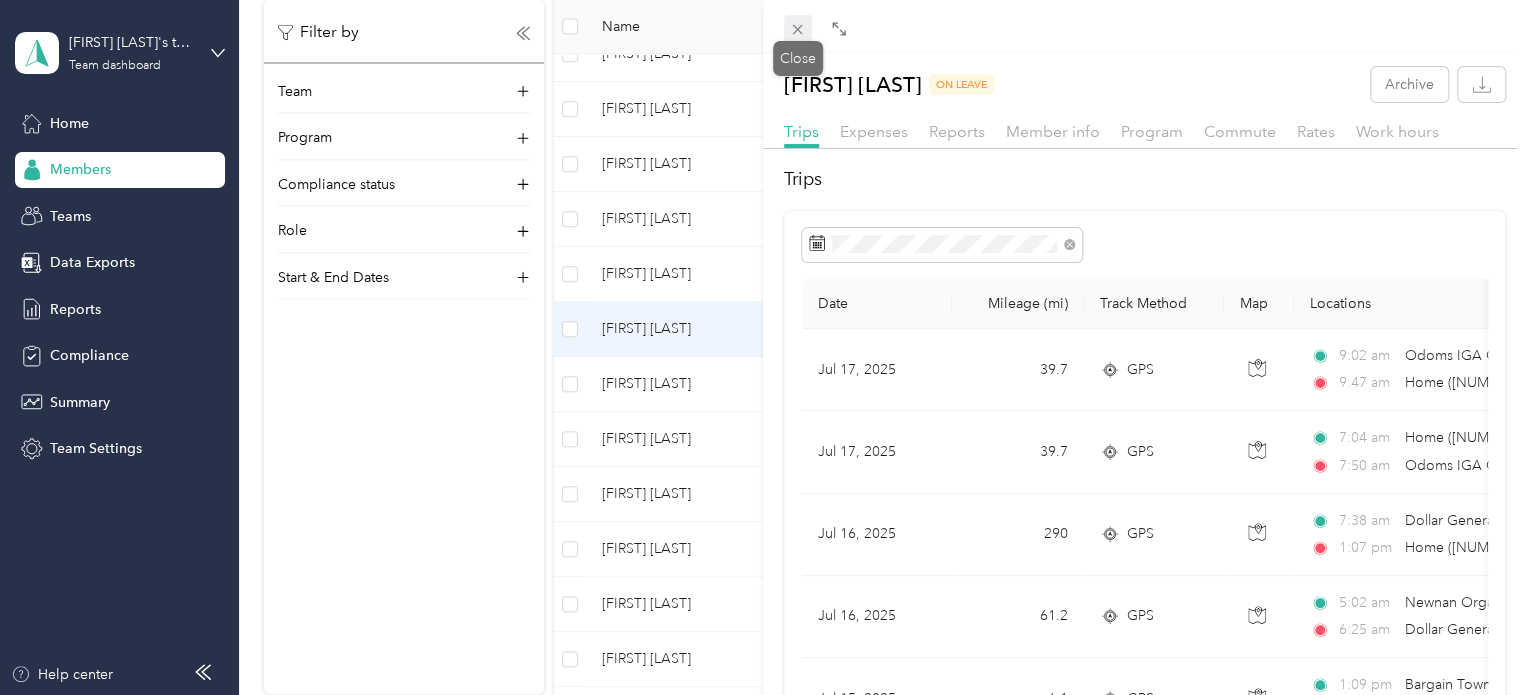 click 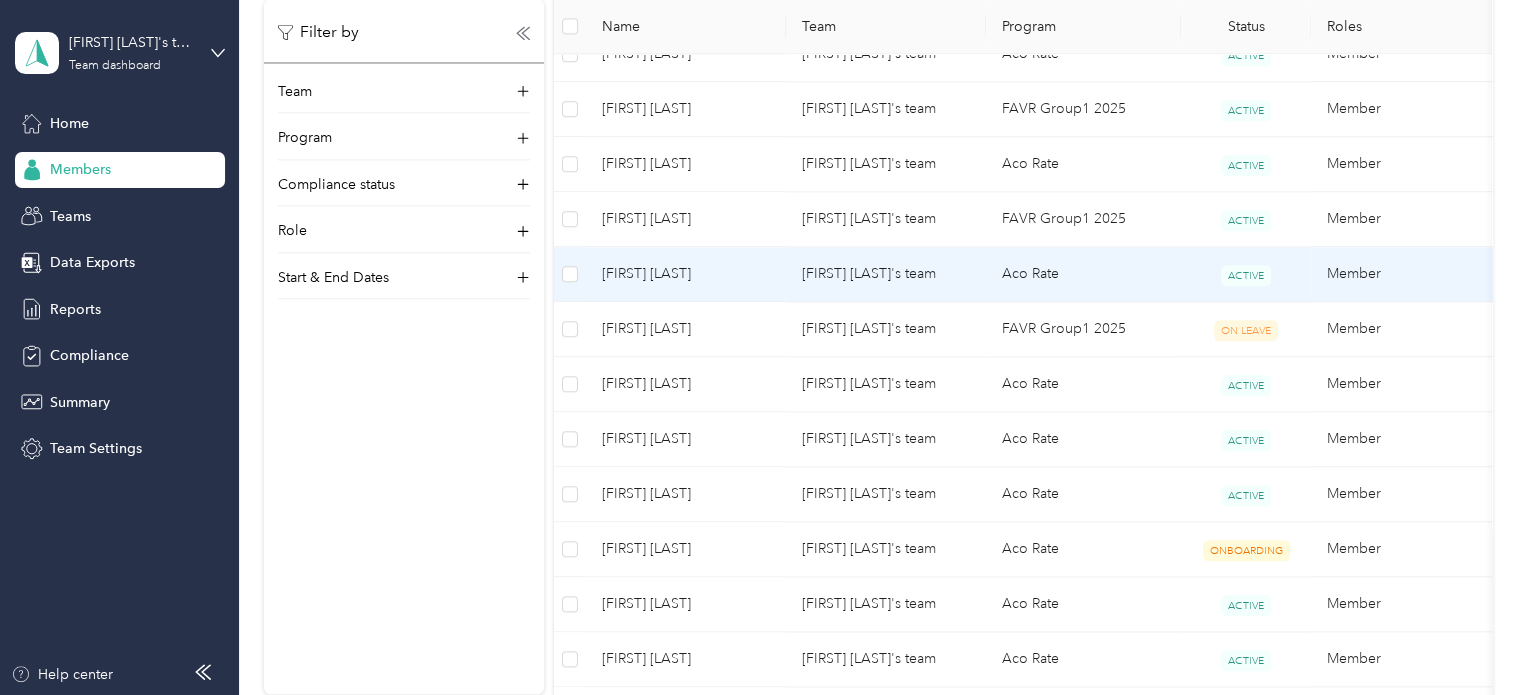 click on "[FIRST] [LAST]" at bounding box center [686, 274] 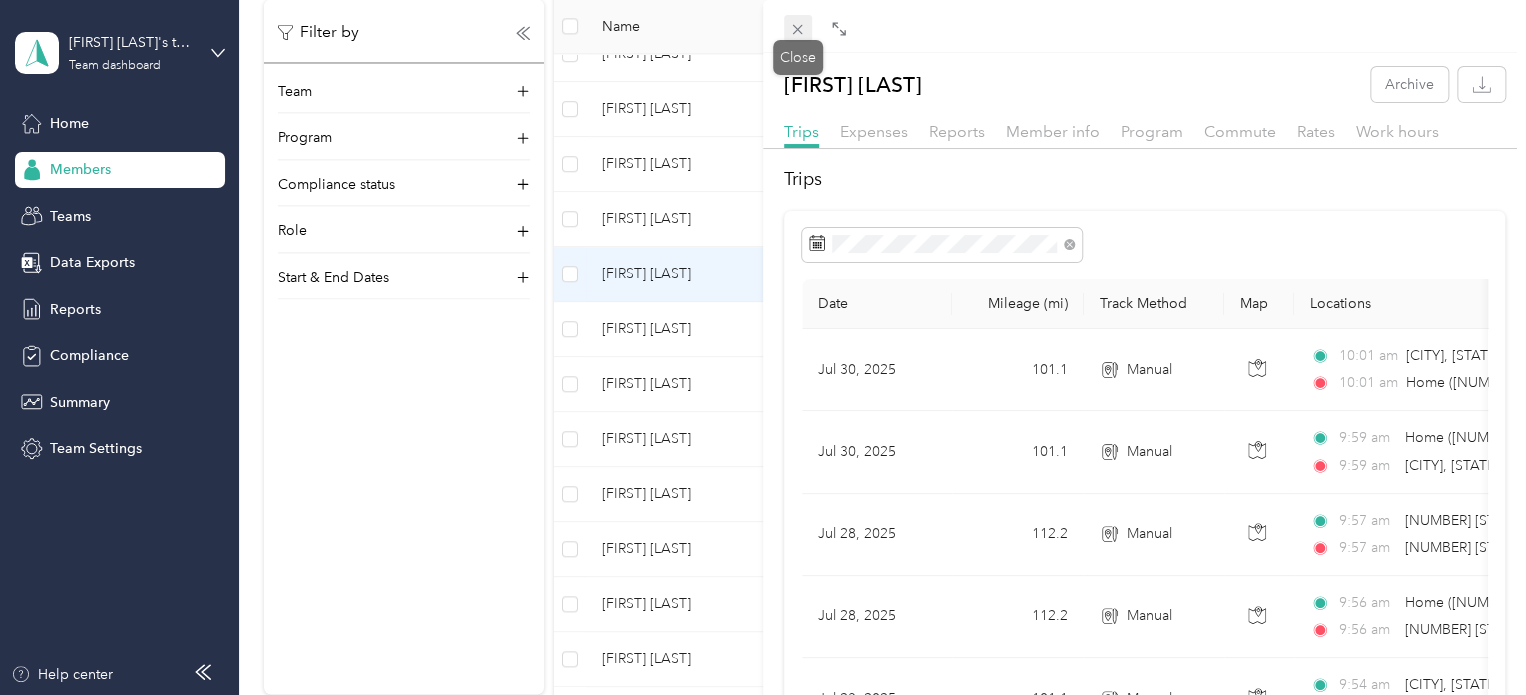 click 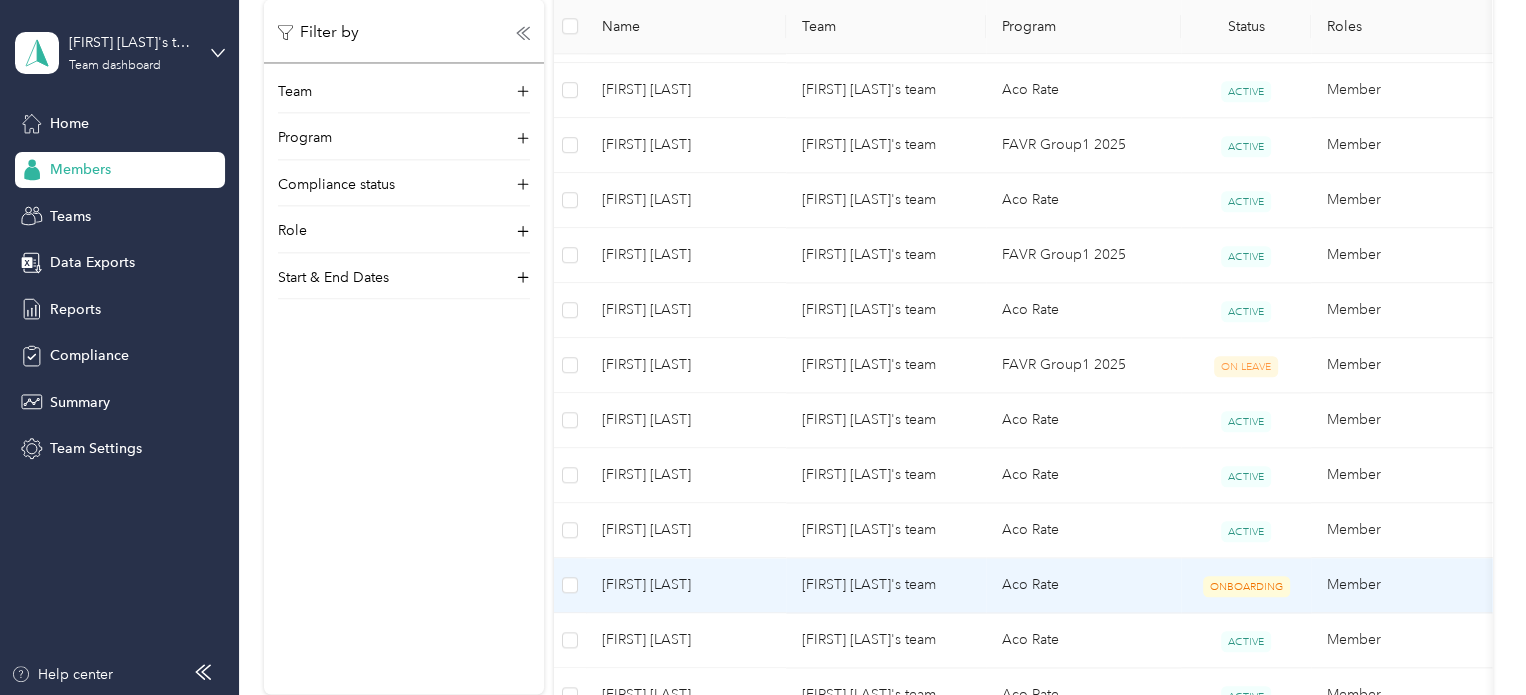 scroll, scrollTop: 1176, scrollLeft: 0, axis: vertical 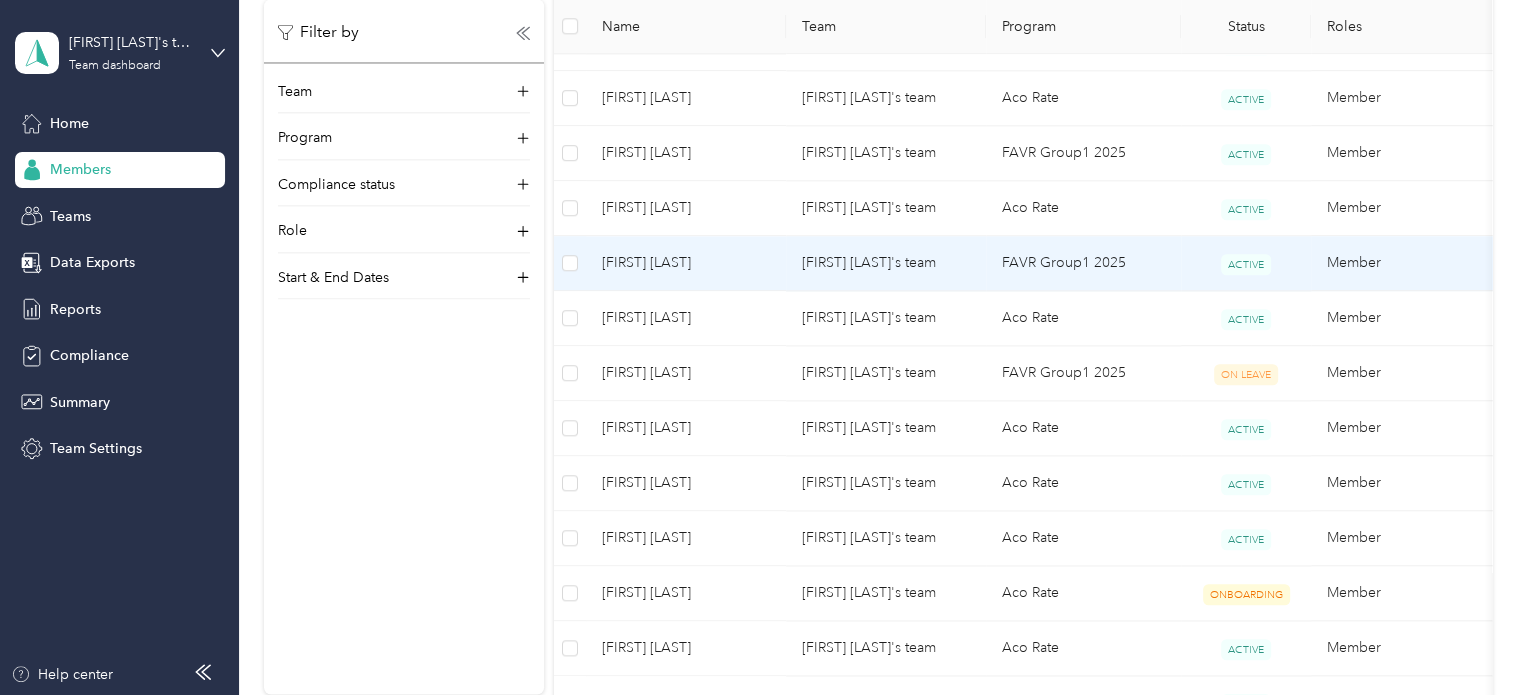 click on "[FIRST] [LAST]" at bounding box center (686, 263) 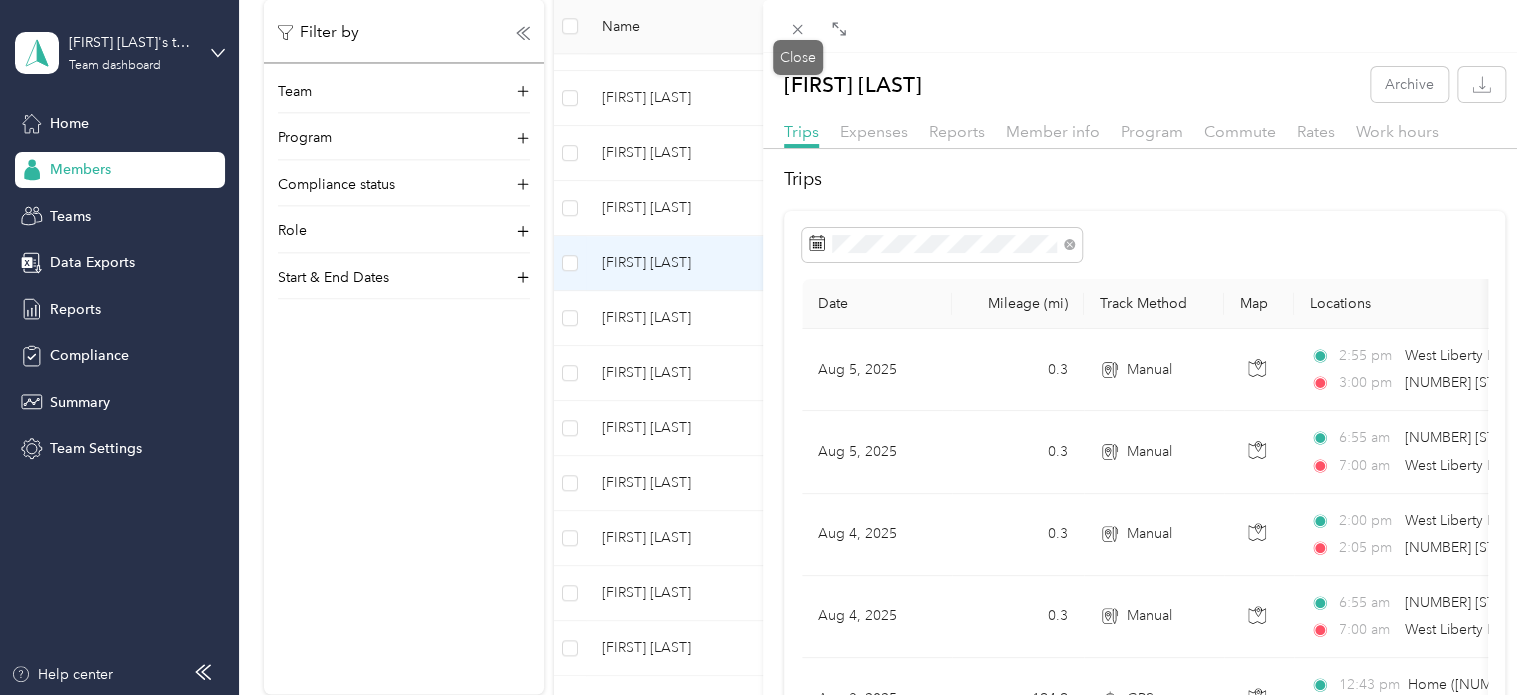 click on "Close" at bounding box center (798, 57) 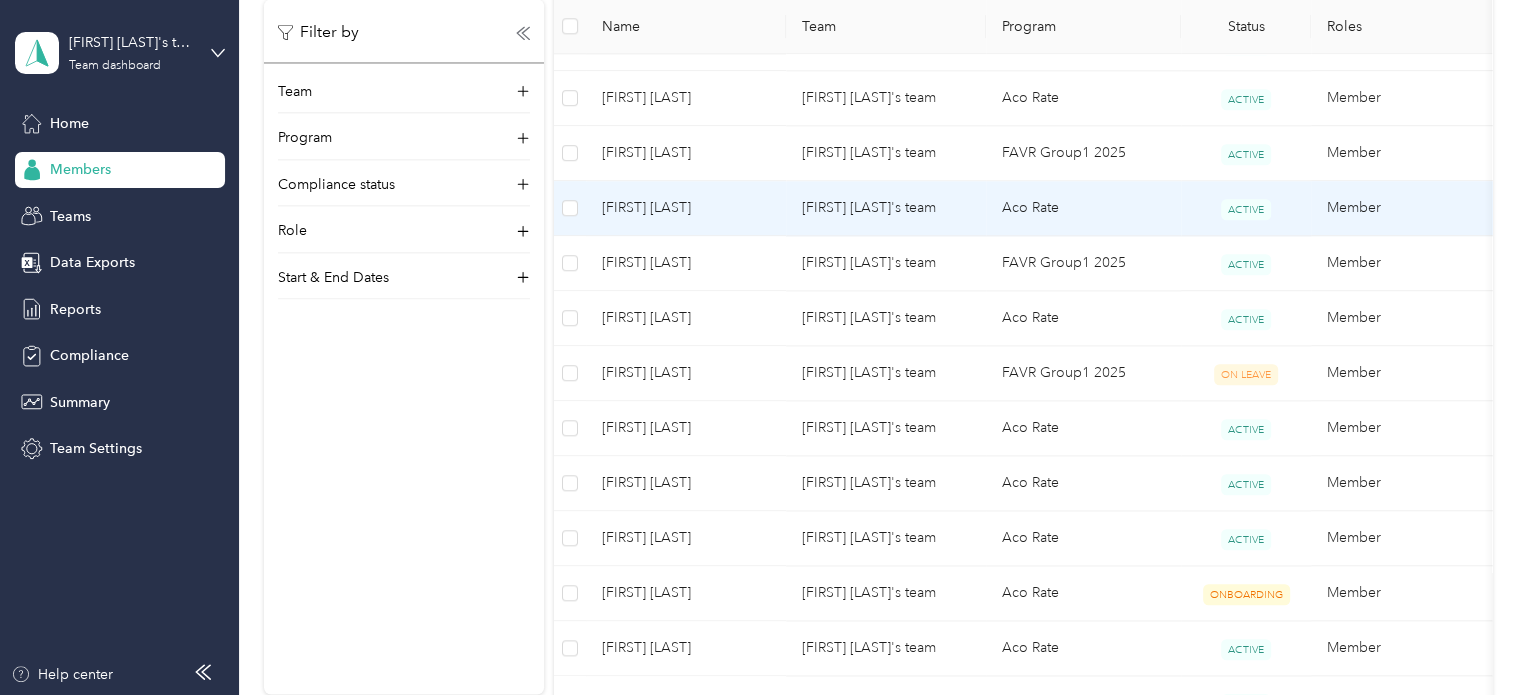 click on "[FIRST] [LAST]" at bounding box center [686, 208] 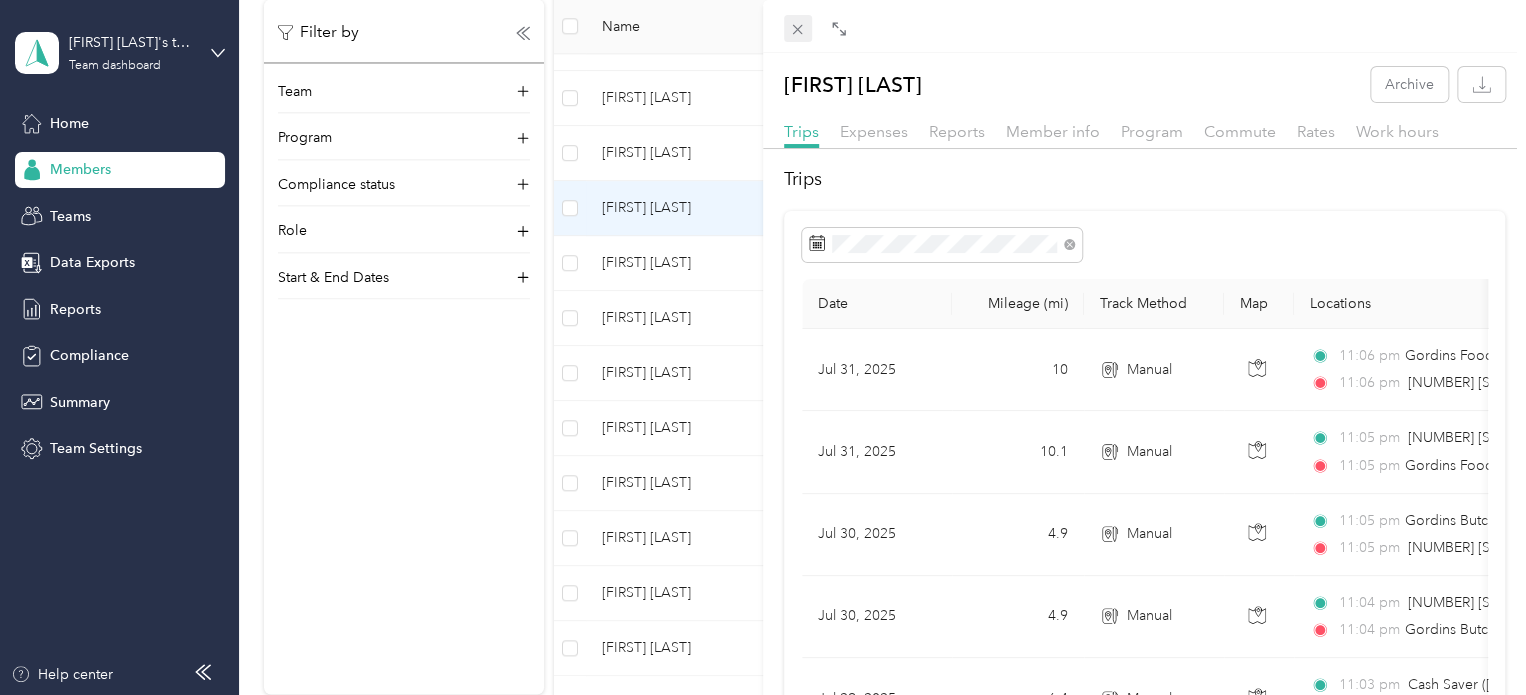 click 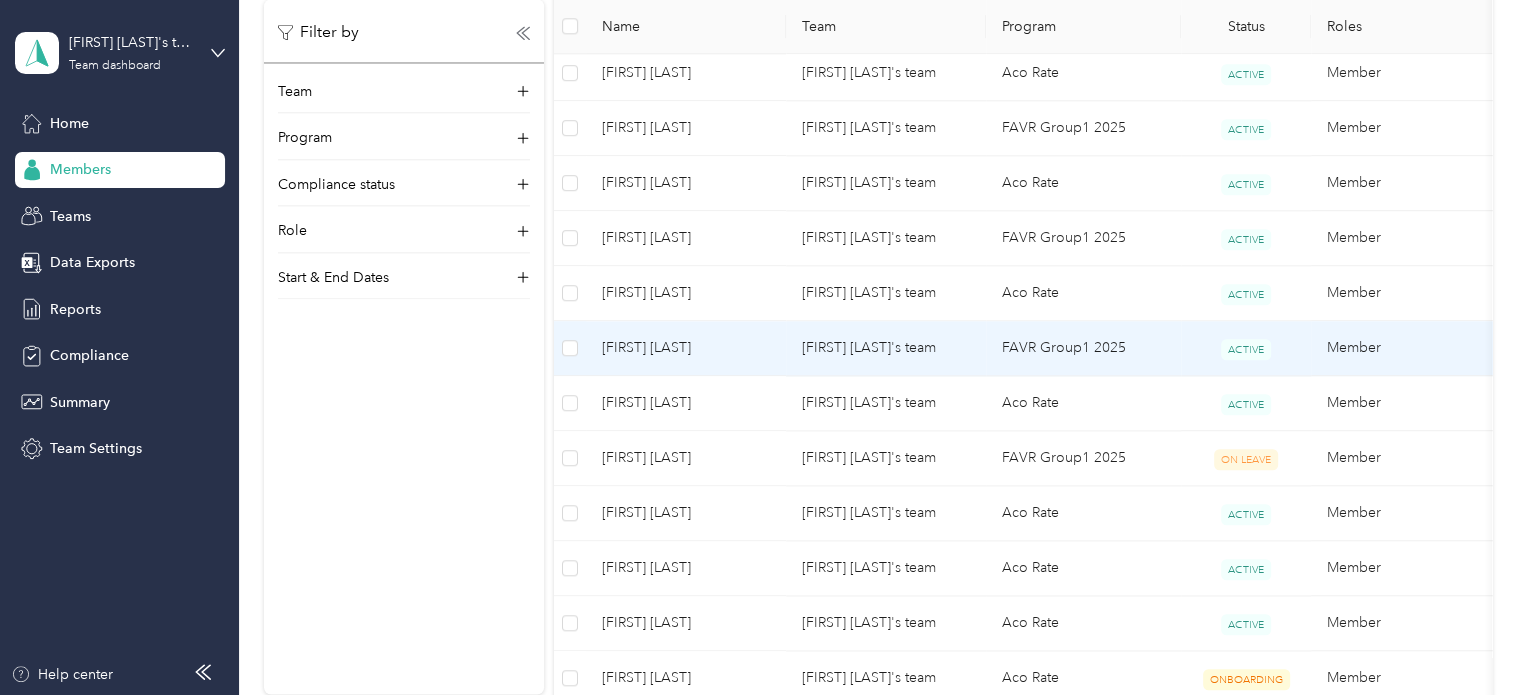 scroll, scrollTop: 1087, scrollLeft: 0, axis: vertical 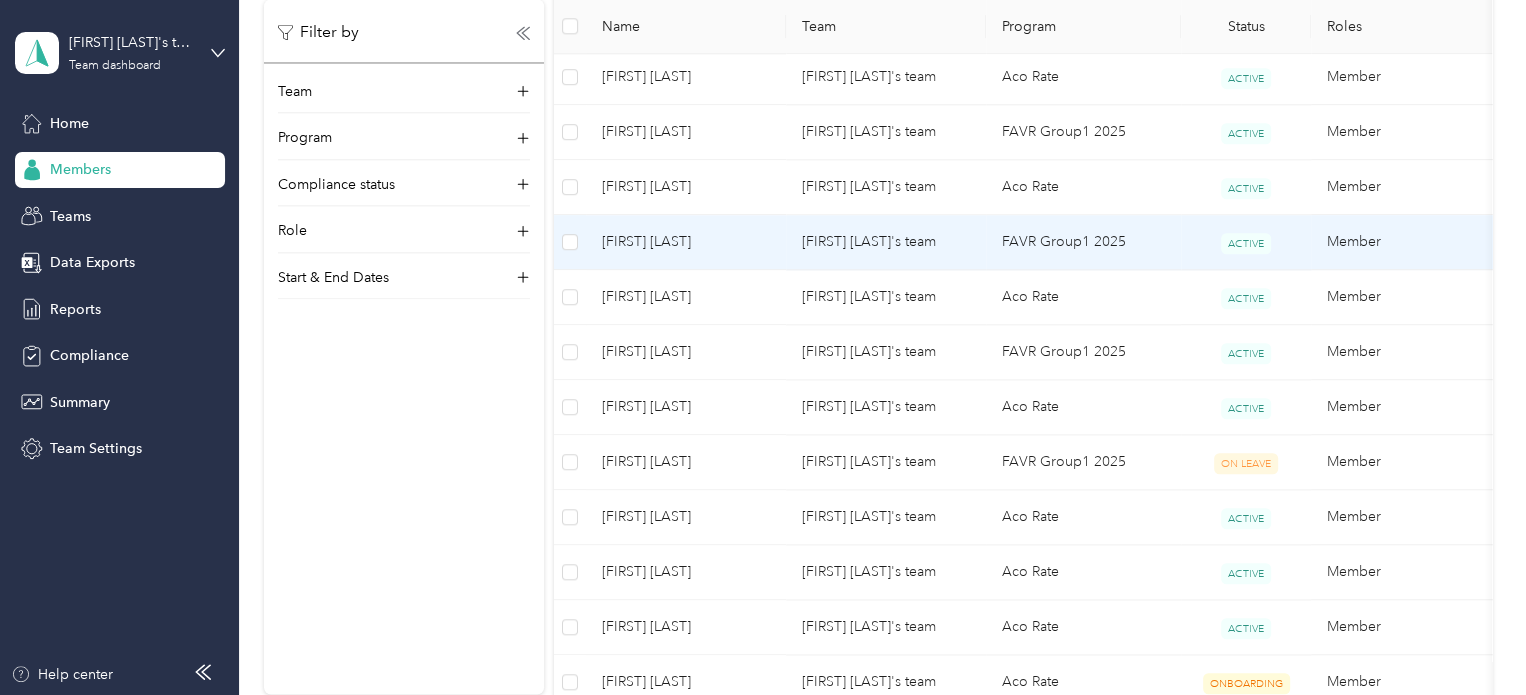 click on "[FIRST] [LAST]" at bounding box center (686, 242) 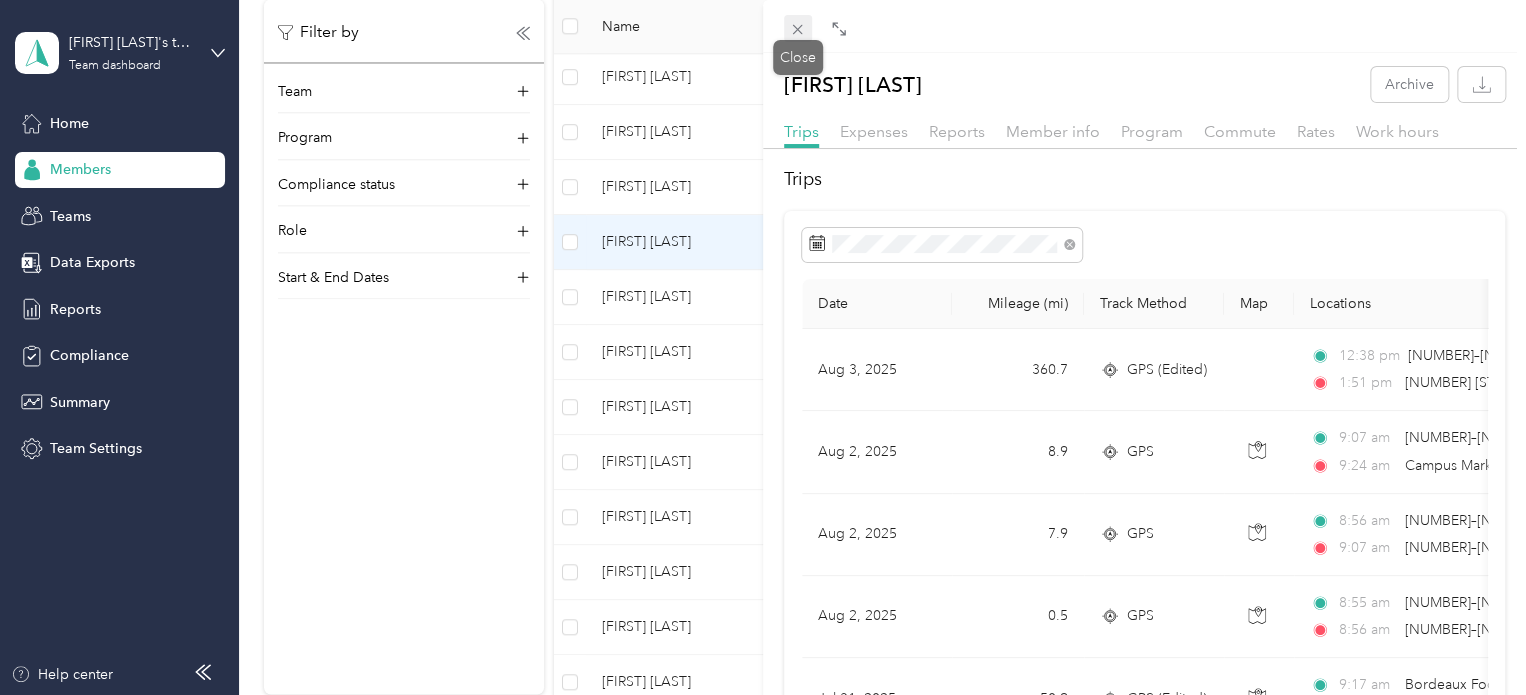 click 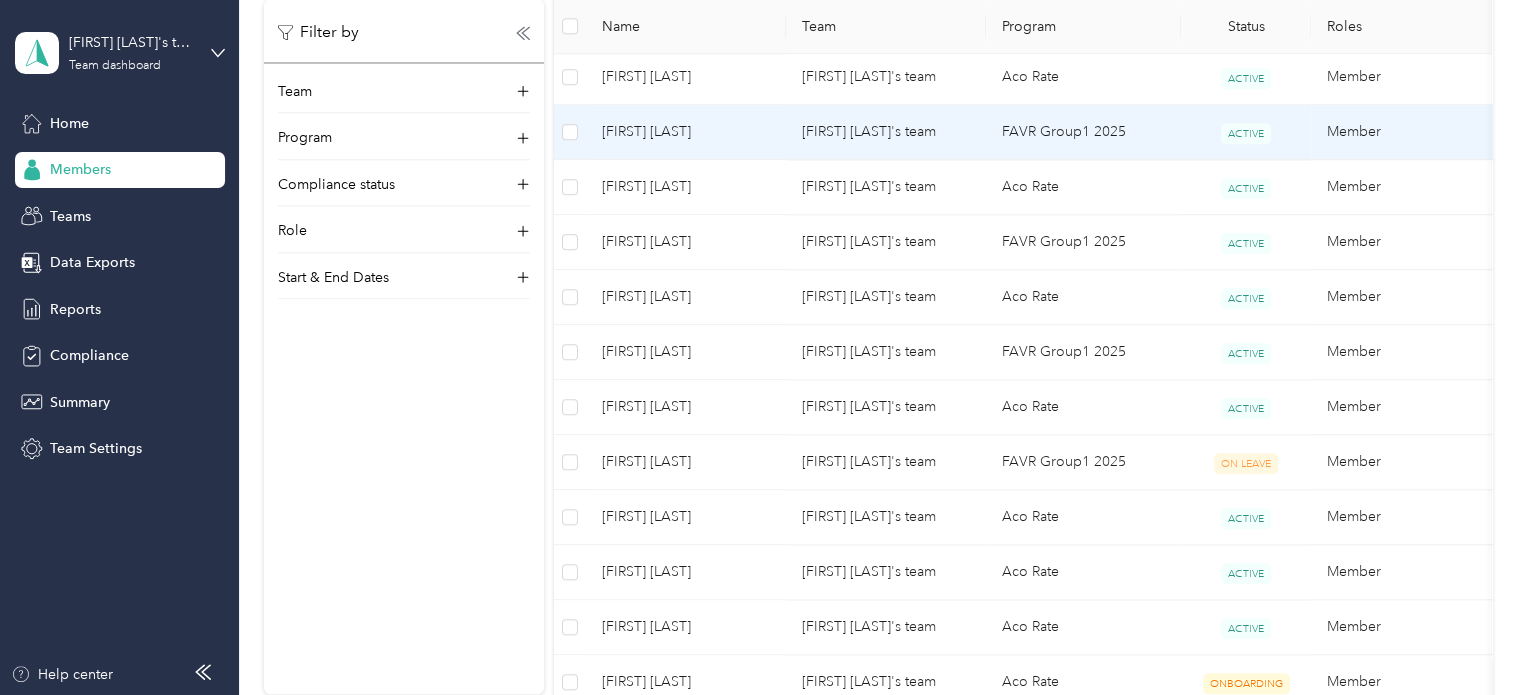 click on "[FIRST] [LAST]" at bounding box center [686, 132] 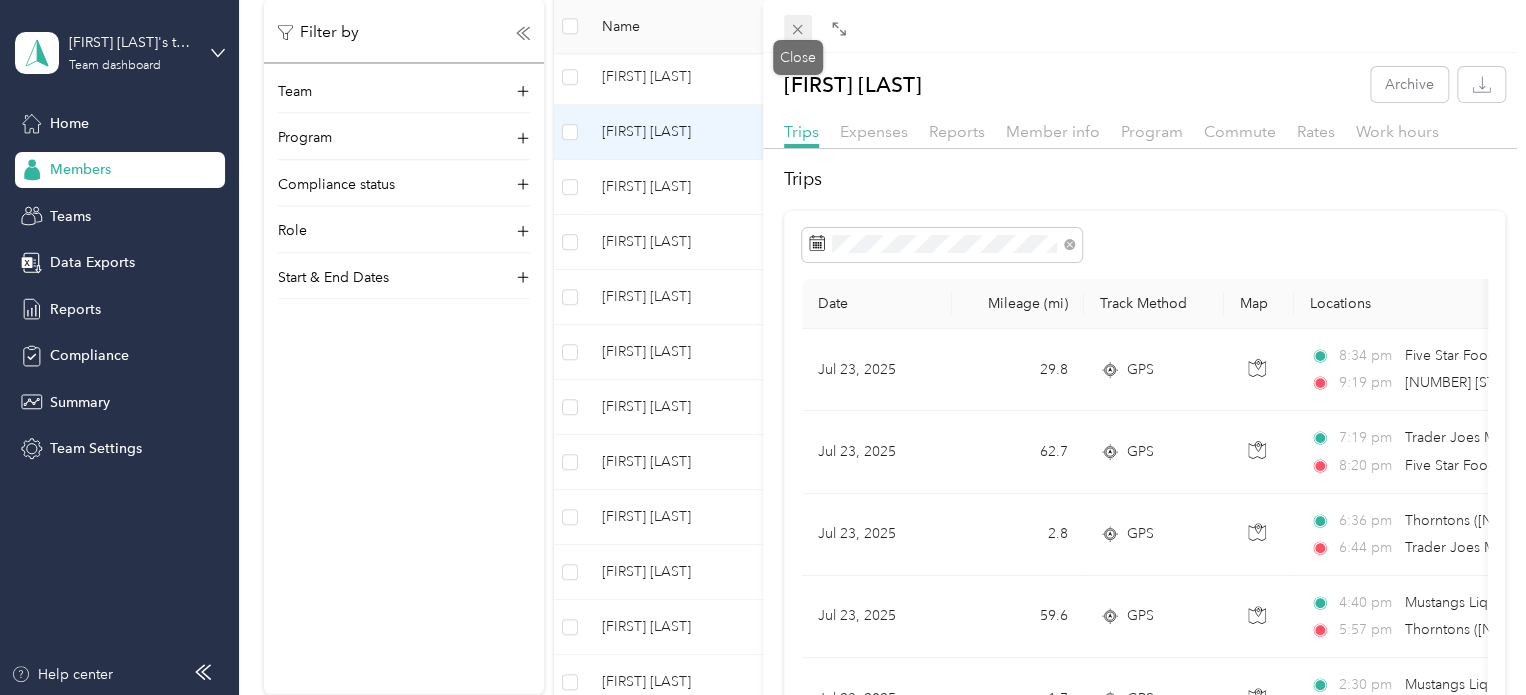 click 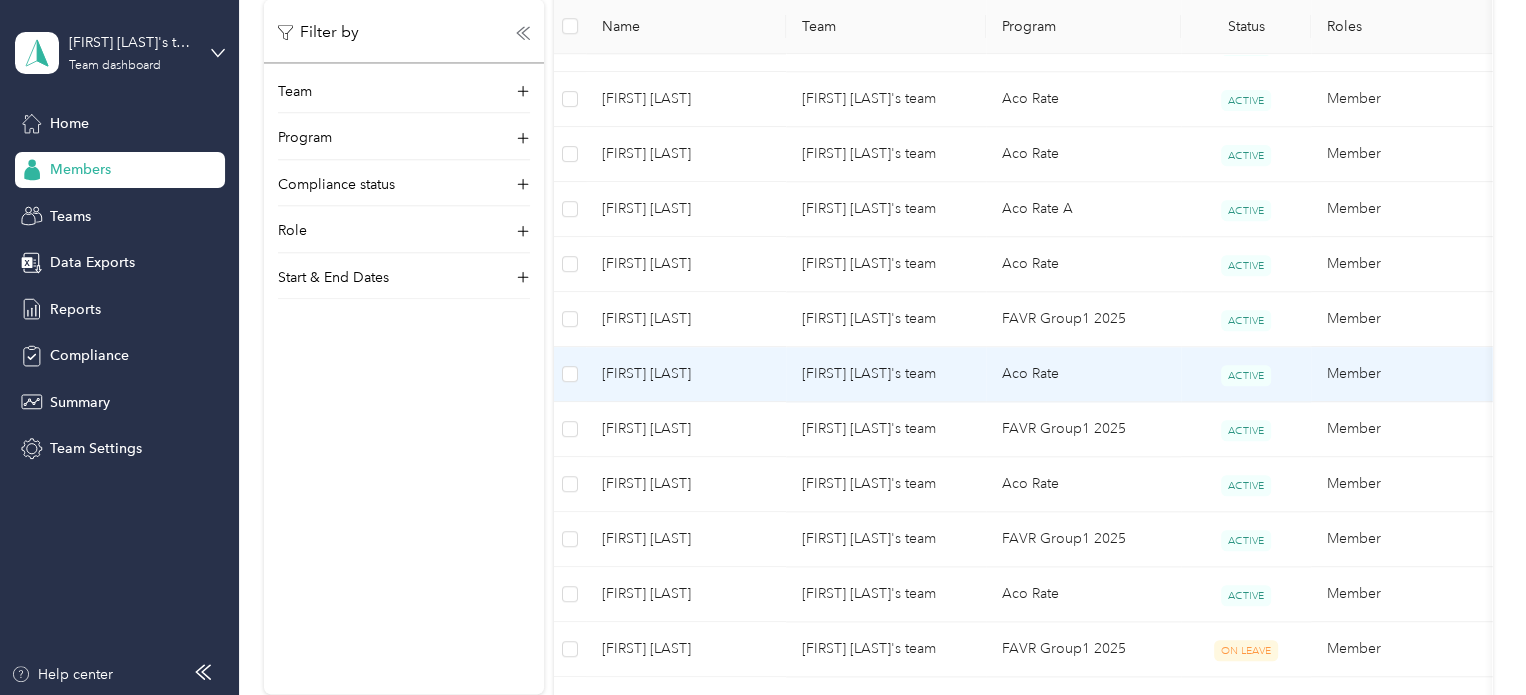 scroll, scrollTop: 888, scrollLeft: 0, axis: vertical 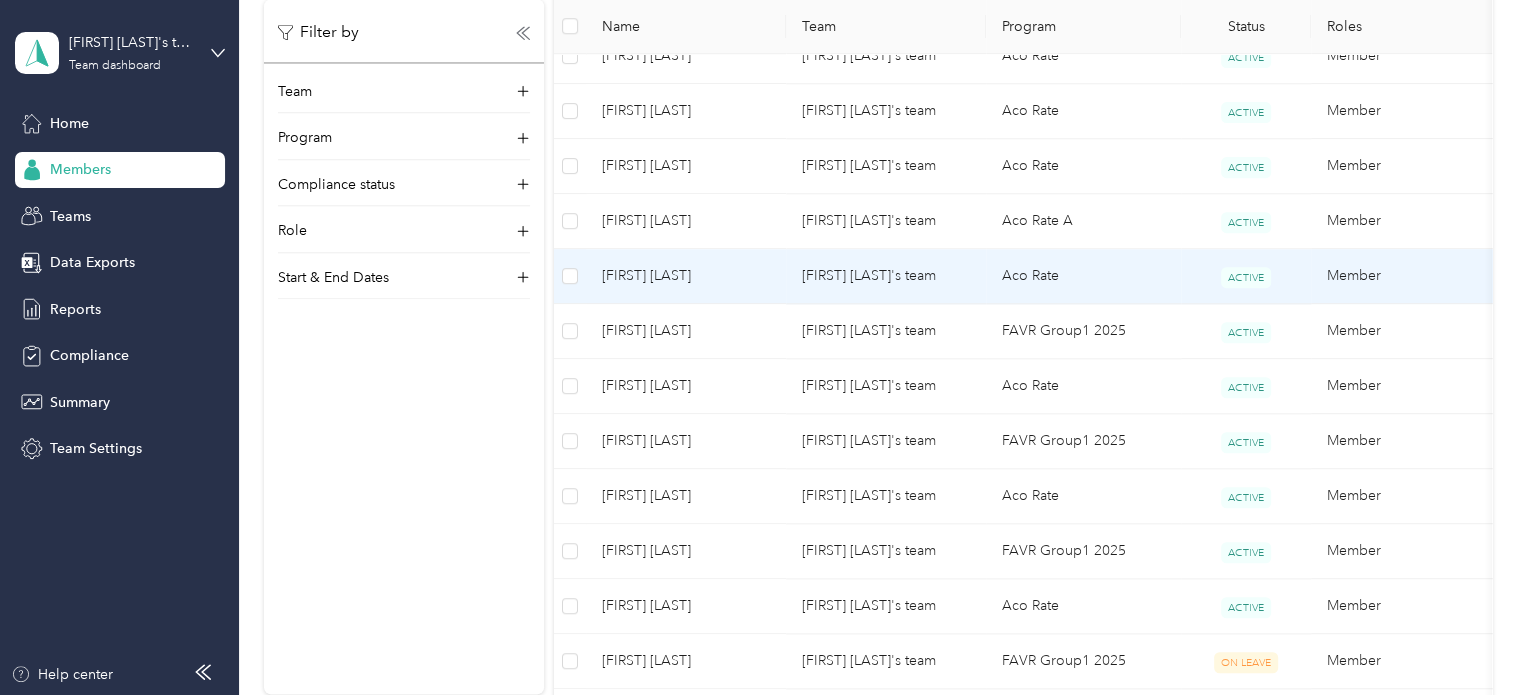 click on "[FIRST] [LAST]" at bounding box center (686, 276) 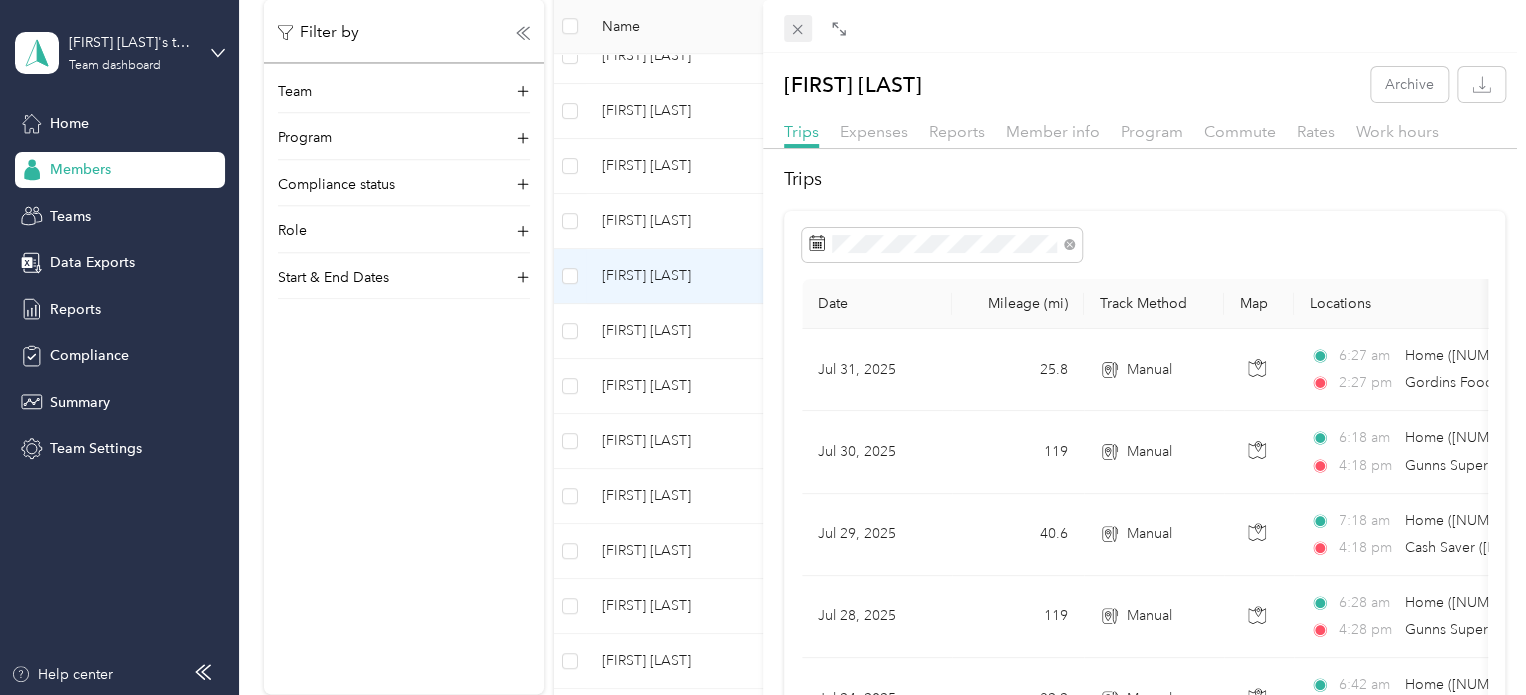 click 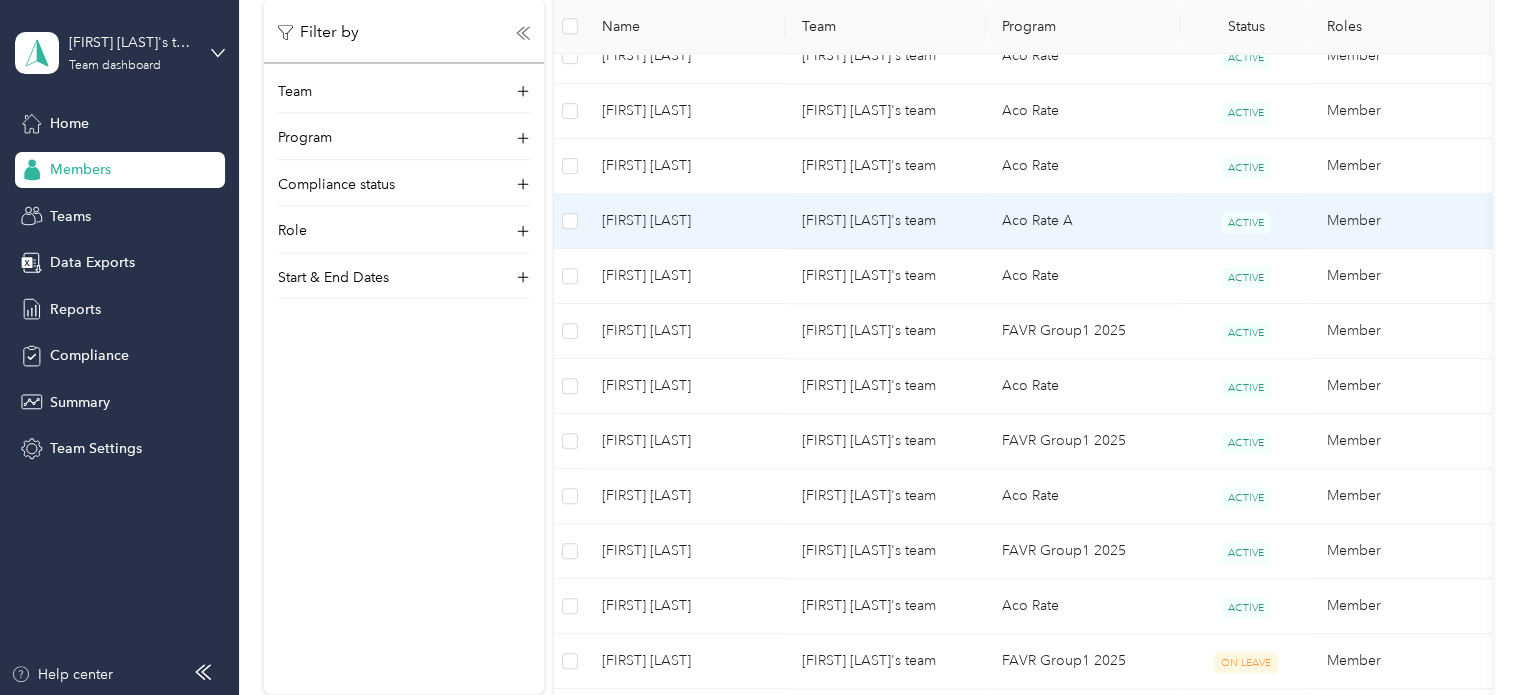 click on "[FIRST] [LAST]" at bounding box center (686, 221) 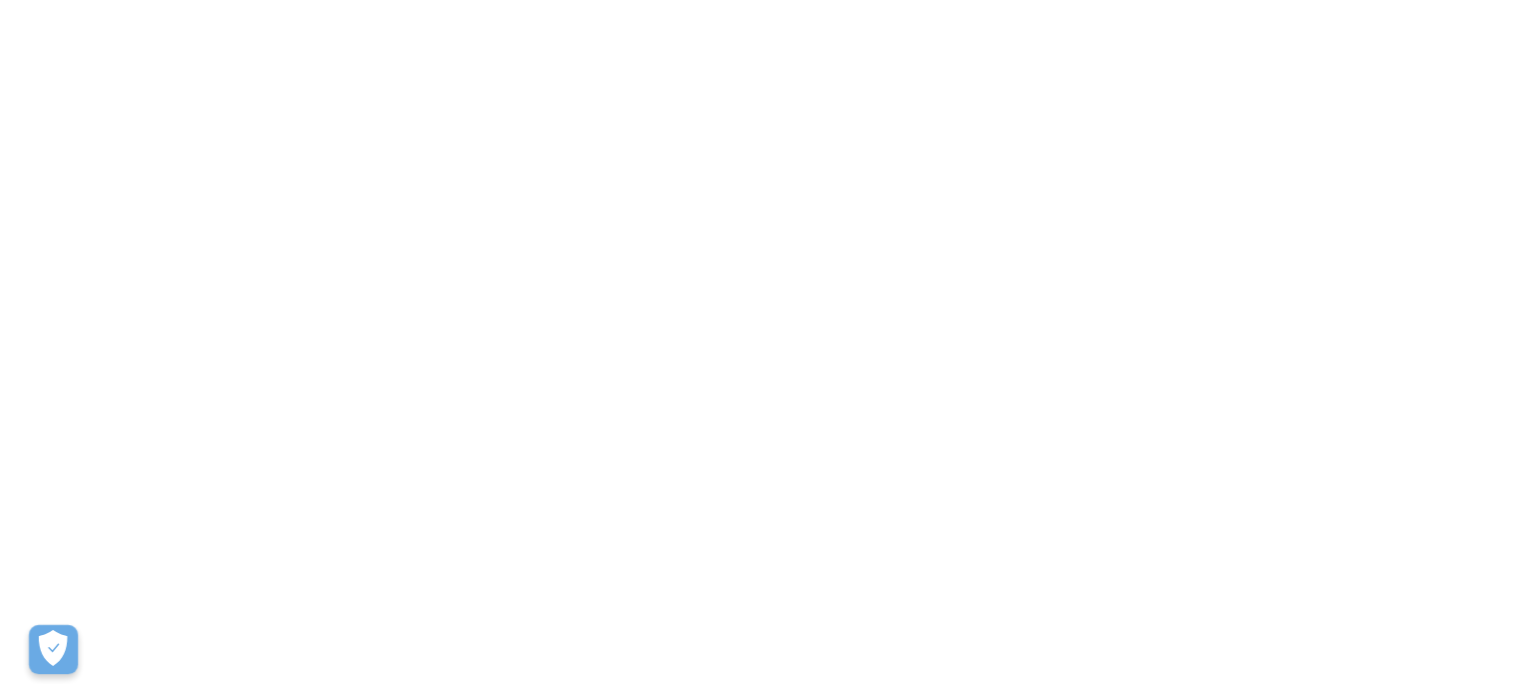 scroll, scrollTop: 0, scrollLeft: 0, axis: both 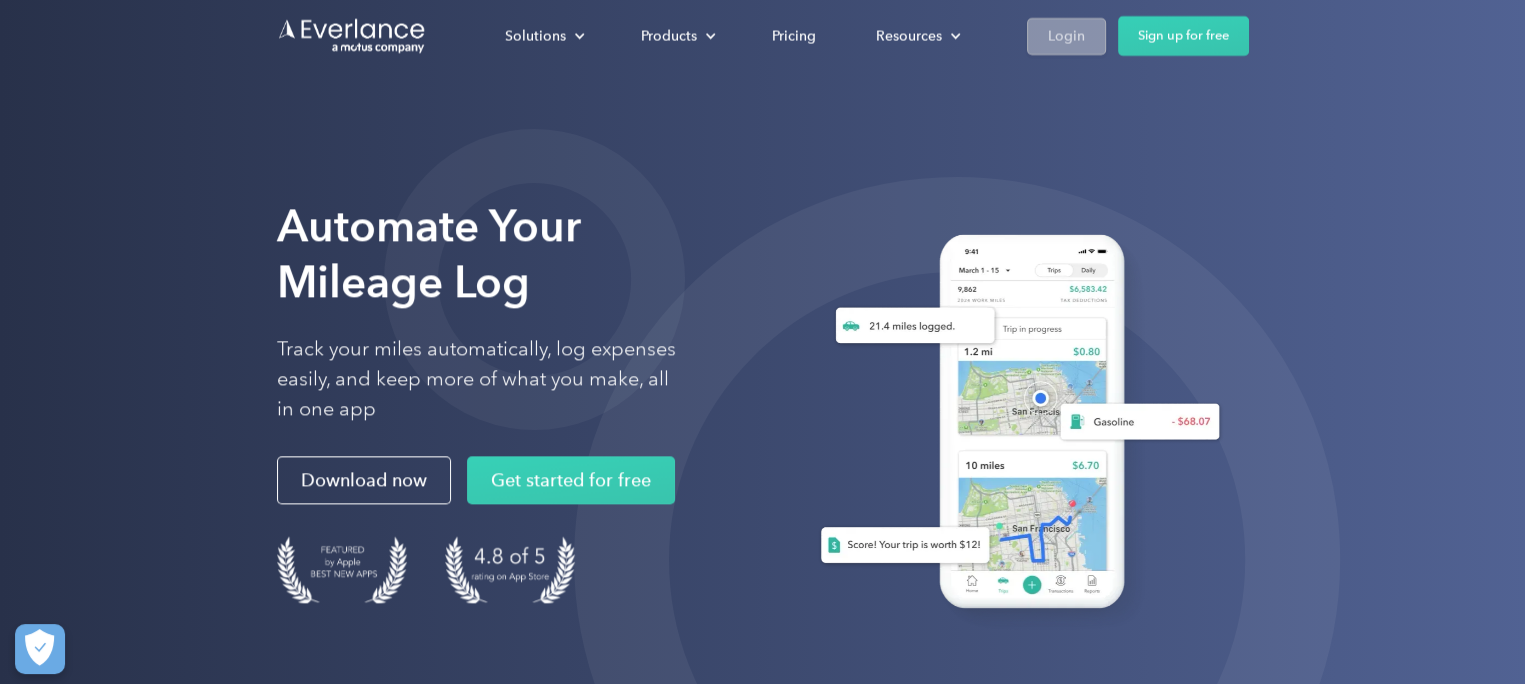 click on "Login" at bounding box center [1066, 35] 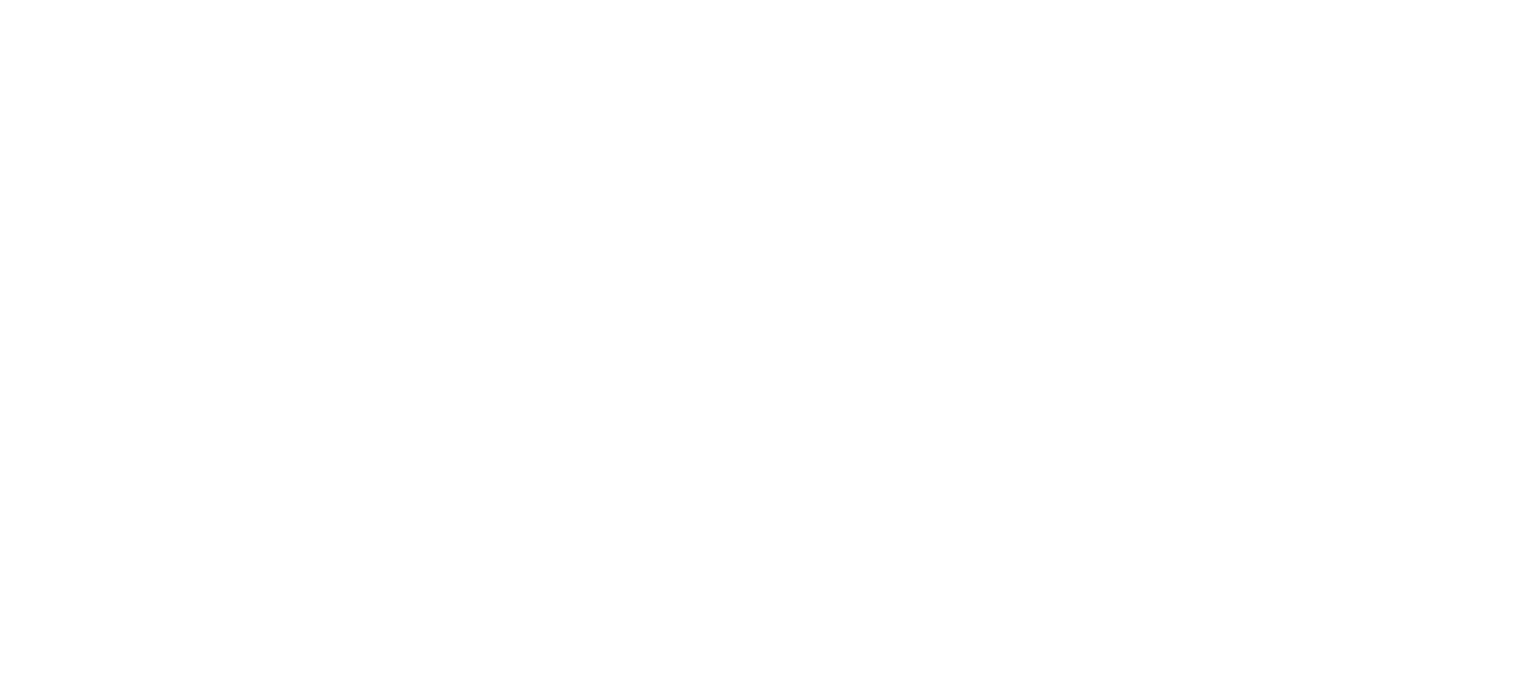 scroll, scrollTop: 0, scrollLeft: 0, axis: both 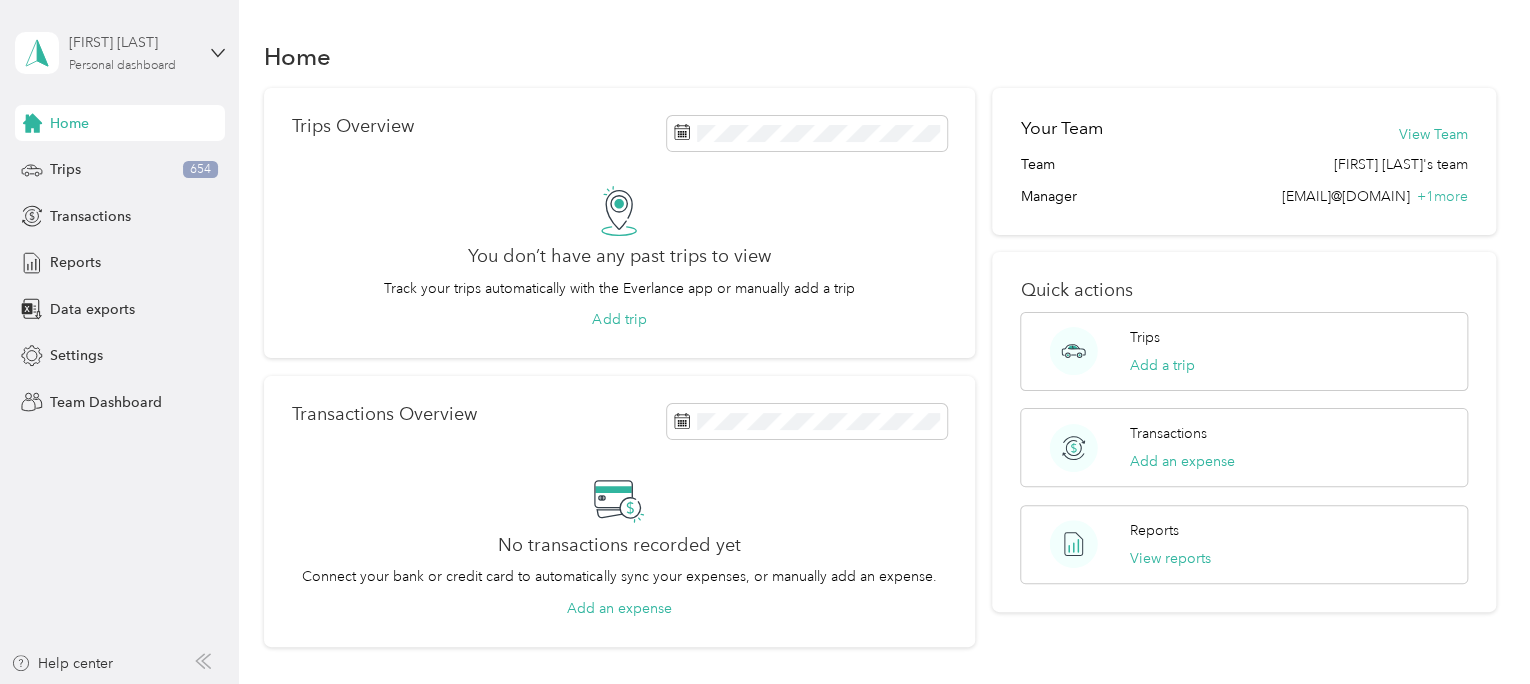click on "Personal dashboard" at bounding box center (122, 66) 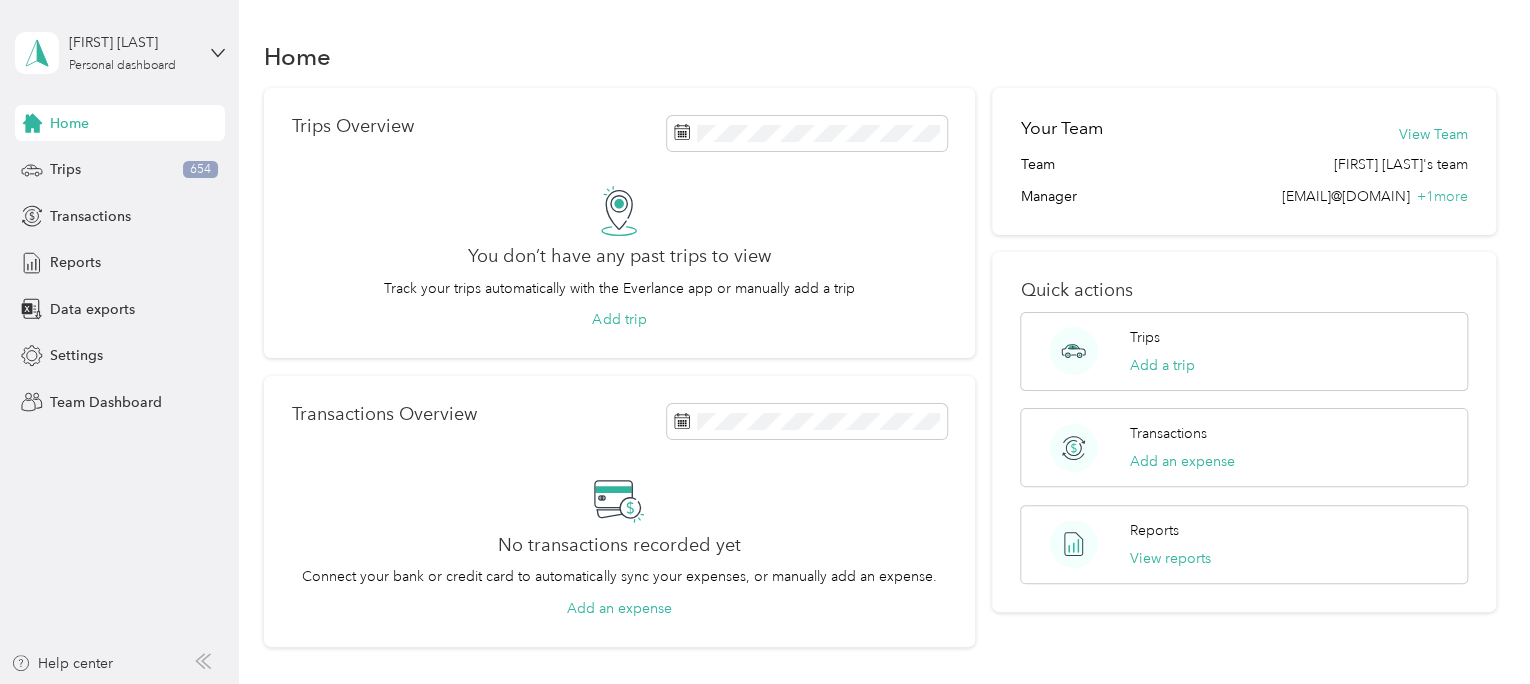 click on "Team dashboard" at bounding box center [85, 164] 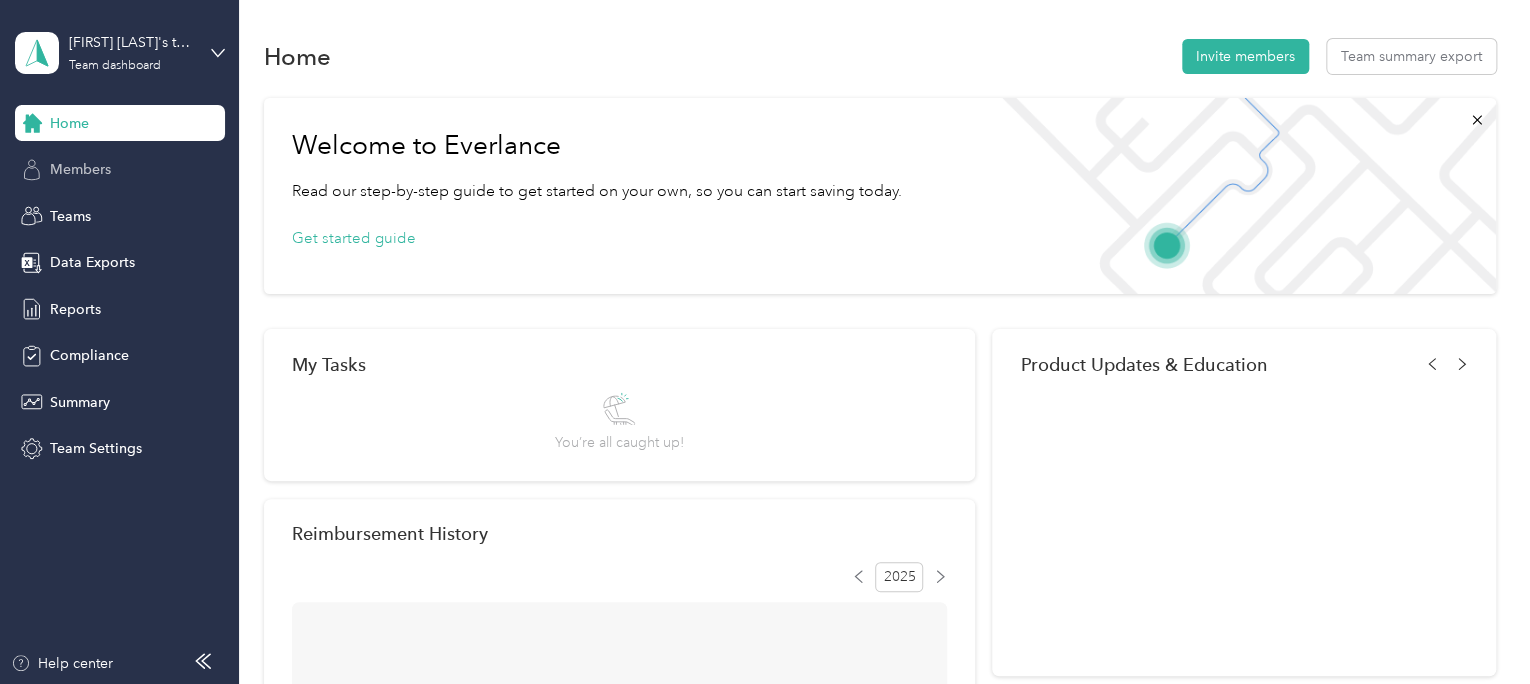 click on "Members" at bounding box center (120, 170) 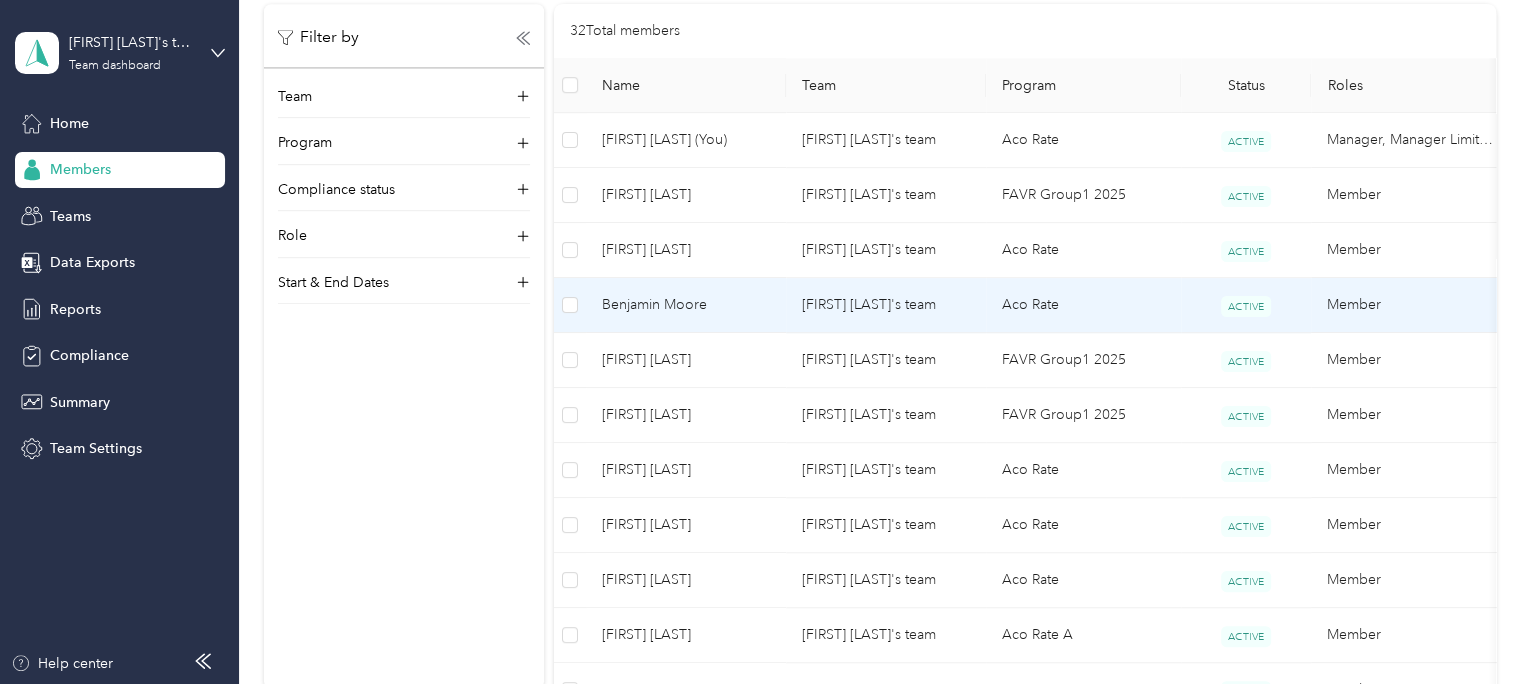 scroll, scrollTop: 524, scrollLeft: 0, axis: vertical 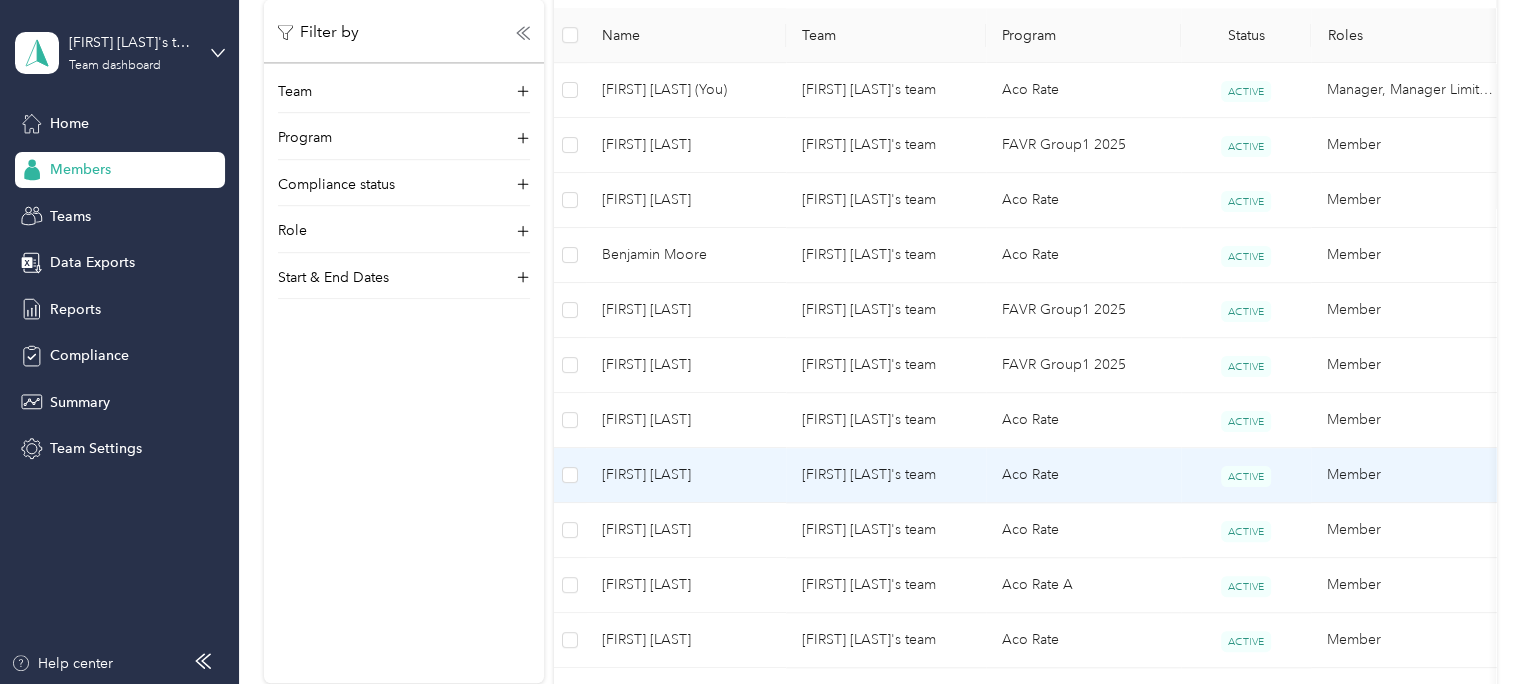 click on "[FIRST] [LAST]" at bounding box center (686, 475) 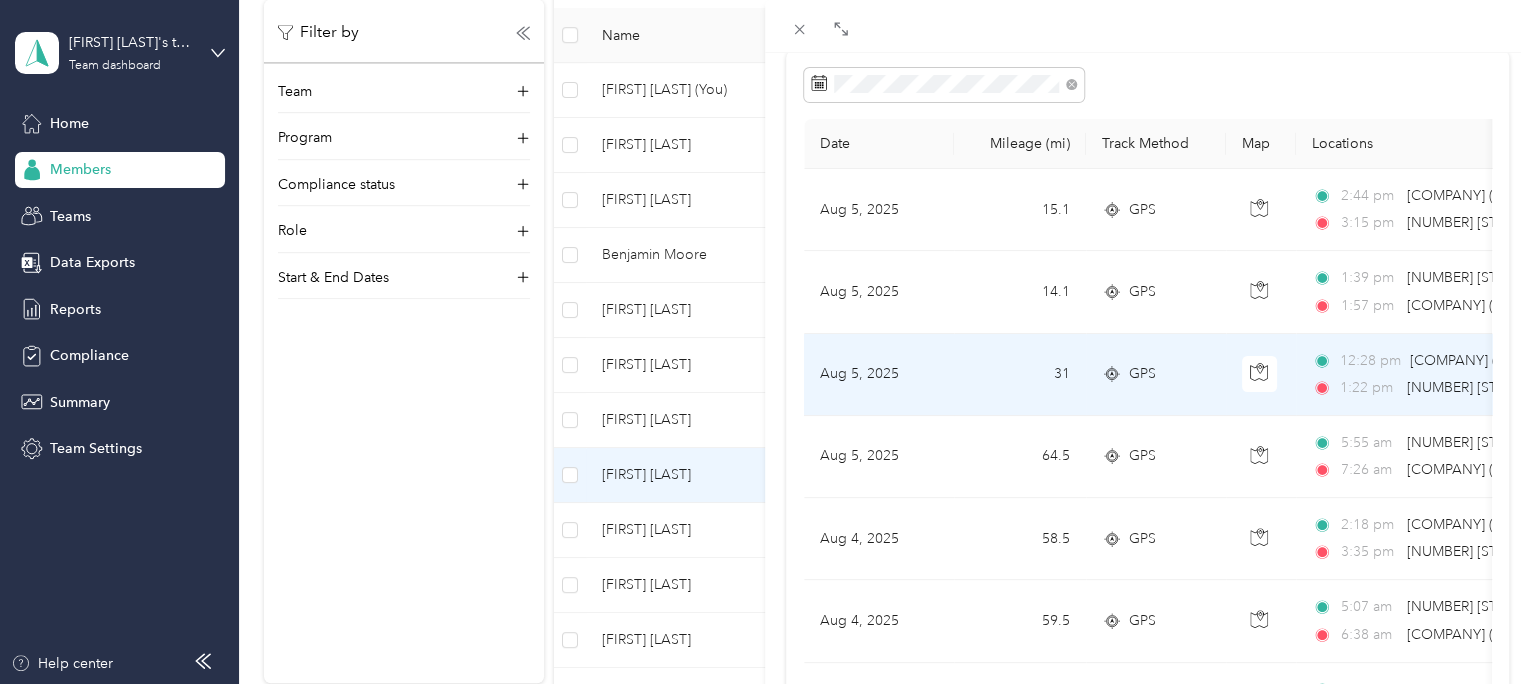 scroll, scrollTop: 232, scrollLeft: 0, axis: vertical 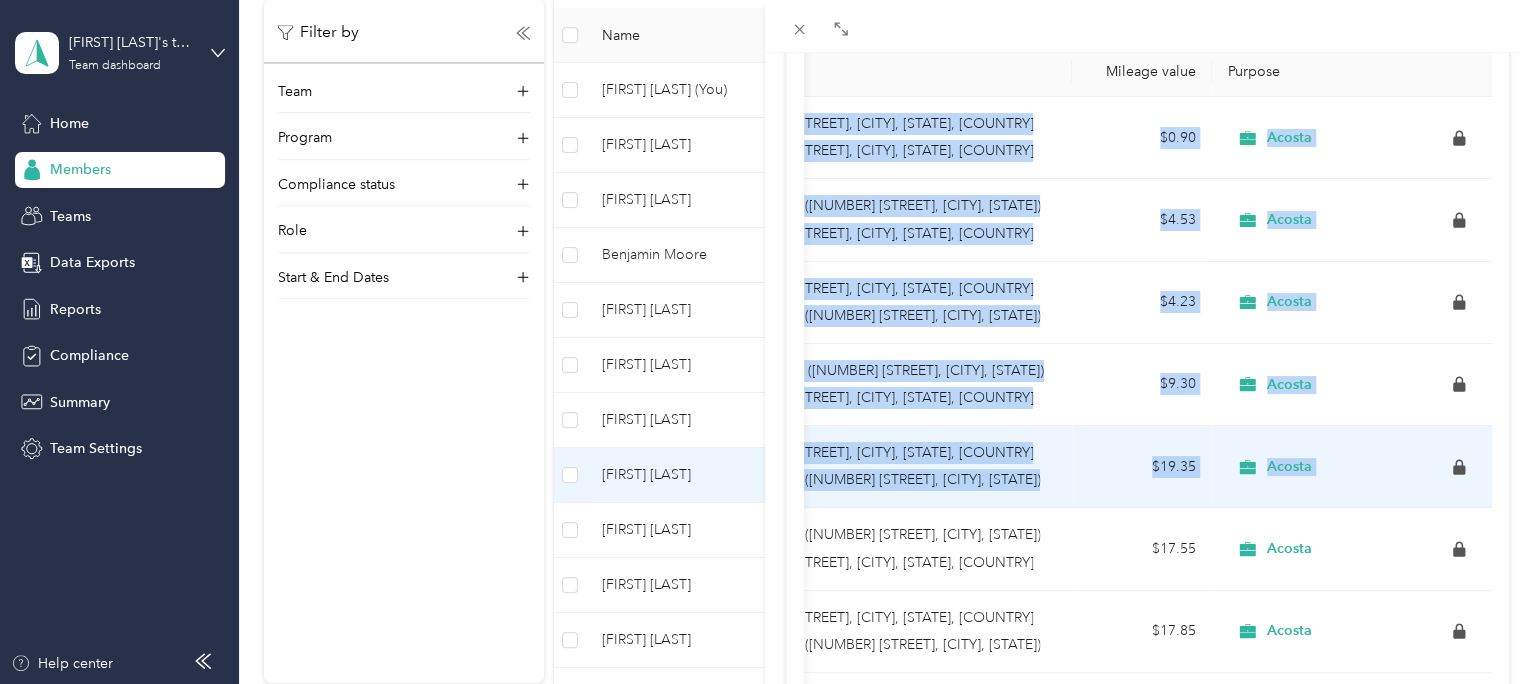 drag, startPoint x: 811, startPoint y: 133, endPoint x: 1471, endPoint y: 481, distance: 746.126 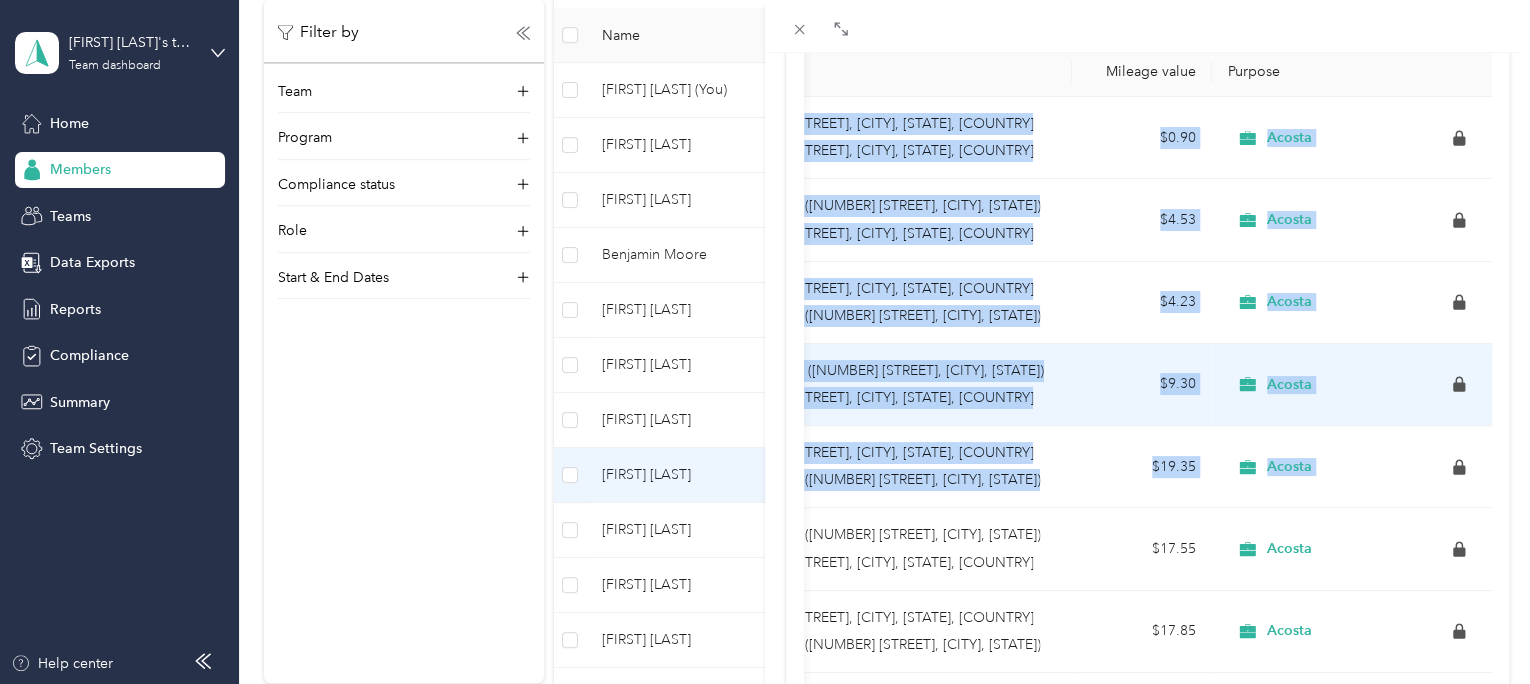 copy on "Aug 5, 2025 3 GPS 3:43 pm 965 Northside Dr, Crossville, TN 38555, USA  3:48 pm 20 Hickory Hollow Cir, Crossville, TN 38555, USA  $0.90 Acosta Aug 5, 2025 15.1 GPS 2:44 pm Ginas Quik Mart (100 Deer Lodge Hwy, Clarkrange, TN) 3:15 pm 965 Northside Dr, Crossville, TN 38555, USA  $4.53 Acosta Aug 5, 2025 14.1 GPS 1:39 pm 2994 S York Hwy, Jamestown, TN 38556, USA  1:57 pm Dollar General (6867 S York Hwy, Clarkrange, TN) $4.23 Acosta Aug 5, 2025 31 GPS 12:28 pm Helenwood Foods (12460 Scott Highway, Helenwood, Tennessee) 1:22 pm 2994 S York Hwy, Jamestown, TN 38556, USA  $9.30 Acosta Aug 5, 2025 64.5 GPS 5:55 am 20 Hickory Hollow Cir, Crossville, TN 38555, USA  7:26 am Helenwood Foods (12460 Scott Highway, Helenwood, Tennessee) $19.35 Acosta" 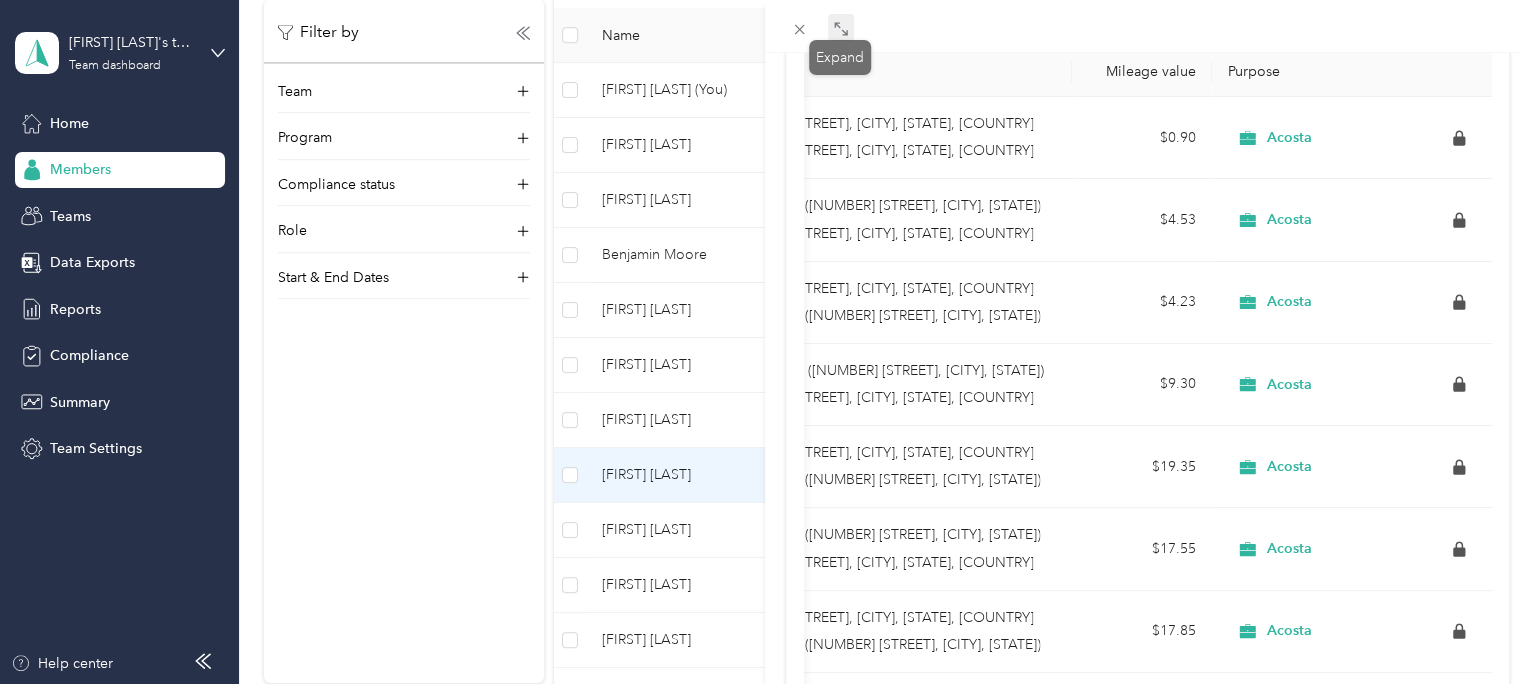 click at bounding box center [841, 28] 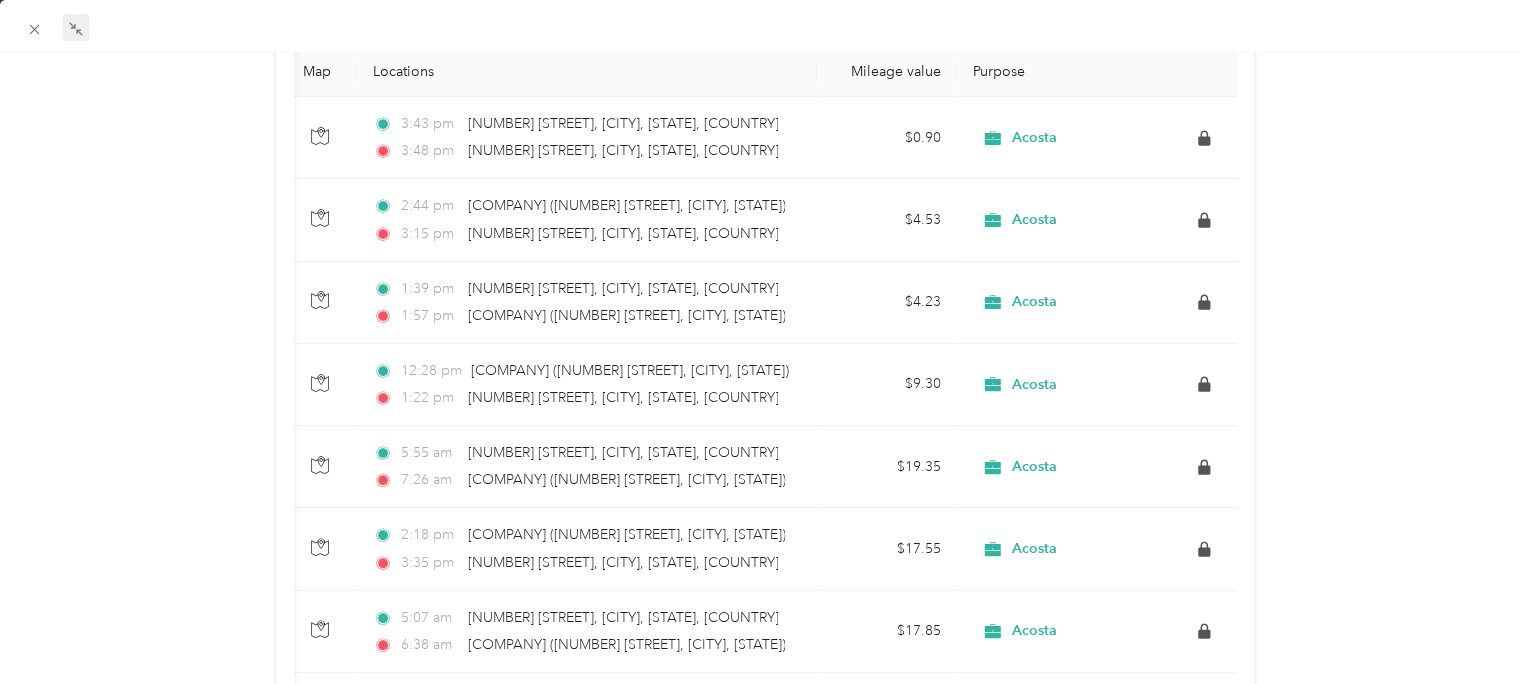 scroll, scrollTop: 0, scrollLeft: 439, axis: horizontal 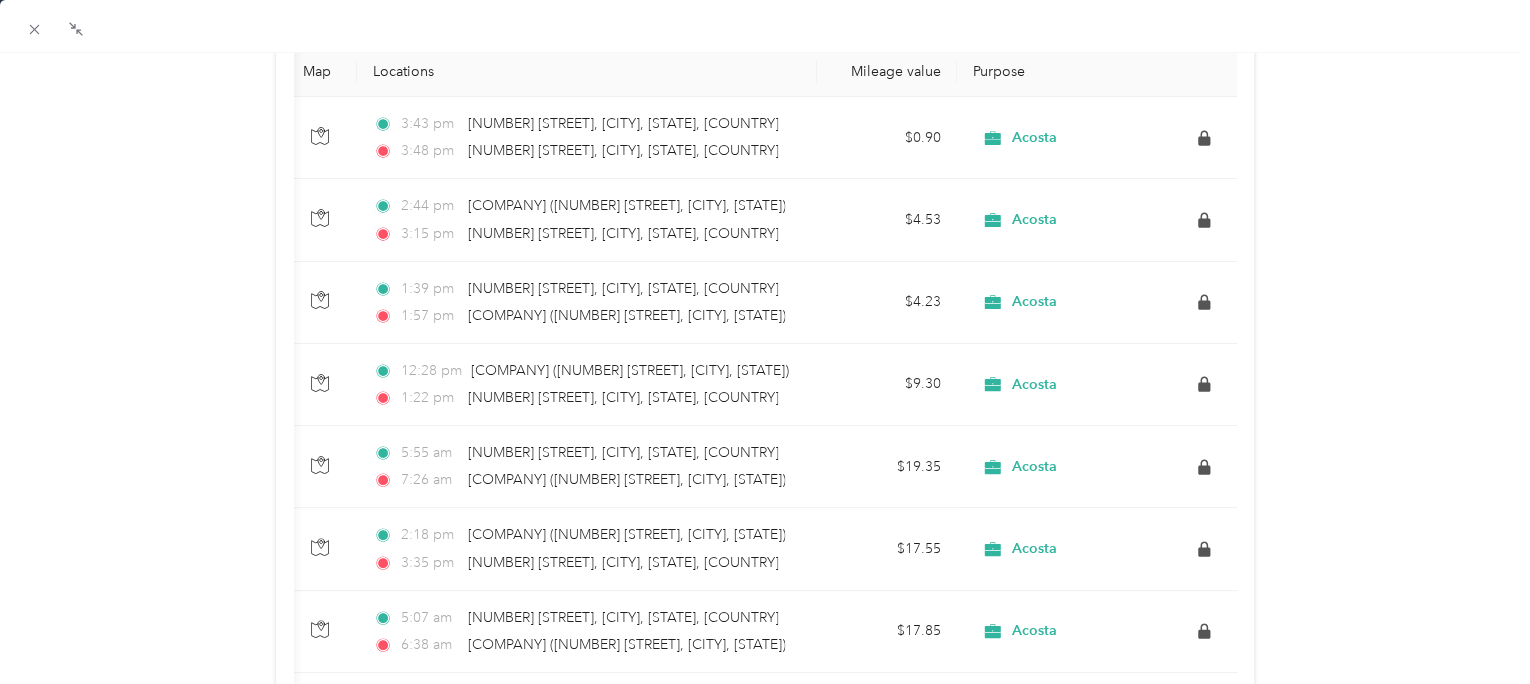 click on "Amy Dabbs Archive Trips Expenses Reports Member info Program Commute Rates Work hours Trips Date Mileage (mi) Track Method Map Locations Mileage value Purpose               Aug 5, 2025 3 GPS 3:43 pm 965 Northside Dr, Crossville, TN 38555, USA  3:48 pm 20 Hickory Hollow Cir, Crossville, TN 38555, USA  $0.90 Acosta Aug 5, 2025 15.1 GPS 2:44 pm Ginas Quik Mart (100 Deer Lodge Hwy, Clarkrange, TN) 3:15 pm 965 Northside Dr, Crossville, TN 38555, USA  $4.53 Acosta Aug 5, 2025 14.1 GPS 1:39 pm 2994 S York Hwy, Jamestown, TN 38556, USA  1:57 pm Dollar General (6867 S York Hwy, Clarkrange, TN) $4.23 Acosta Aug 5, 2025 31 GPS 12:28 pm Helenwood Foods (12460 Scott Highway, Helenwood, Tennessee) 1:22 pm 2994 S York Hwy, Jamestown, TN 38556, USA  $9.30 Acosta Aug 5, 2025 64.5 GPS 5:55 am 20 Hickory Hollow Cir, Crossville, TN 38555, USA  7:26 am Helenwood Foods (12460 Scott Highway, Helenwood, Tennessee) $19.35 Acosta Aug 4, 2025 58.5 GPS 2:18 pm Scott's Bestway (804 East Lake Avenue, Celina, Tennessee) 3:35 pm 59.5" at bounding box center [765, 1041] 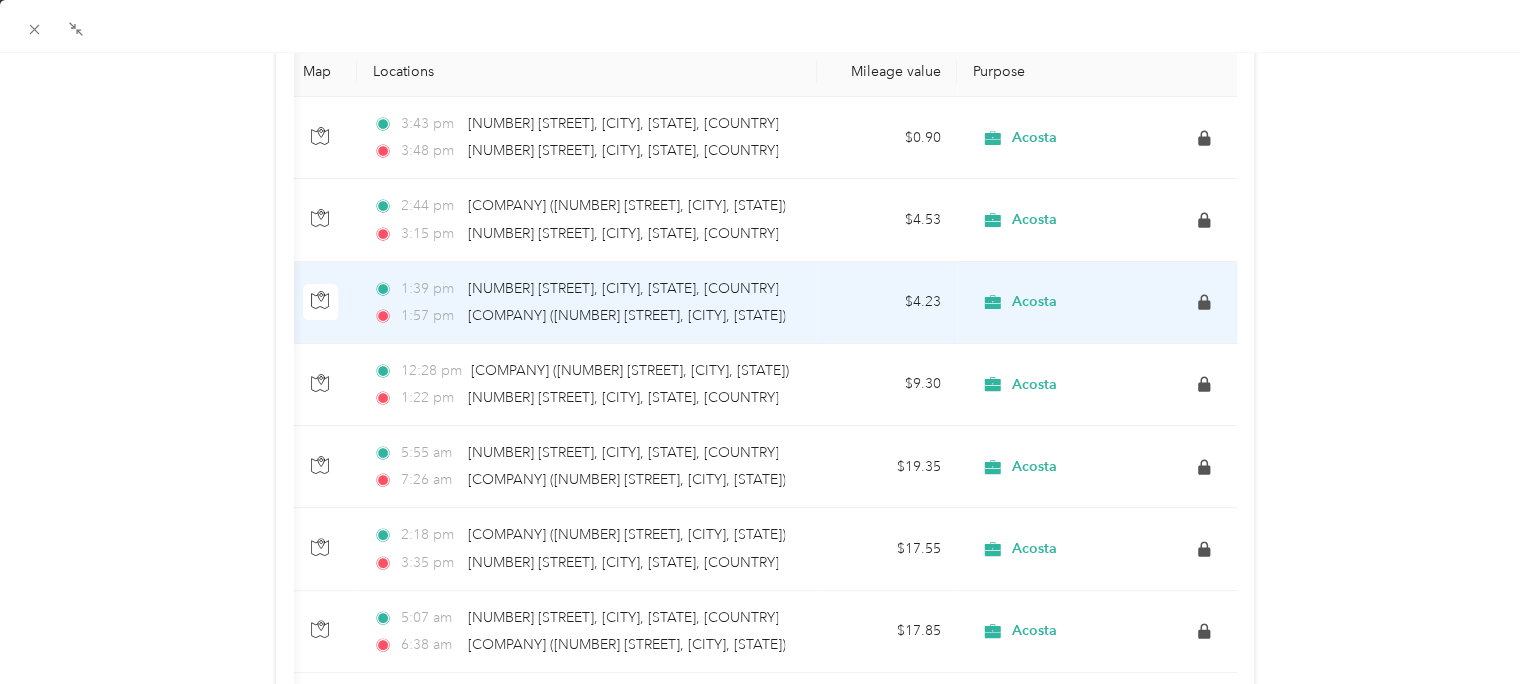 scroll, scrollTop: 0, scrollLeft: 0, axis: both 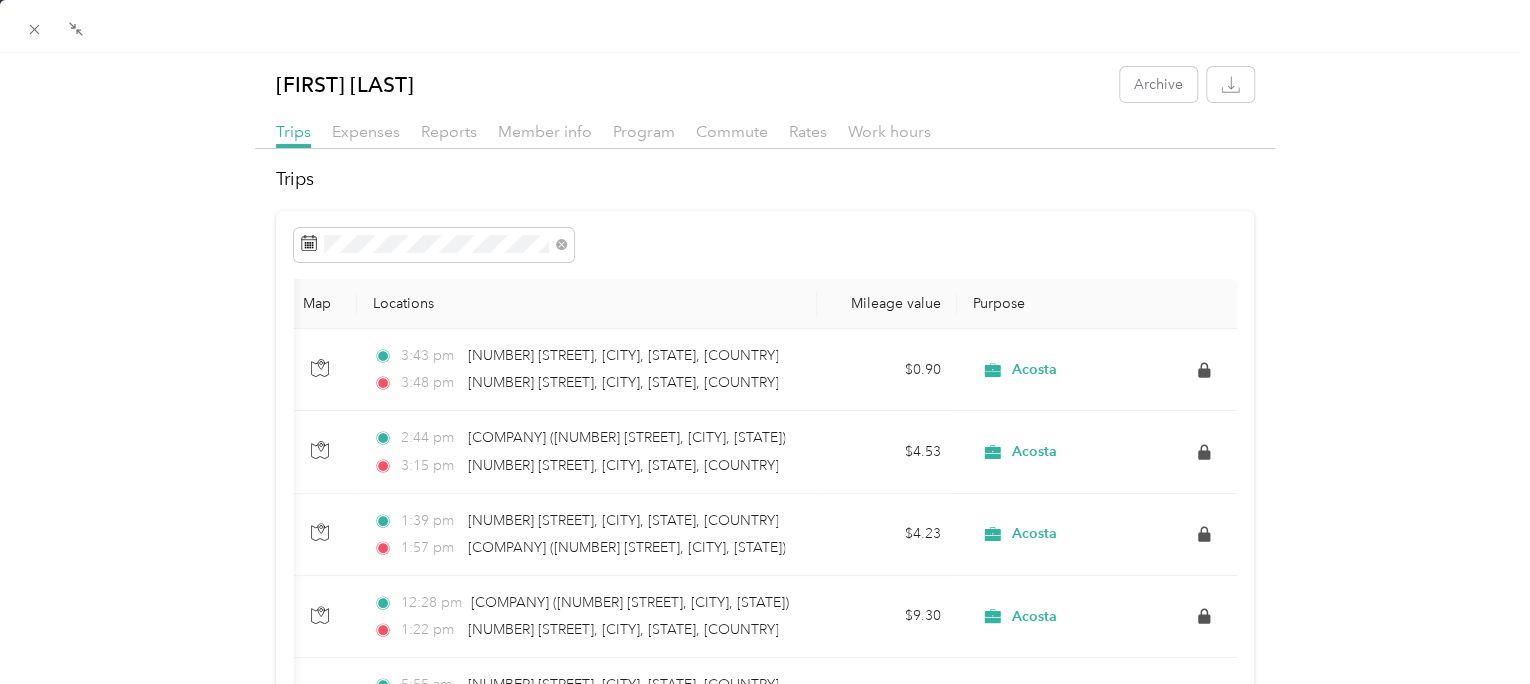 click on "Trips" at bounding box center [765, 179] 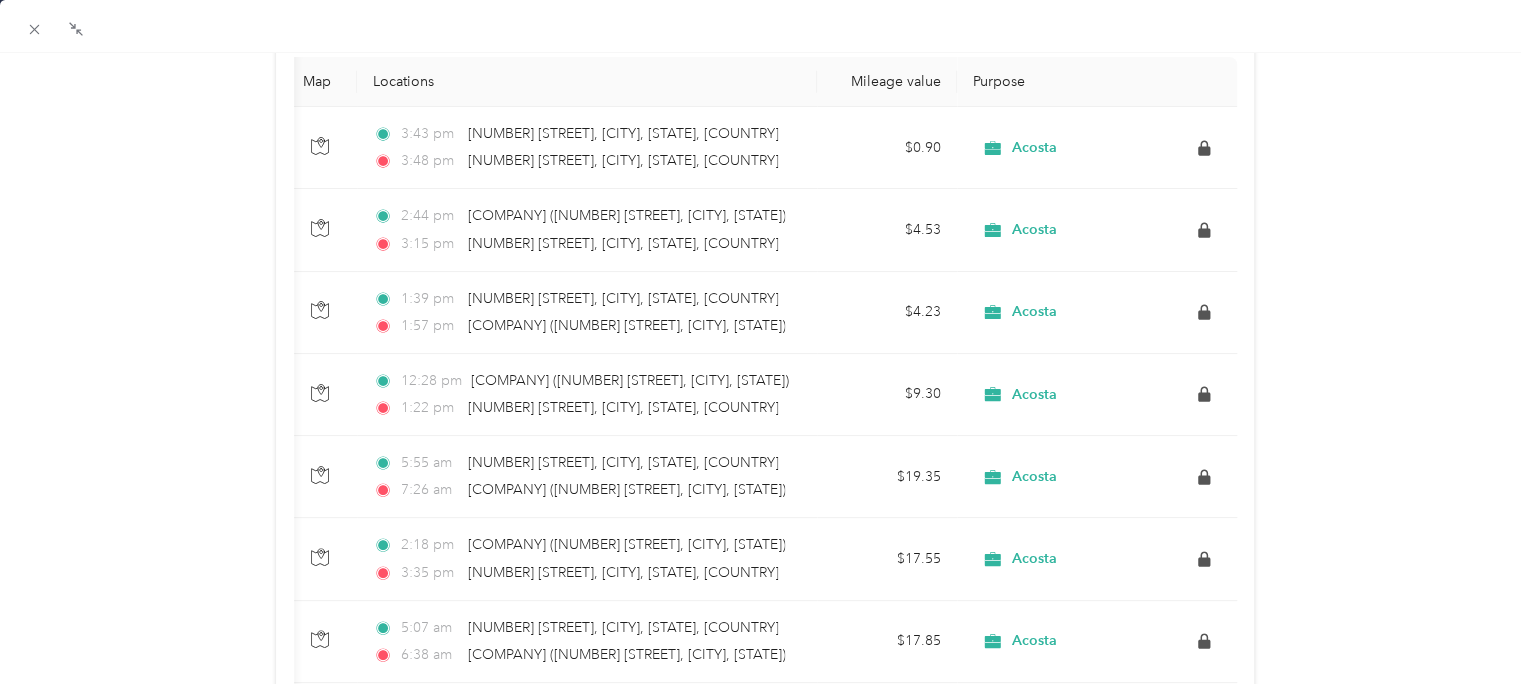 scroll, scrollTop: 0, scrollLeft: 0, axis: both 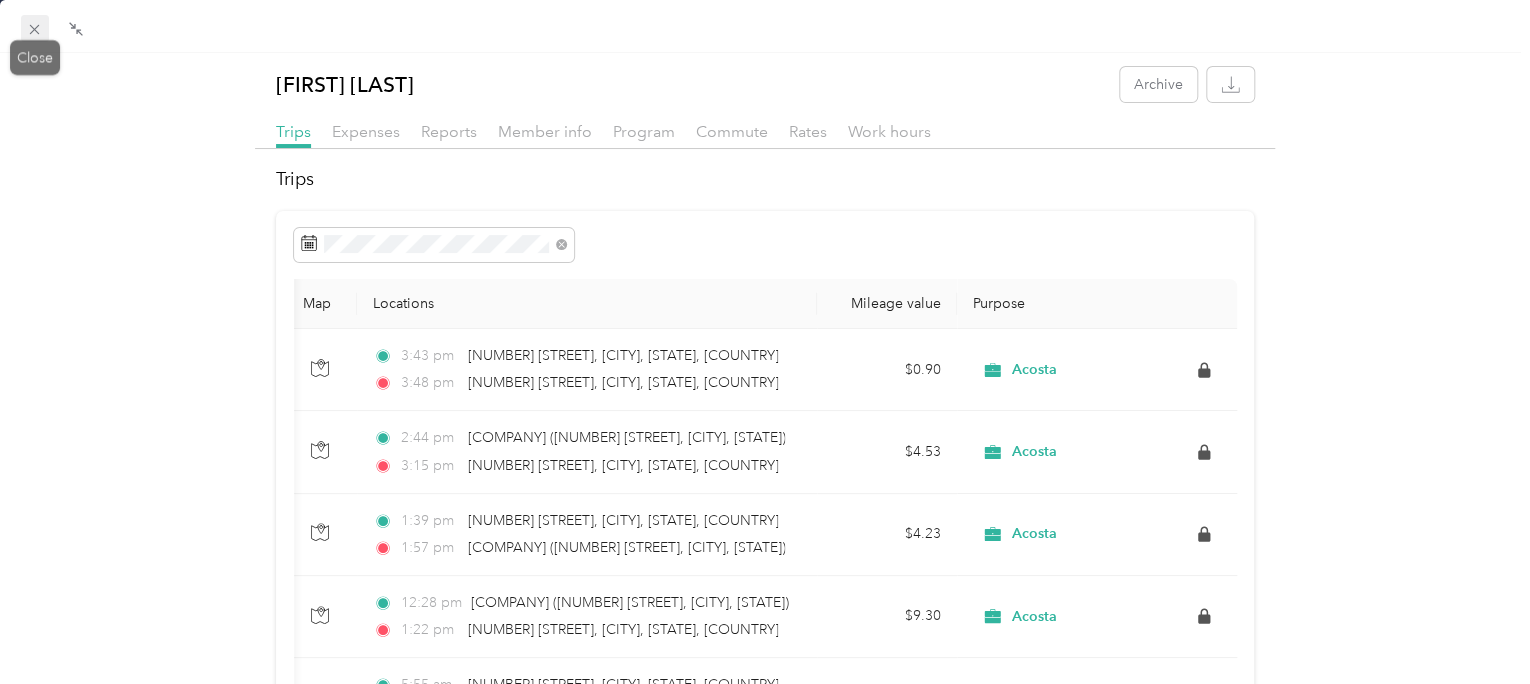 click 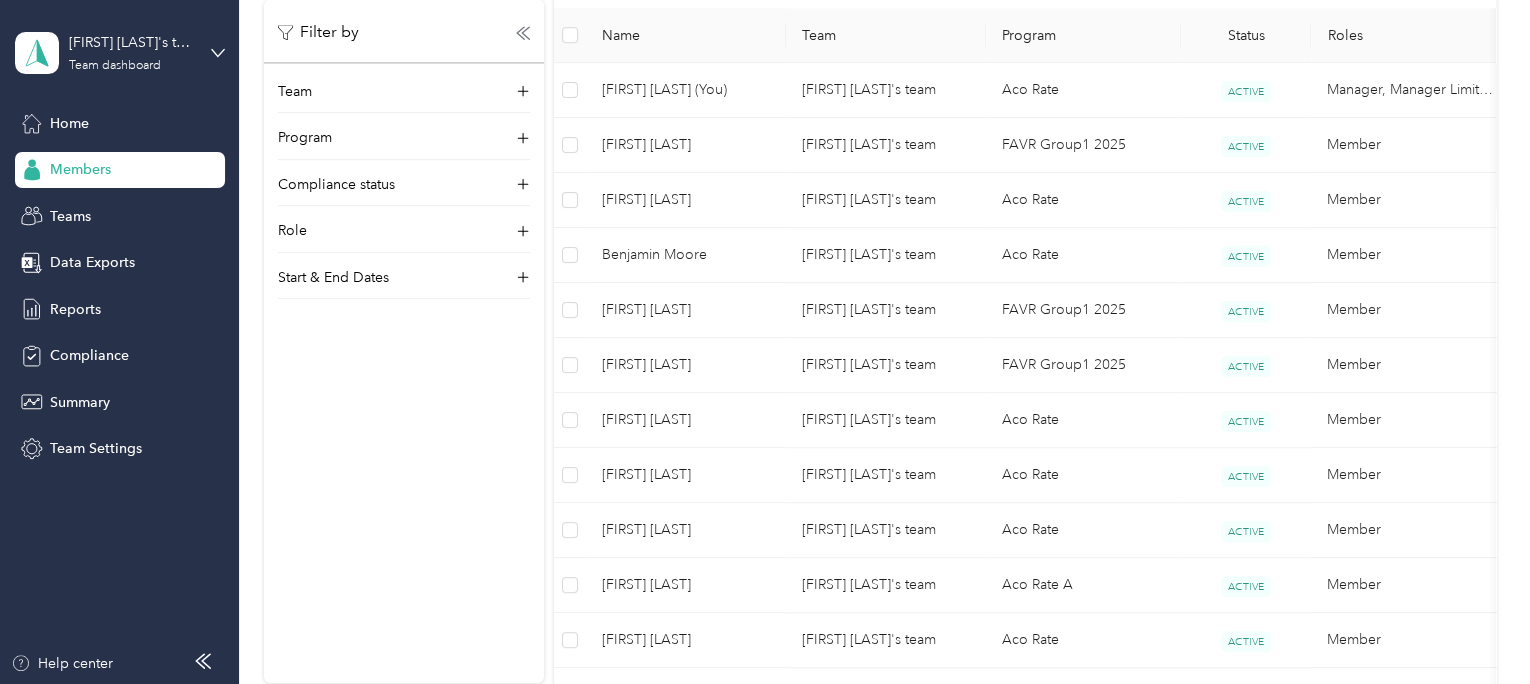 click on "Members" at bounding box center [80, 169] 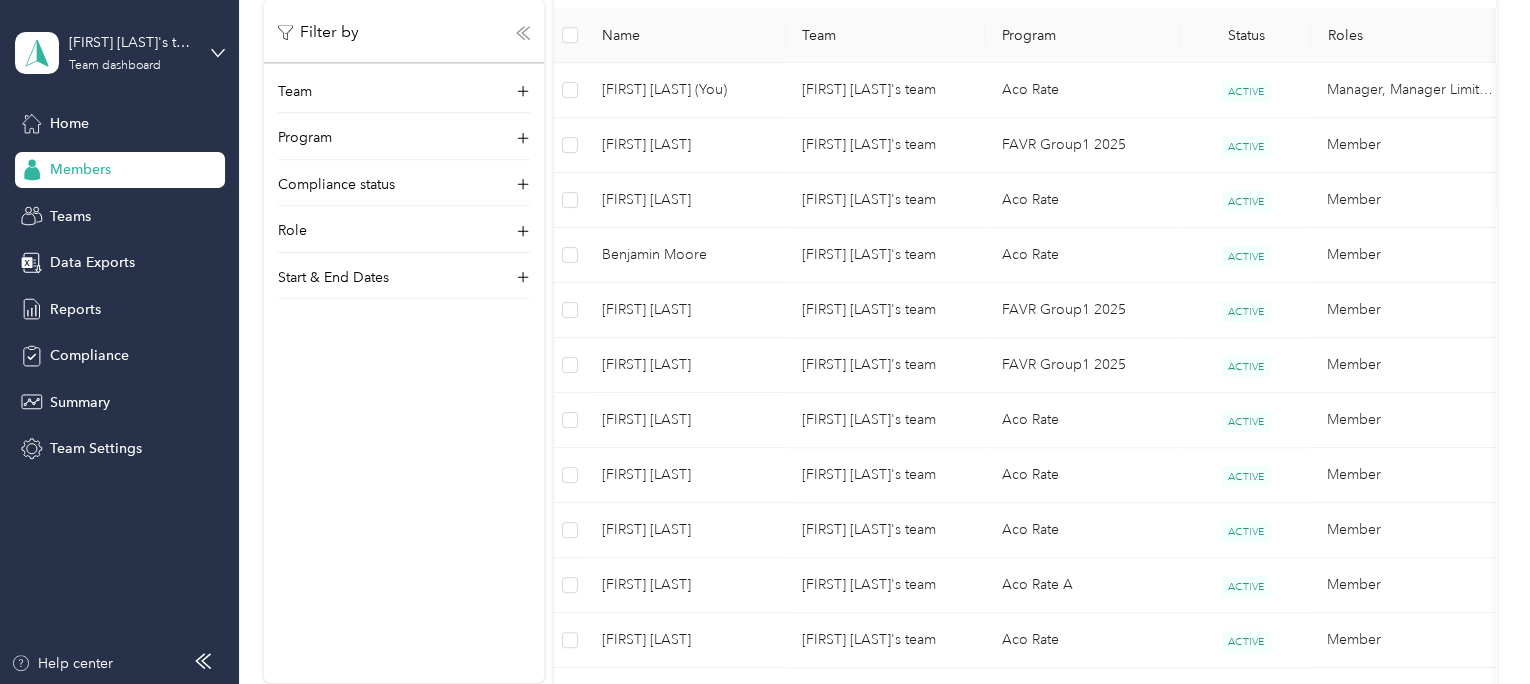 click 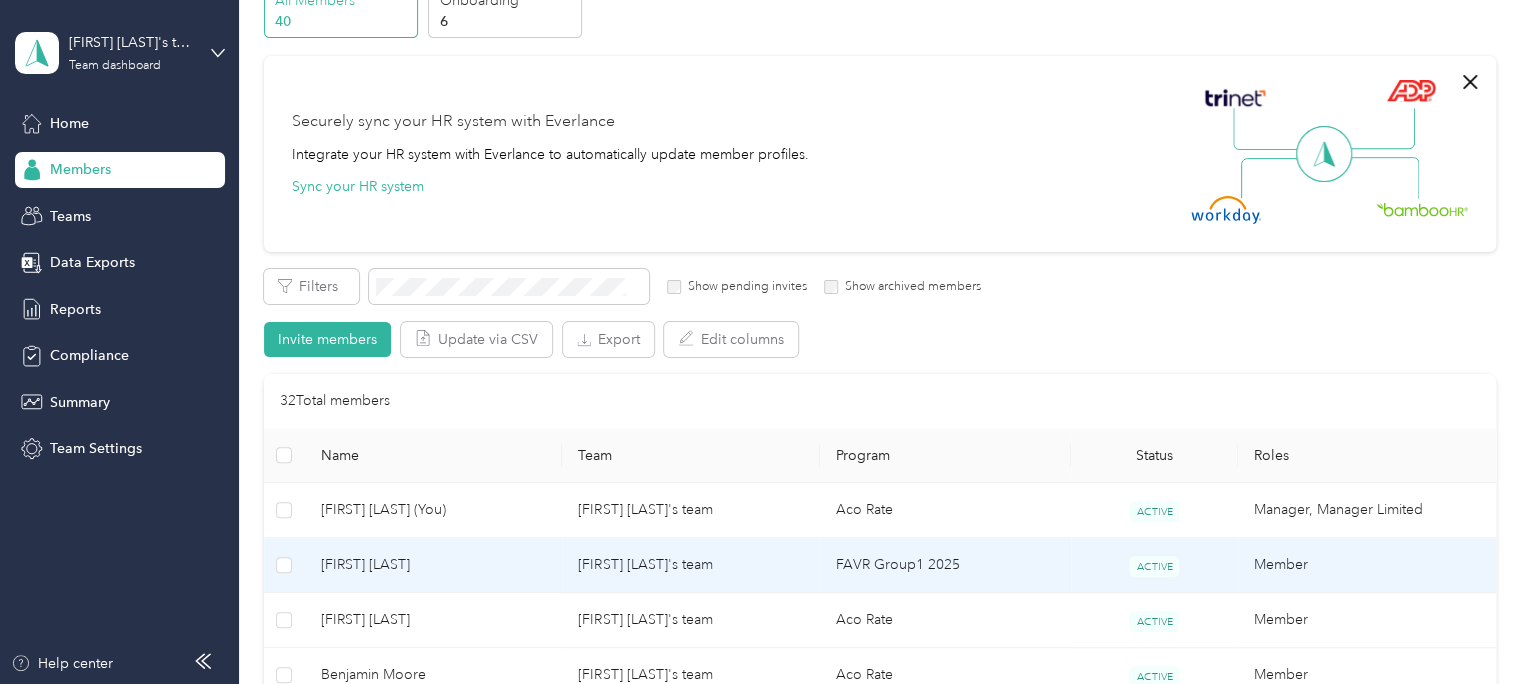 scroll, scrollTop: 0, scrollLeft: 0, axis: both 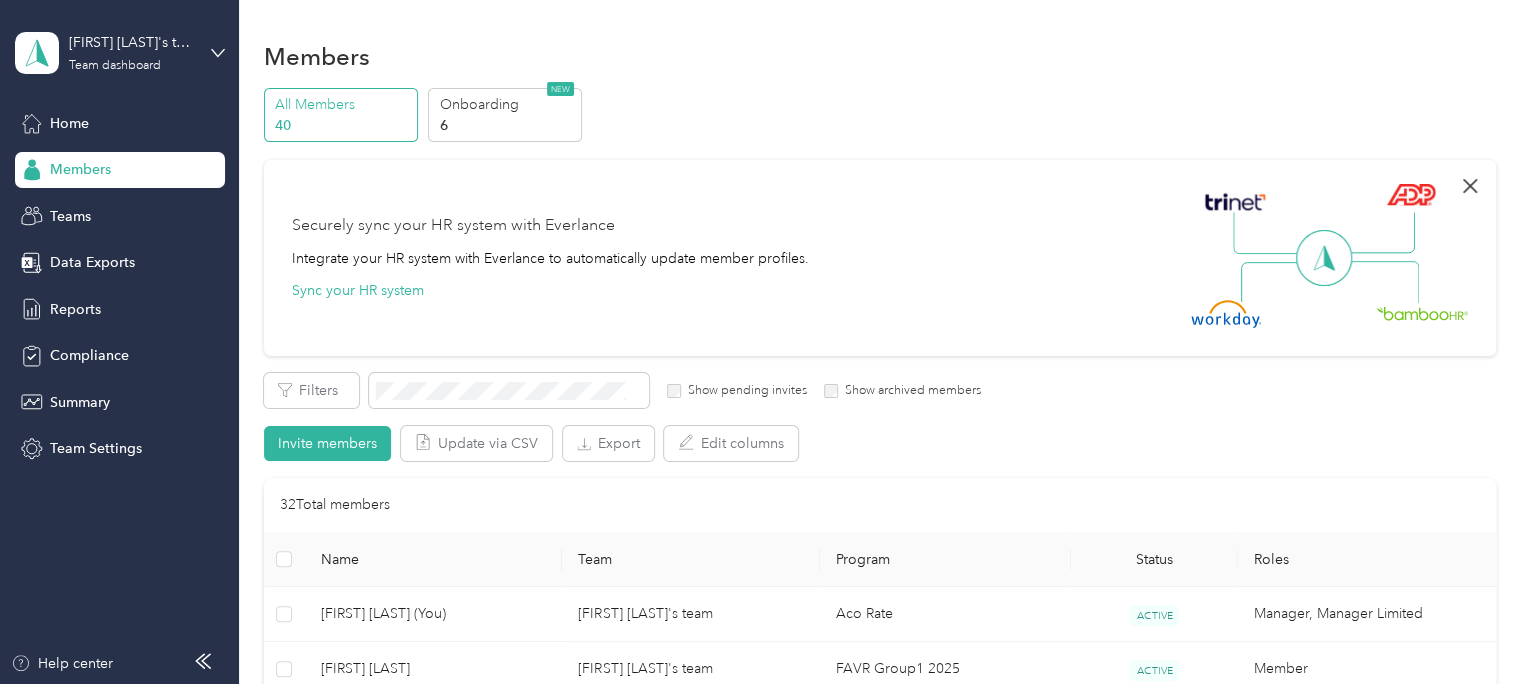 click 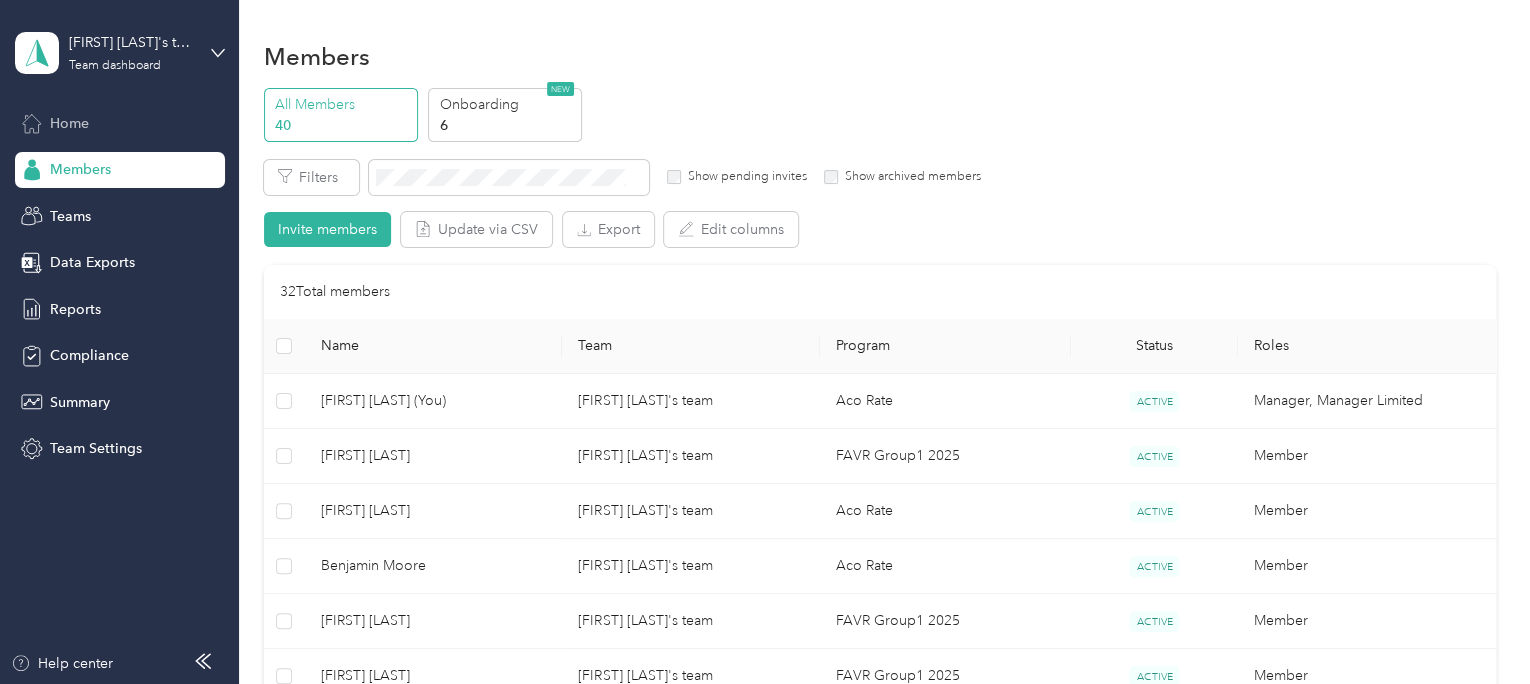 click on "Home" at bounding box center [120, 123] 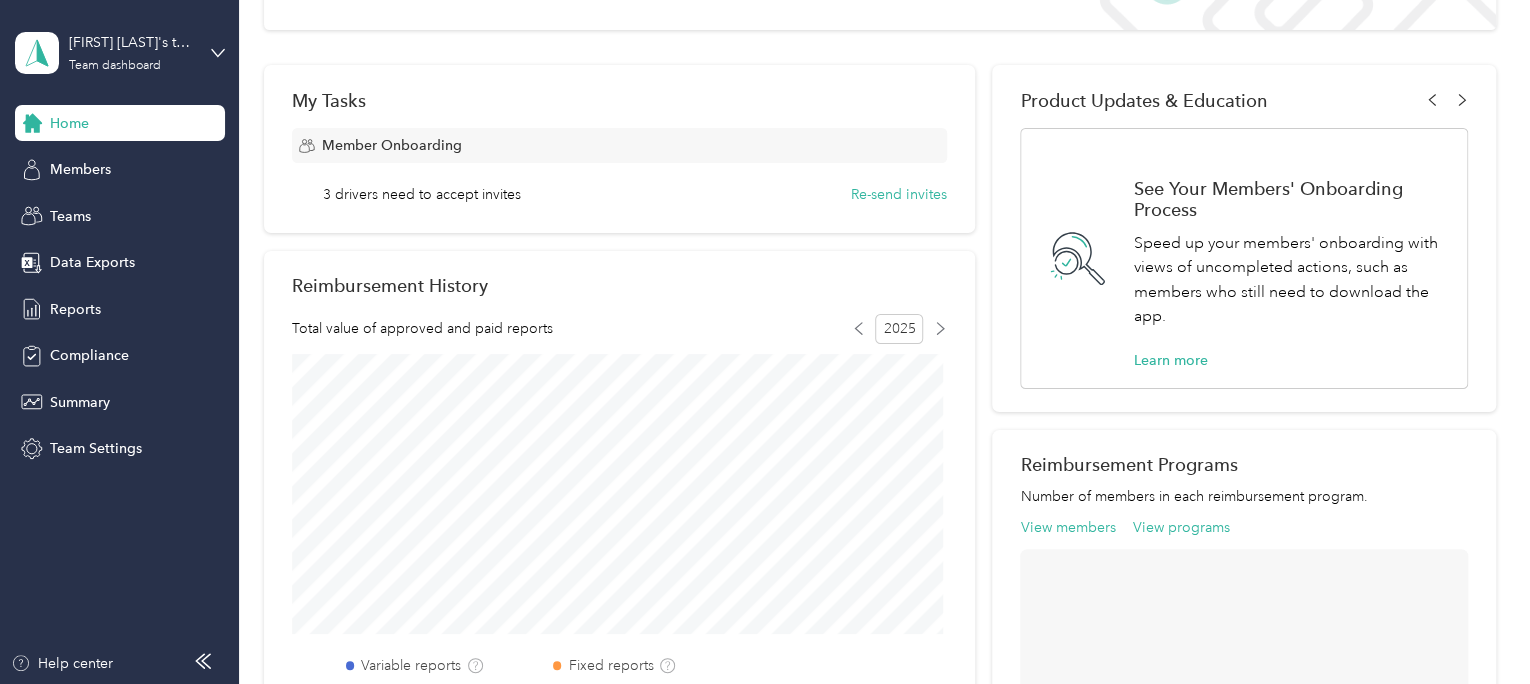 scroll, scrollTop: 268, scrollLeft: 0, axis: vertical 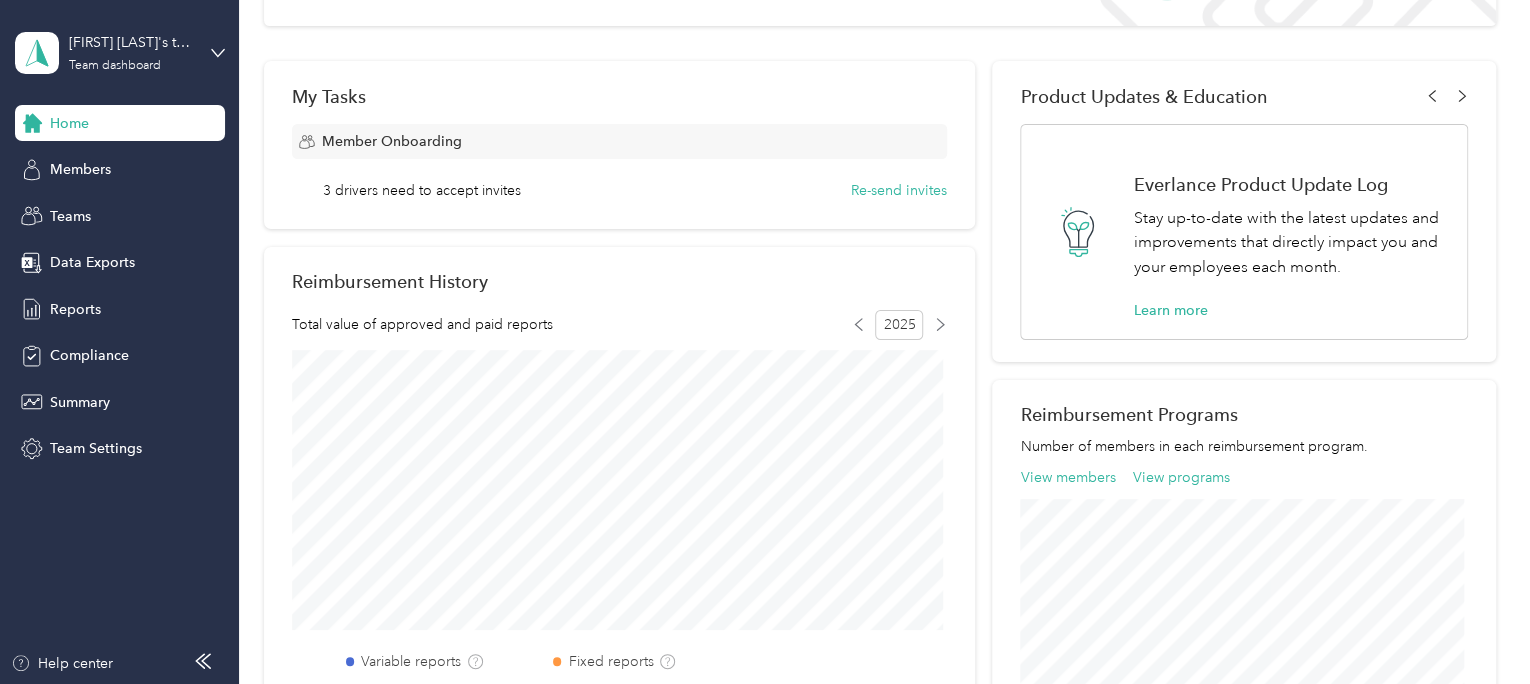 click on "My Tasks Member Onboarding 3 drivers need to accept invites Re-send invites" at bounding box center (619, 145) 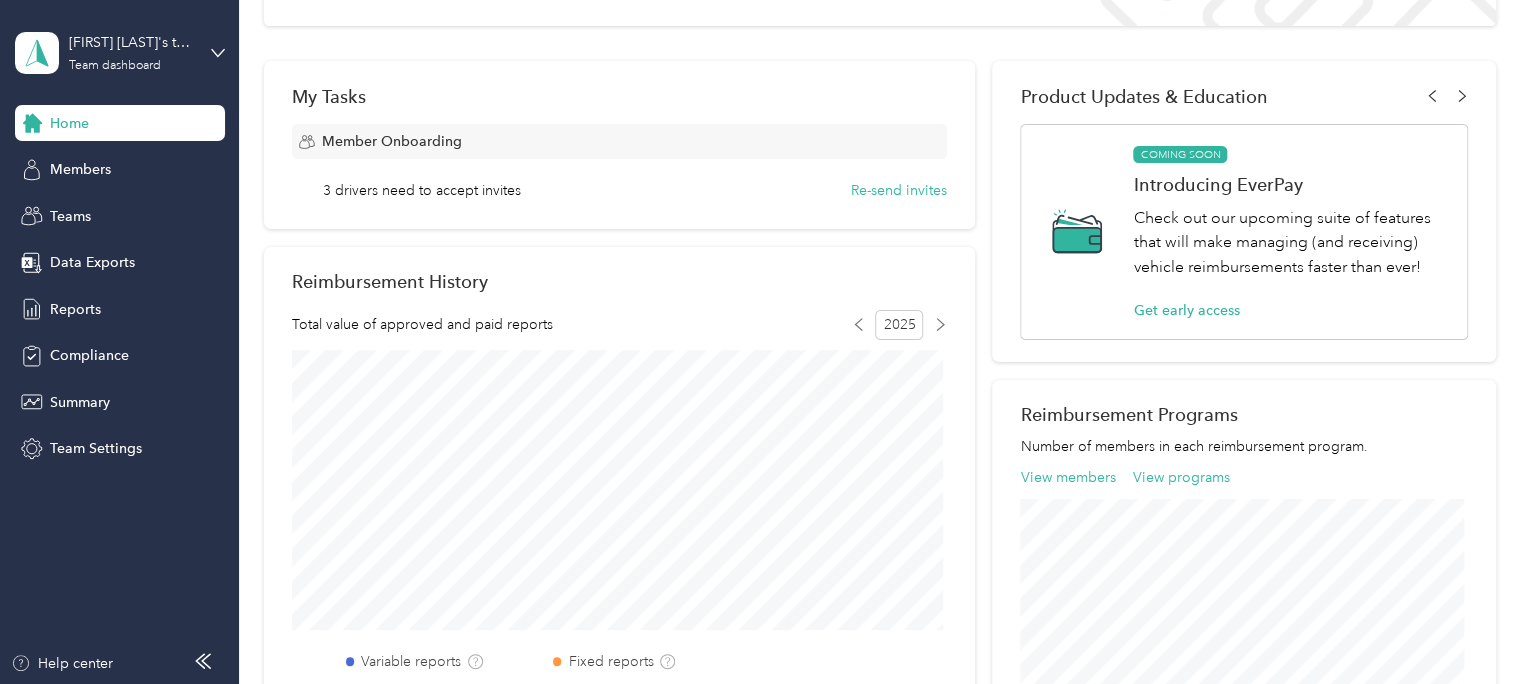 click on "Welcome to Everlance Read our step-by-step guide to get started on your own, so you can start saving today. Get started guide My Tasks Member Onboarding 3 drivers need to accept invites Re-send invites Reimbursement History Total value of approved and paid reports 2025 Variable reports Fixed reports Document Compliance View compliance High level insights from on your driver’s compliance. Product Updates & Education See Your Members' Onboarding Process Speed up your members' onboarding with views of uncompleted actions, such as members who still need to download the app. Learn more Everlance Product Update Log Stay up-to-date with the latest updates and improvements that directly impact you and your employees each month. Learn more BETA Flag problem reports automatically Speed up report review with Outlier Flags. Create rules to flag reports automatically. Learn more Watch Tutorial COMING SOON Introducing EverPay Get early access Reimbursement Programs  Number of members in each reimbursement program." at bounding box center (880, 569) 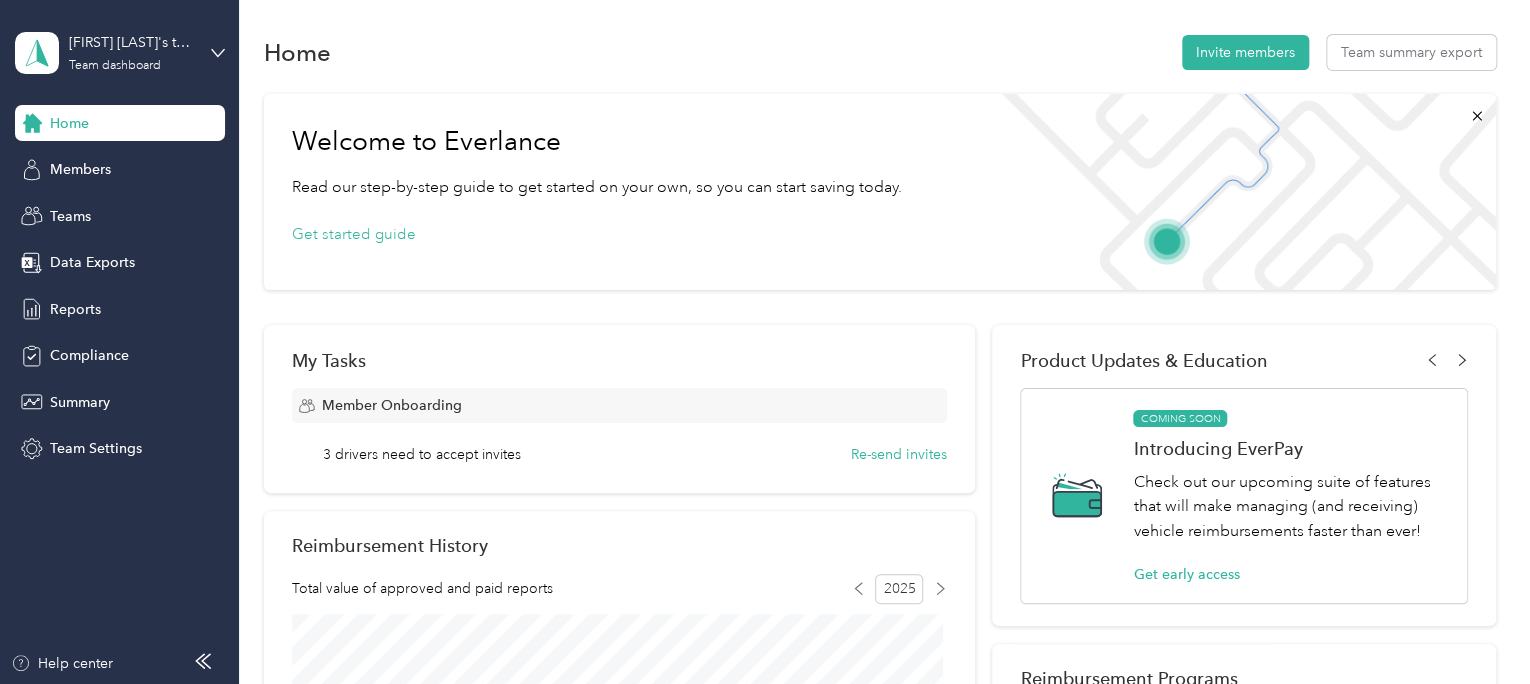 scroll, scrollTop: 0, scrollLeft: 0, axis: both 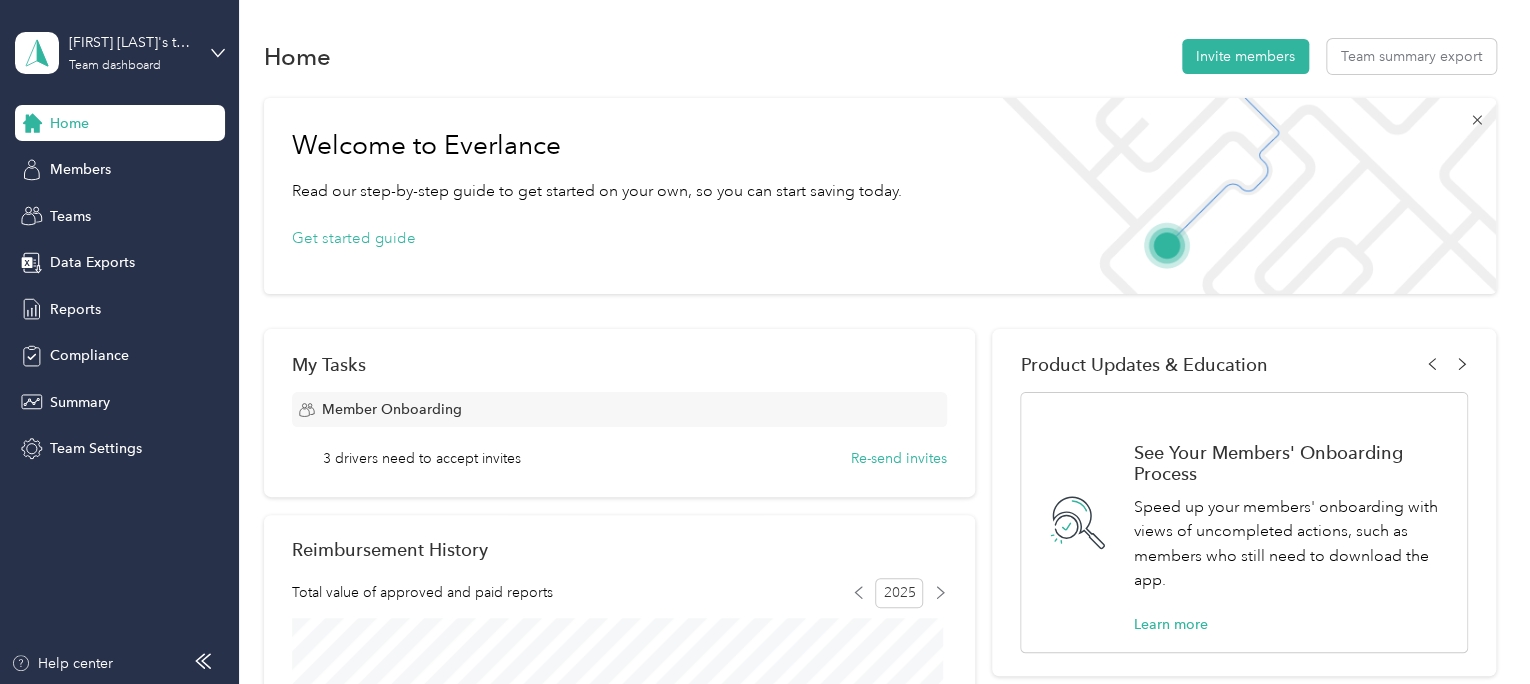click 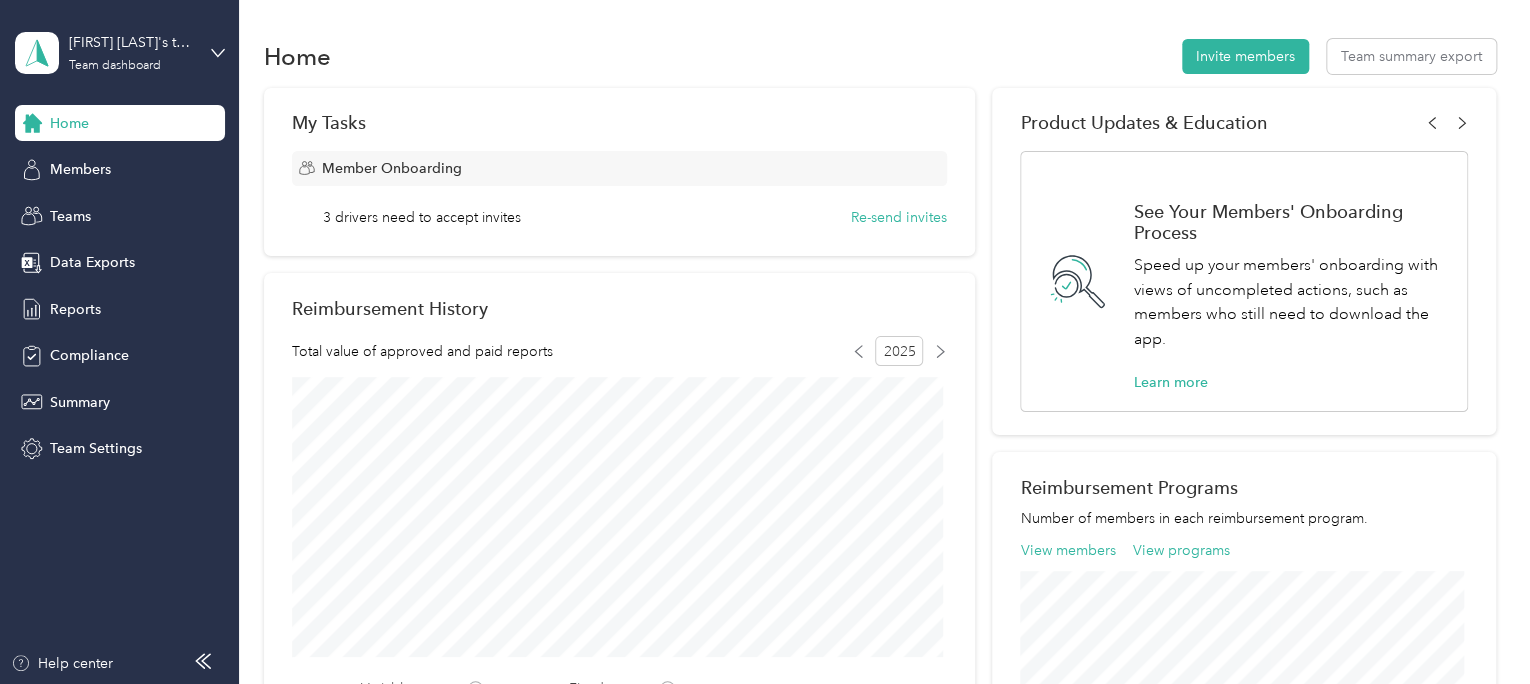 click on "Home Invite members Team summary export" at bounding box center (880, 56) 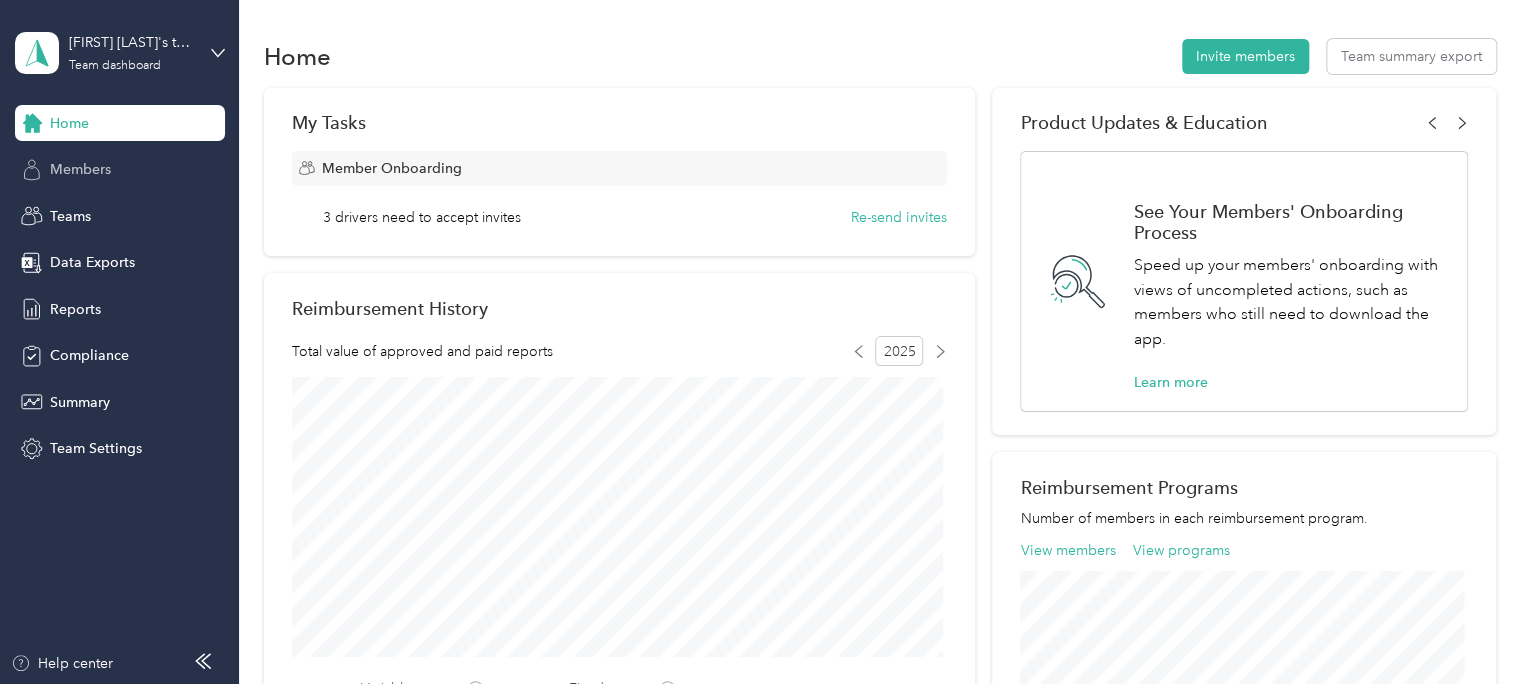 click on "Members" at bounding box center (120, 170) 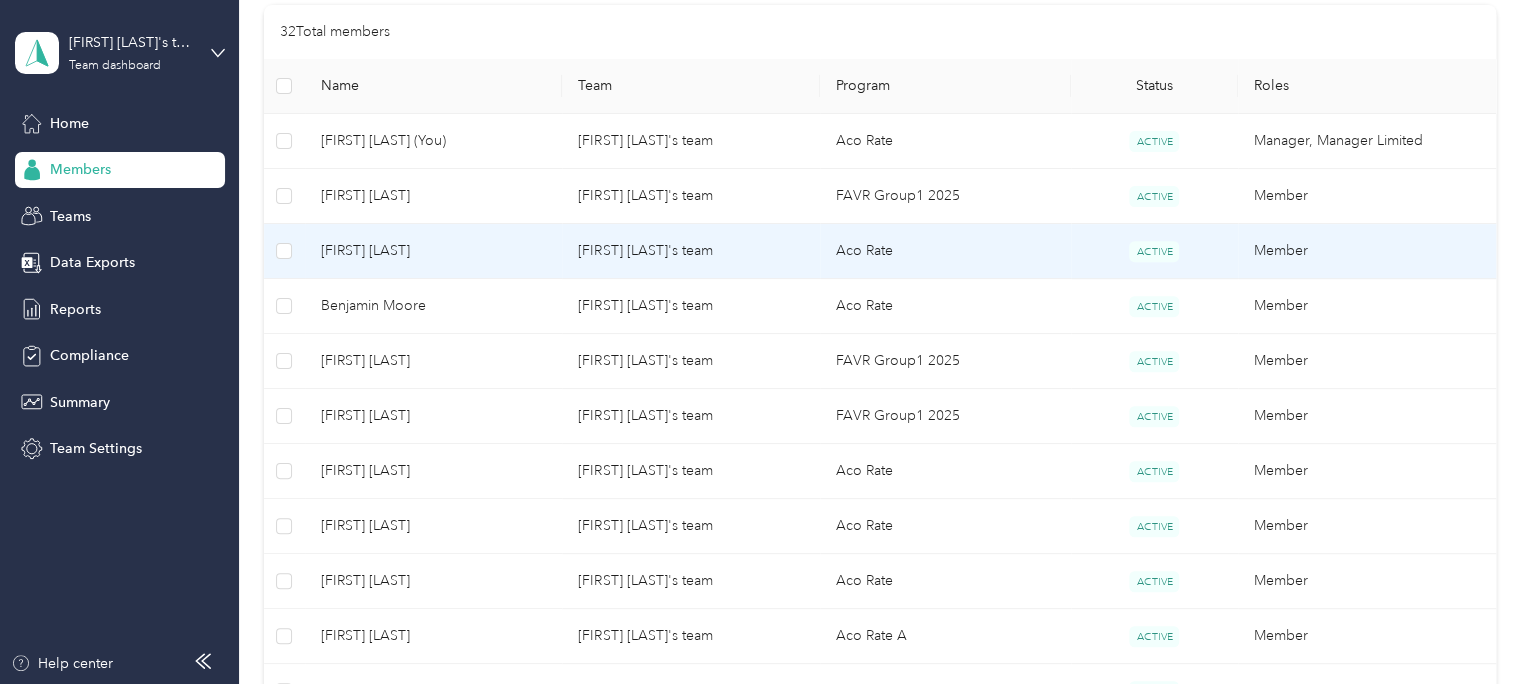 scroll, scrollTop: 260, scrollLeft: 0, axis: vertical 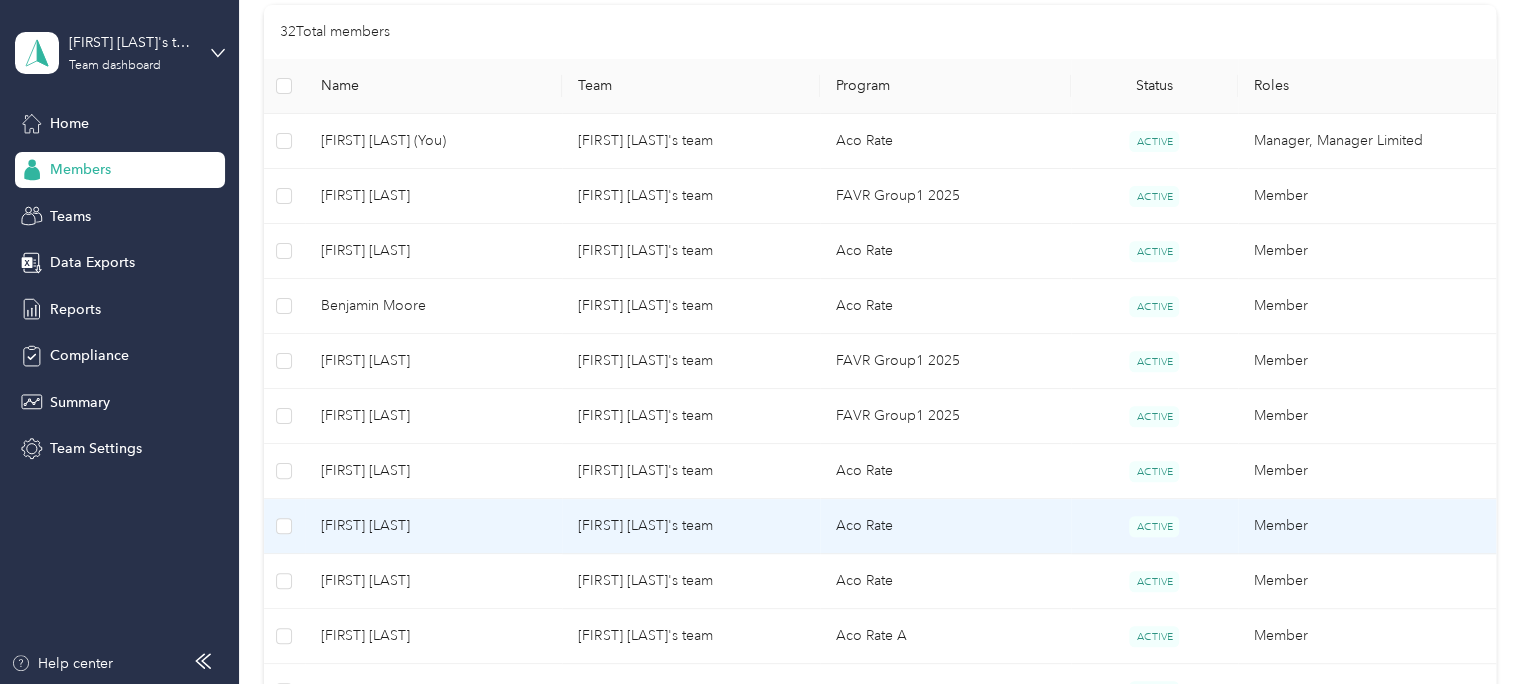 click on "[FIRST] [LAST]" at bounding box center [433, 526] 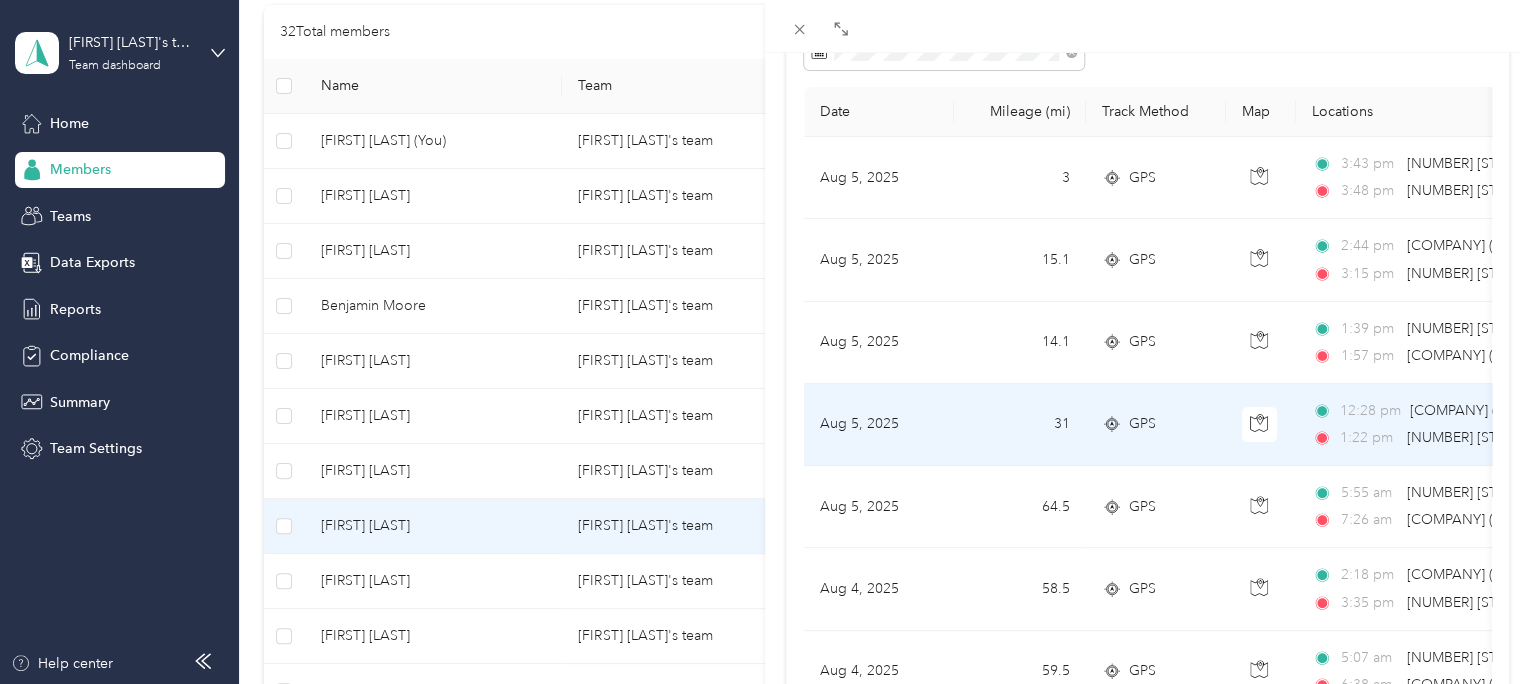 scroll, scrollTop: 0, scrollLeft: 0, axis: both 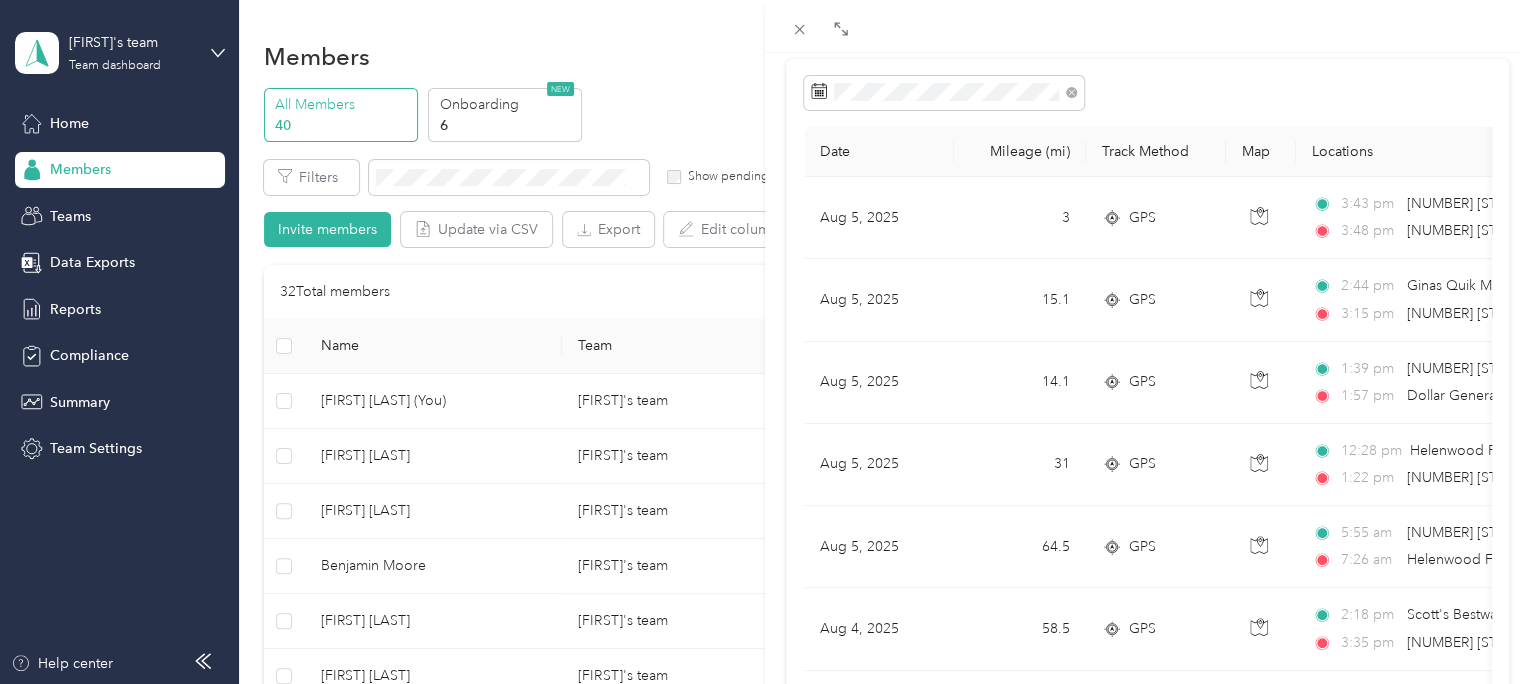 click on "Mileage value Purpose               Aug 5, 2025 3 GPS 3:43 pm [NUMBER] [STREET], [CITY], [STATE] [POSTAL_CODE], [COUNTRY]  3:48 pm [NUMBER] [STREET], [CITY], [STATE] [POSTAL_CODE], [COUNTRY]  $0.90 Acosta Aug 5, 2025 15.1 GPS 2:44 pm Ginas Quik Mart ([NUMBER] [STREET], [CITY], [STATE]) 3:15 pm [NUMBER] [STREET], [CITY], [STATE] [POSTAL_CODE], [COUNTRY]  $4.53 Acosta Aug 5, 2025 14.1 GPS 1:39 pm [NUMBER] [STREET], [CITY], [STATE] [POSTAL_CODE], [COUNTRY]  1:57 pm Dollar General ([NUMBER] [STREET], [CITY], [STATE]) $4.23 Acosta Aug 5, 2025 31 GPS 12:28 pm Helenwood Foods ([NUMBER] [STREET], [STATE]) 1:22 pm [NUMBER] [STREET], [CITY], [STATE] [POSTAL_CODE], [COUNTRY]  $9.30 Acosta Aug 5, 2025 64.5 GPS 5:55 am [NUMBER] [STREET], [CITY], [STATE] [POSTAL_CODE], [COUNTRY]  7:26 am Helenwood Foods ([NUMBER] [STREET], [STATE]) $19.35 Acosta Aug 4, 2025 58.5 GPS 2:18 pm Scott's Bestway ([NUMBER] [STREET], [CITY], [STATE]) 3:35 pm 59.5" at bounding box center [765, 342] 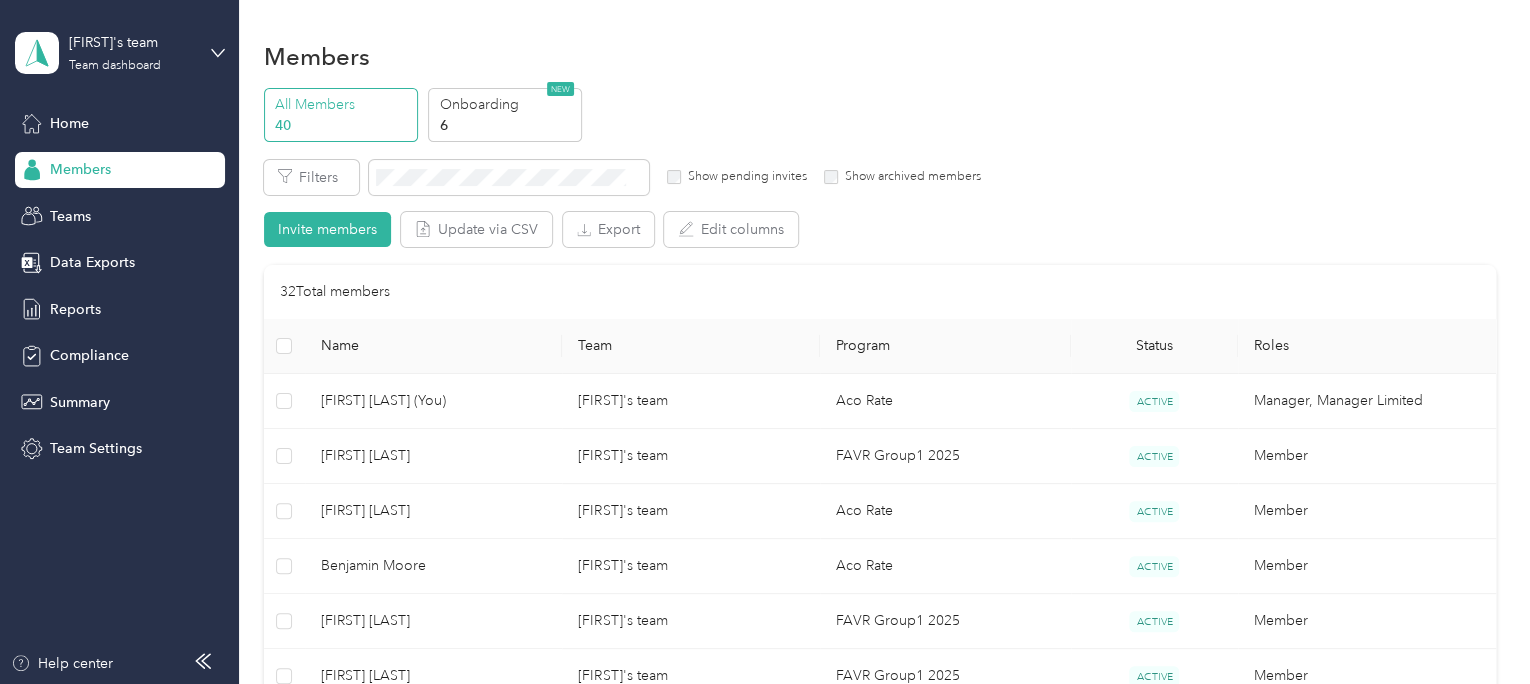 click on "Members" at bounding box center [120, 170] 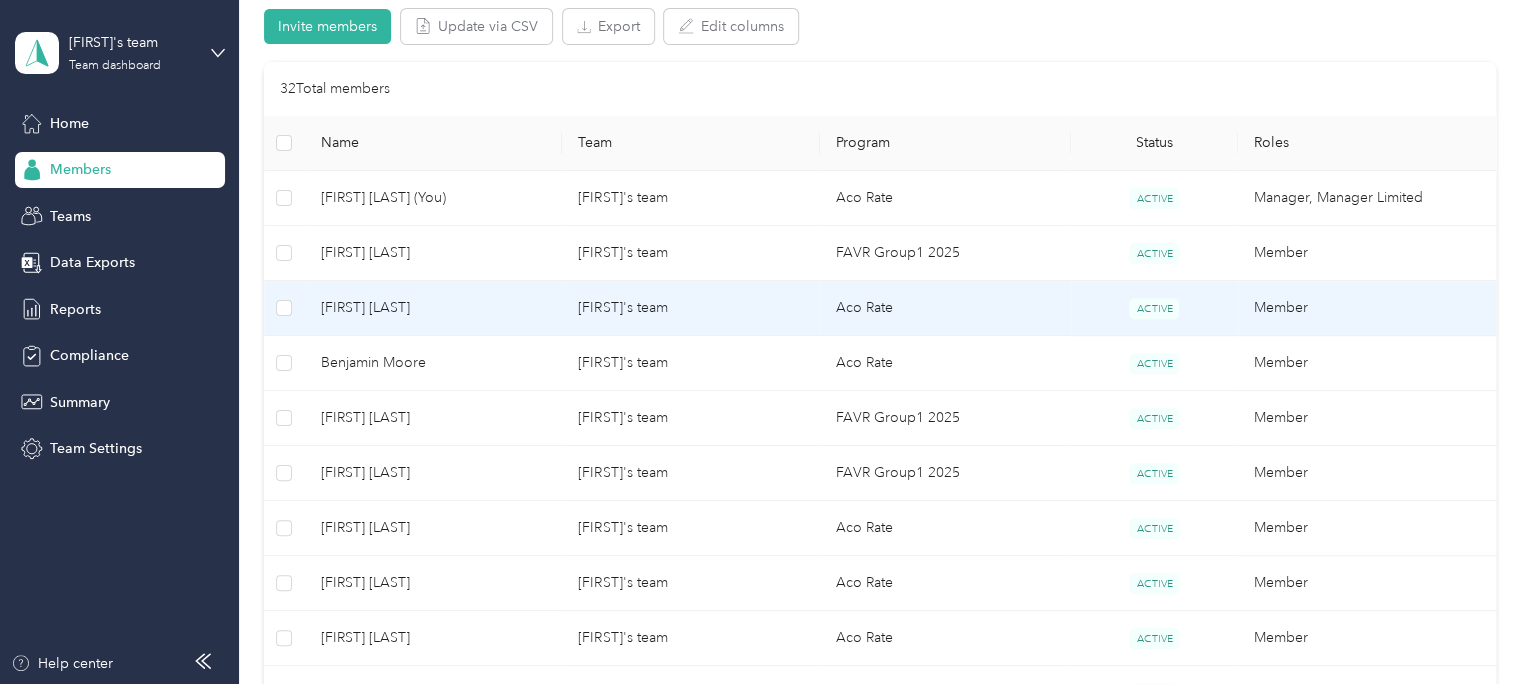 scroll, scrollTop: 228, scrollLeft: 0, axis: vertical 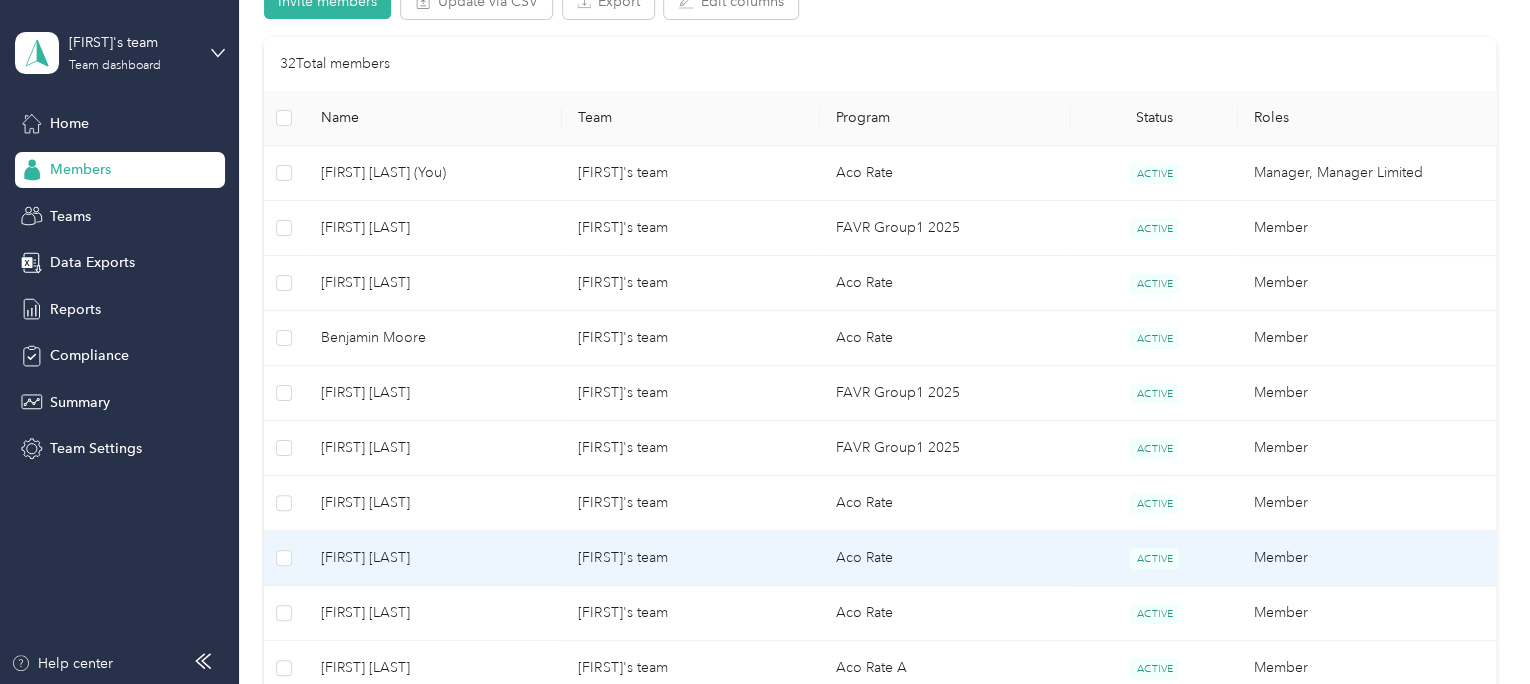click on "[FIRST] [LAST]" at bounding box center [433, 558] 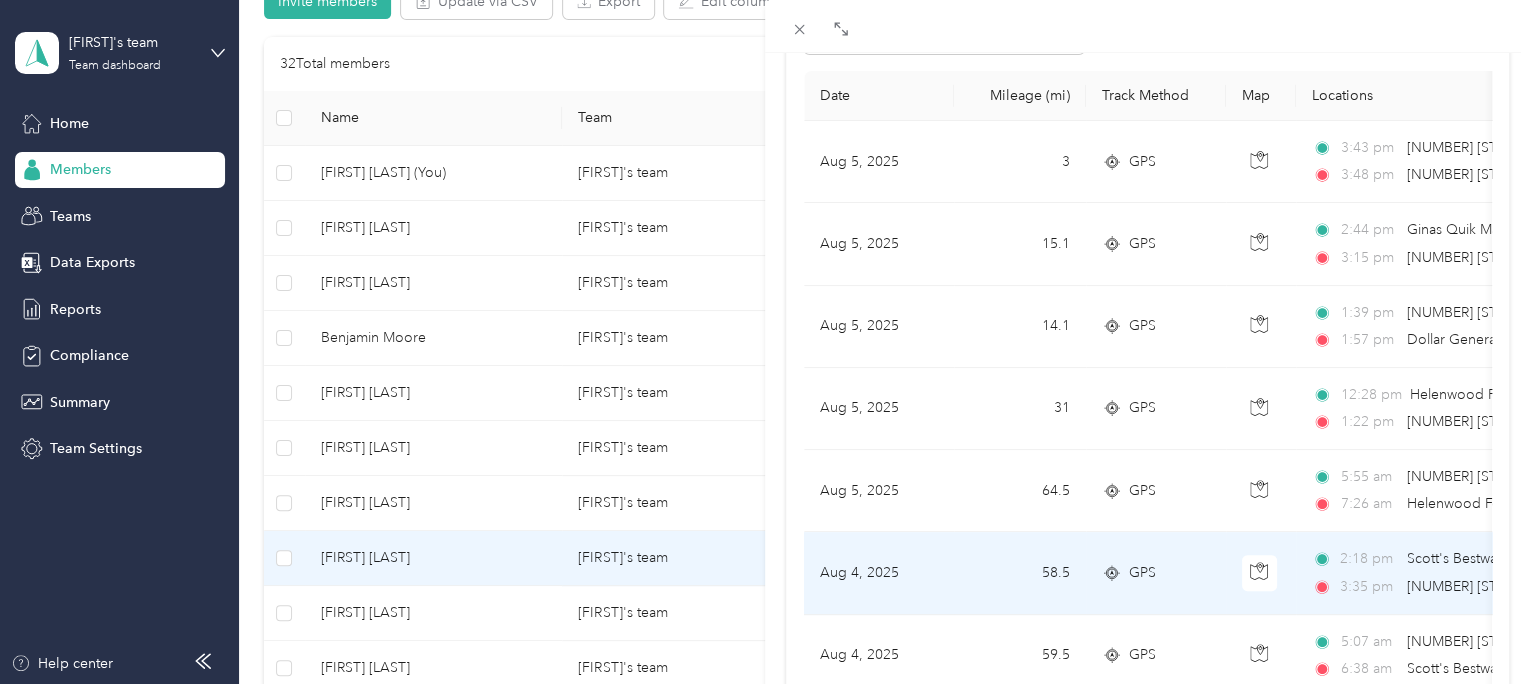 scroll, scrollTop: 208, scrollLeft: 0, axis: vertical 